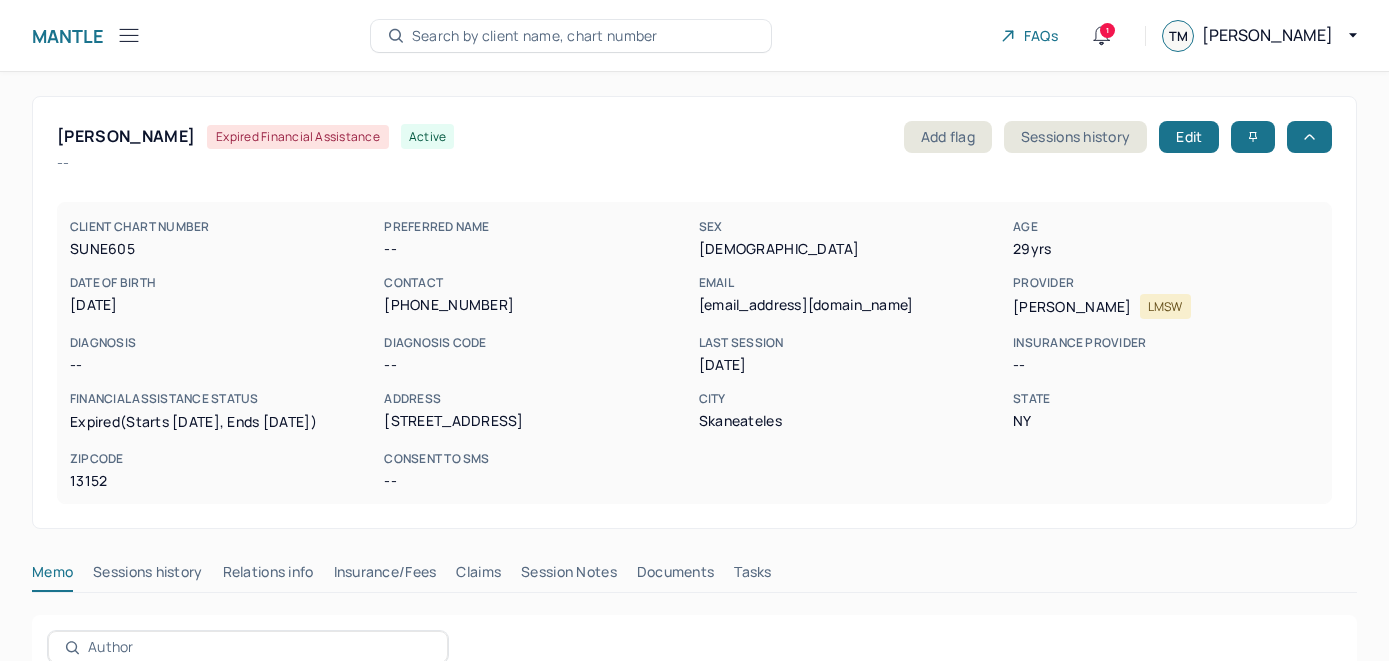 scroll, scrollTop: 128, scrollLeft: 0, axis: vertical 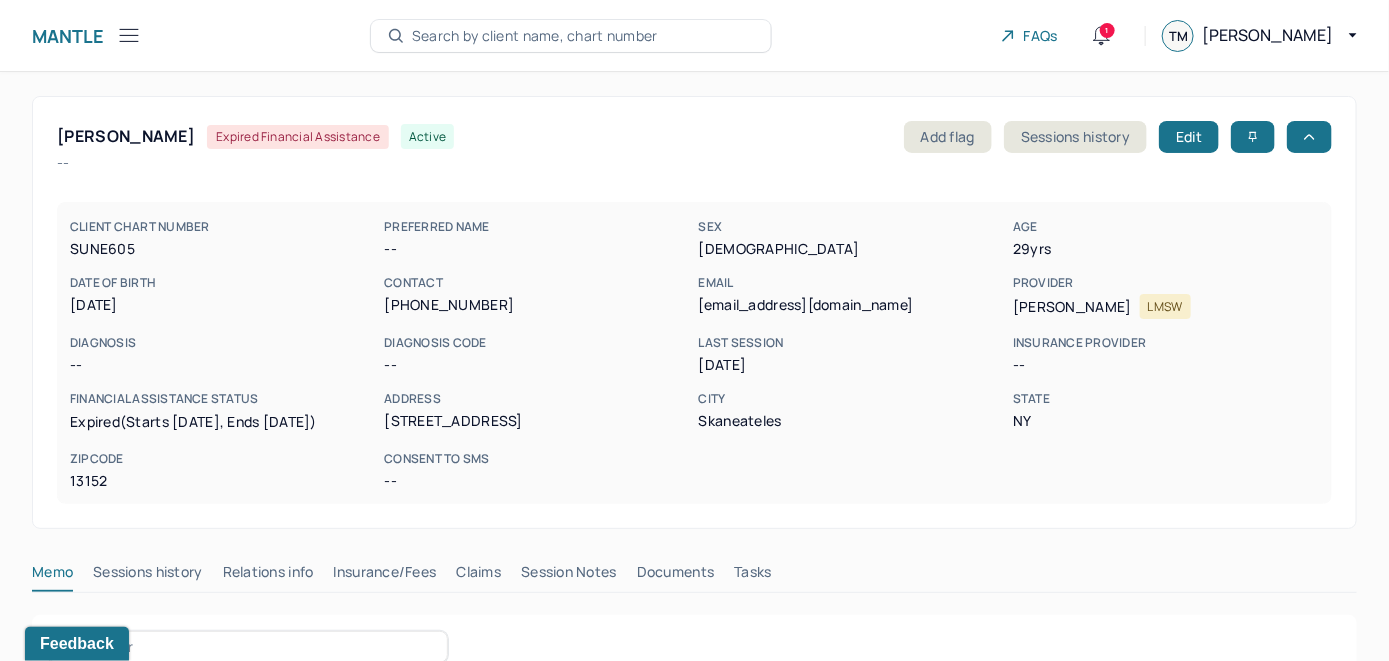 click on "Search by client name, chart number" at bounding box center (535, 36) 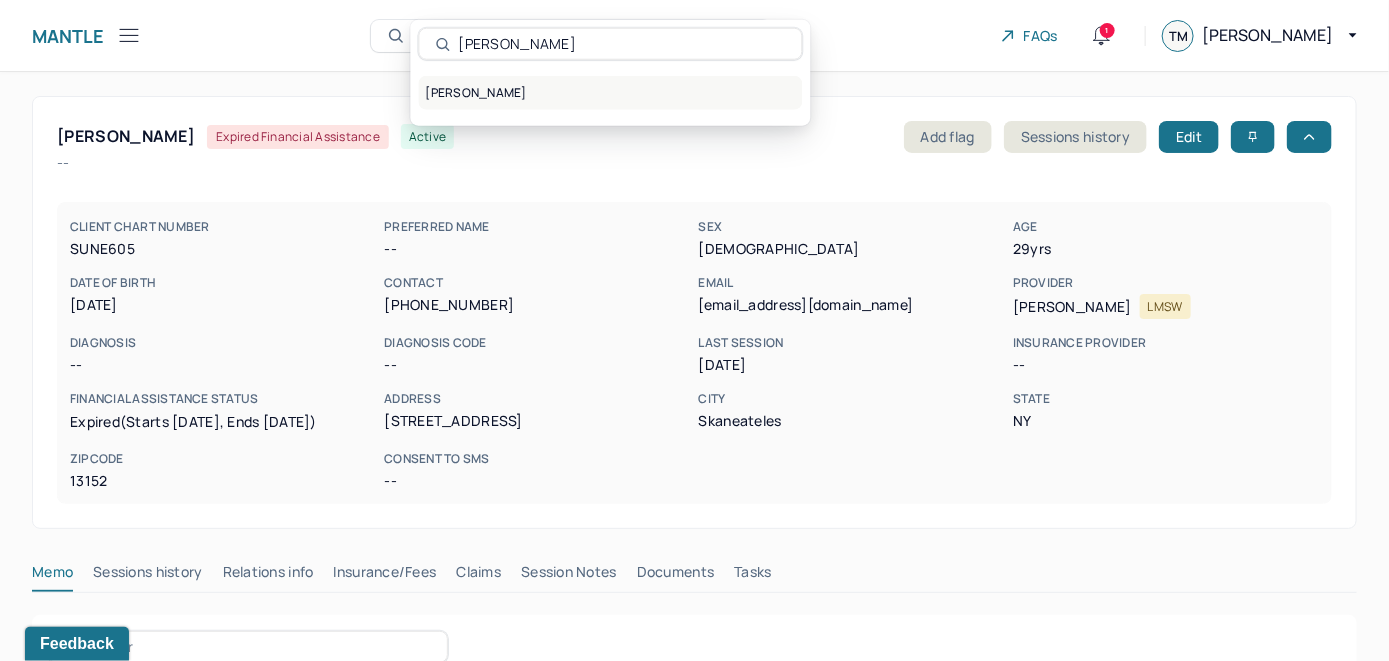 type on "[PERSON_NAME]" 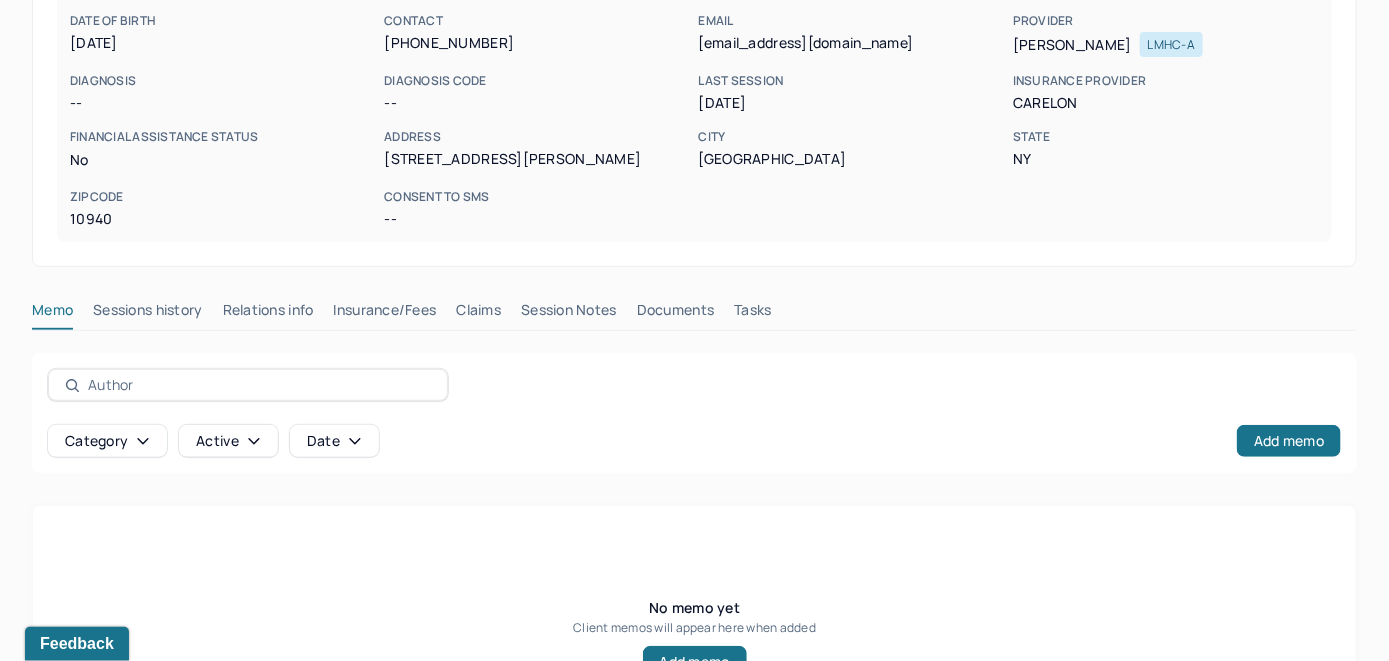 scroll, scrollTop: 393, scrollLeft: 0, axis: vertical 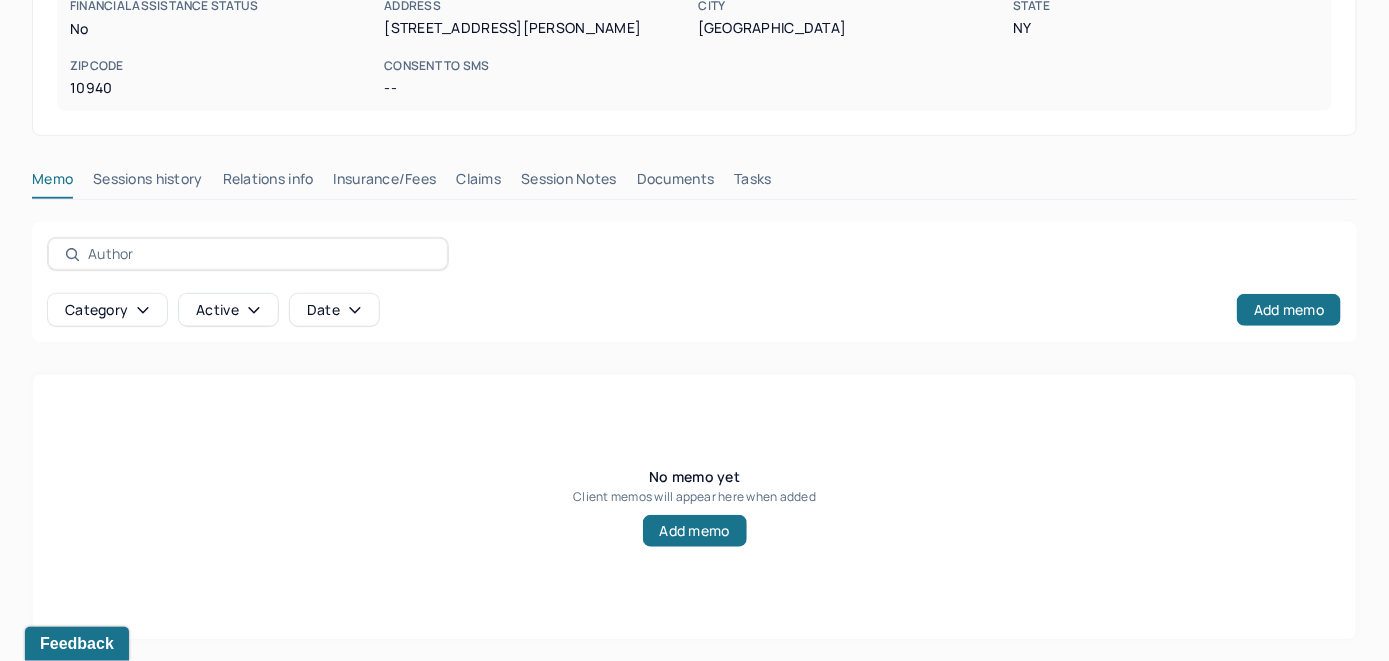click on "Insurance/Fees" at bounding box center [385, 183] 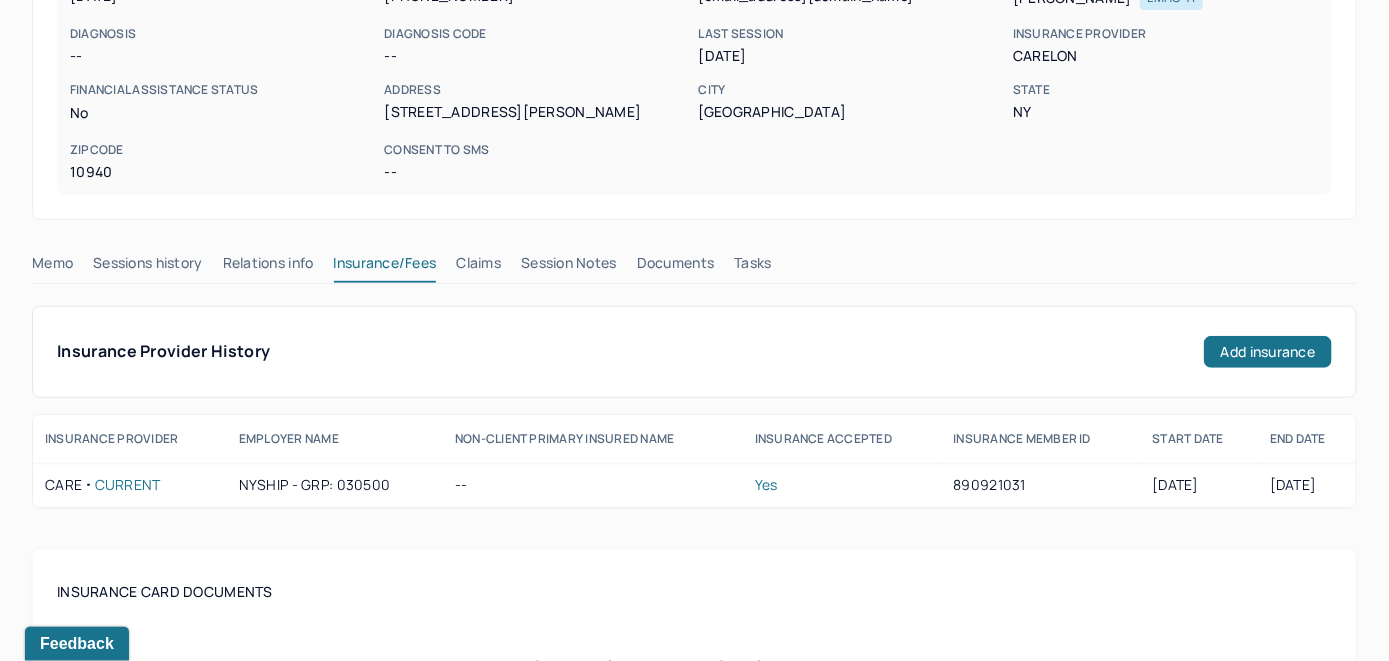 scroll, scrollTop: 293, scrollLeft: 0, axis: vertical 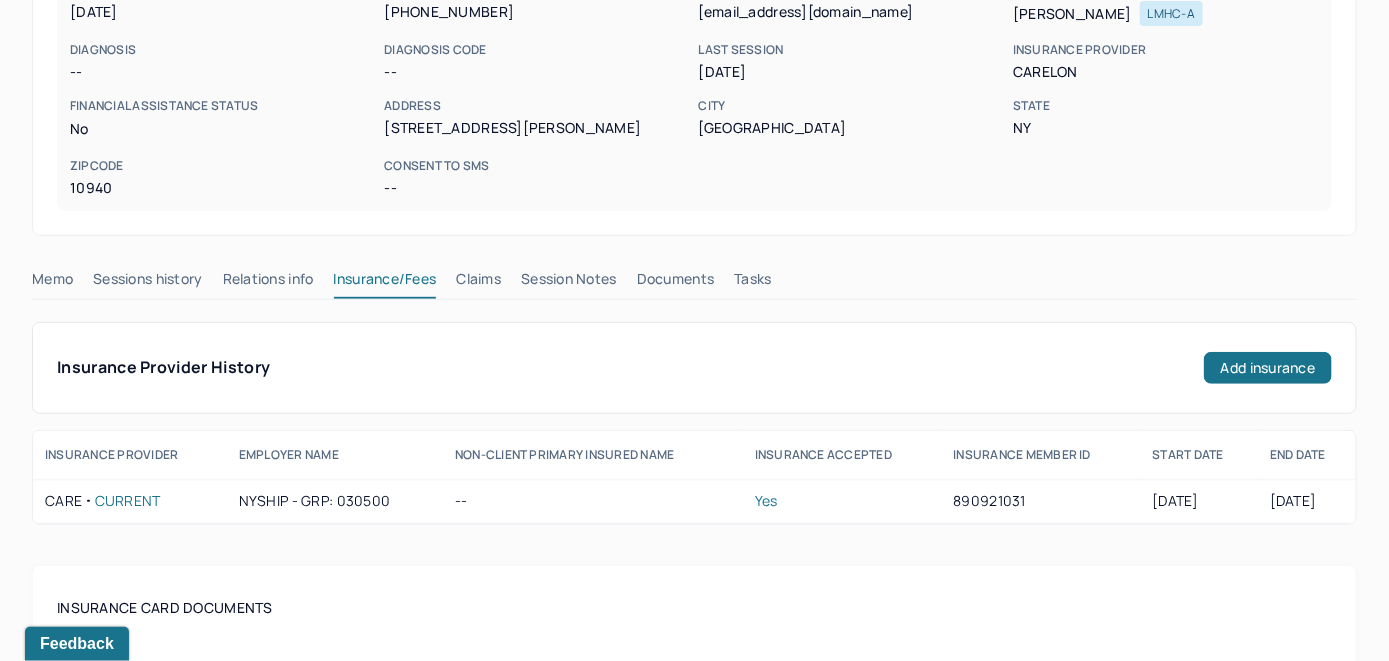 click on "Claims" at bounding box center [478, 283] 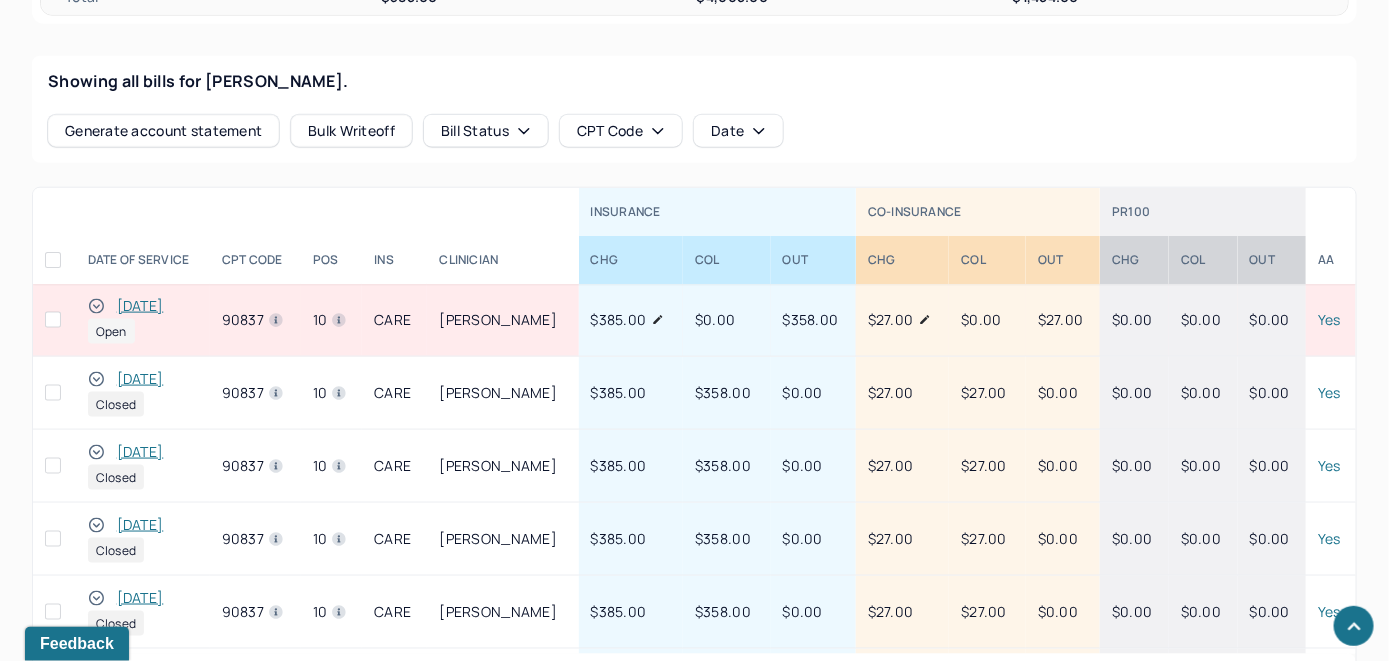 scroll, scrollTop: 874, scrollLeft: 0, axis: vertical 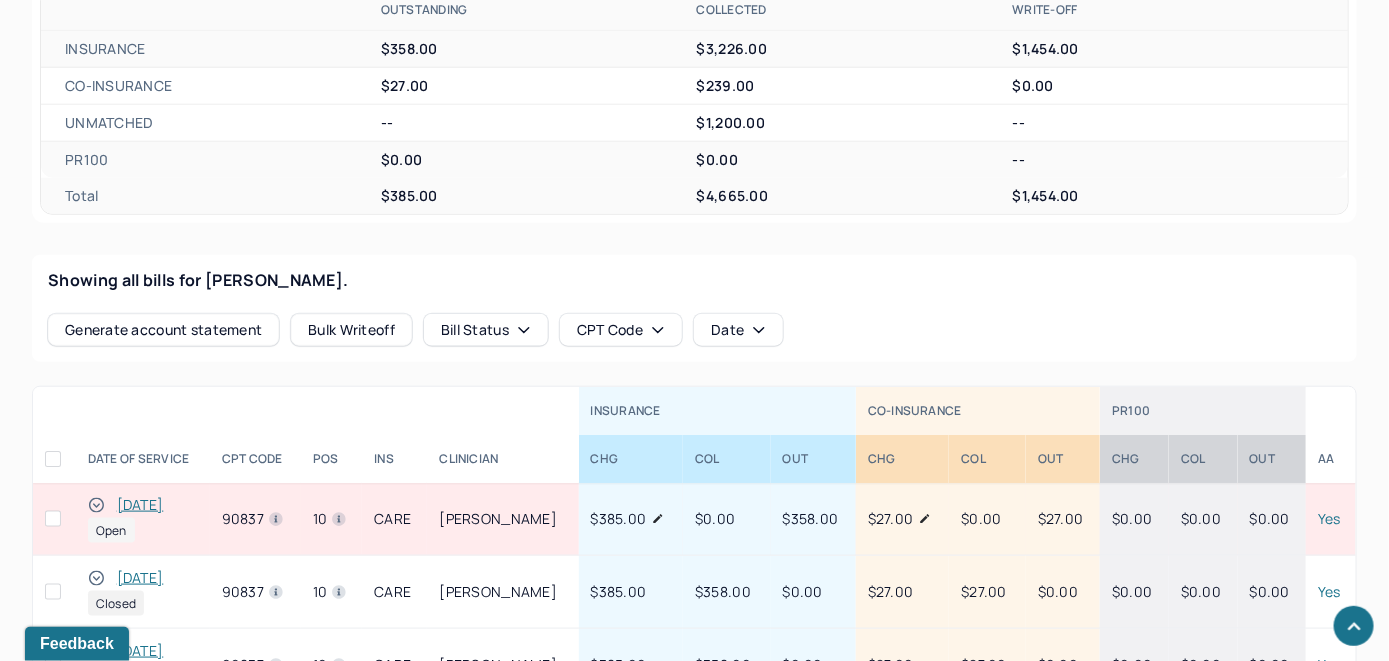 click on "[DATE]" at bounding box center [140, 505] 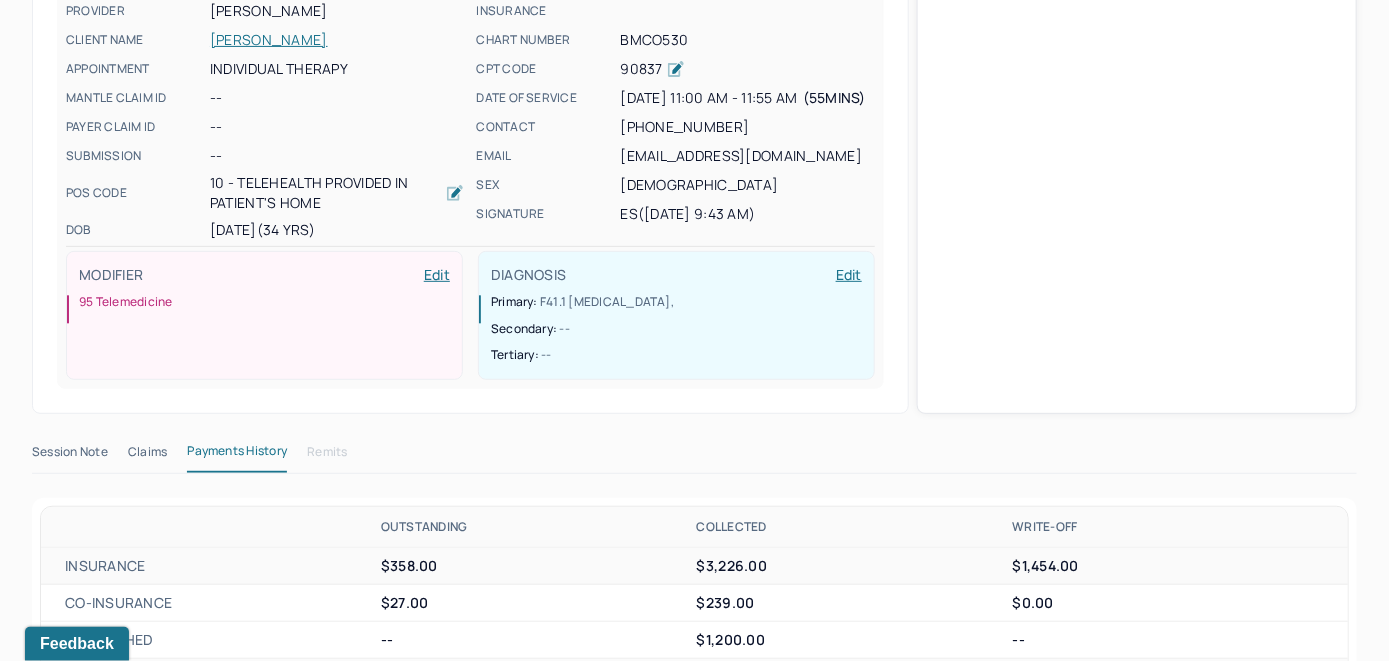 scroll, scrollTop: 562, scrollLeft: 0, axis: vertical 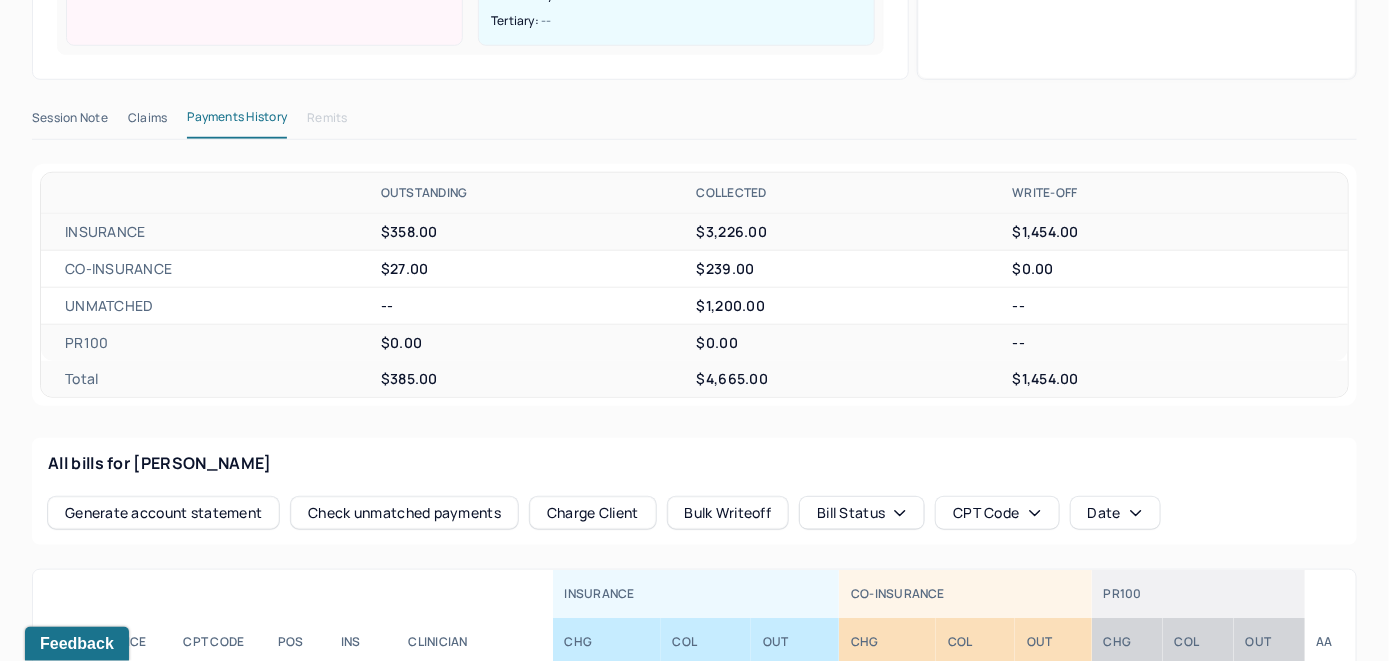 click on "Check unmatched payments" at bounding box center (404, 513) 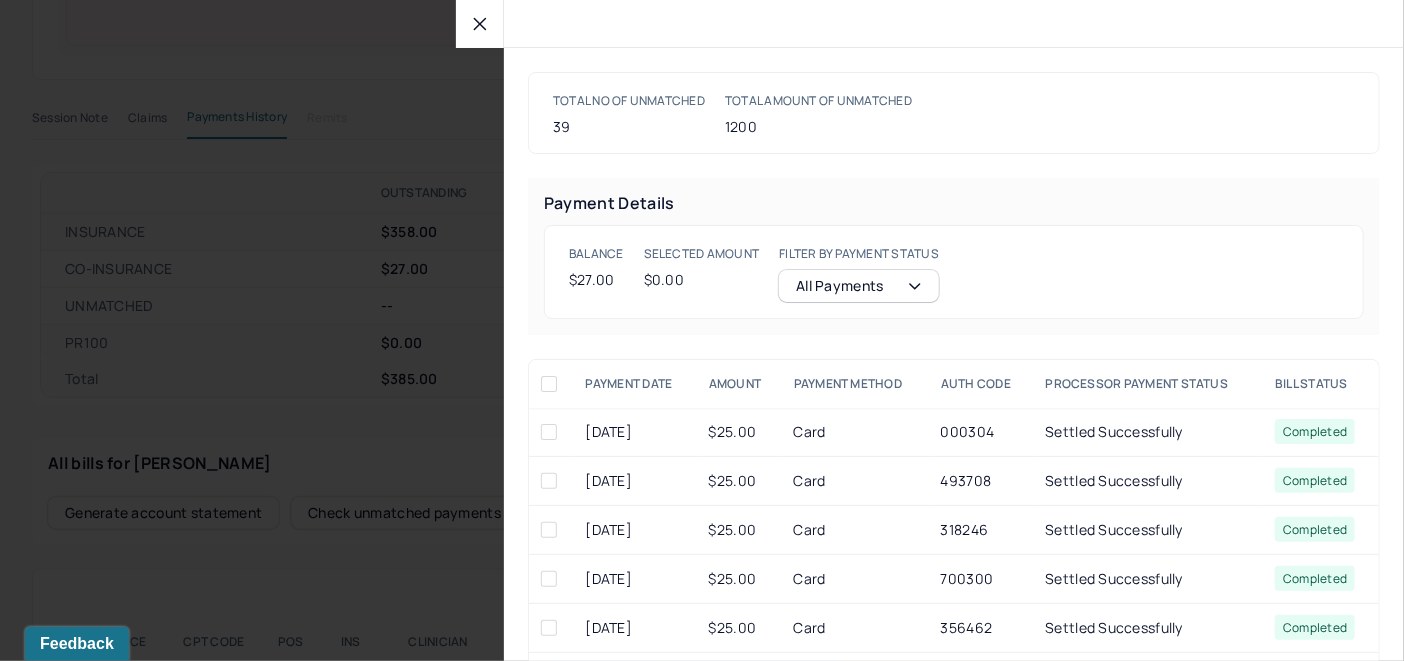 drag, startPoint x: 478, startPoint y: 27, endPoint x: 432, endPoint y: 294, distance: 270.93356 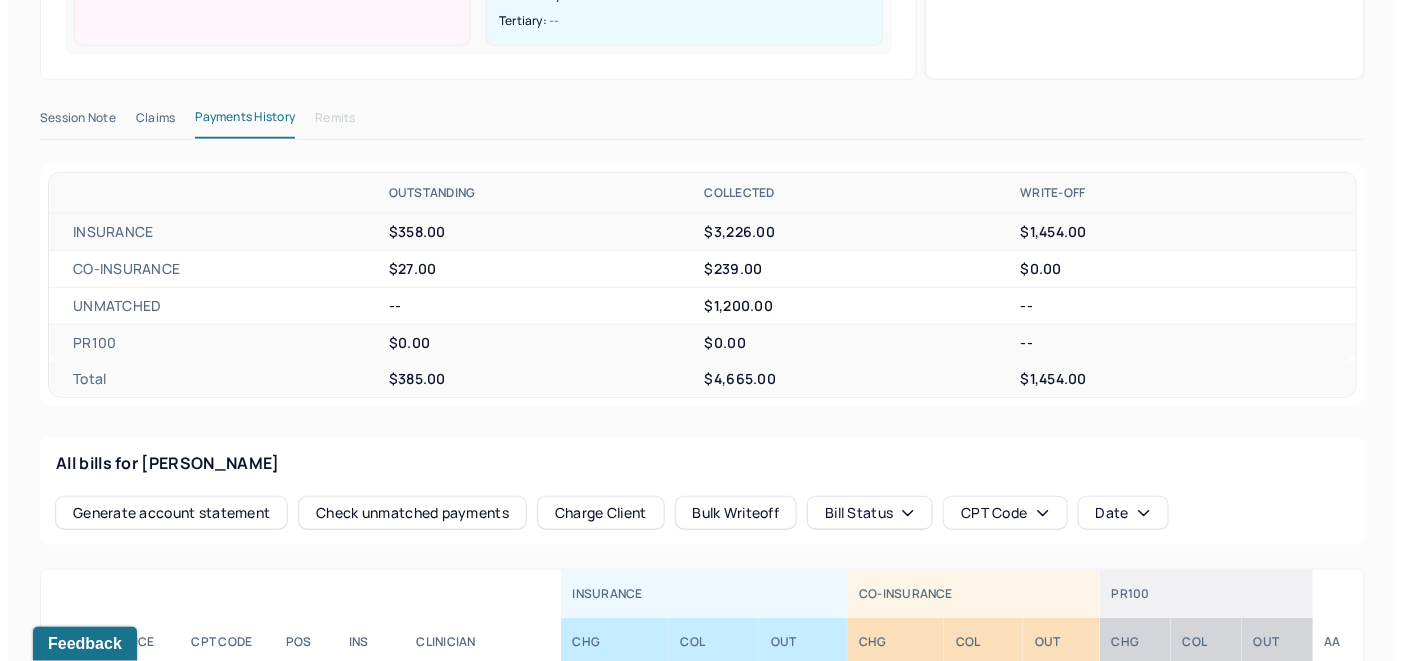 scroll, scrollTop: 564, scrollLeft: 0, axis: vertical 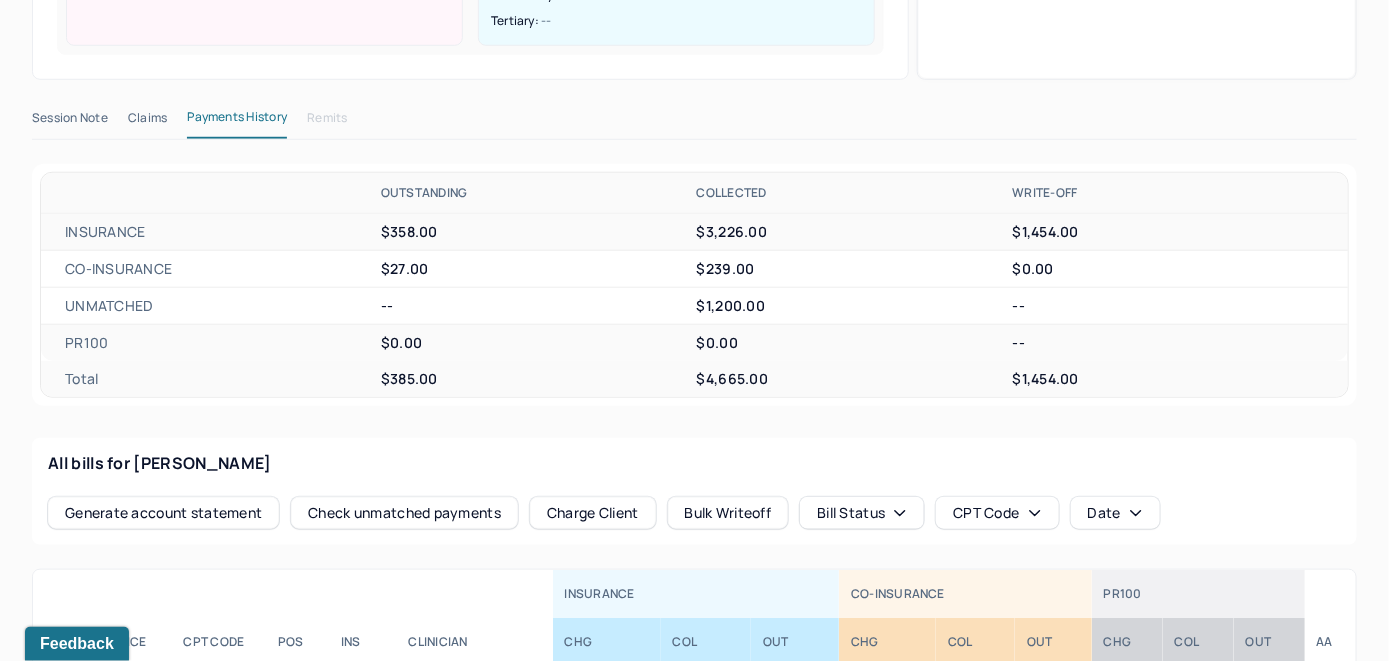 click on "Charge Client" at bounding box center [593, 513] 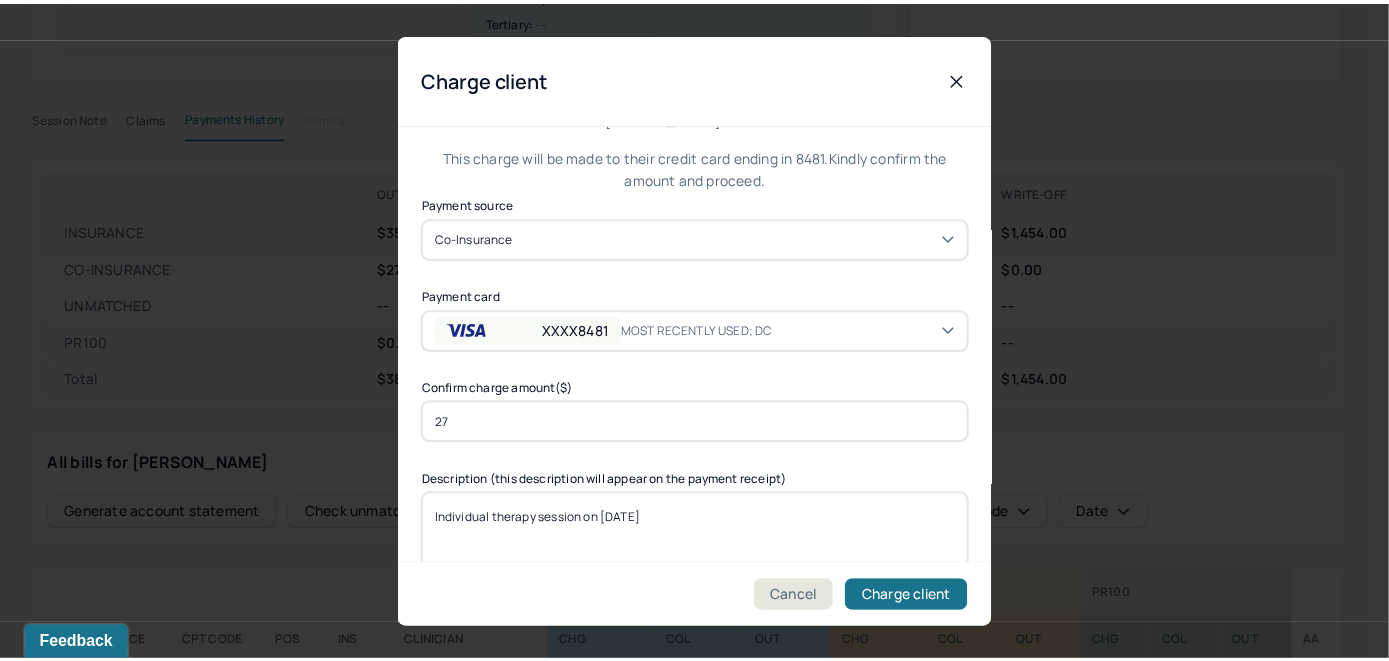 scroll, scrollTop: 121, scrollLeft: 0, axis: vertical 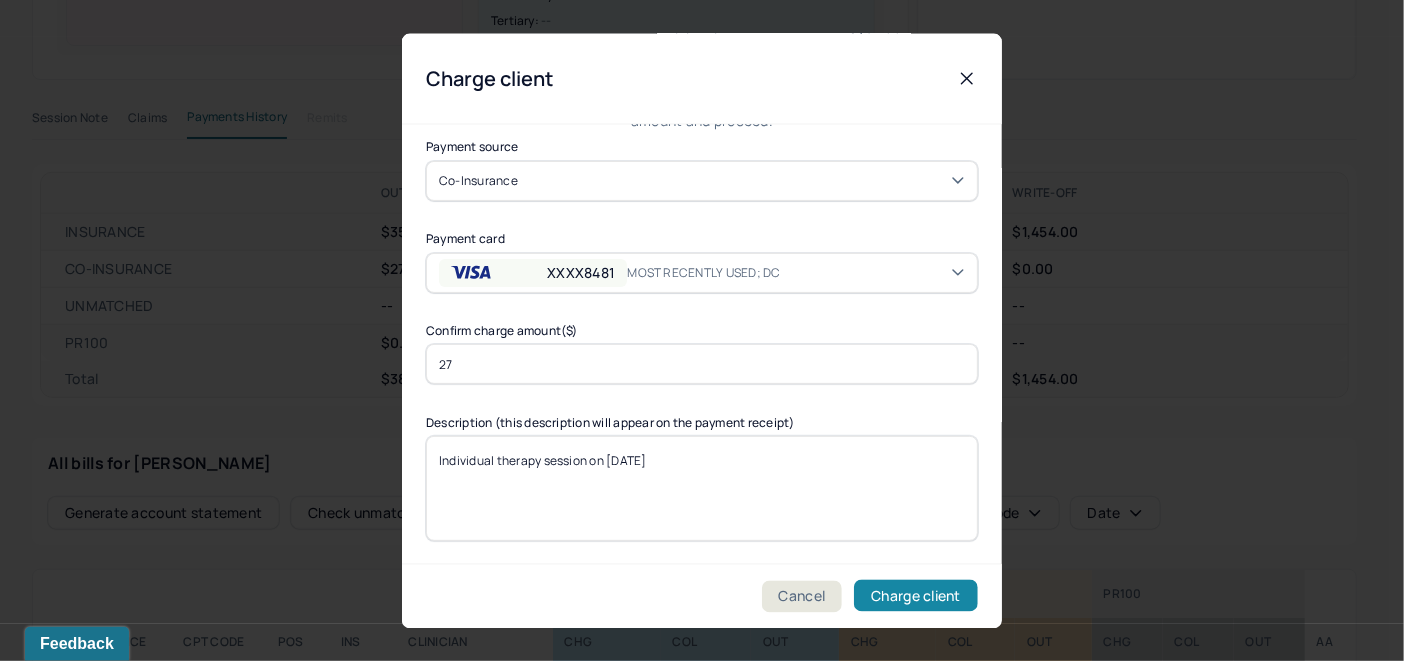 click on "Charge client" at bounding box center [916, 596] 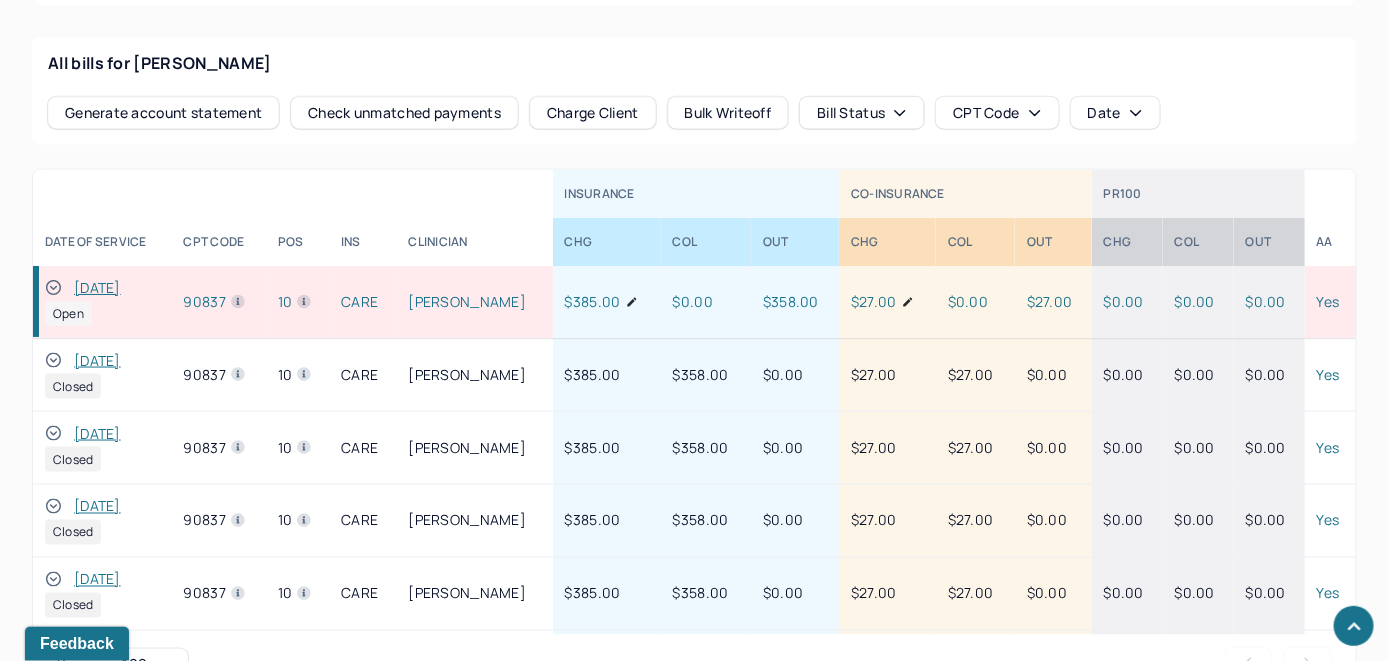scroll, scrollTop: 964, scrollLeft: 0, axis: vertical 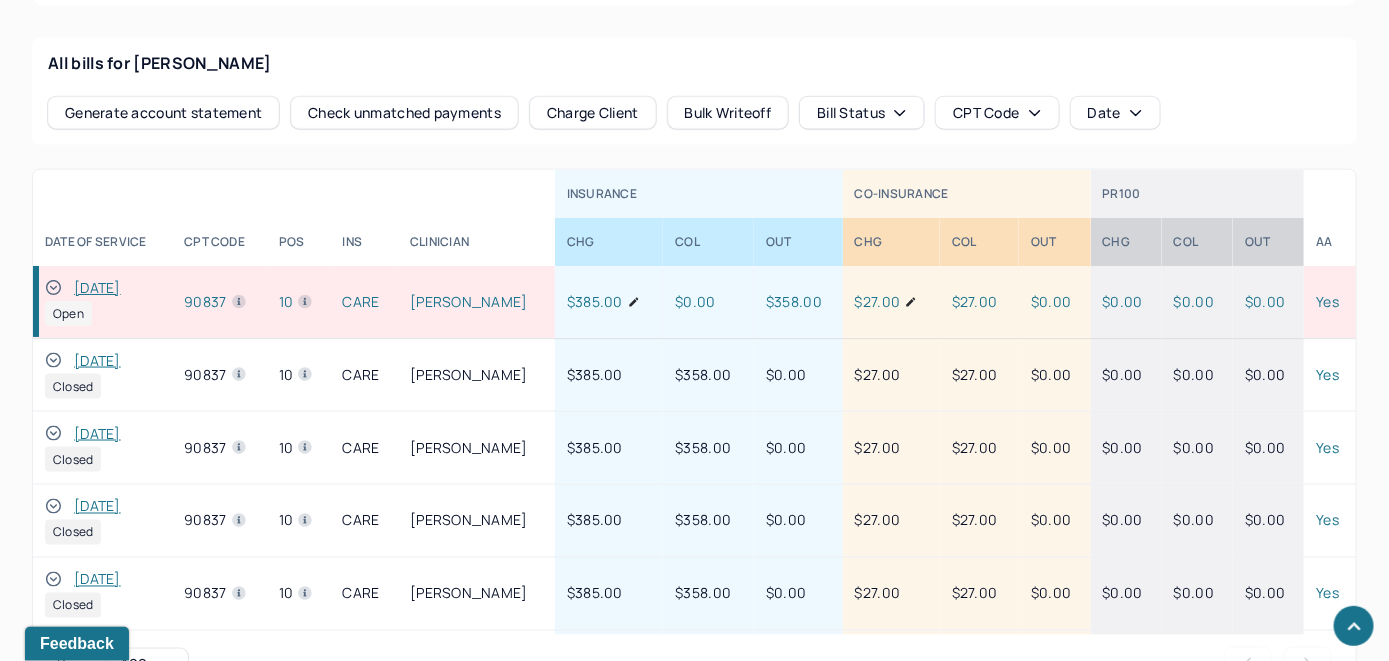 click 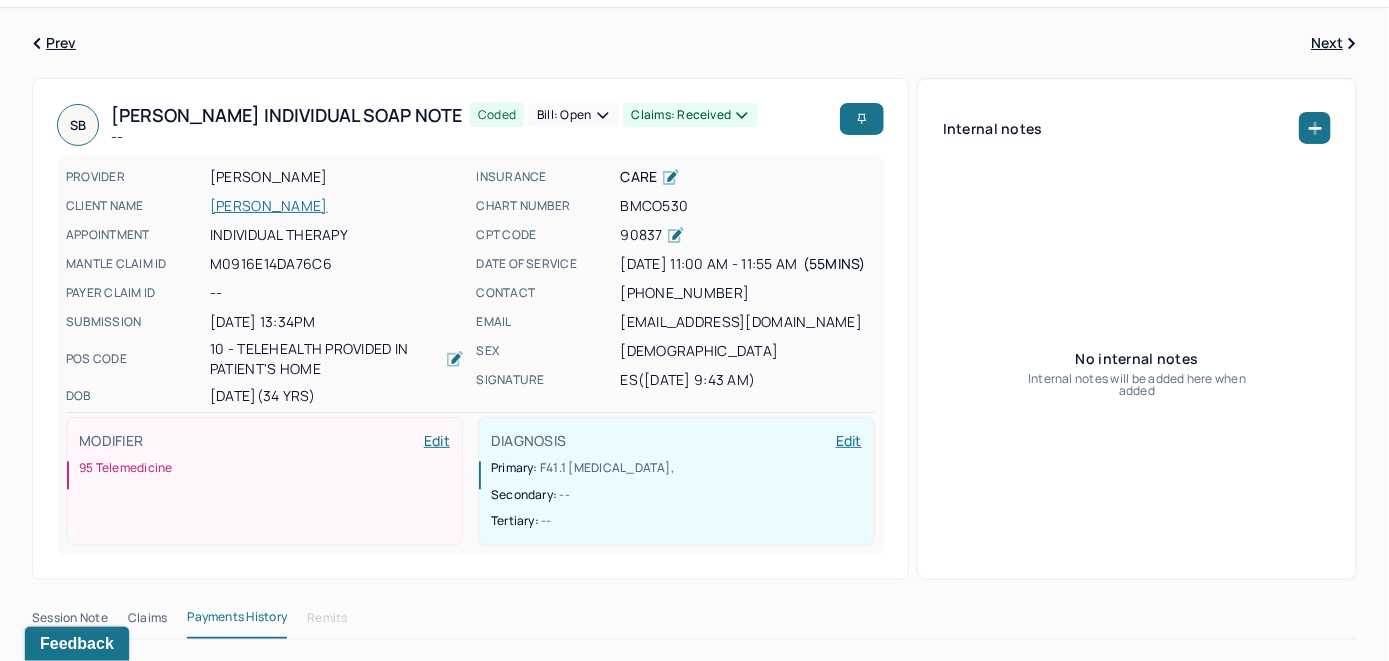 scroll, scrollTop: 0, scrollLeft: 0, axis: both 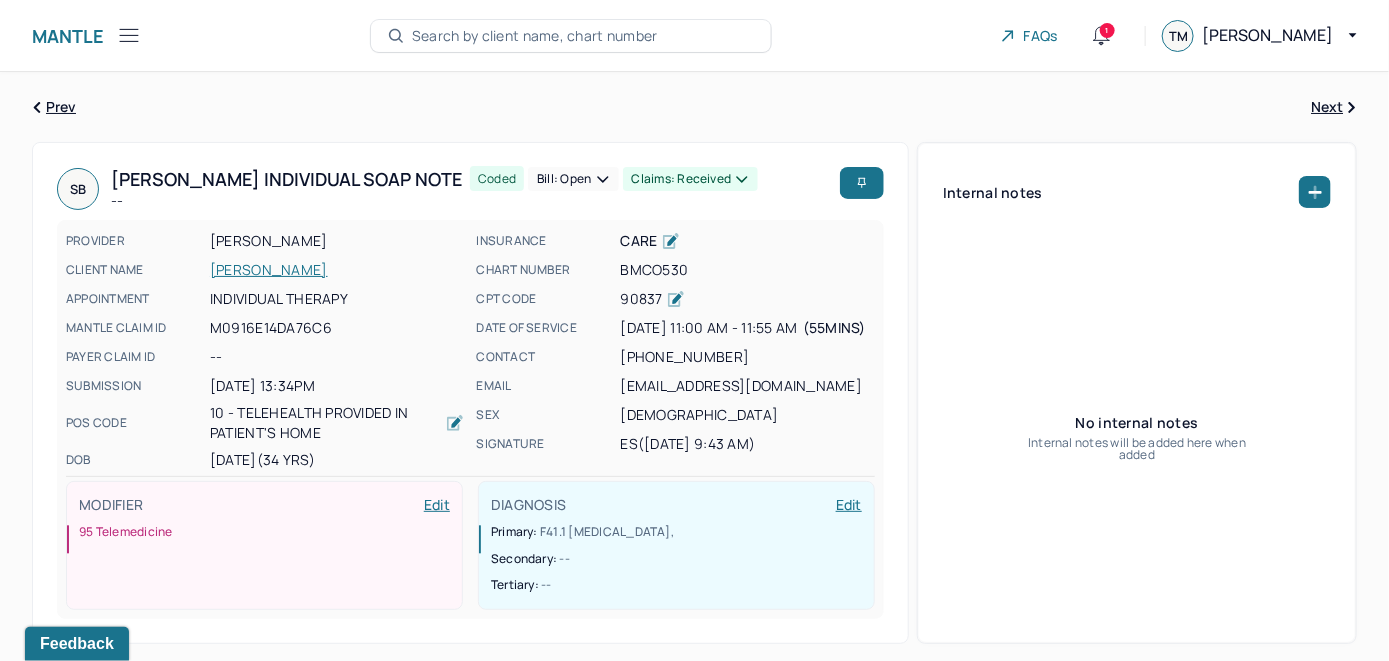 click on "Bill: Open" at bounding box center [573, 179] 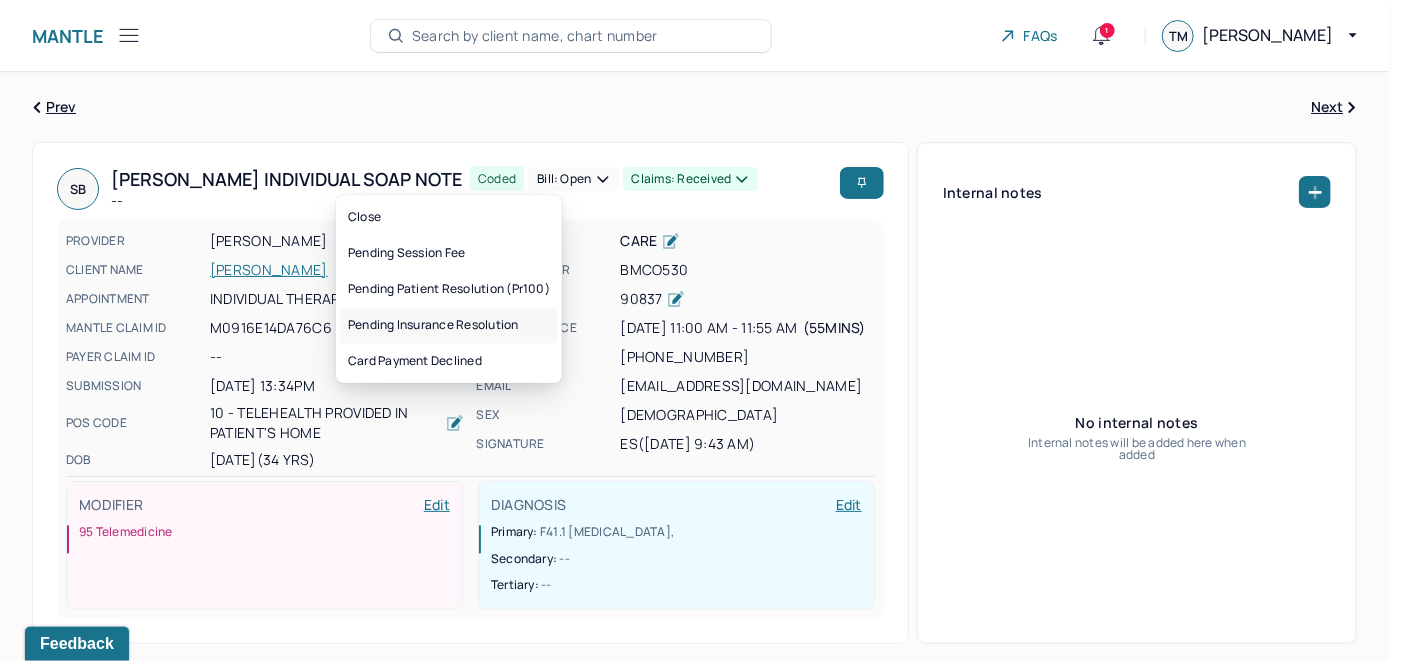 click on "Pending insurance resolution" at bounding box center (449, 325) 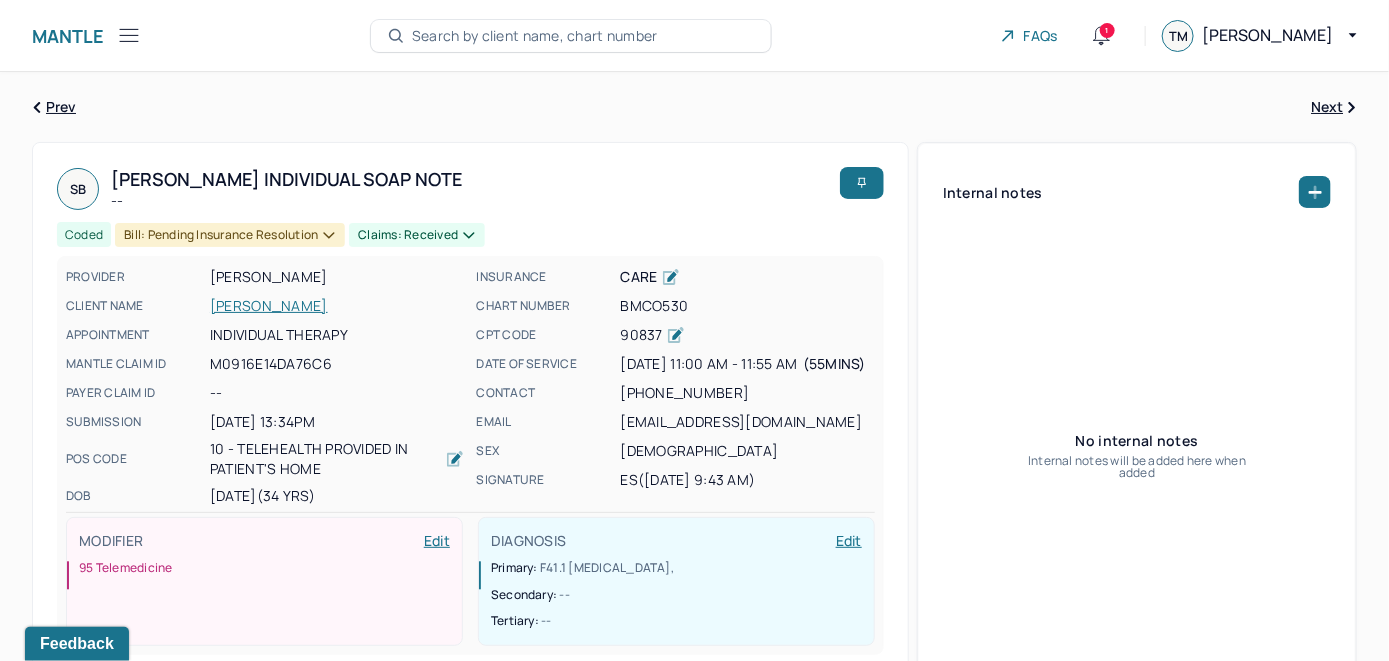 click on "Search by client name, chart number" at bounding box center [535, 36] 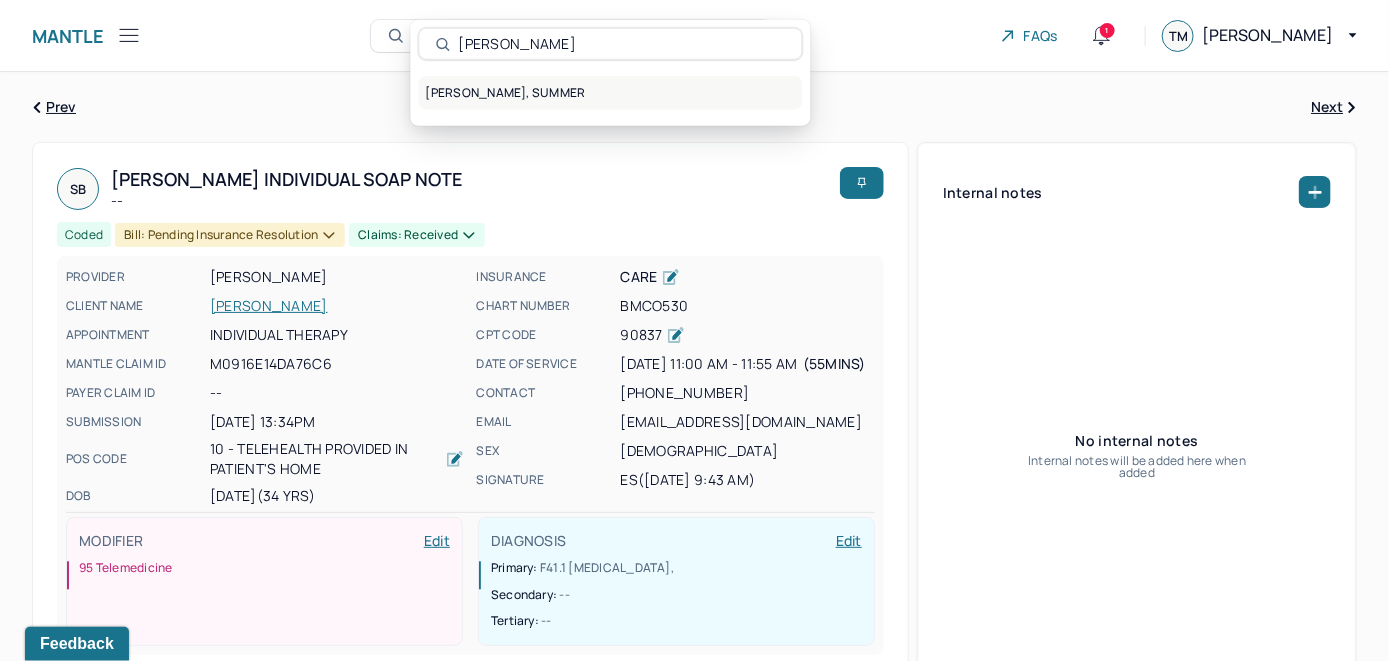 type on "[PERSON_NAME]" 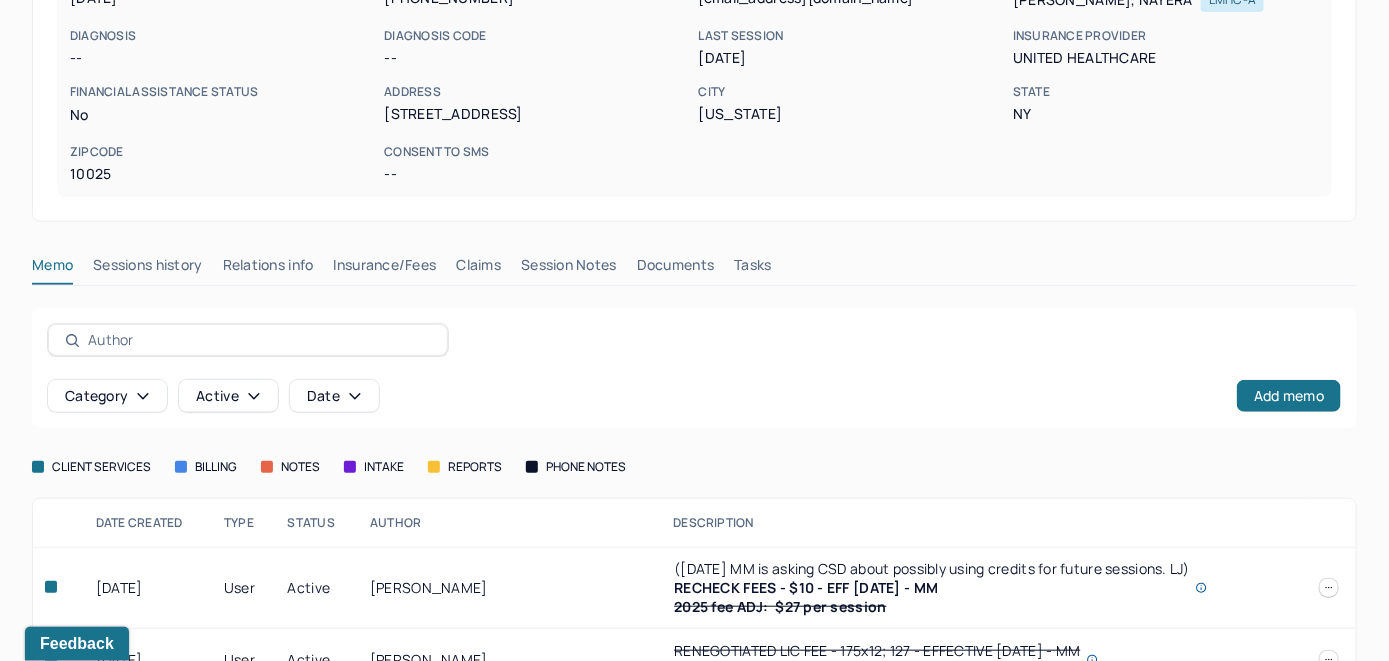 scroll, scrollTop: 400, scrollLeft: 0, axis: vertical 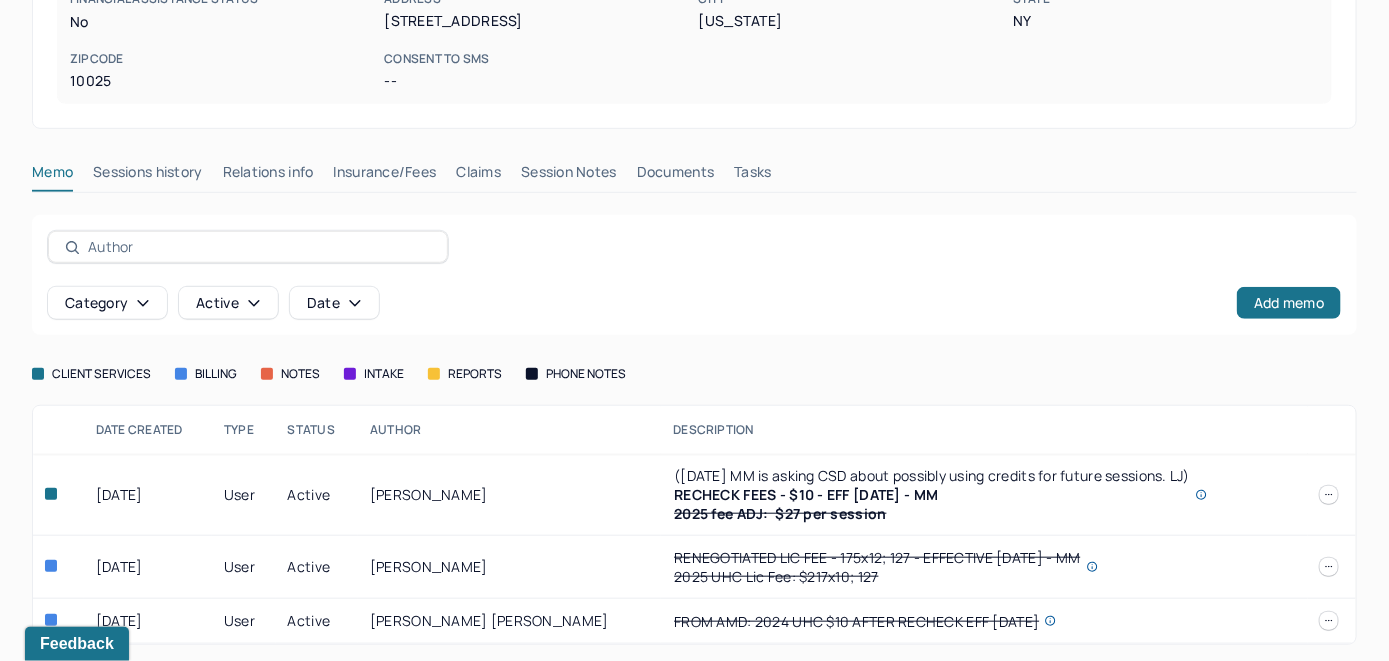 click on "Insurance/Fees" at bounding box center [385, 176] 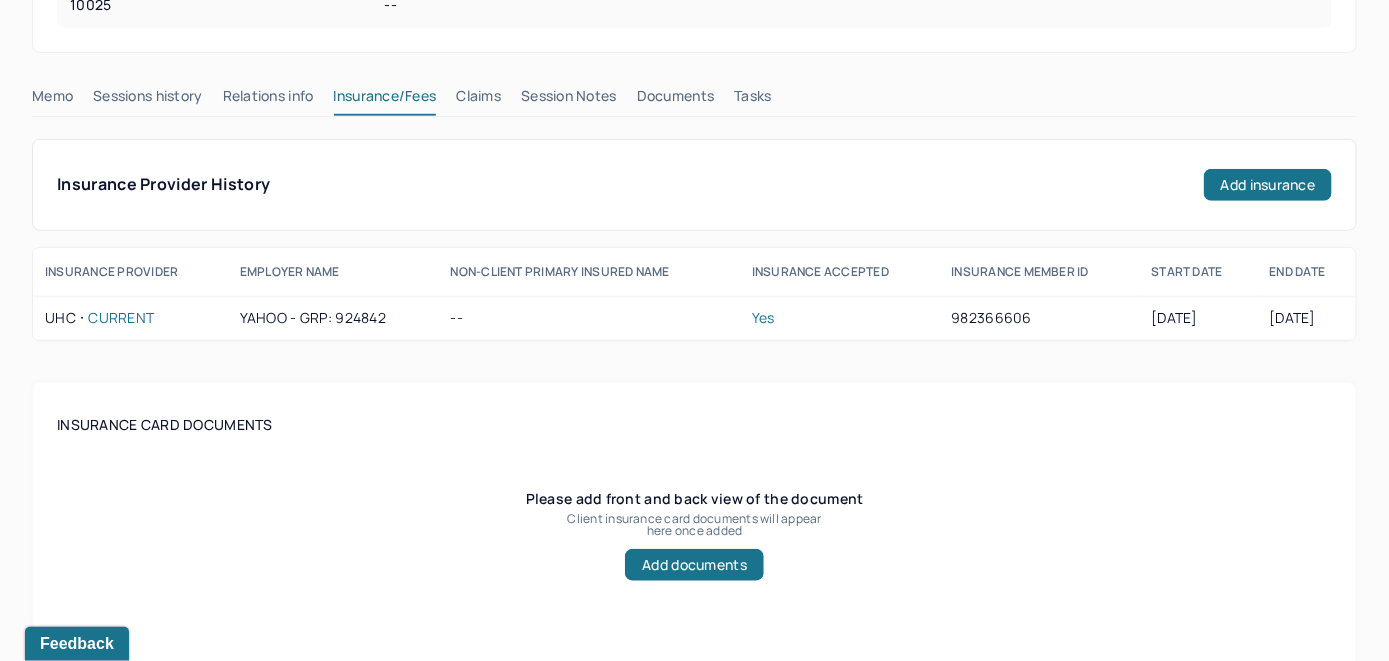 scroll, scrollTop: 400, scrollLeft: 0, axis: vertical 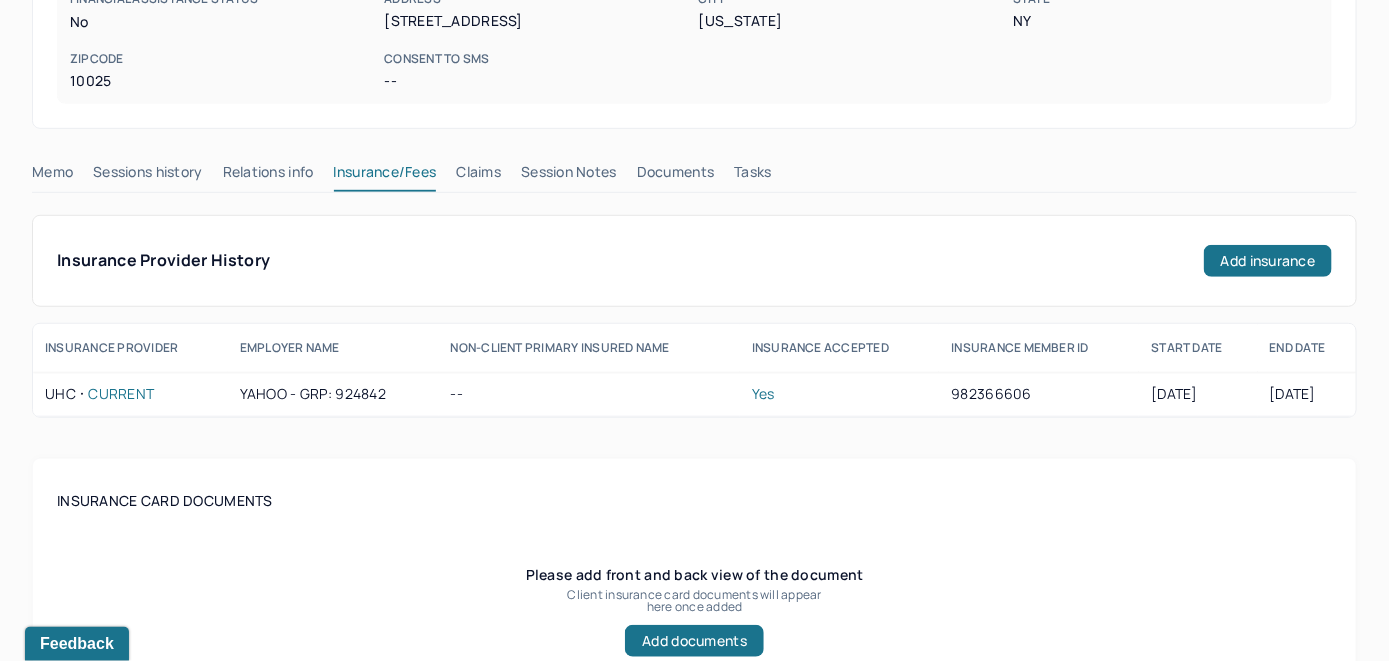 click on "Claims" at bounding box center (478, 176) 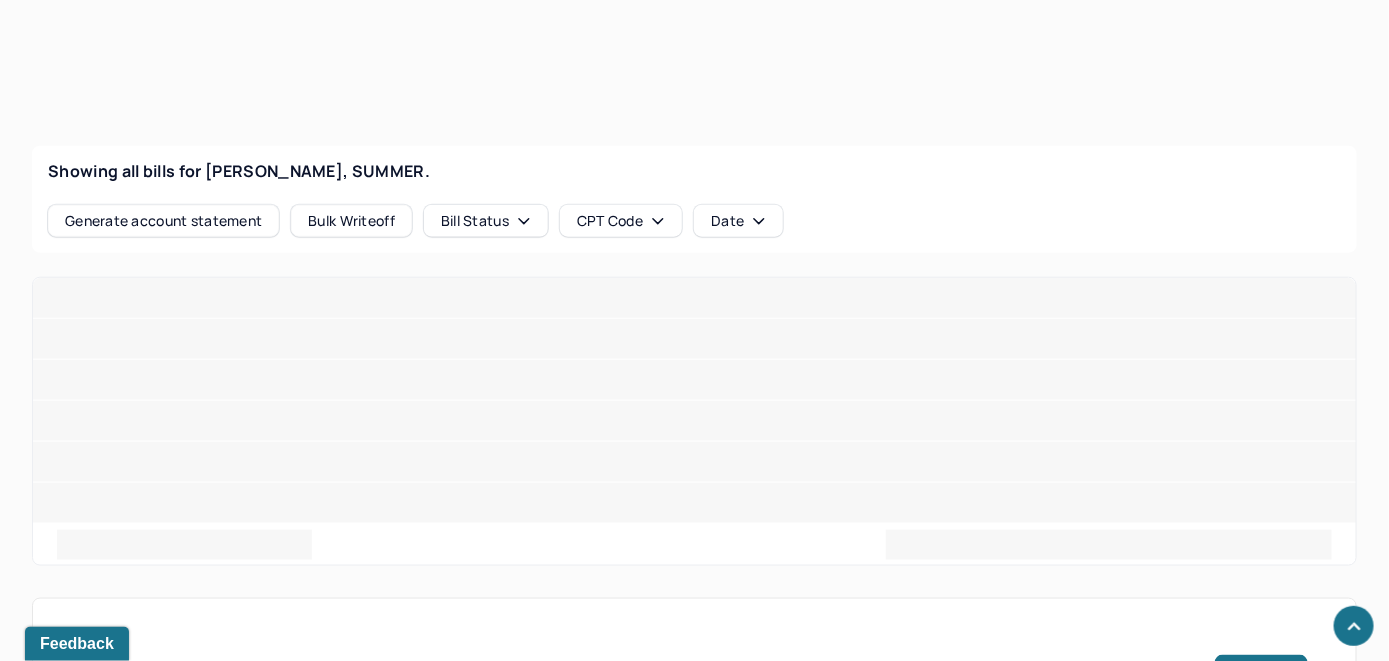scroll, scrollTop: 741, scrollLeft: 0, axis: vertical 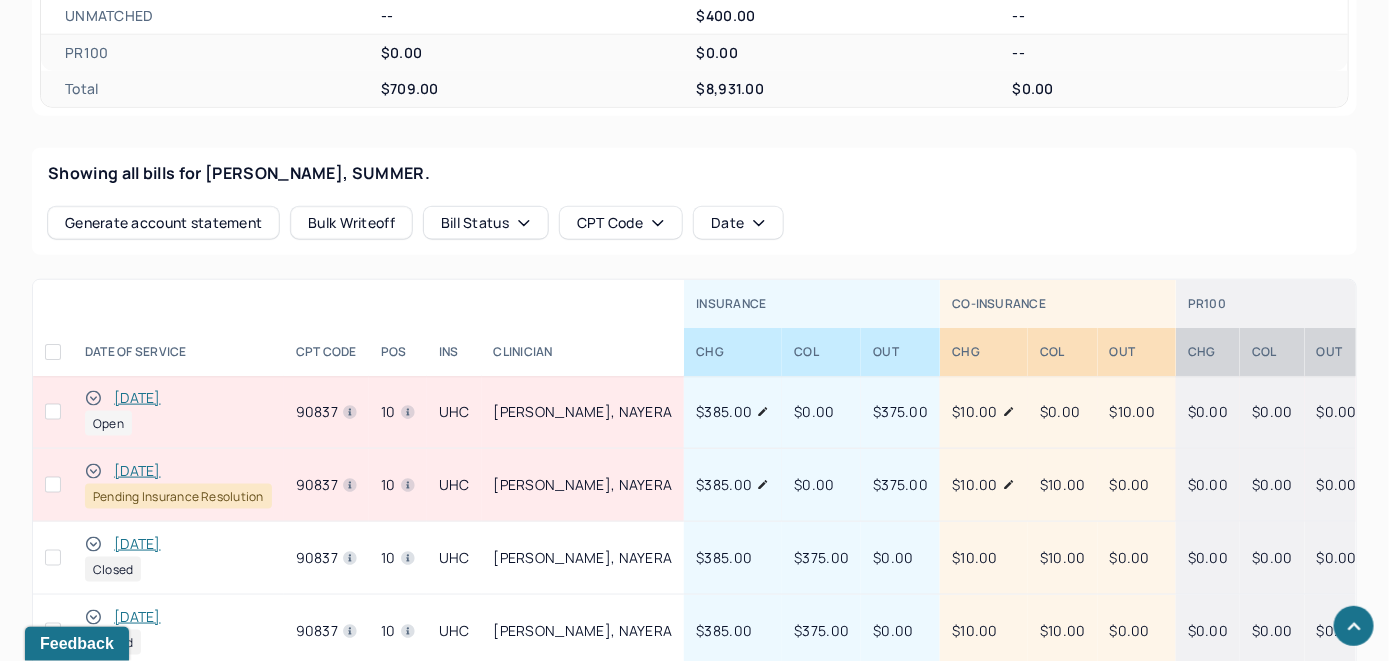 click on "[DATE]" at bounding box center [137, 398] 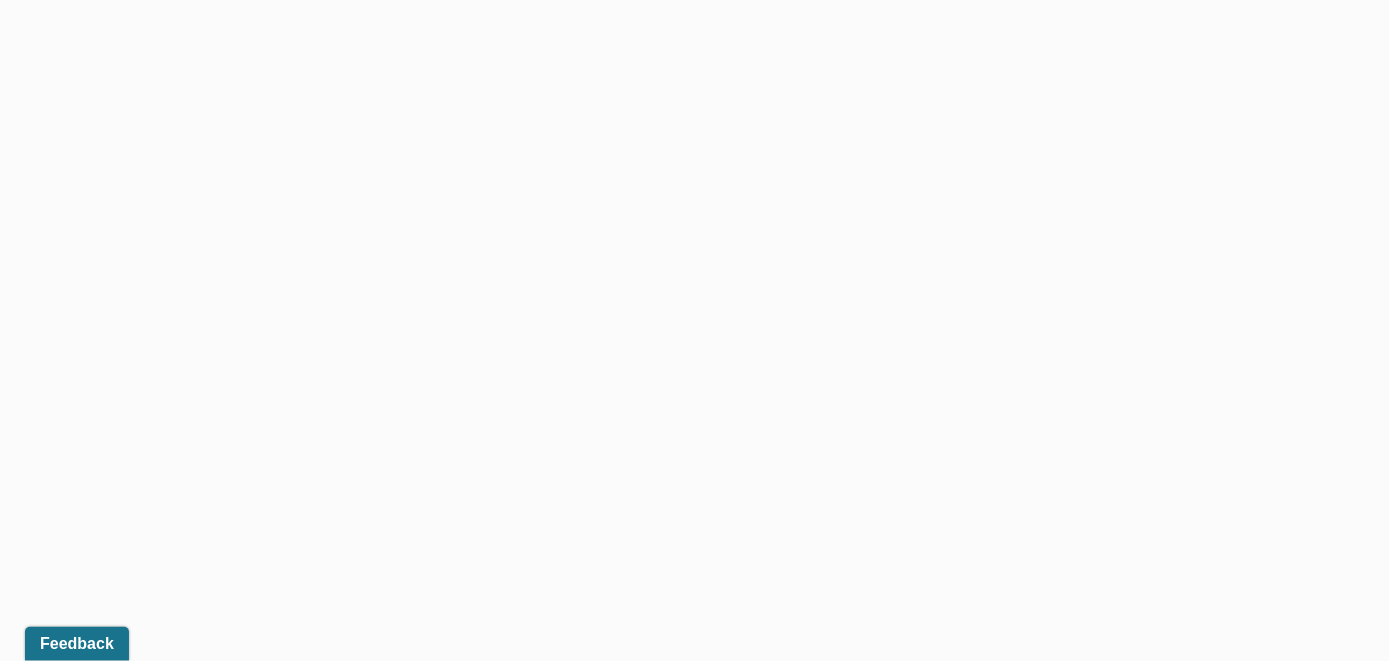 scroll, scrollTop: 669, scrollLeft: 0, axis: vertical 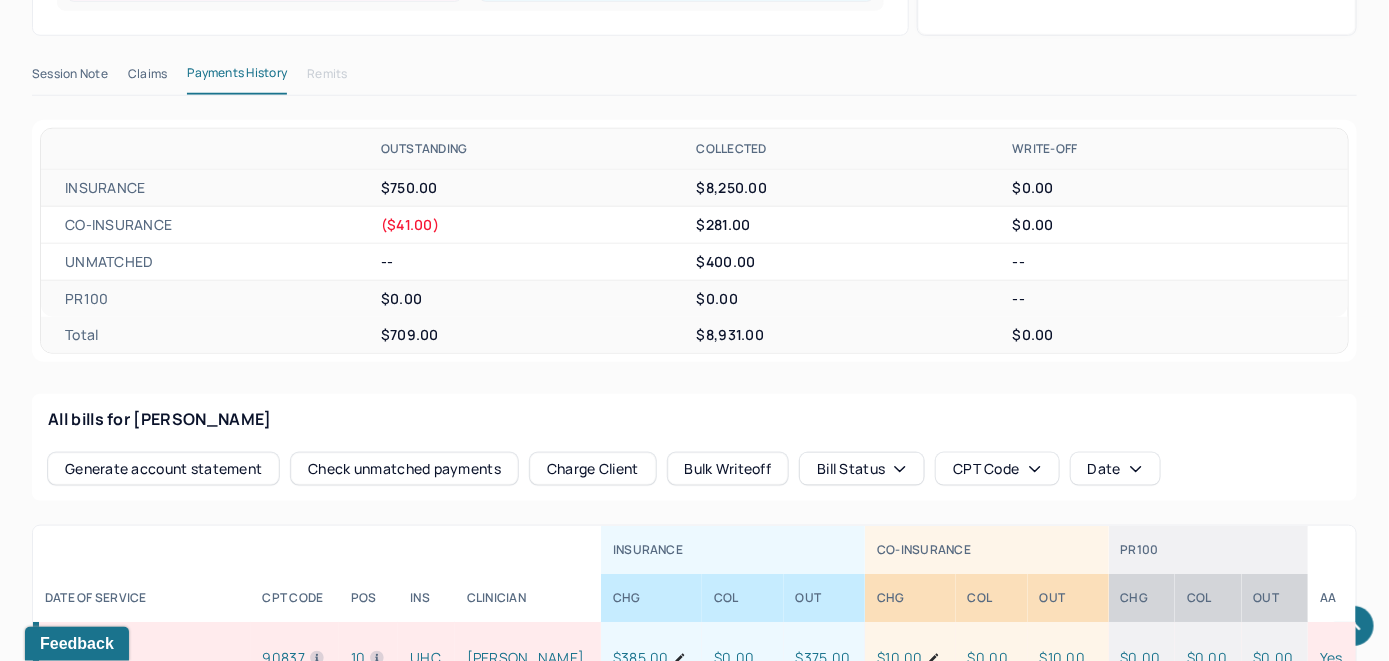 click on "Check unmatched payments" at bounding box center (404, 469) 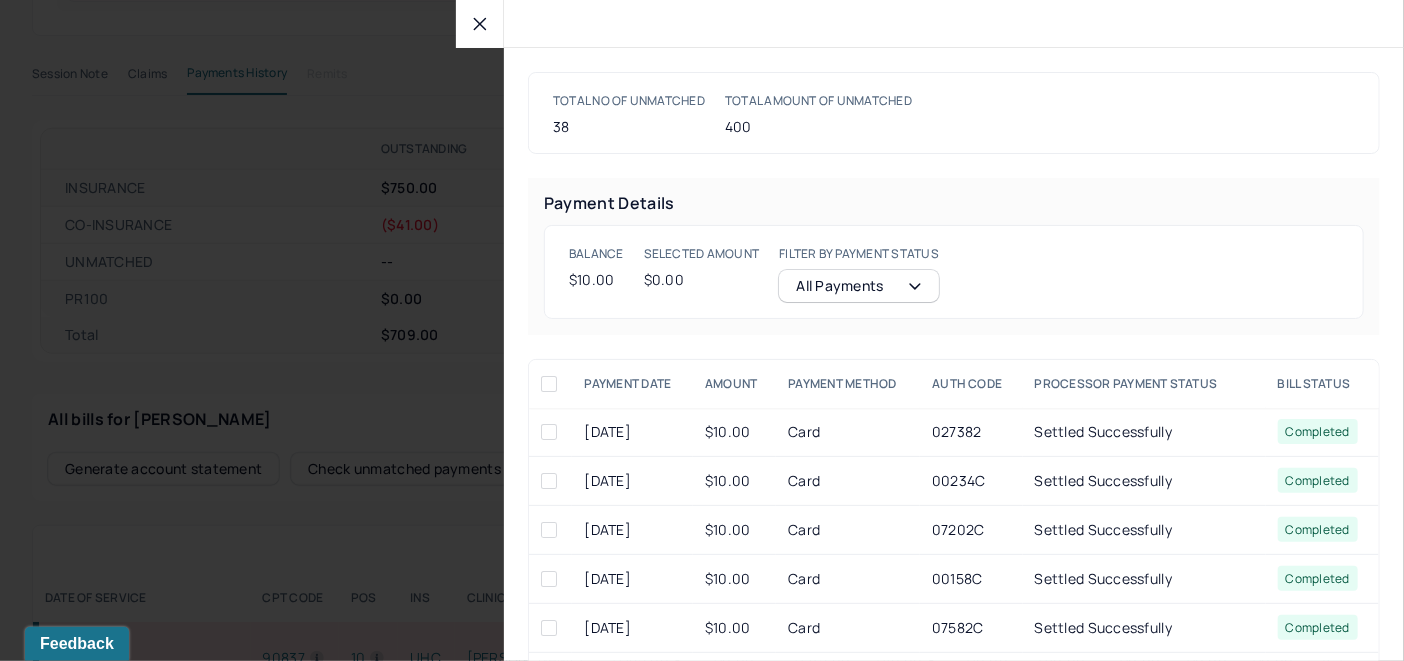 click at bounding box center [550, 432] 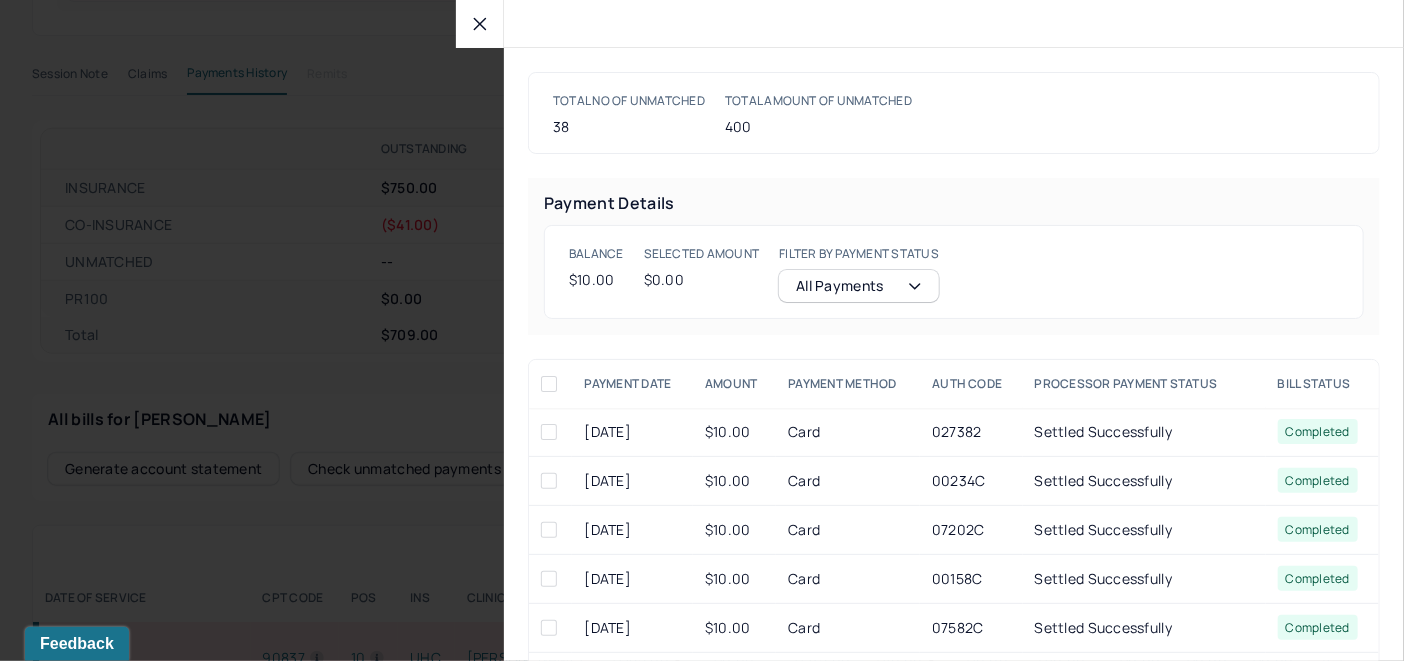 click at bounding box center (549, 432) 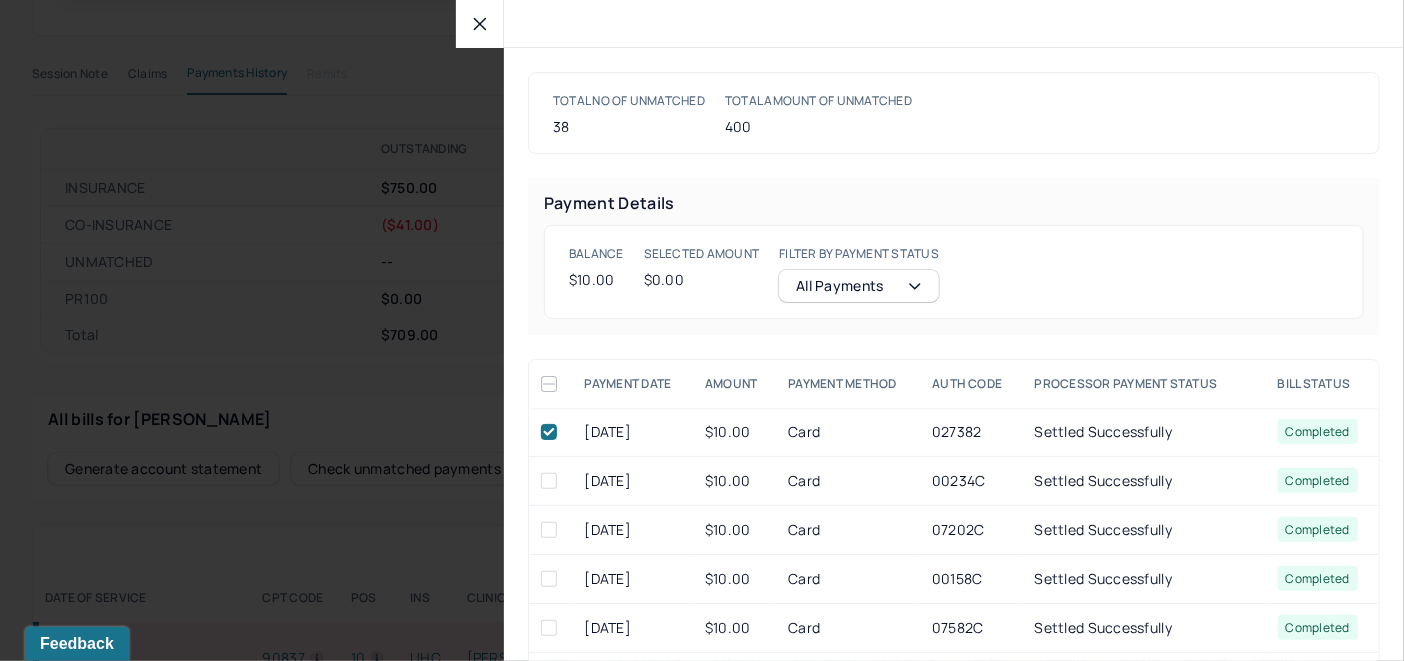 checkbox on "true" 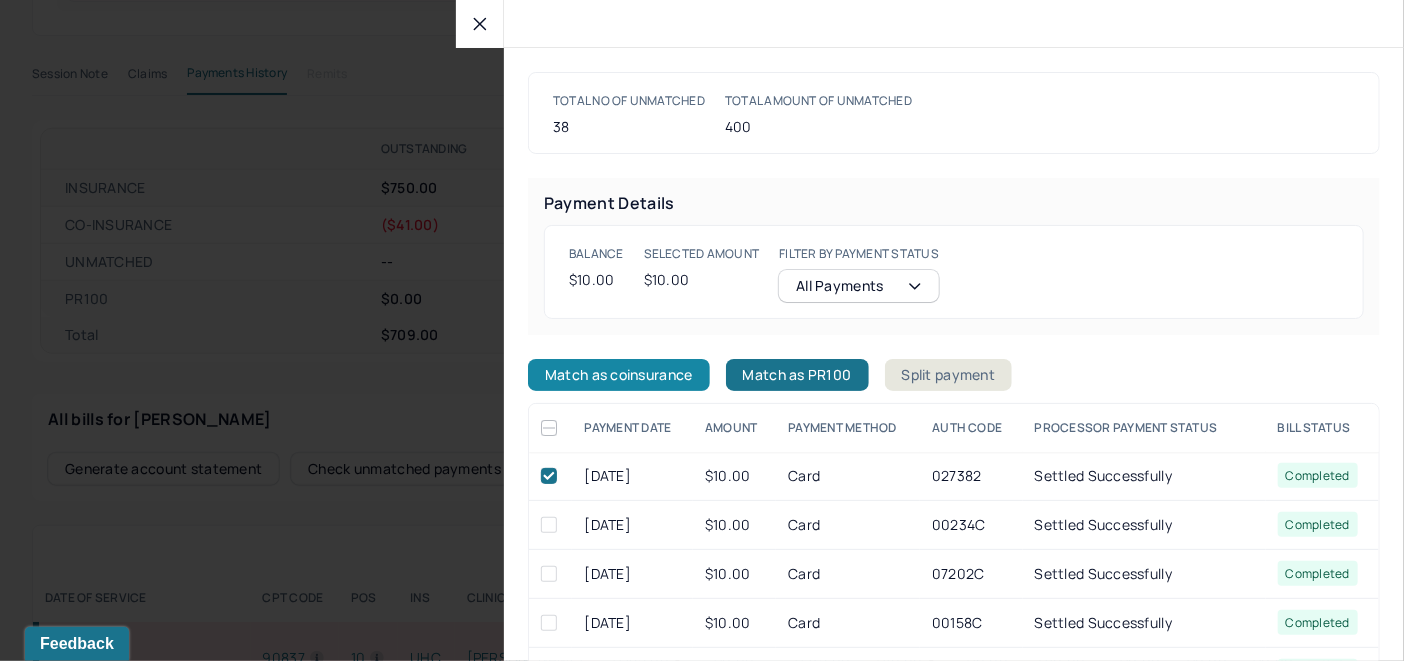 click on "Match as coinsurance" at bounding box center (619, 375) 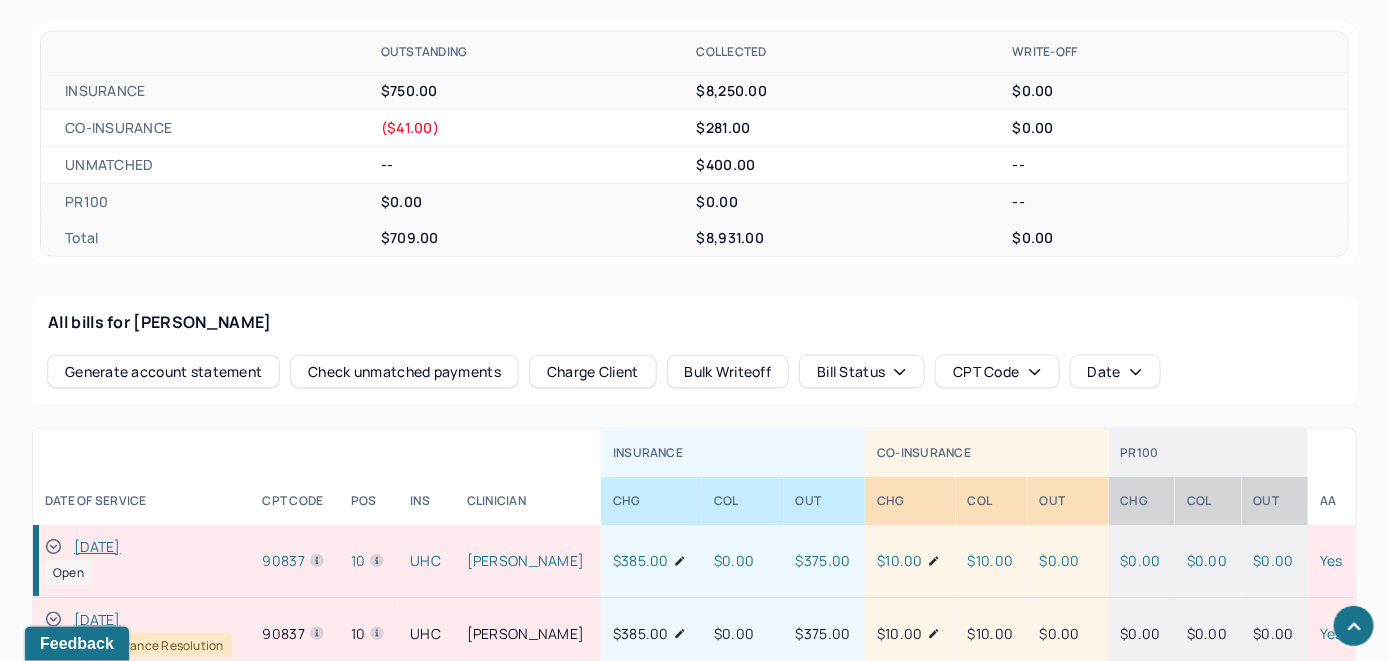 scroll, scrollTop: 969, scrollLeft: 0, axis: vertical 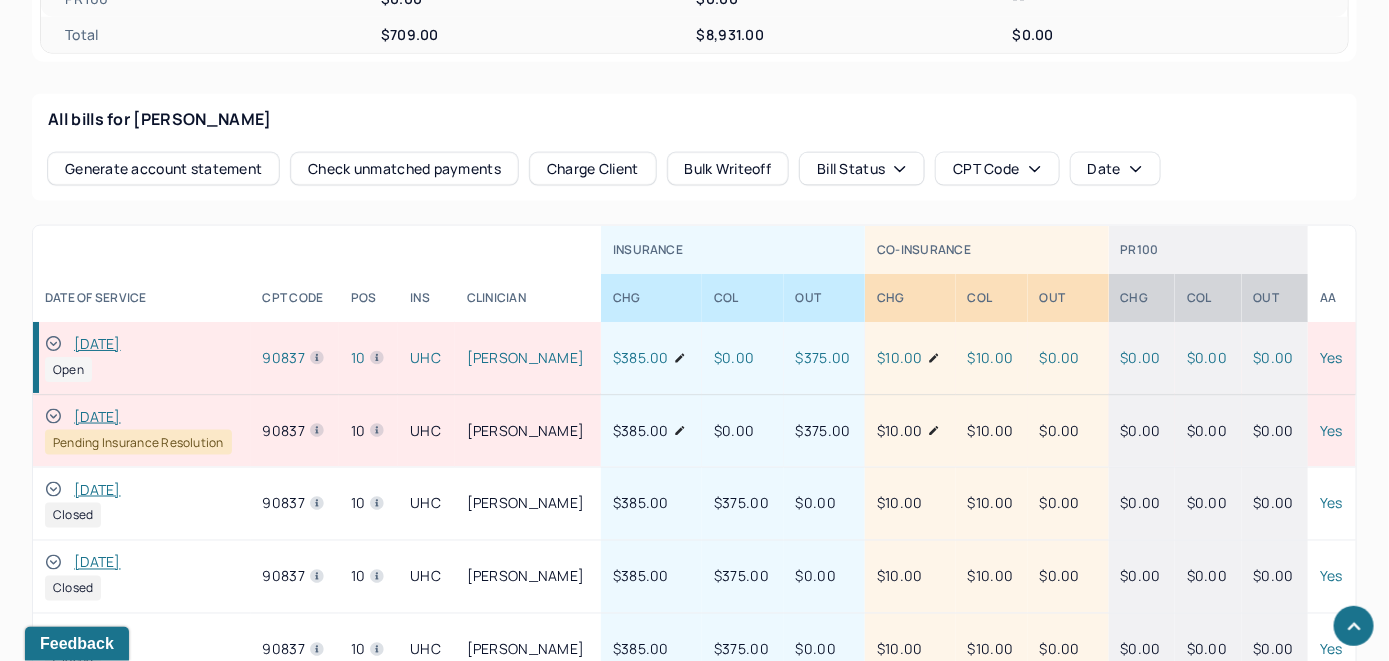 click 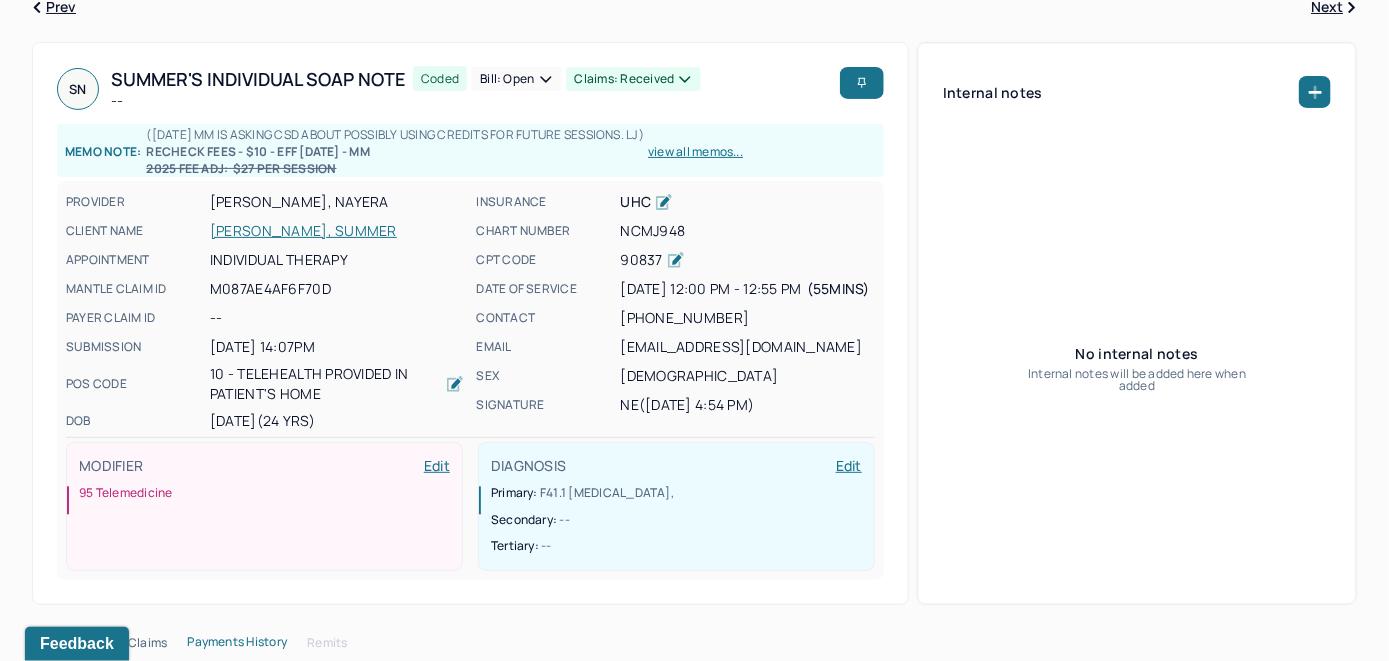 scroll, scrollTop: 69, scrollLeft: 0, axis: vertical 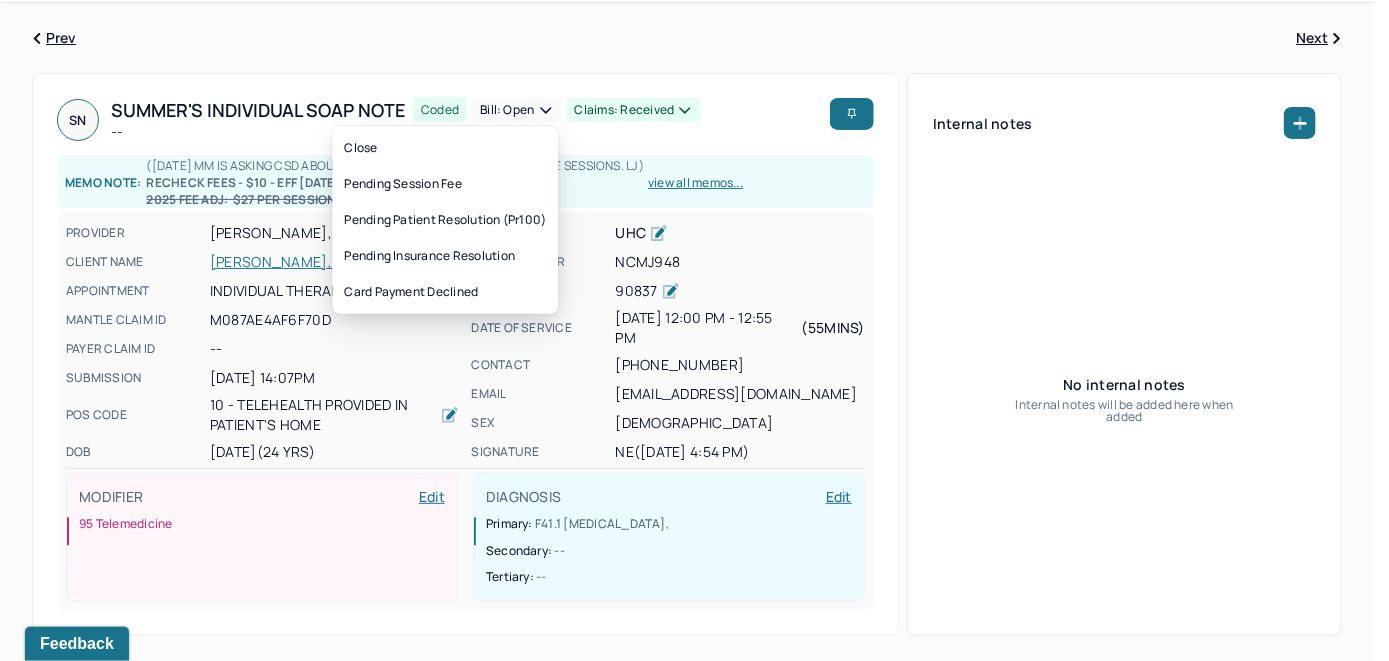 click on "Bill: Open" at bounding box center (516, 110) 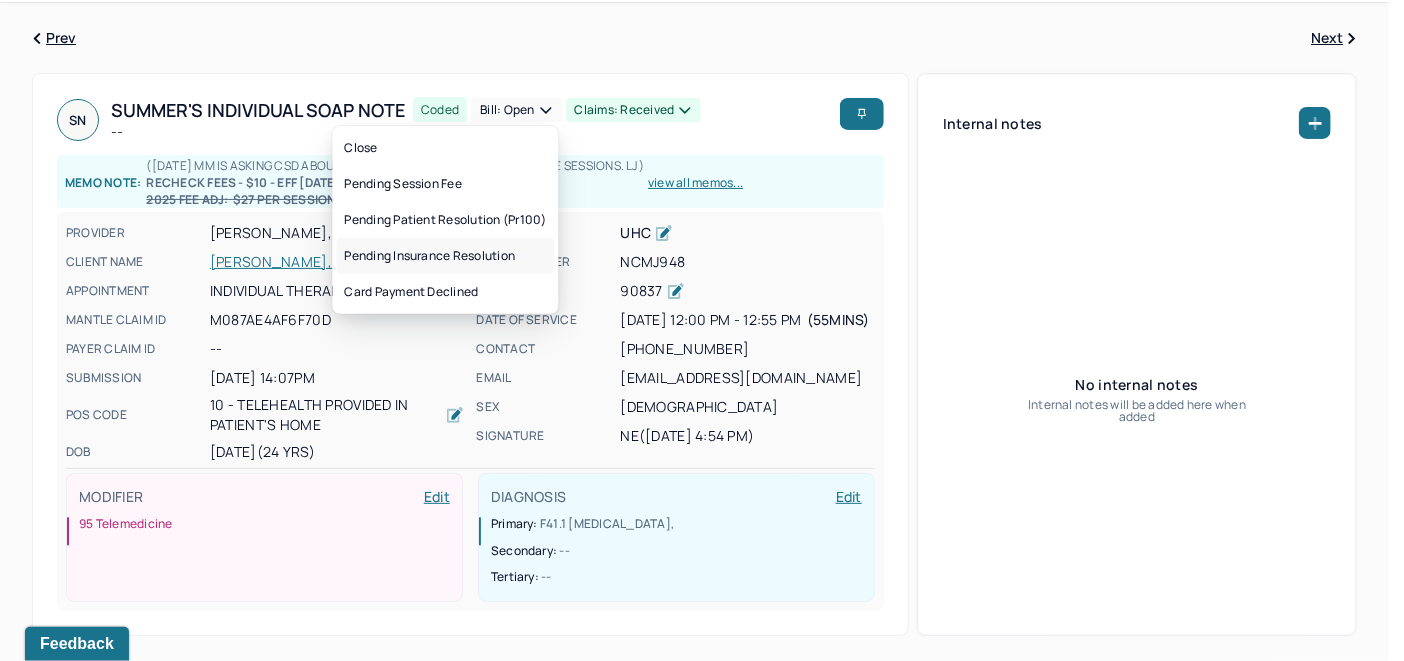 click on "Pending insurance resolution" at bounding box center (445, 256) 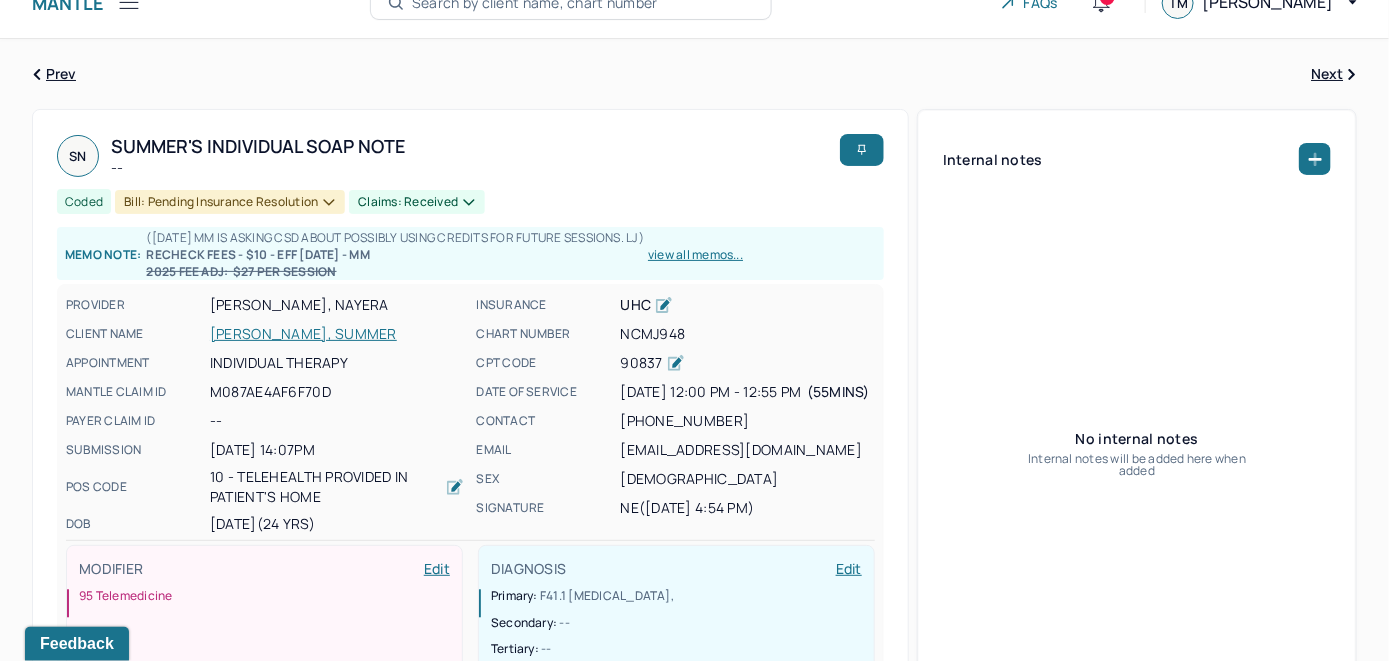 scroll, scrollTop: 0, scrollLeft: 0, axis: both 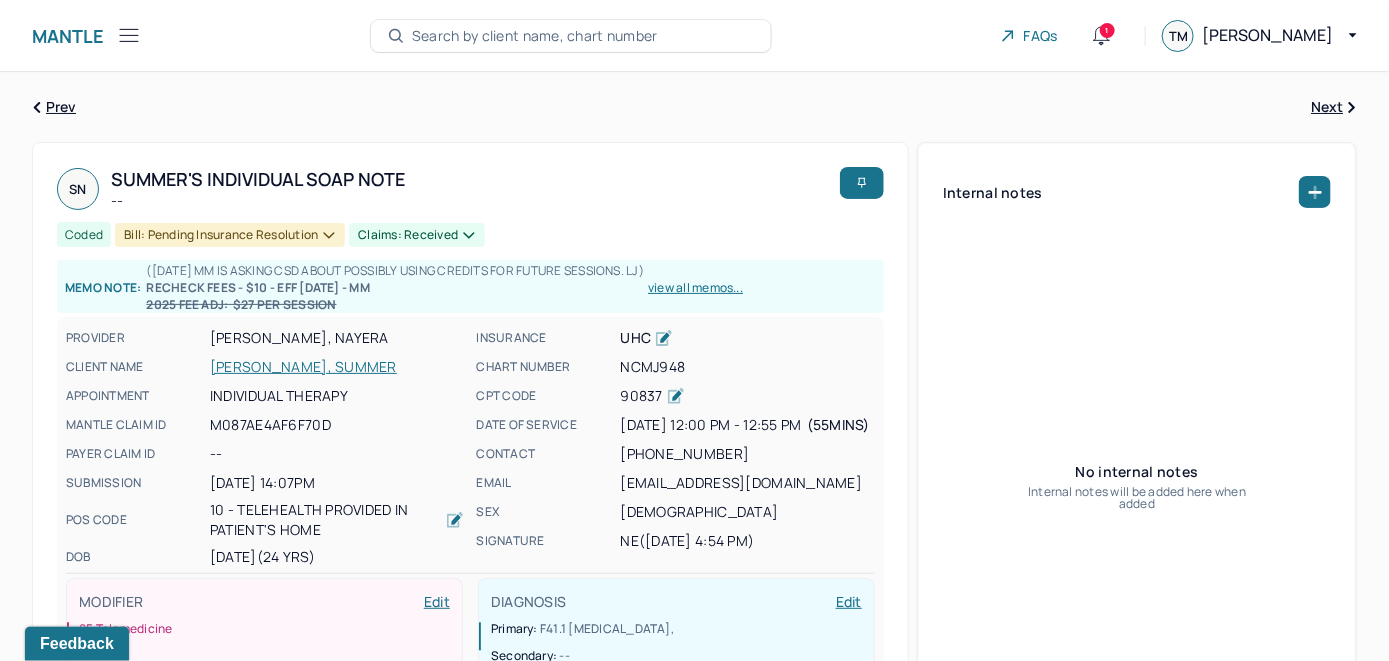click on "Search by client name, chart number" at bounding box center [535, 36] 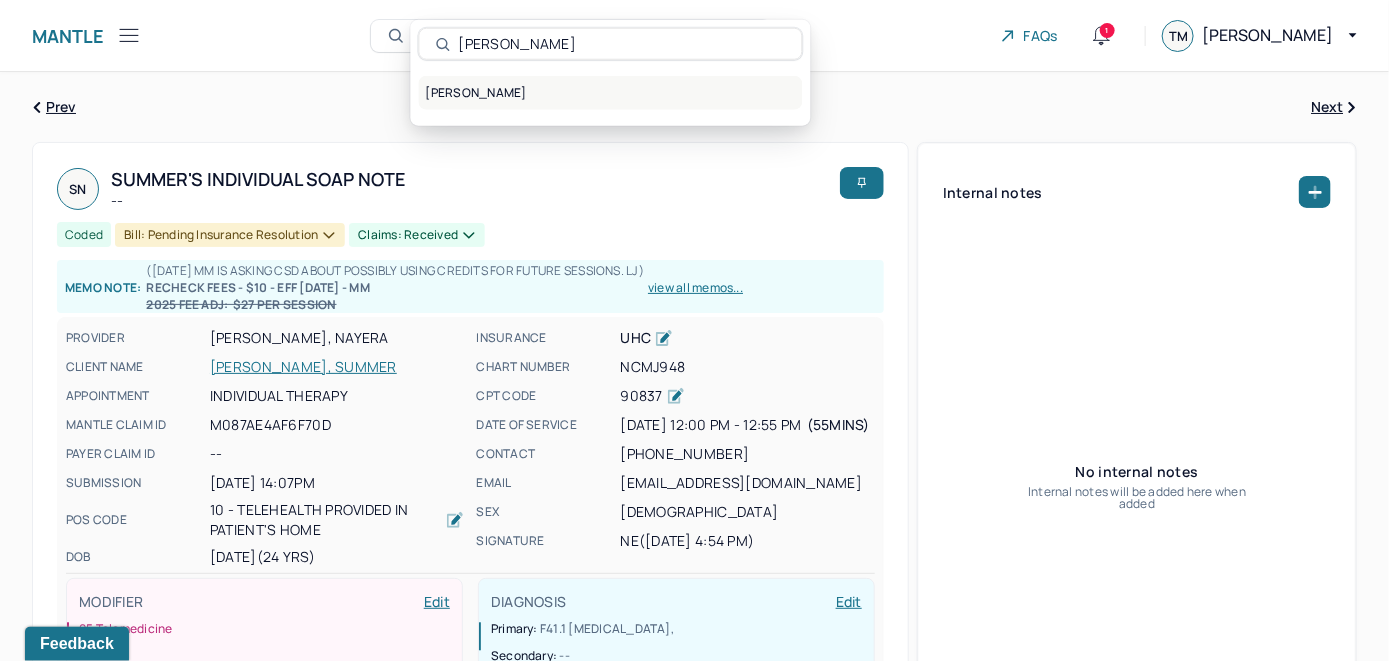 type on "[PERSON_NAME]" 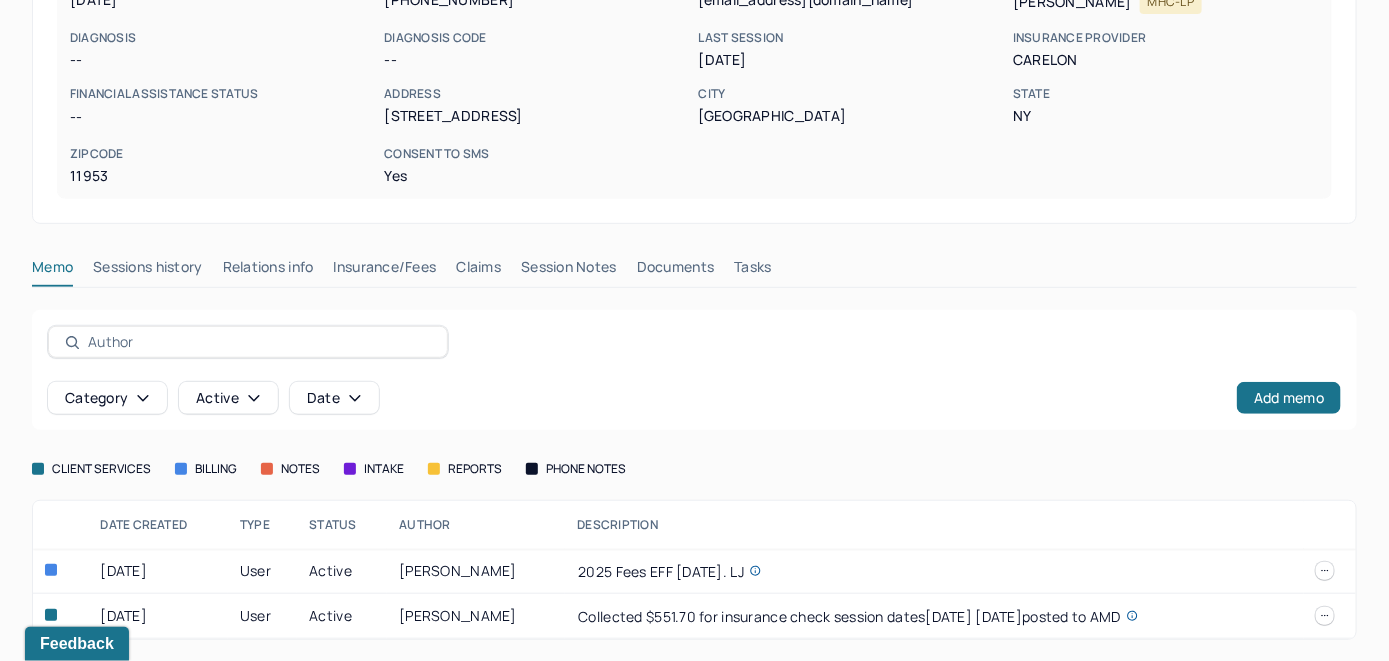 scroll, scrollTop: 306, scrollLeft: 0, axis: vertical 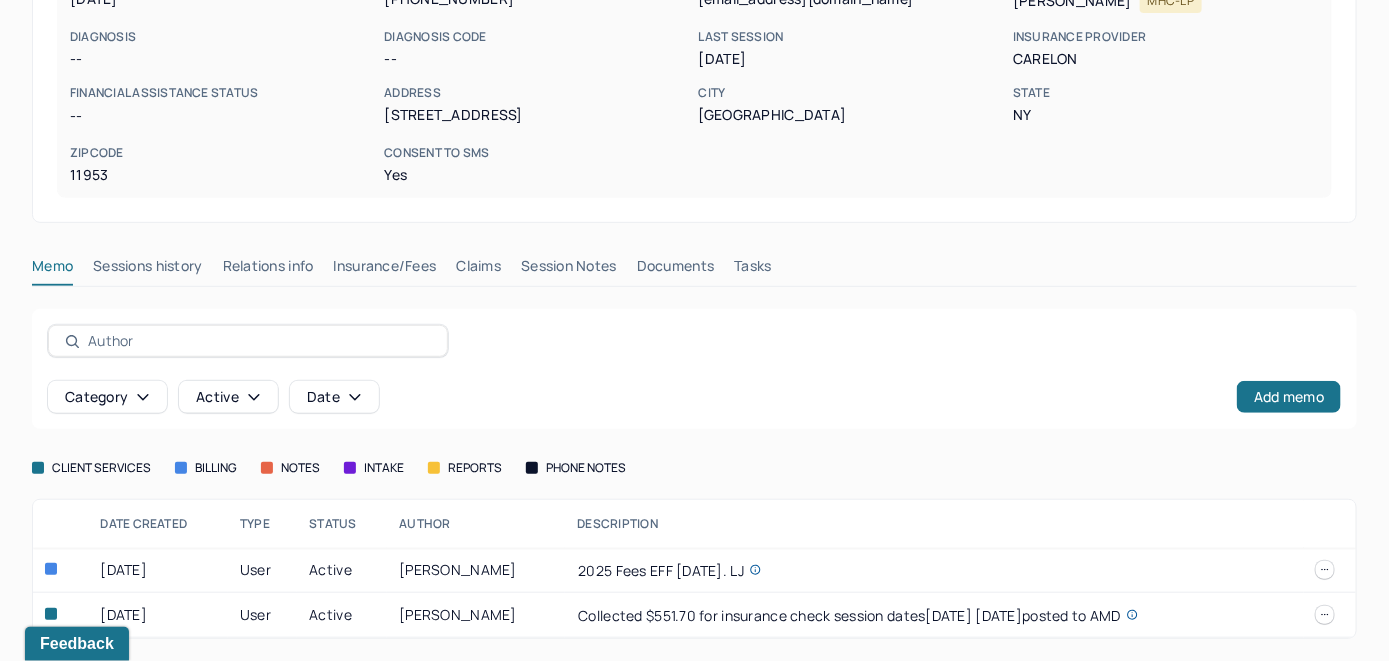 click on "Insurance/Fees" at bounding box center [385, 270] 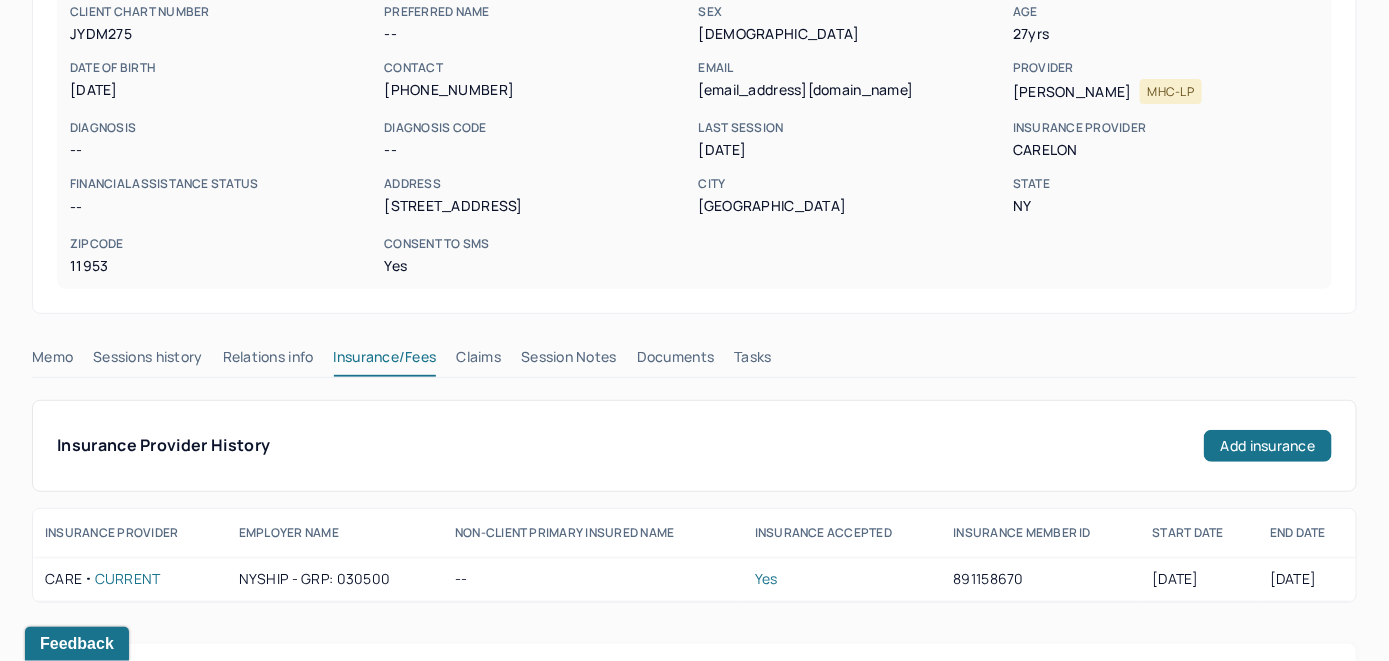 scroll, scrollTop: 206, scrollLeft: 0, axis: vertical 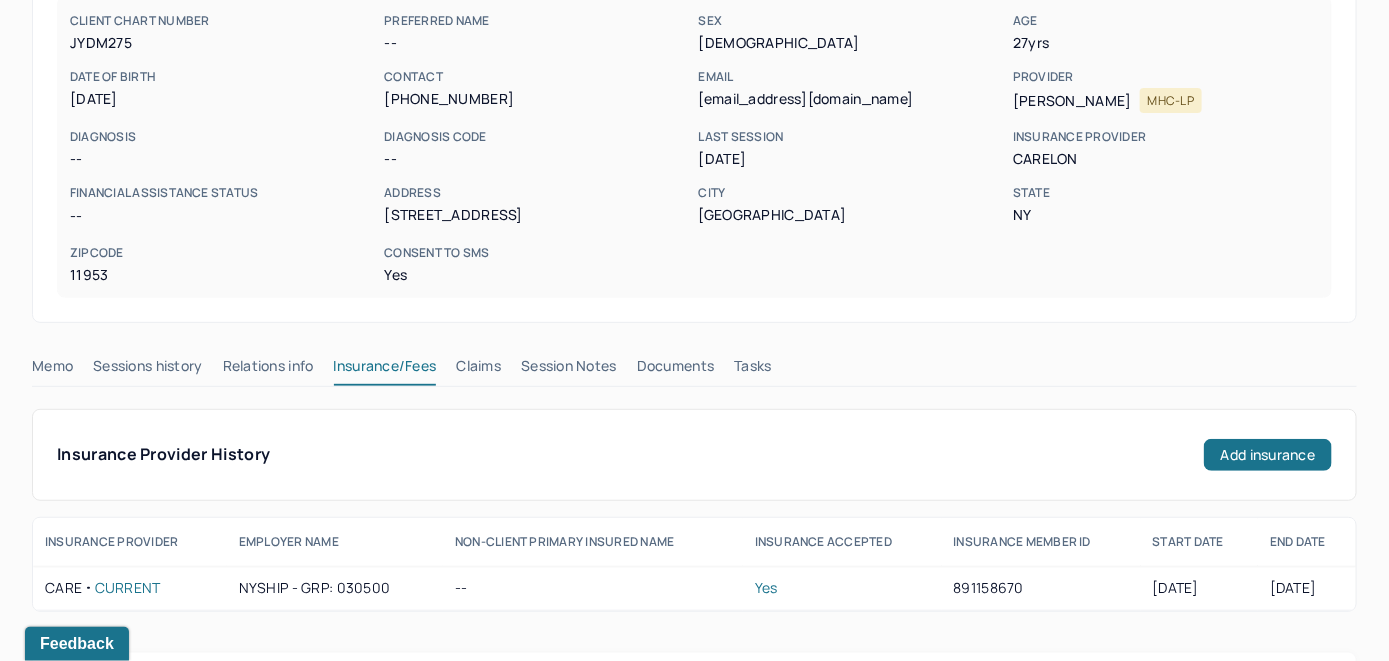 click on "Claims" at bounding box center (478, 370) 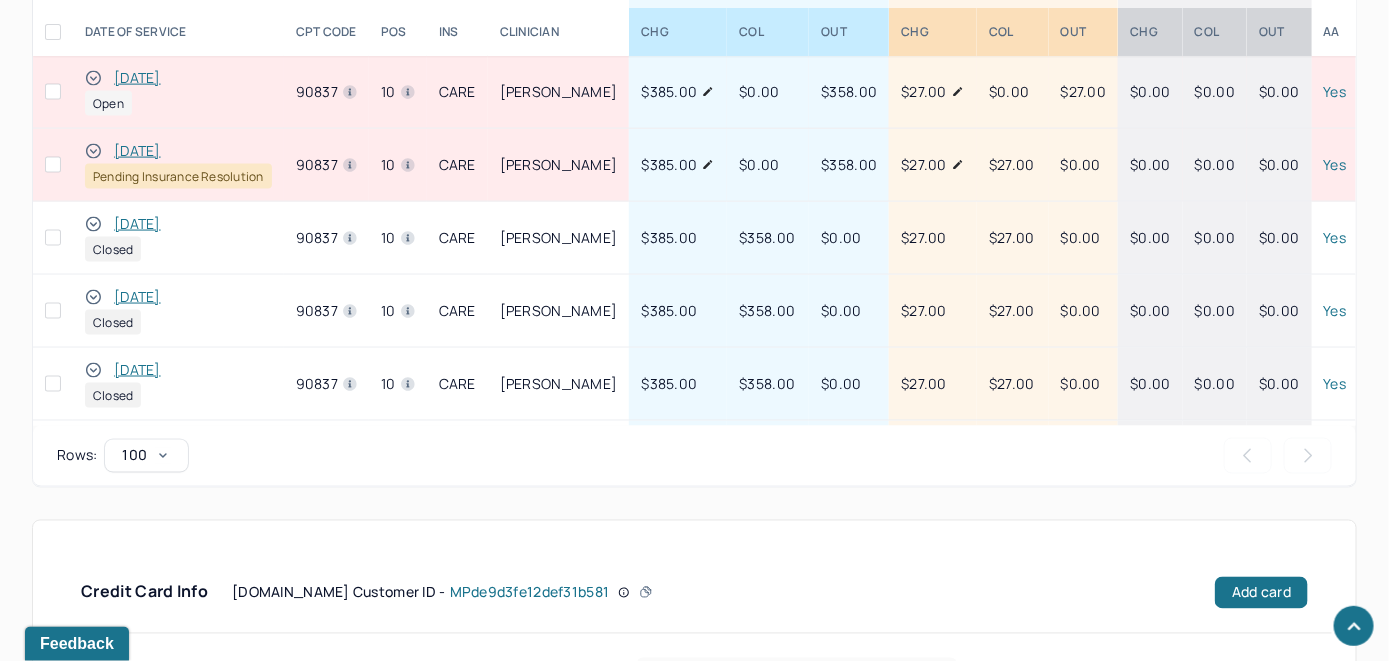 scroll, scrollTop: 961, scrollLeft: 0, axis: vertical 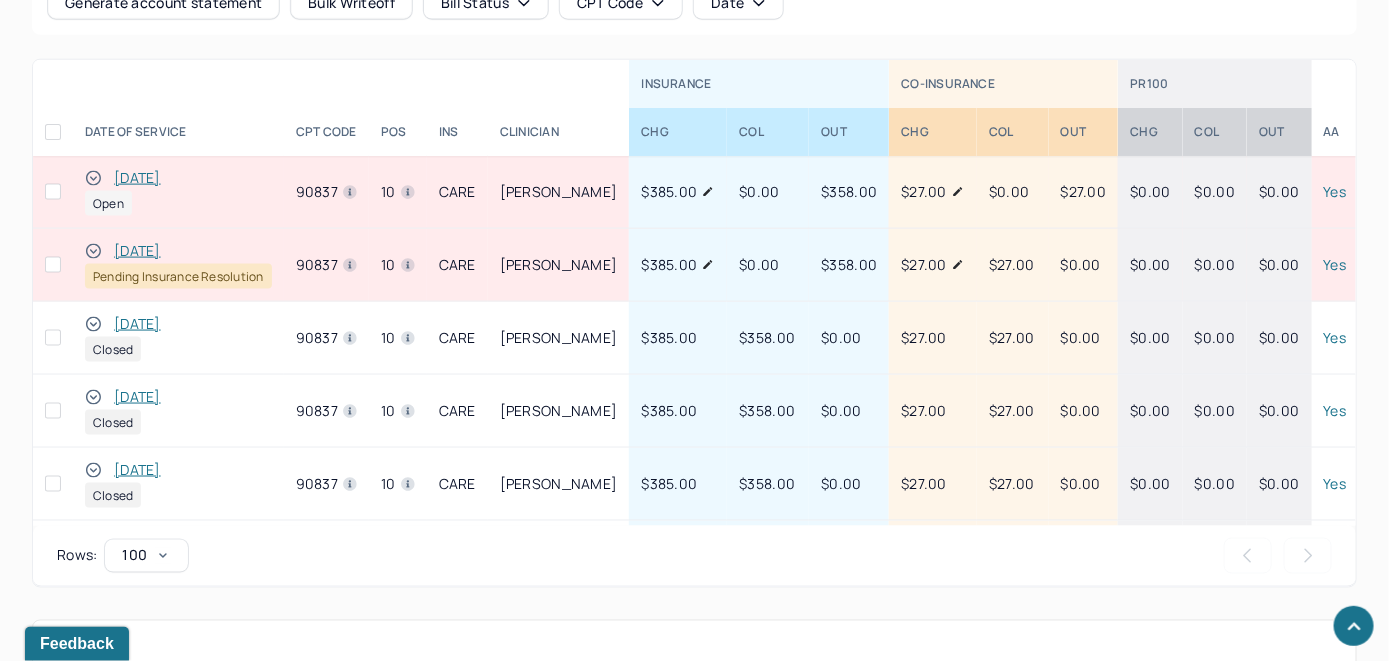 click on "[DATE]" at bounding box center (137, 178) 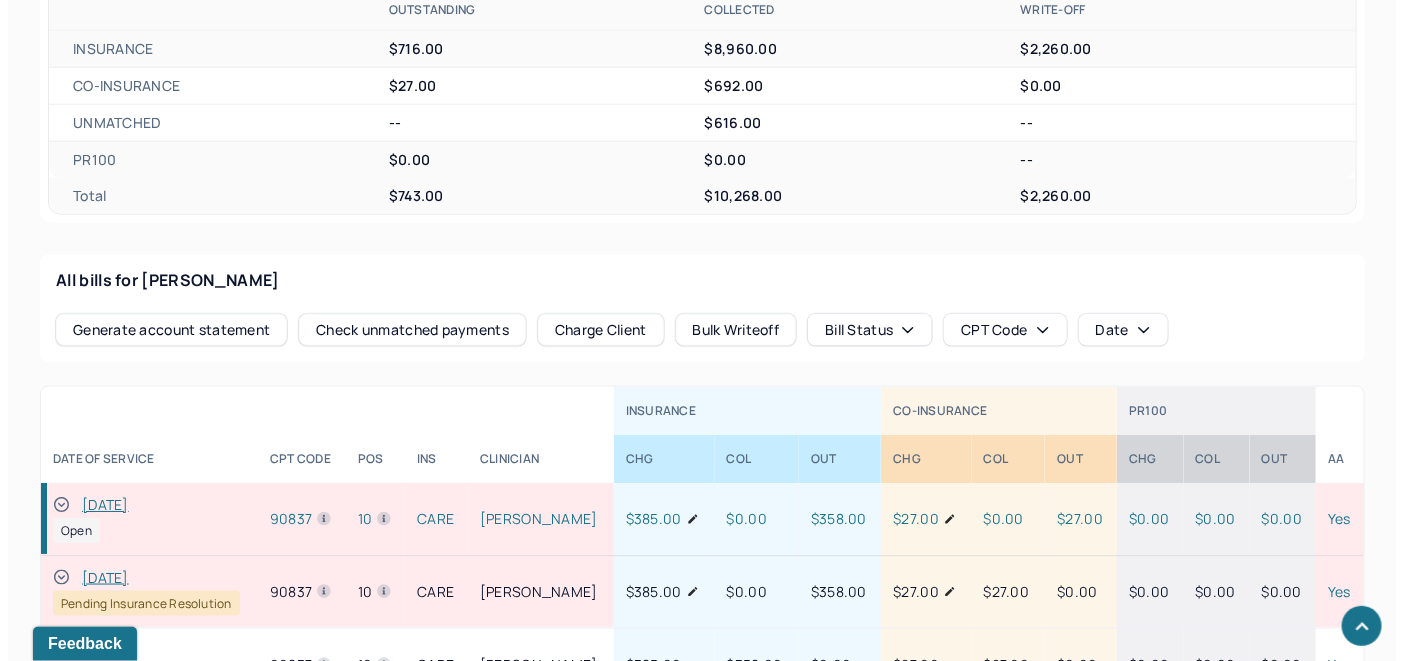 scroll, scrollTop: 888, scrollLeft: 0, axis: vertical 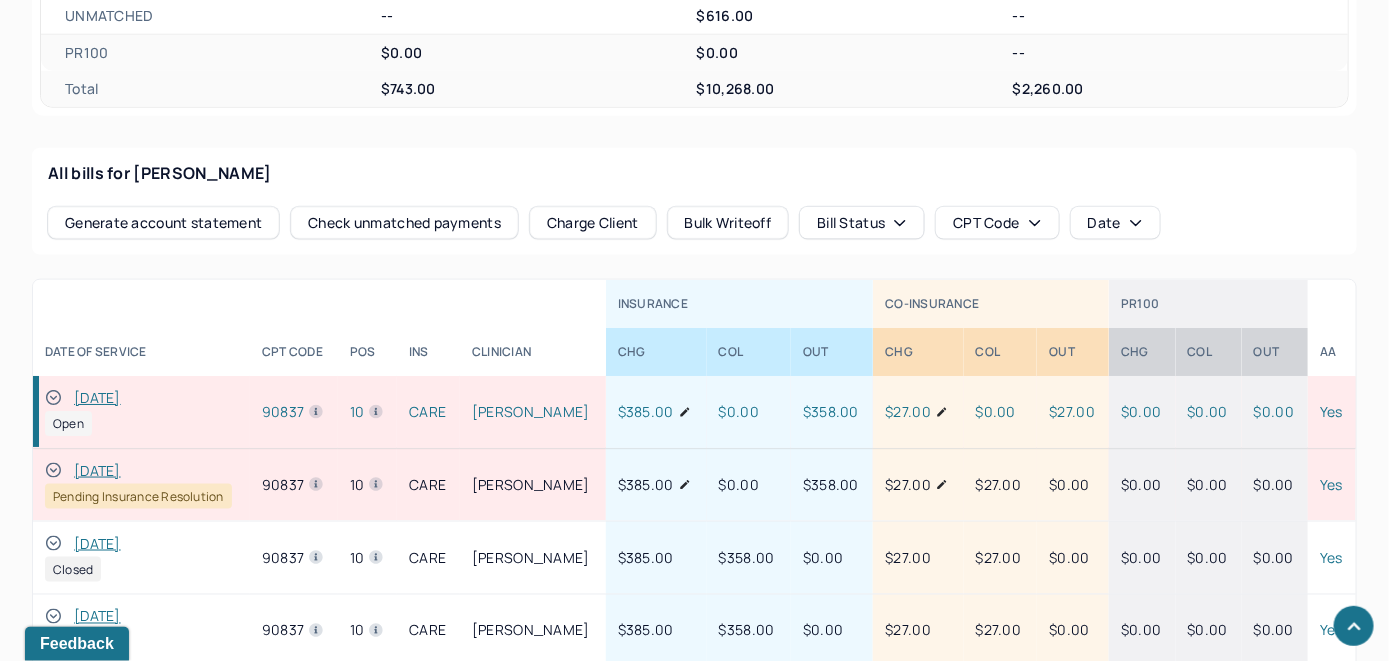 click on "Check unmatched payments" at bounding box center [404, 223] 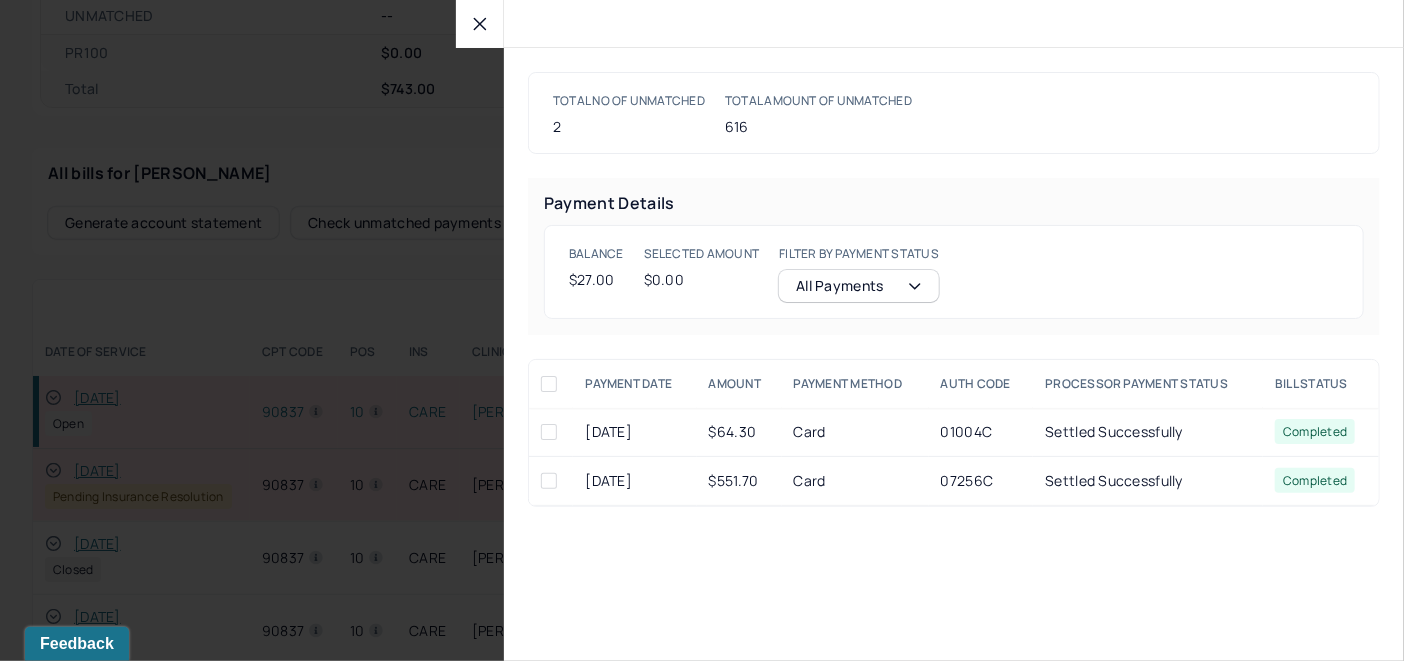 click 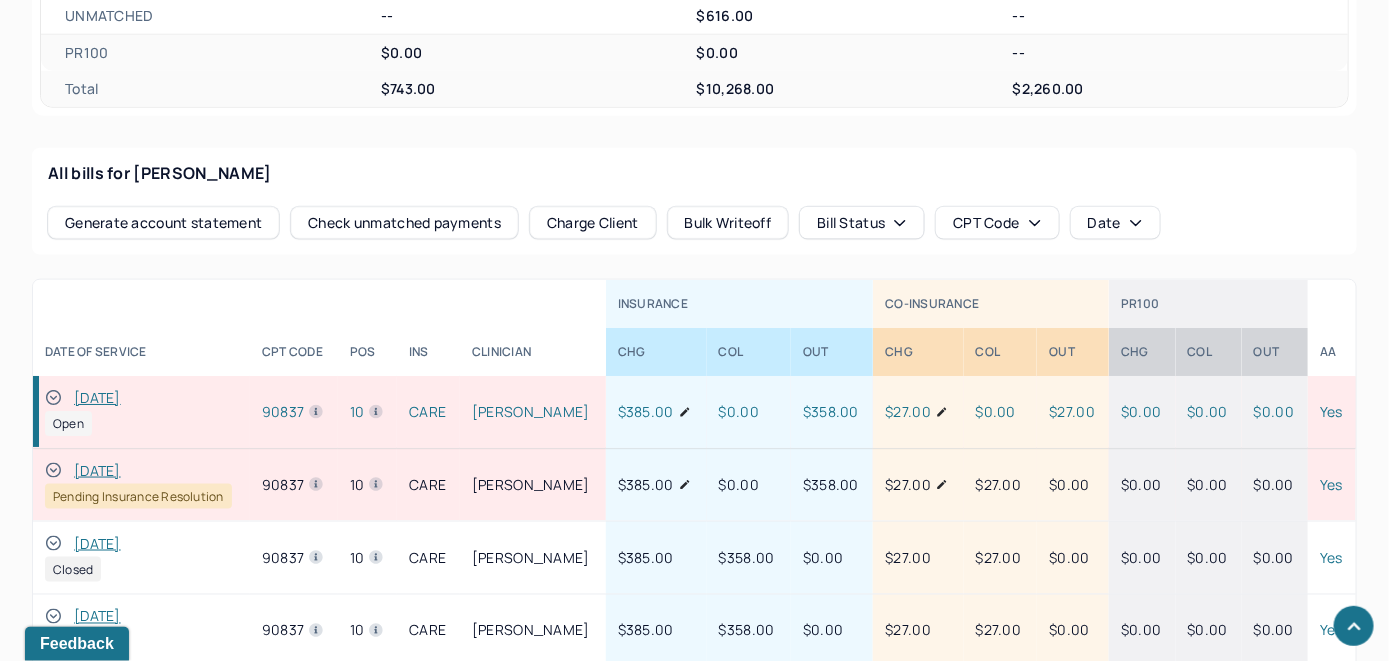 click on "Charge Client" at bounding box center [593, 223] 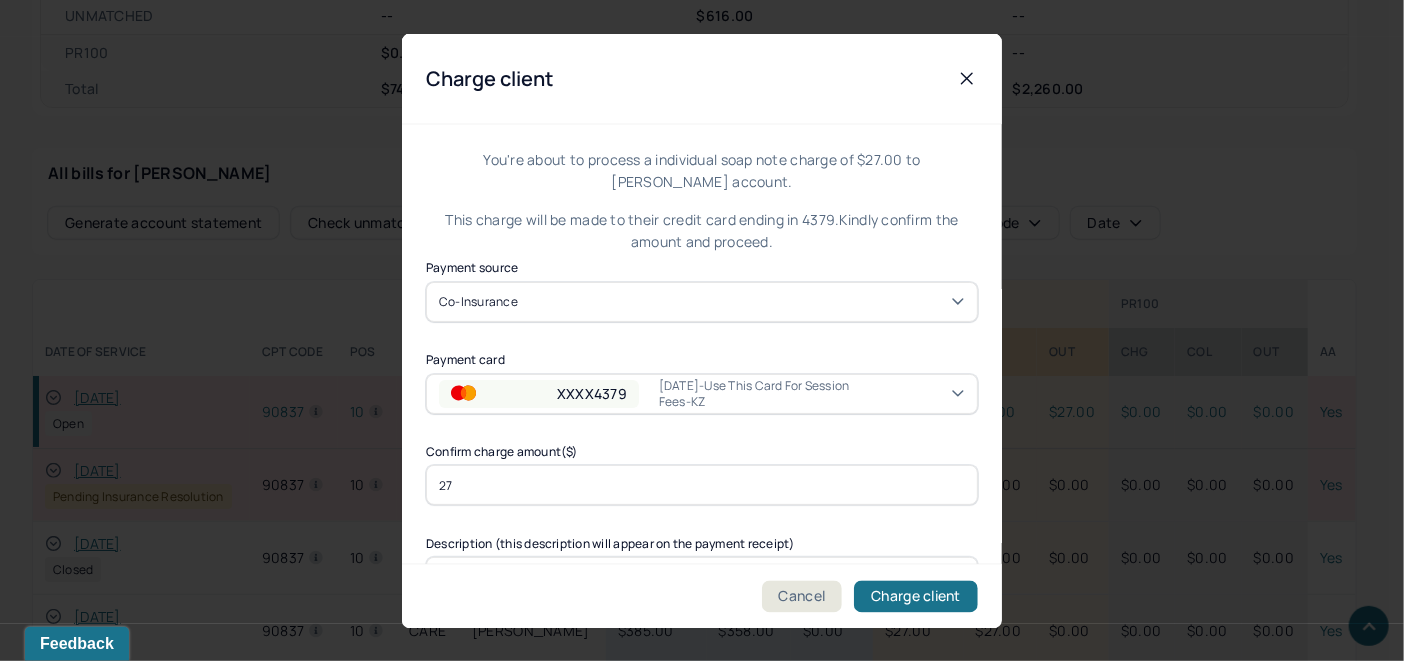 scroll, scrollTop: 100, scrollLeft: 0, axis: vertical 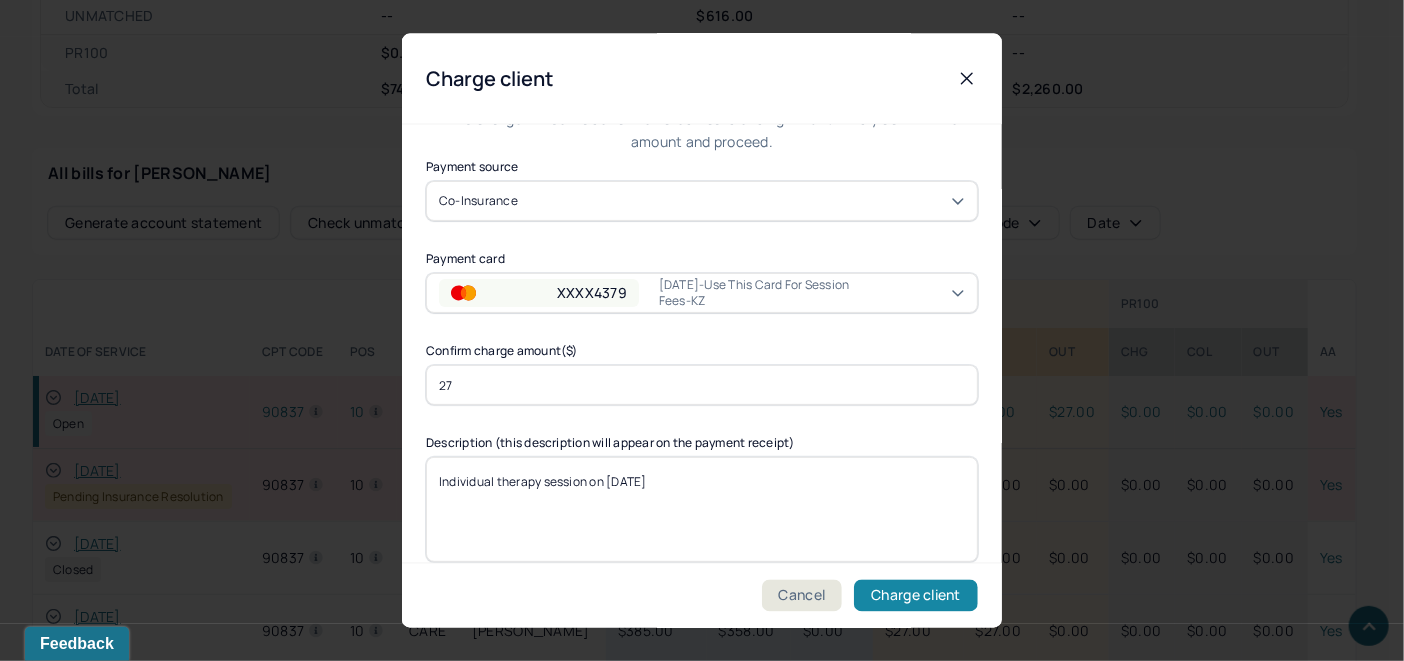 click on "Charge client" at bounding box center [916, 596] 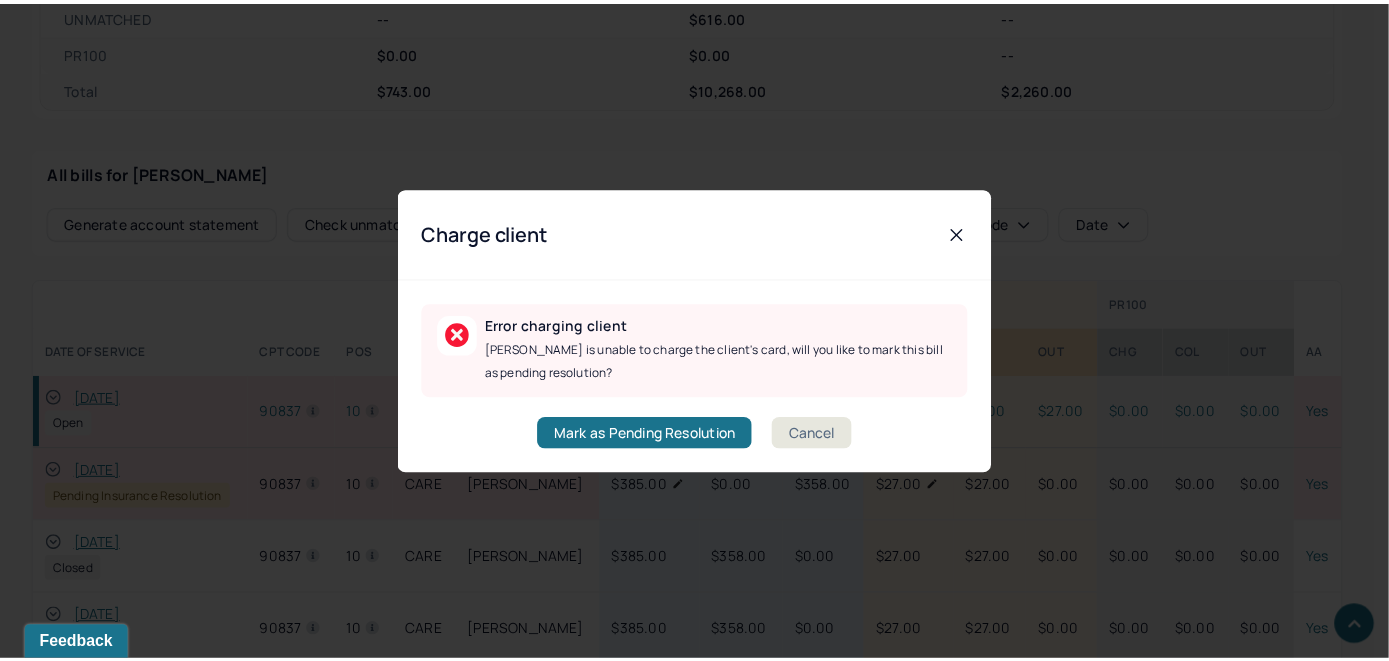 scroll, scrollTop: 0, scrollLeft: 0, axis: both 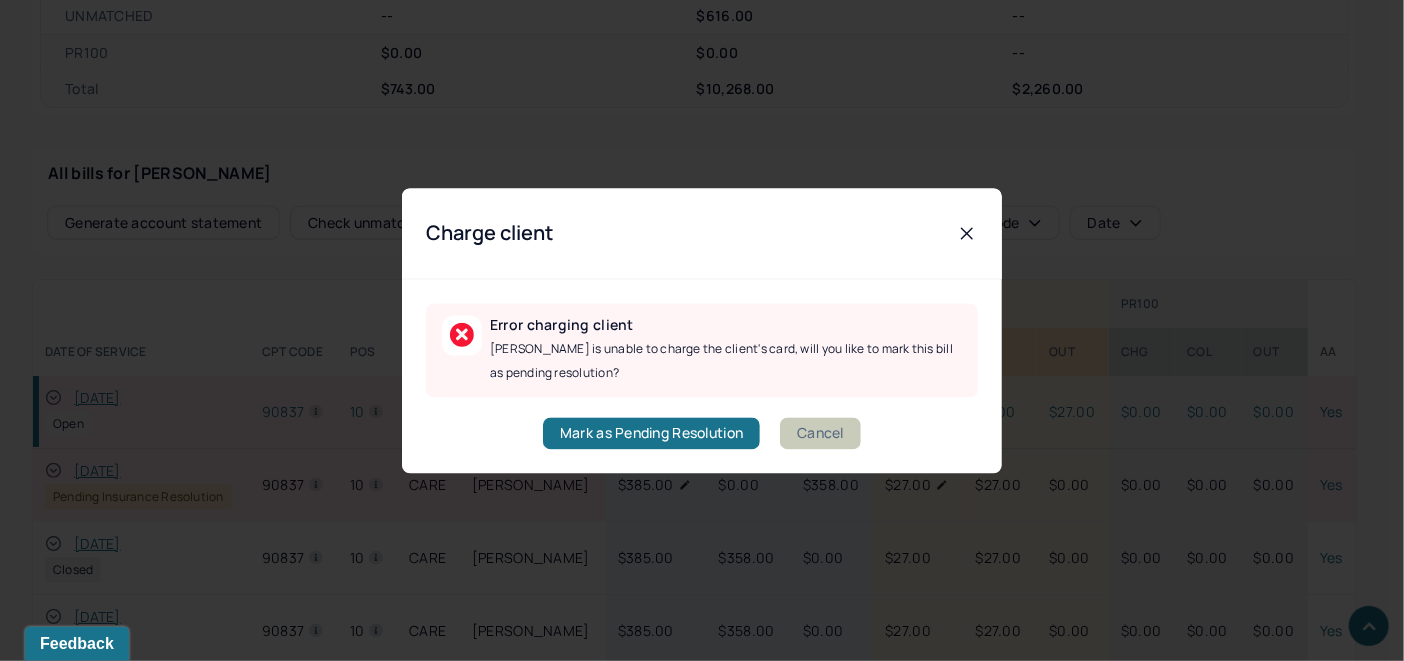 click on "Cancel" at bounding box center [820, 433] 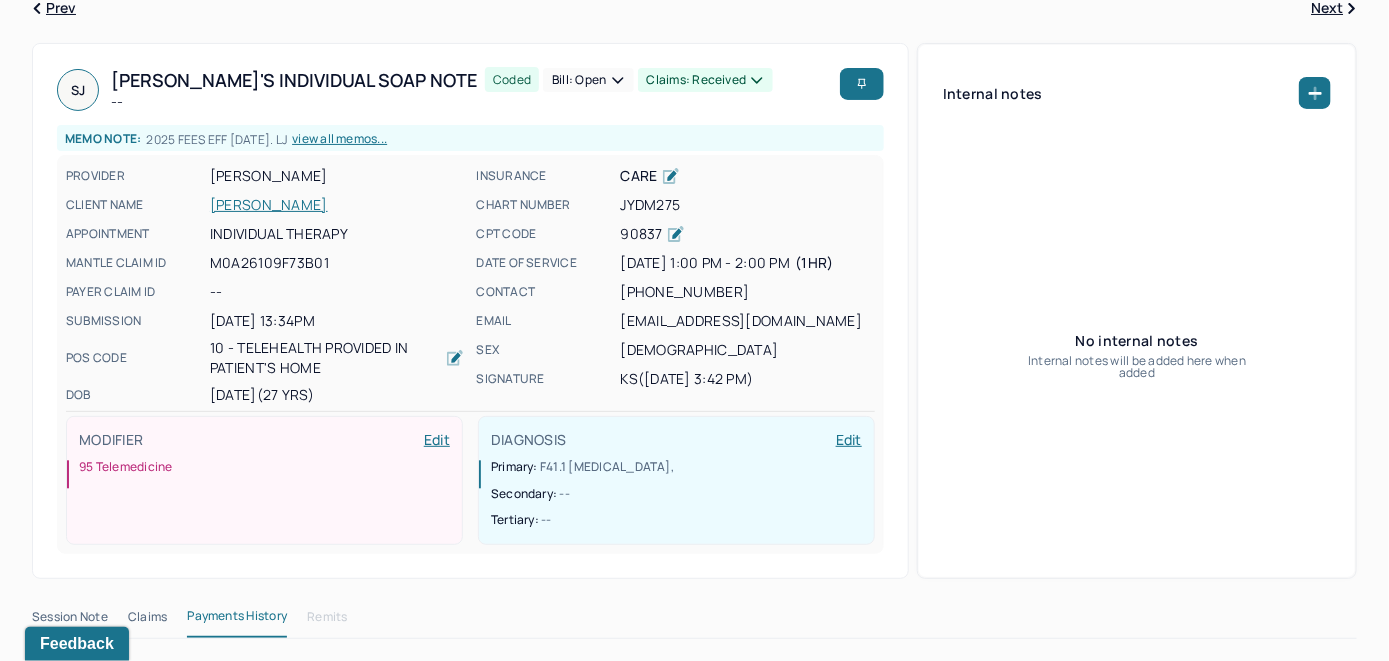 scroll, scrollTop: 88, scrollLeft: 0, axis: vertical 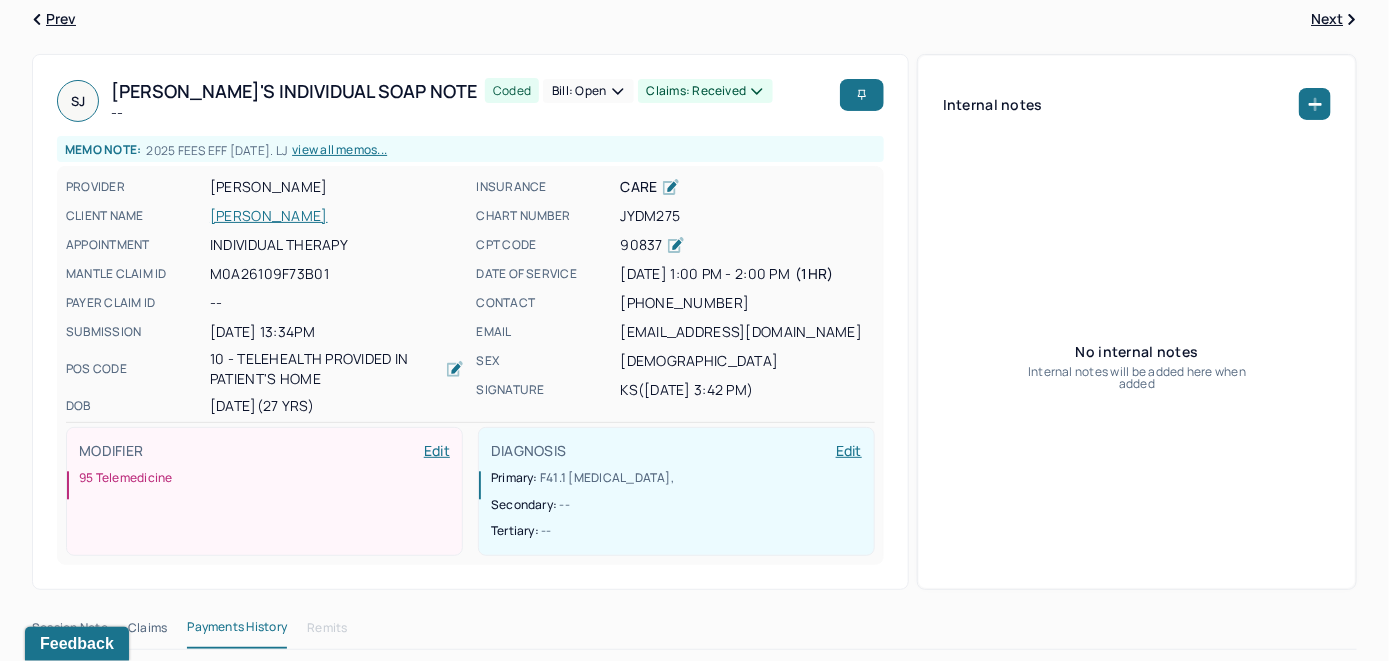click on "[PERSON_NAME]" at bounding box center (337, 216) 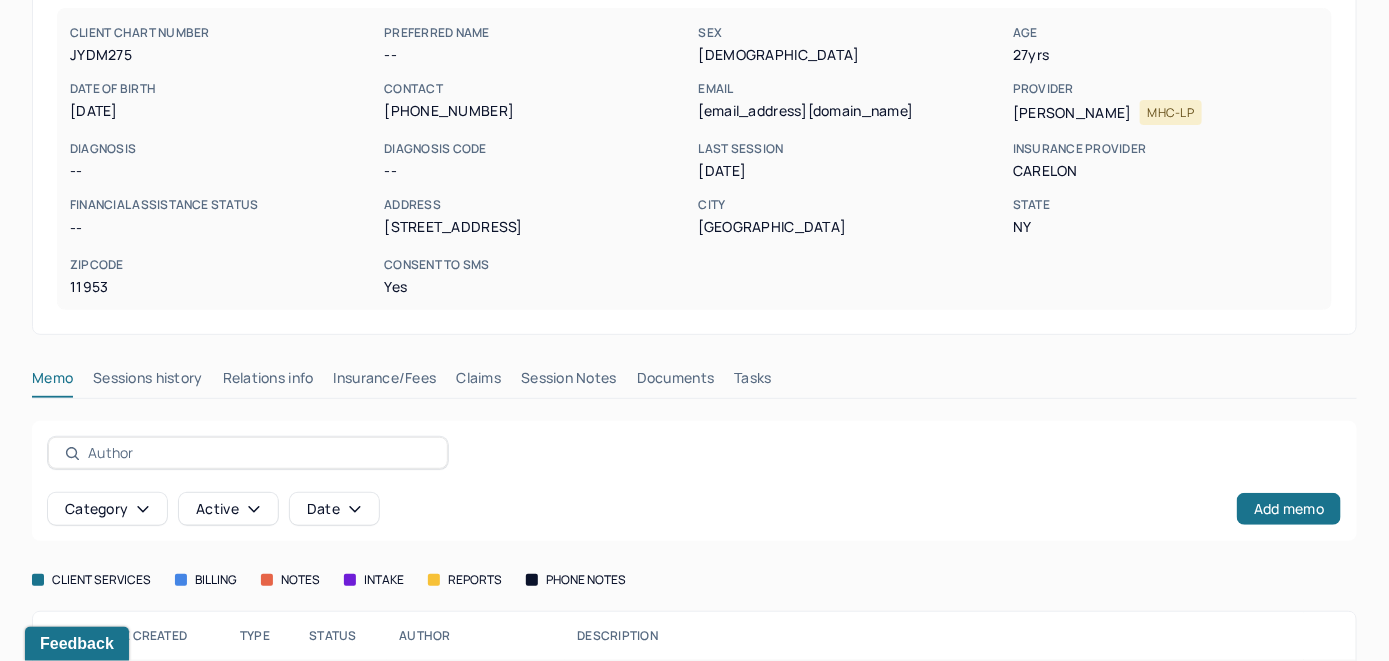 scroll, scrollTop: 200, scrollLeft: 0, axis: vertical 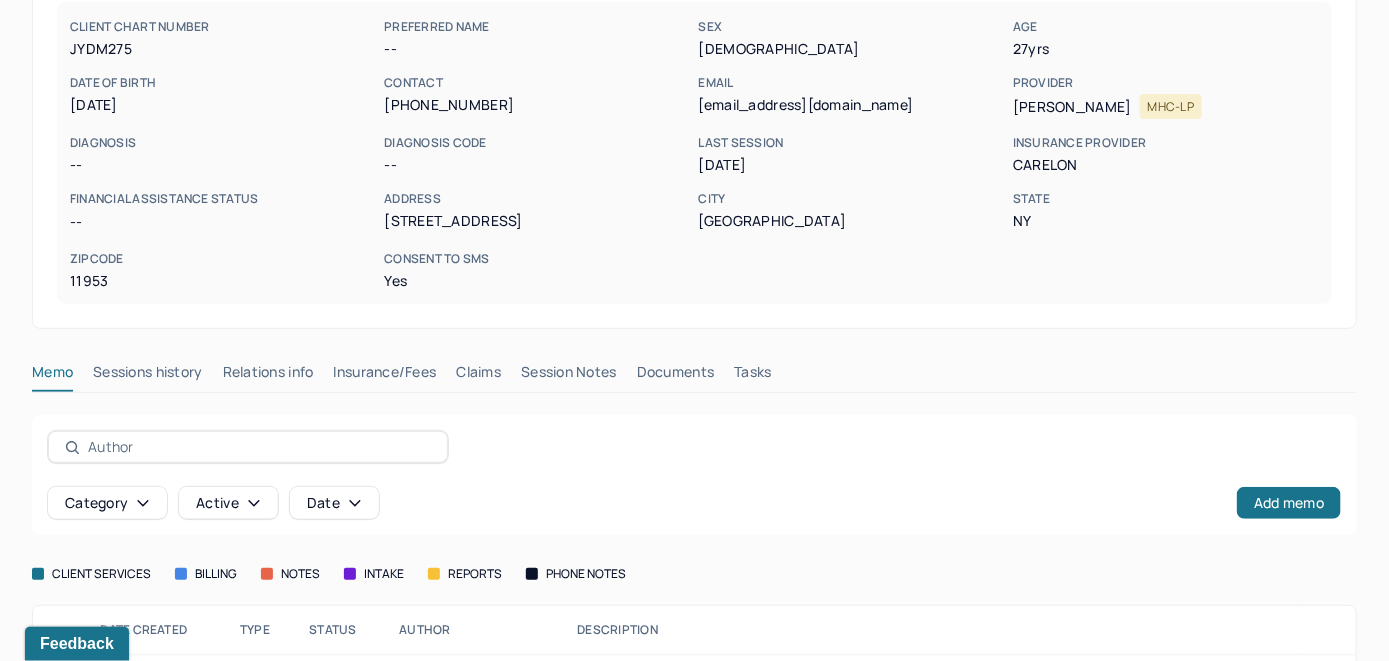click on "Claims" at bounding box center (478, 376) 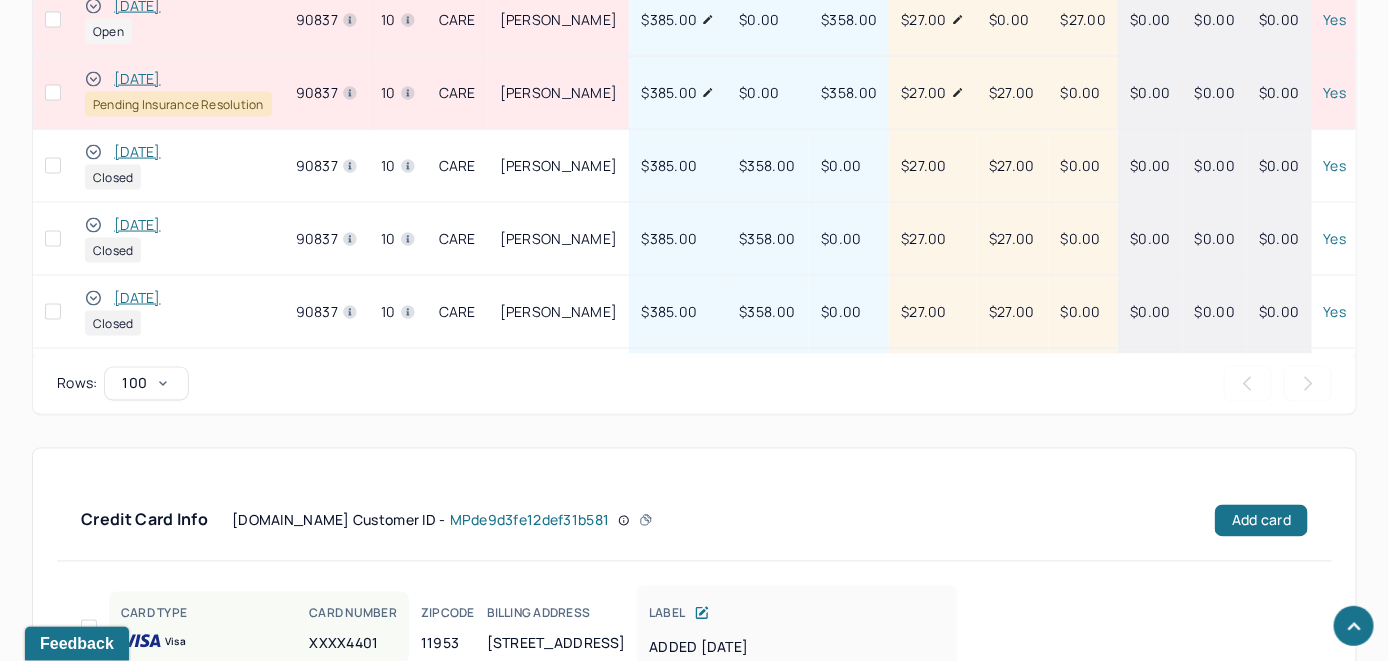 scroll, scrollTop: 1400, scrollLeft: 0, axis: vertical 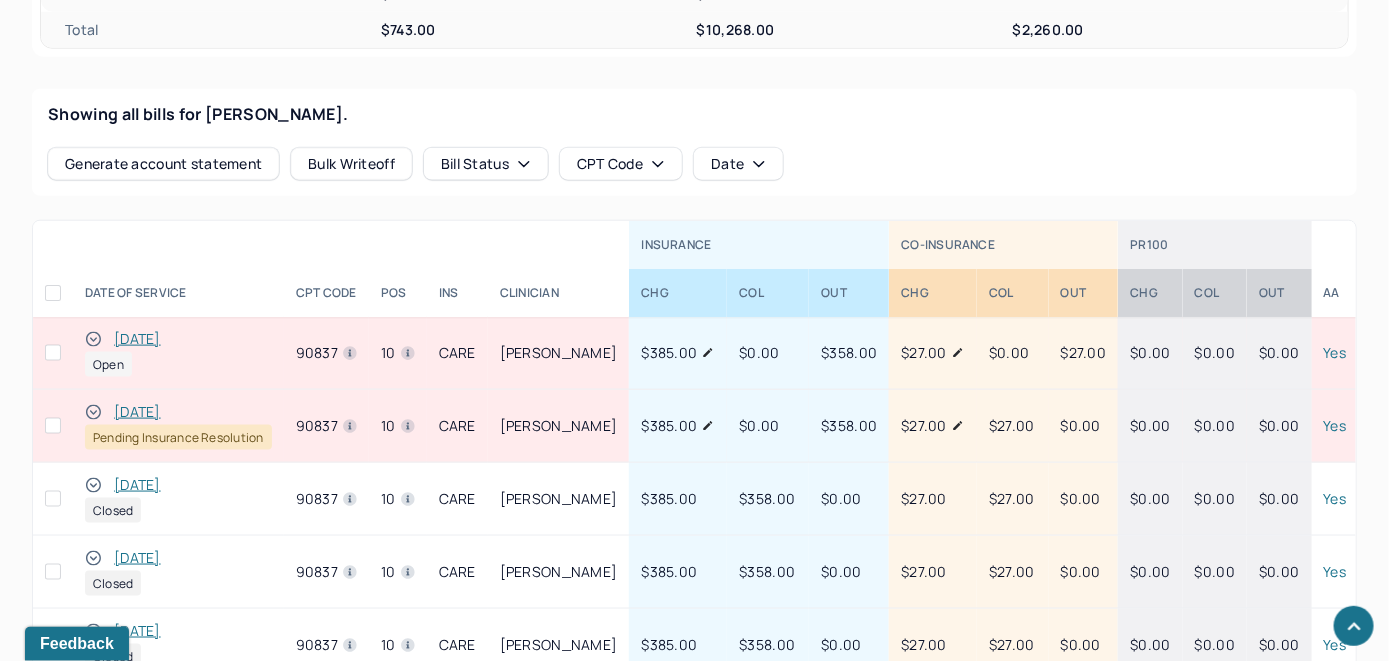click on "[DATE]" at bounding box center [137, 339] 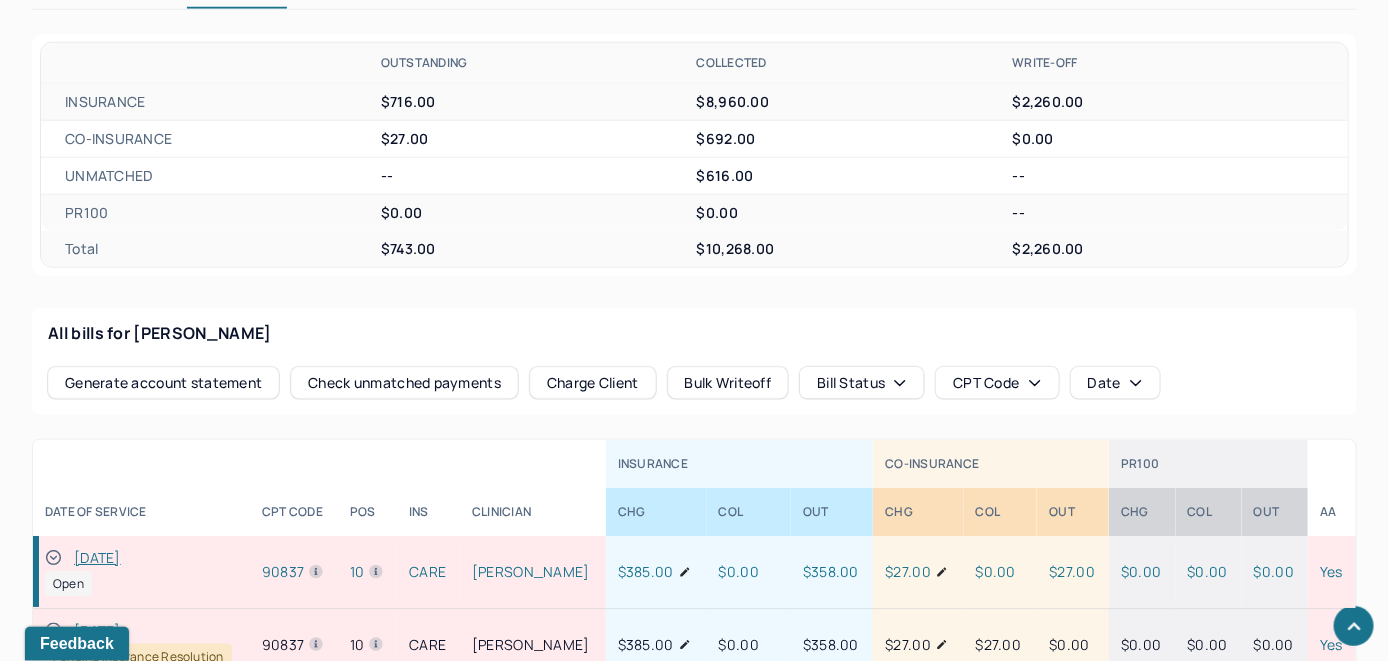 click on "Charge Client" at bounding box center (593, 383) 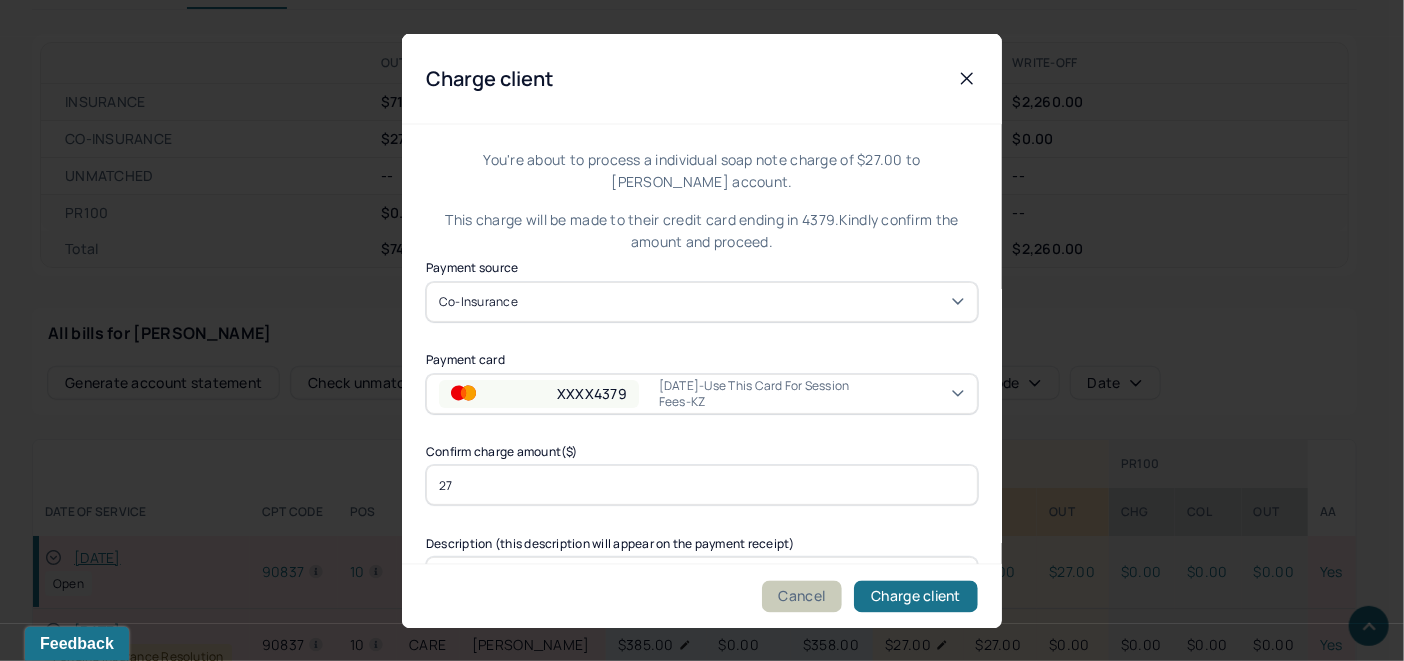 click on "Cancel" at bounding box center (802, 596) 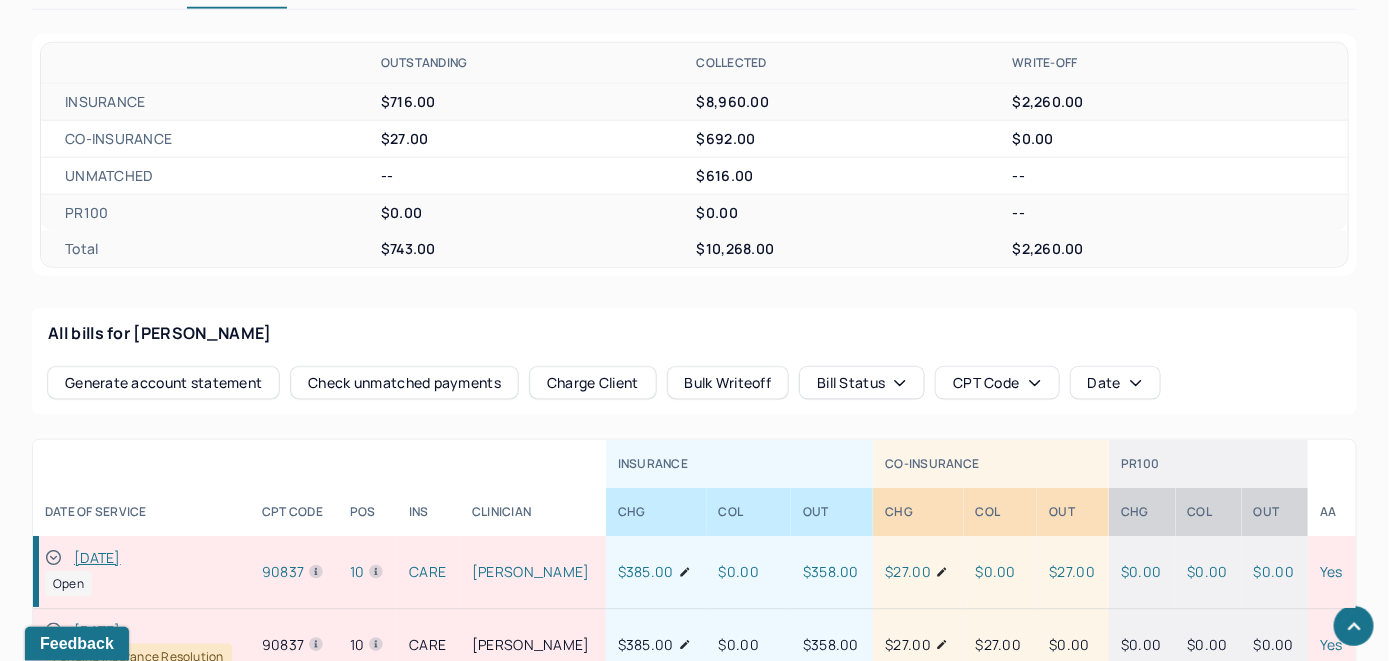 click on "Total $743.00 $10,268.00 $2,260.00" at bounding box center [694, 249] 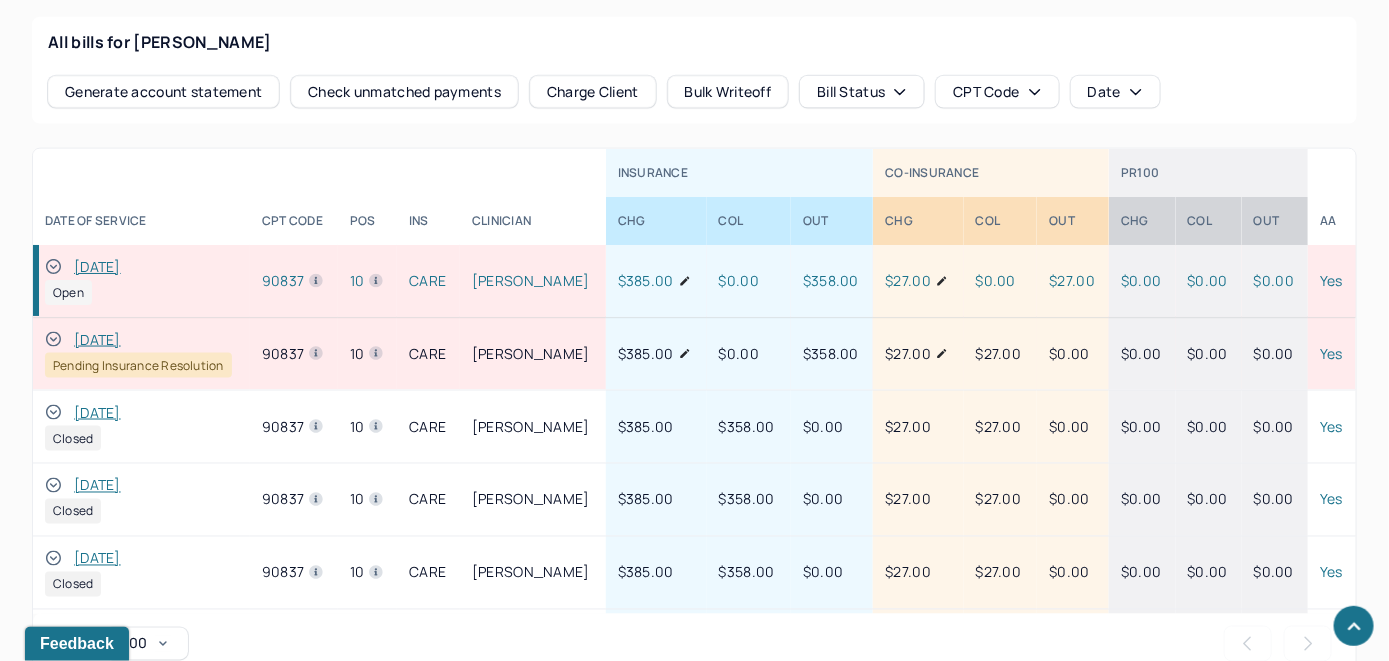 scroll, scrollTop: 1028, scrollLeft: 0, axis: vertical 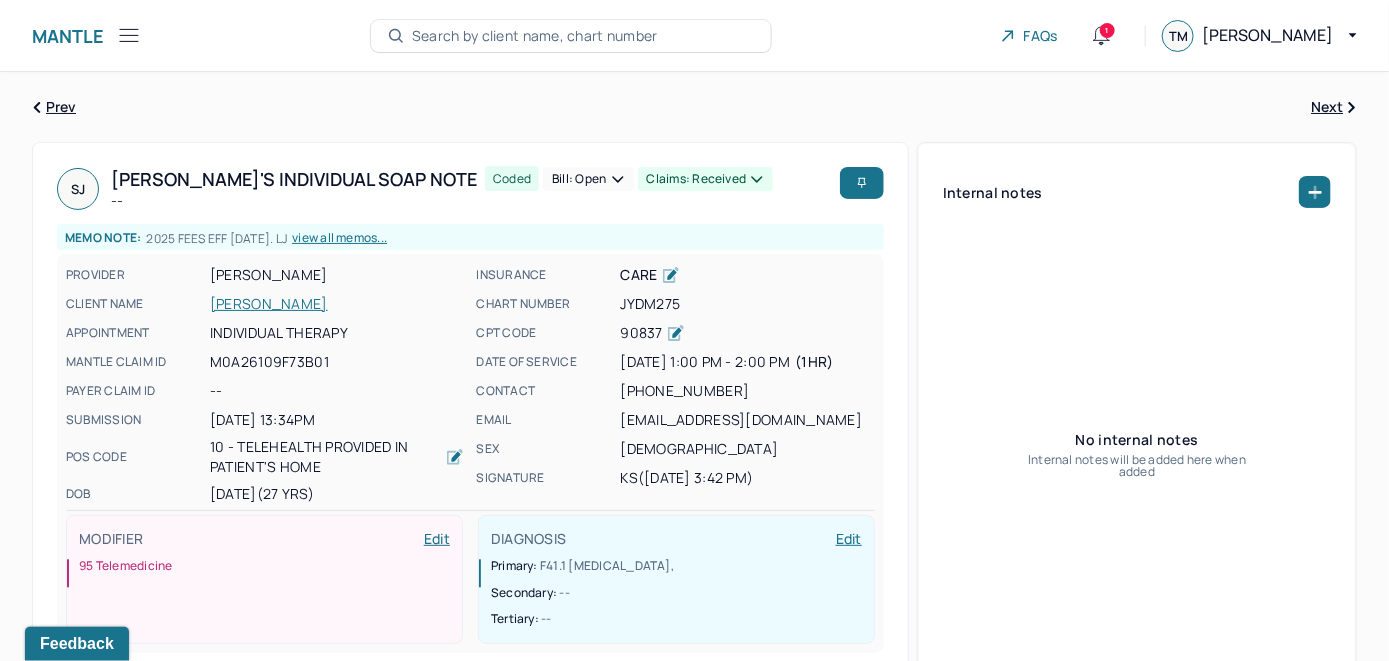 click on "[PERSON_NAME]" at bounding box center [337, 304] 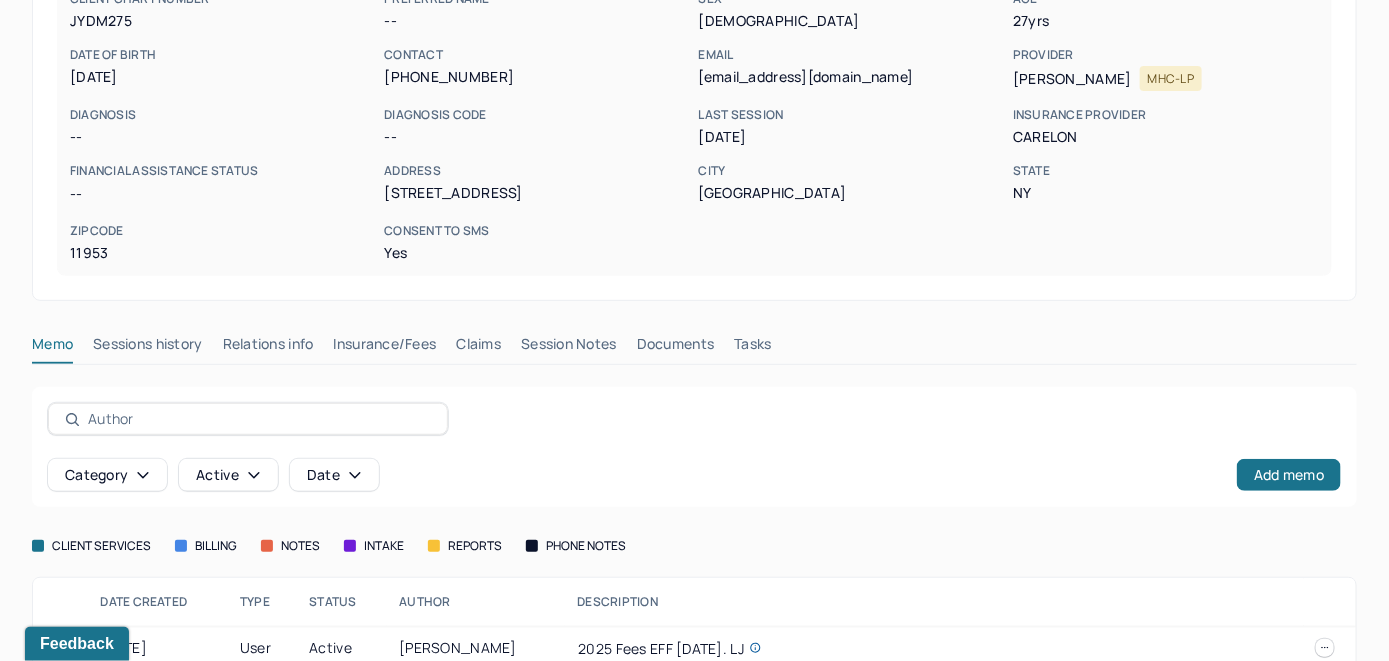 scroll, scrollTop: 300, scrollLeft: 0, axis: vertical 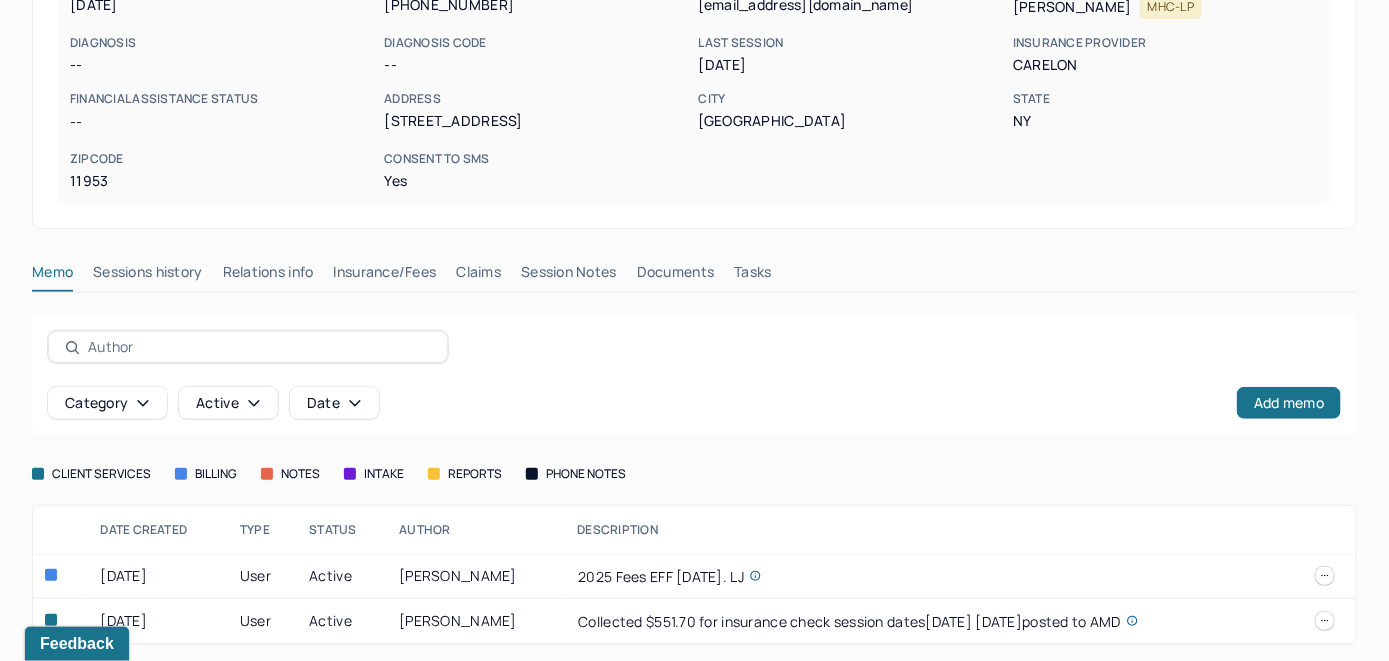 click on "Claims" at bounding box center (478, 276) 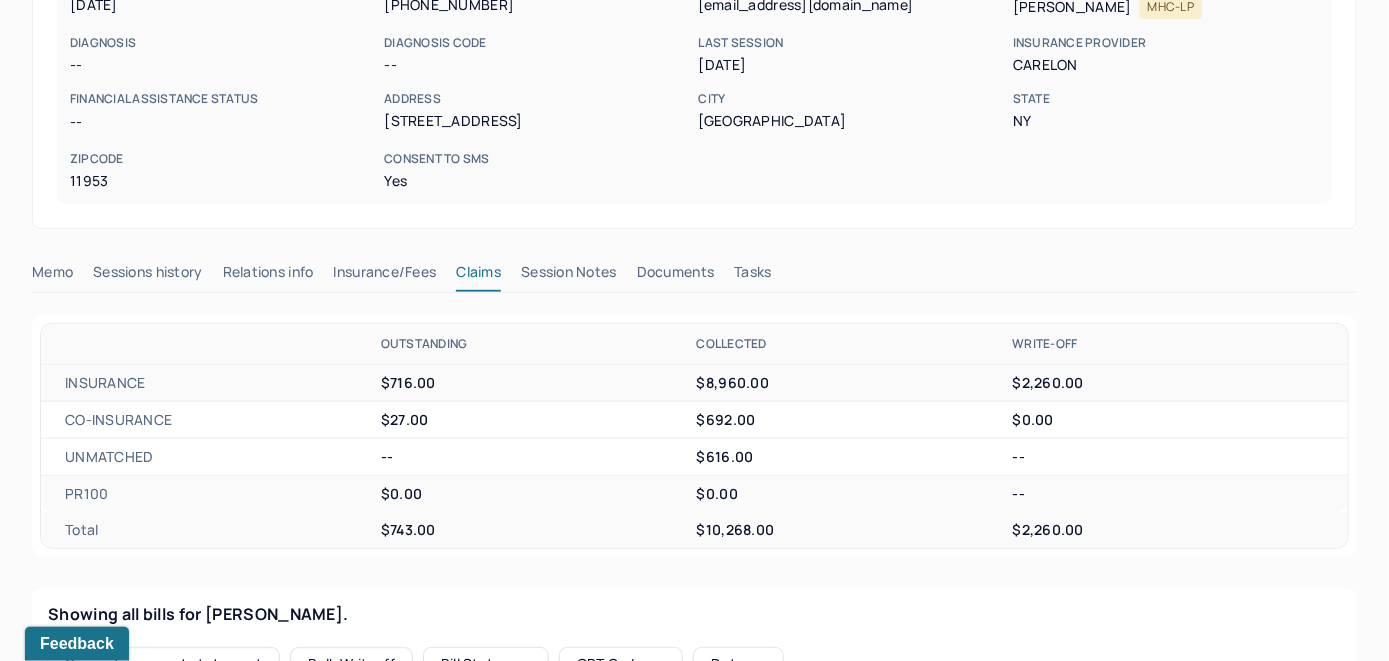 scroll, scrollTop: 700, scrollLeft: 0, axis: vertical 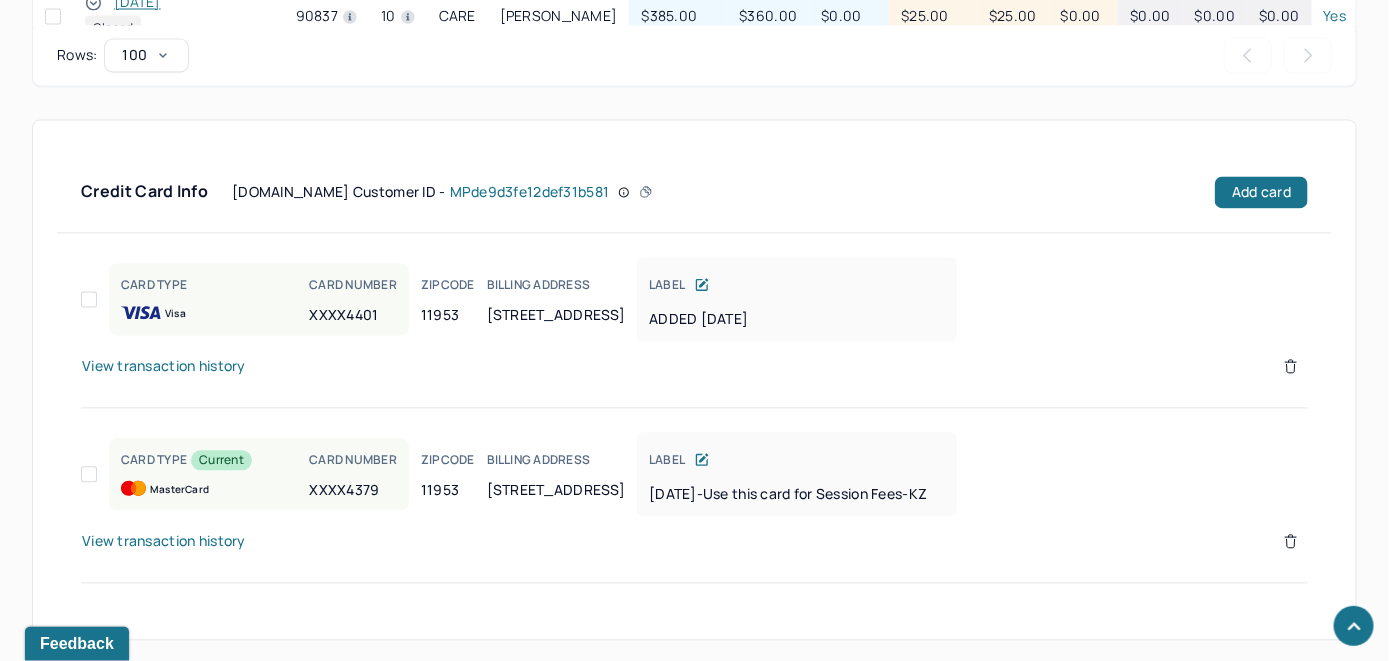 click on "View transaction history" at bounding box center [164, 367] 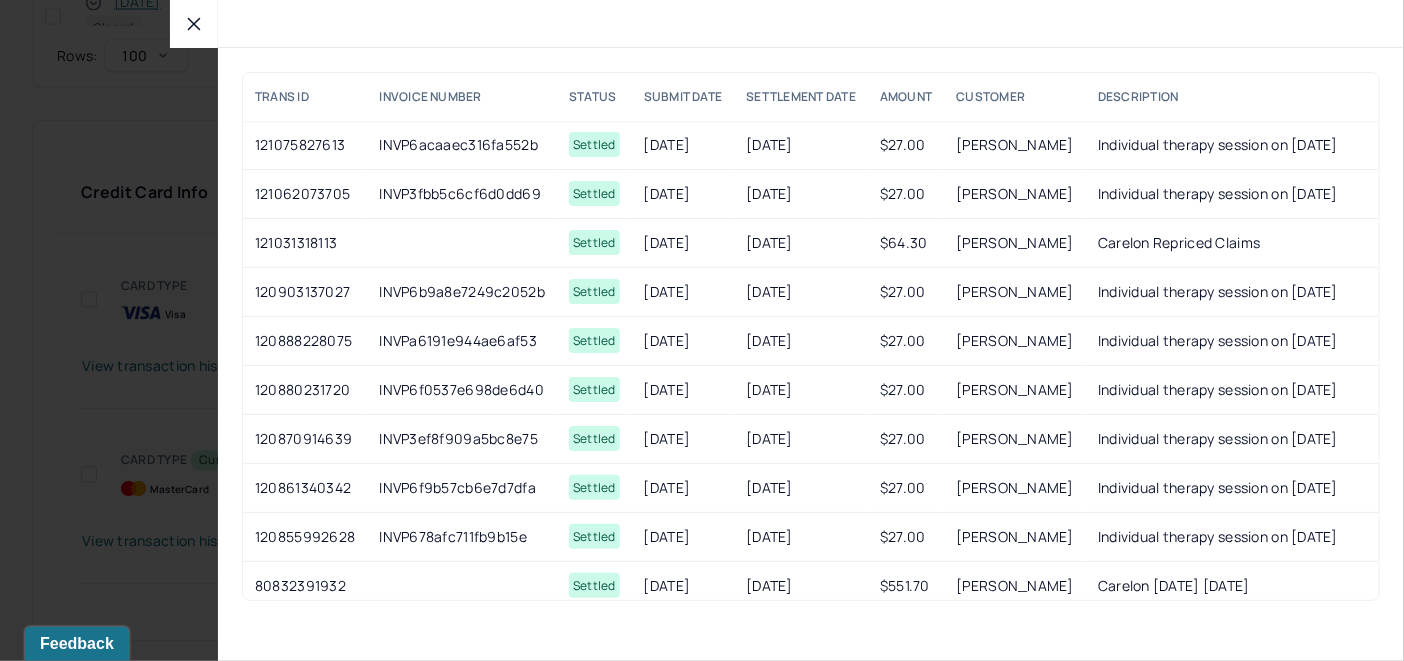 click 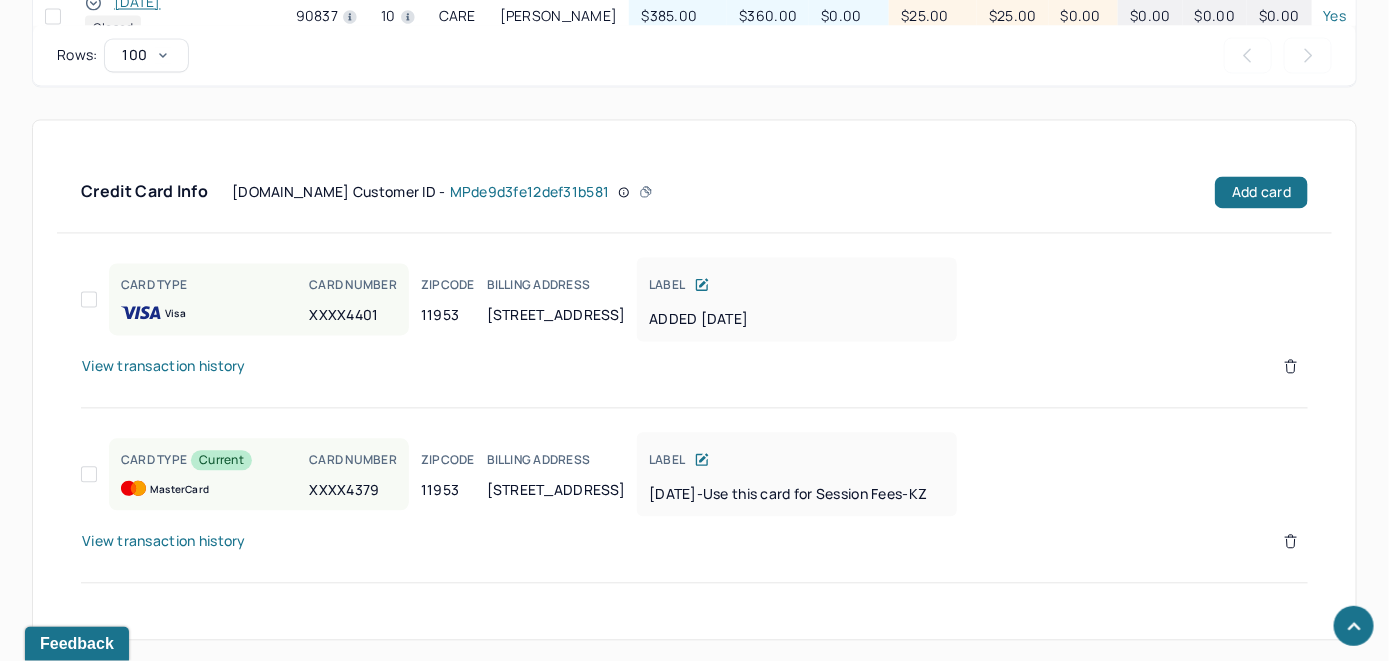 click on "View transaction history" at bounding box center (164, 542) 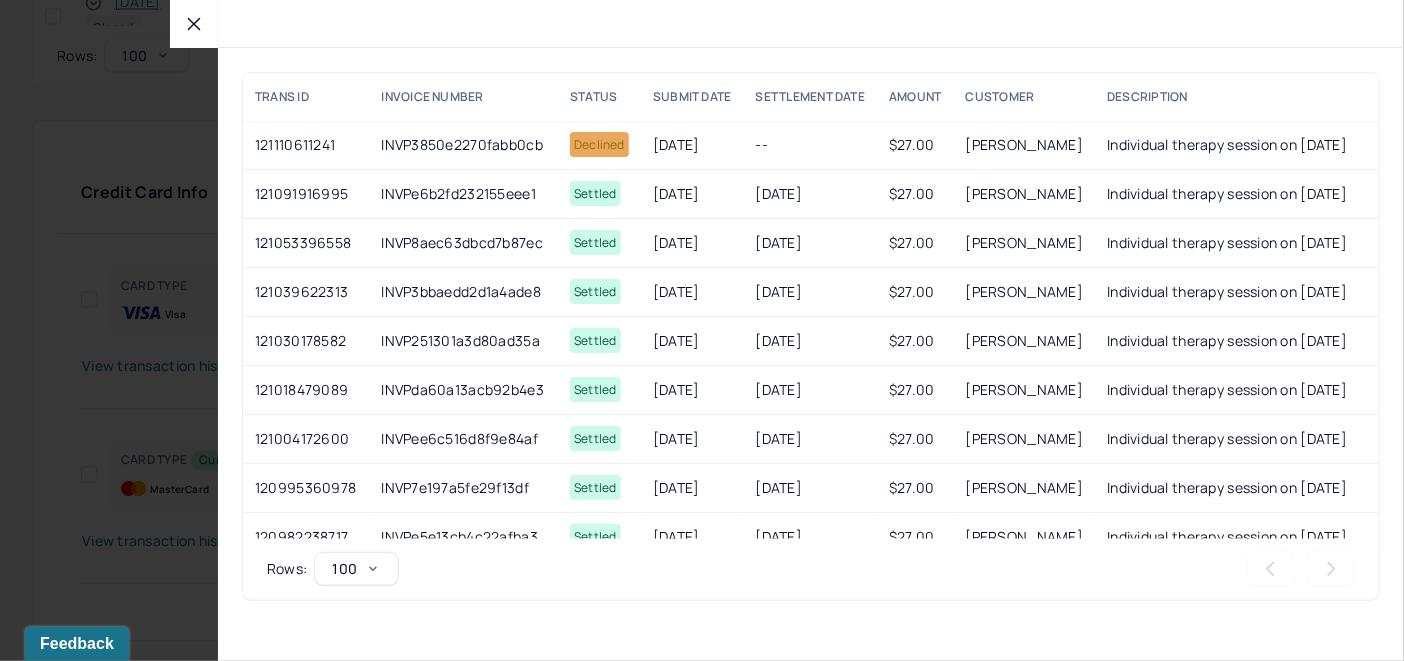 click at bounding box center [194, 24] 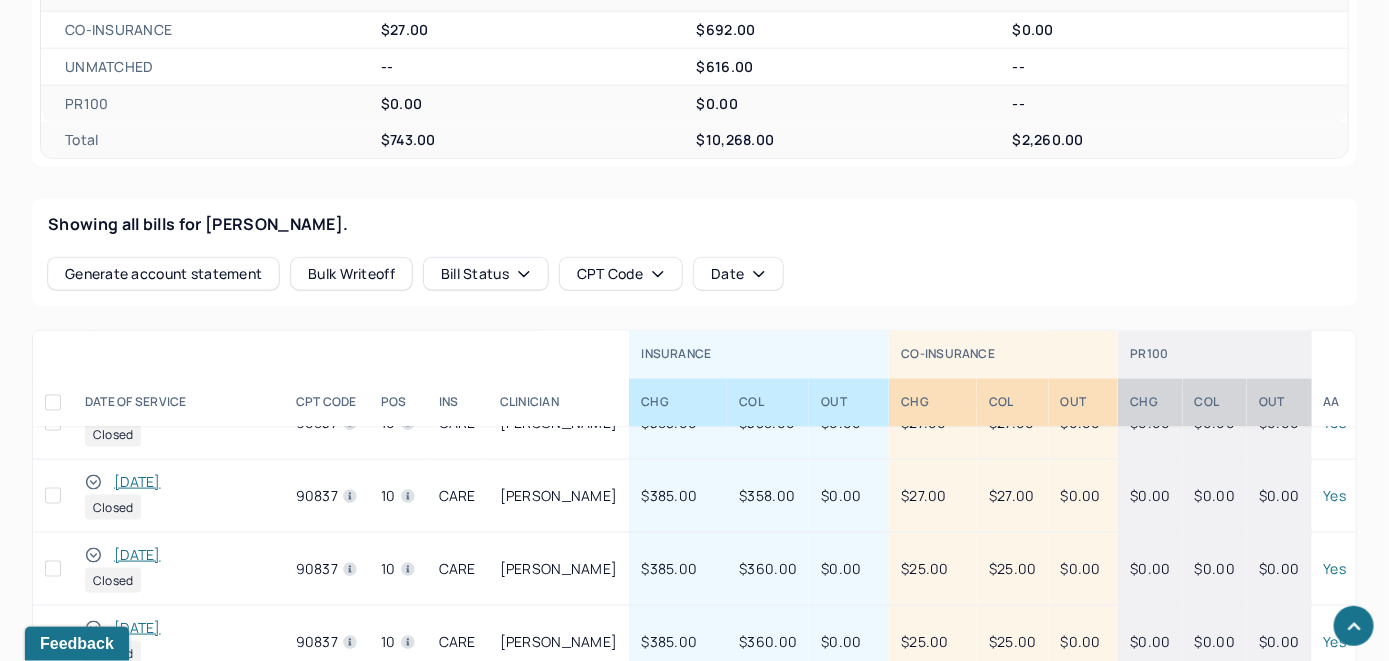 scroll, scrollTop: 661, scrollLeft: 0, axis: vertical 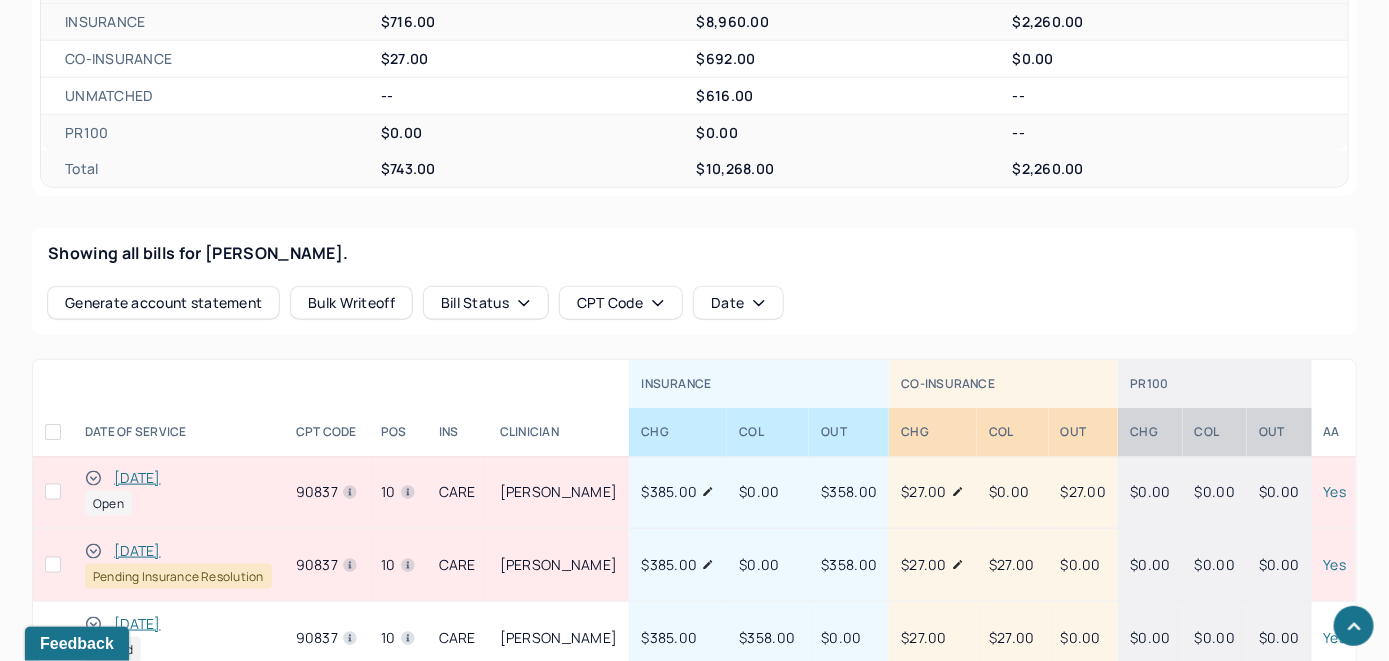 click on "[DATE]" at bounding box center (137, 478) 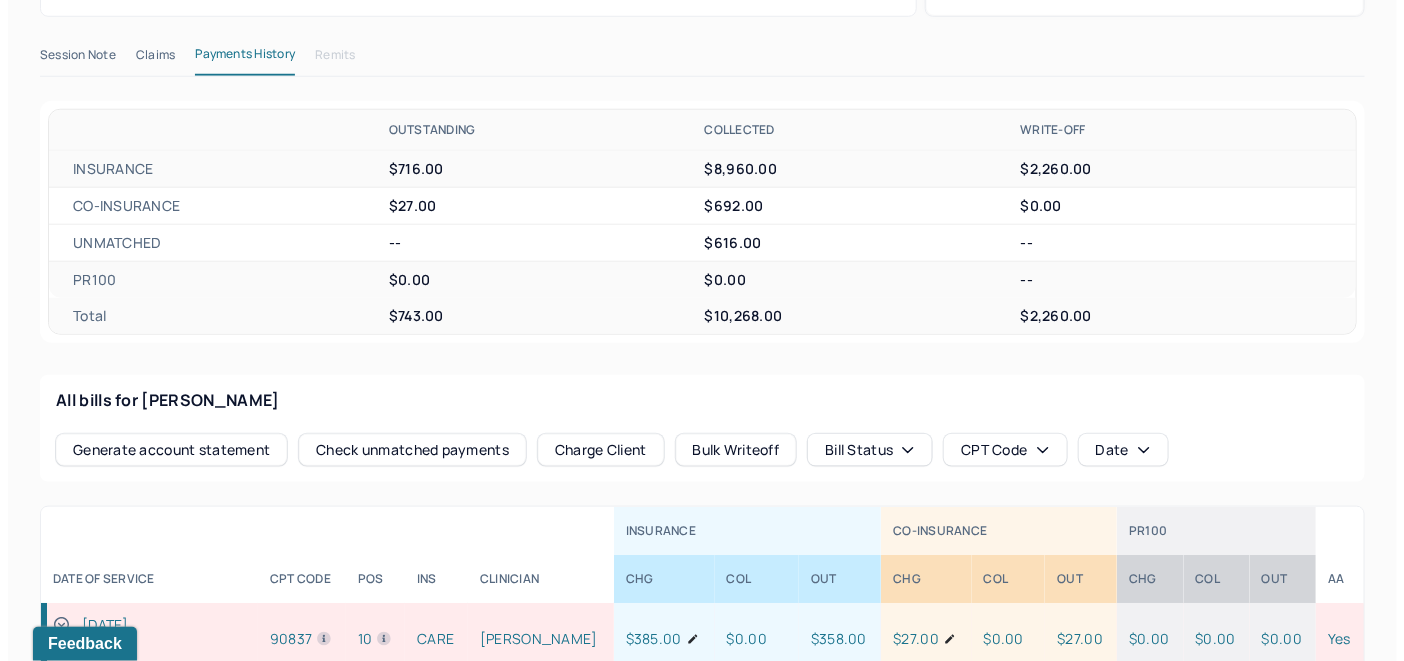 scroll, scrollTop: 589, scrollLeft: 0, axis: vertical 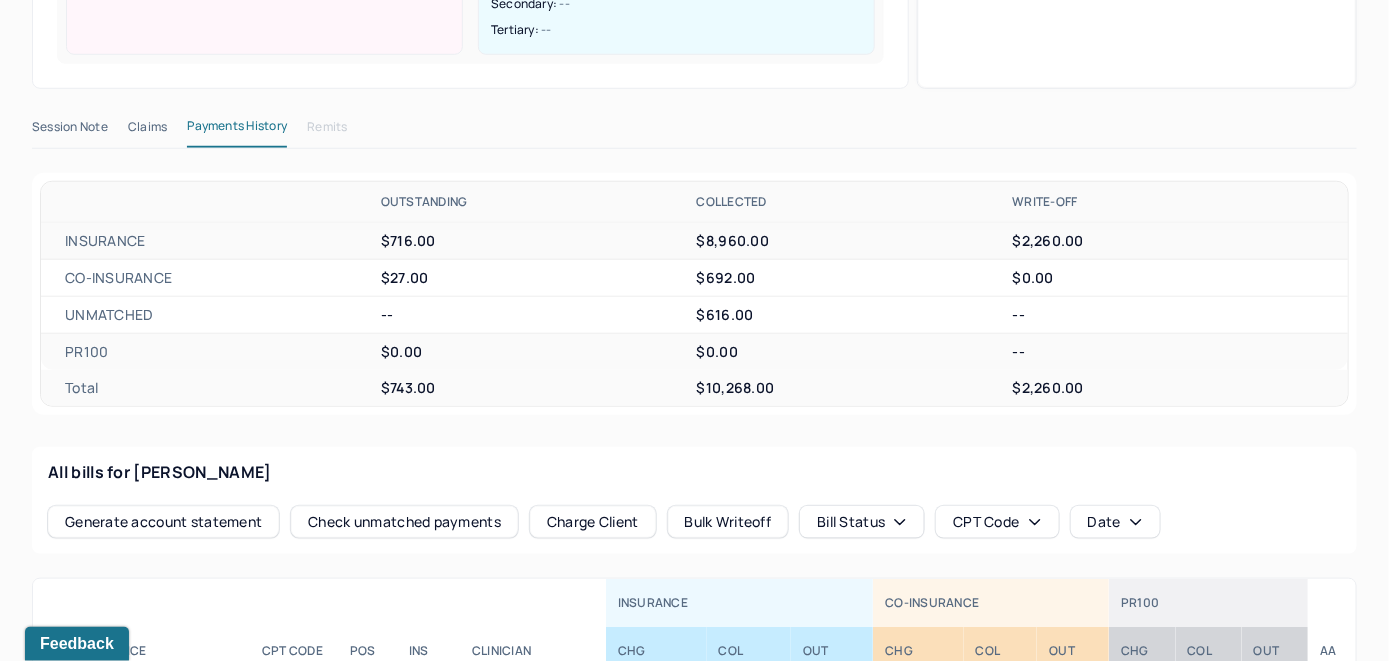 click on "Charge Client" at bounding box center [593, 522] 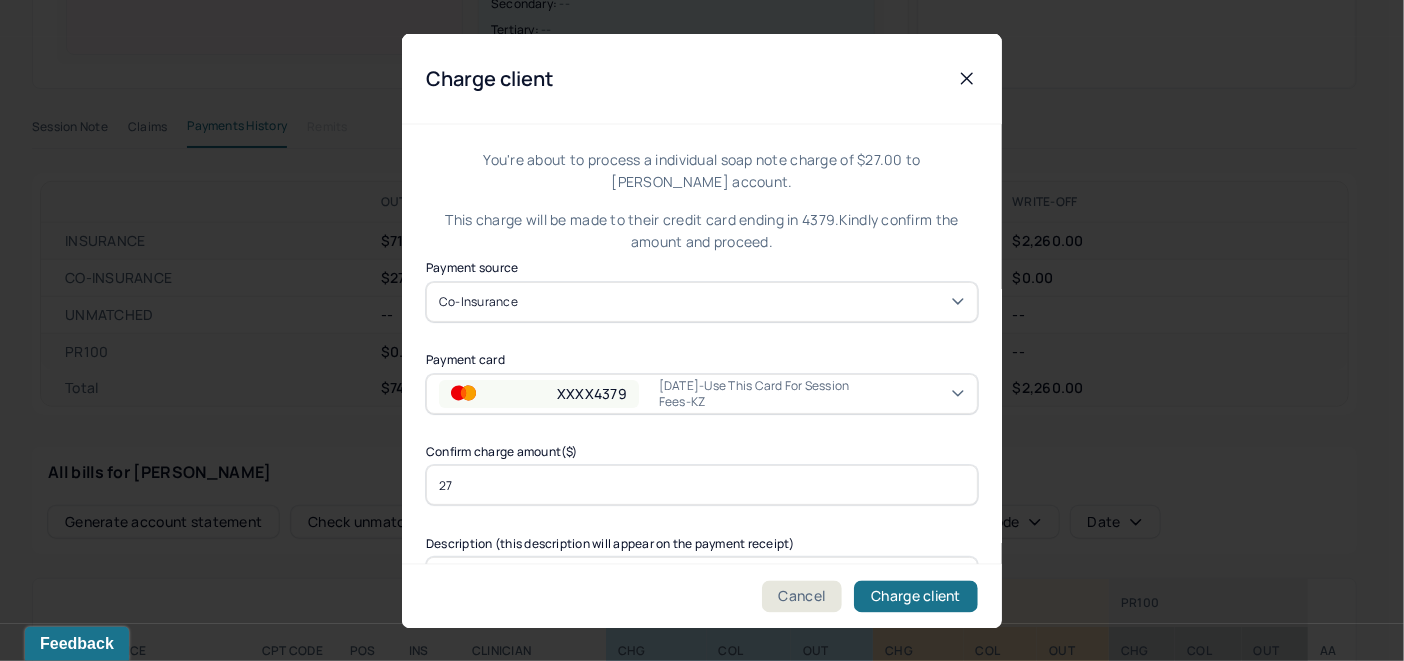 click on "XXXX4379 [DATE]-Use this card for Session Fees-KZ" at bounding box center [702, 393] 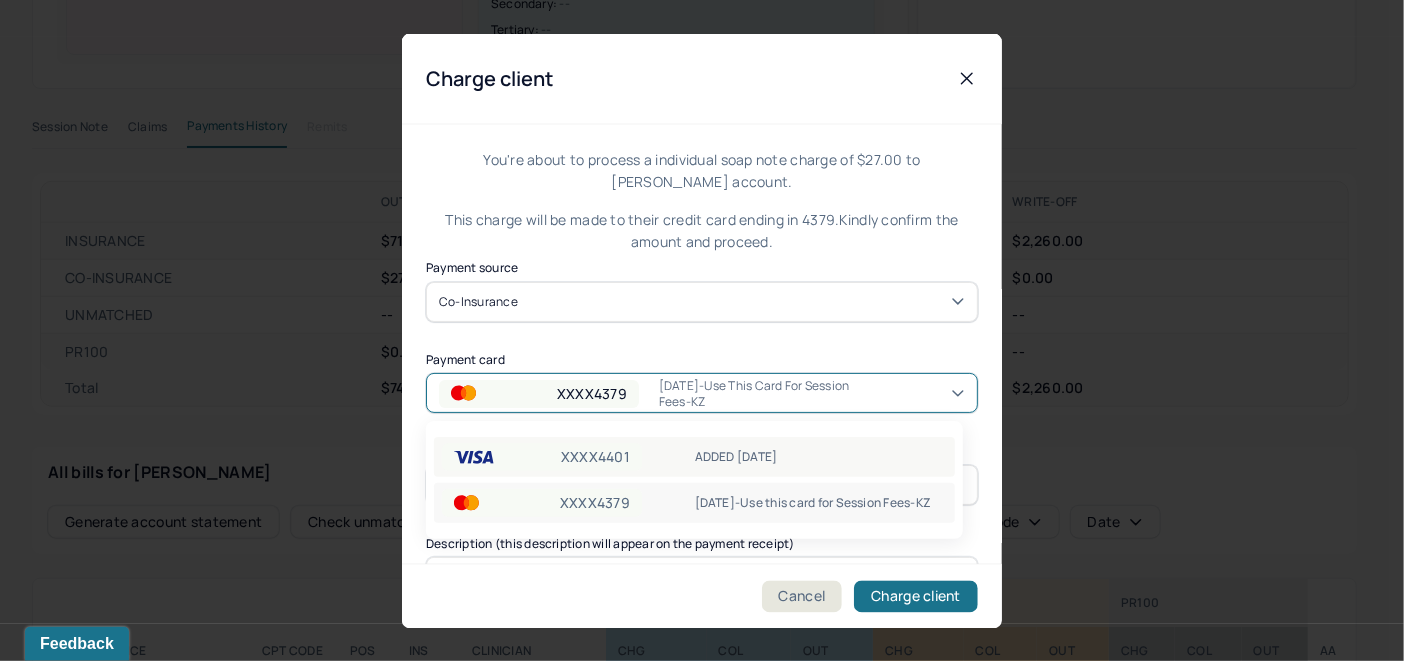 click on "ADDED [DATE]" at bounding box center (821, 457) 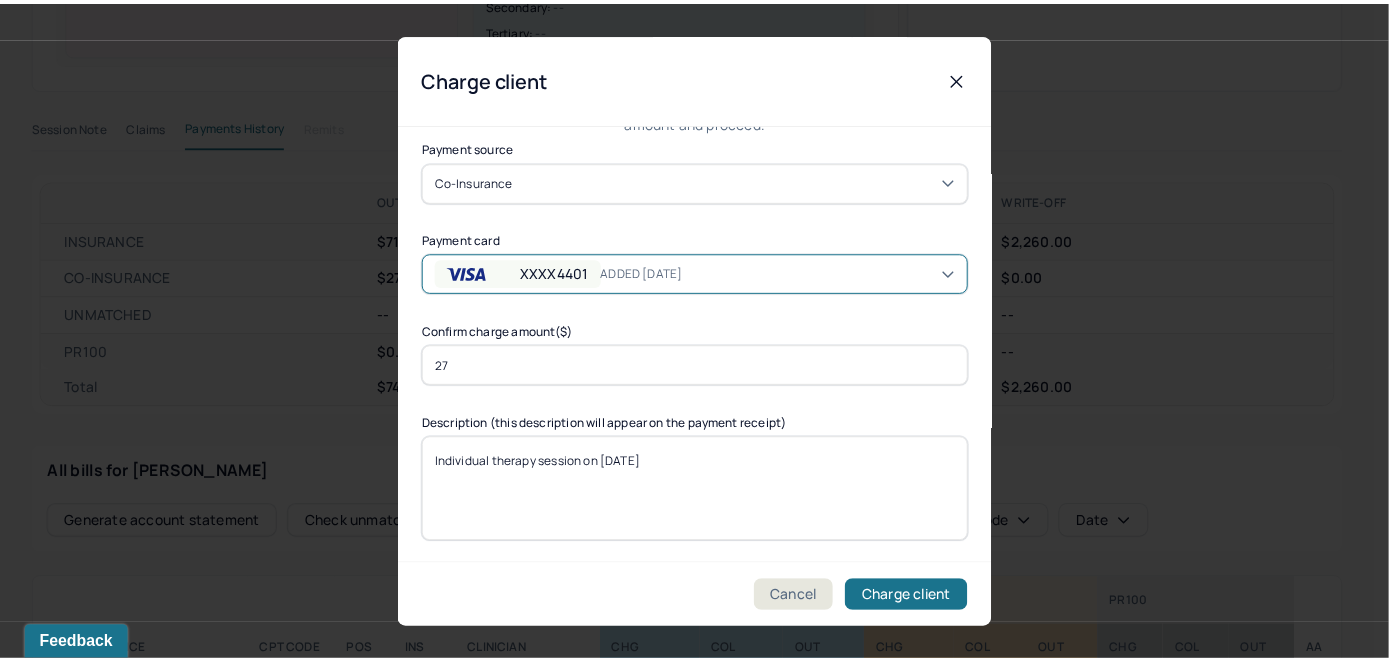 scroll, scrollTop: 121, scrollLeft: 0, axis: vertical 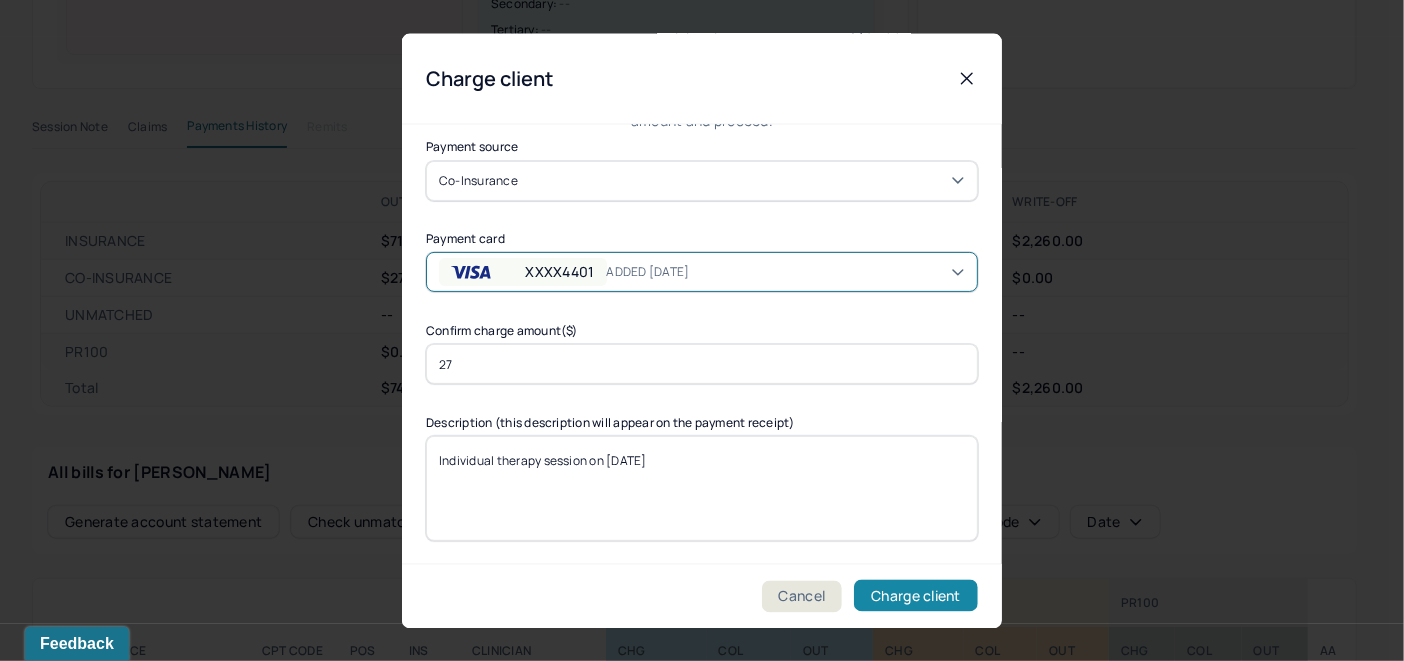 click on "Charge client" at bounding box center [916, 596] 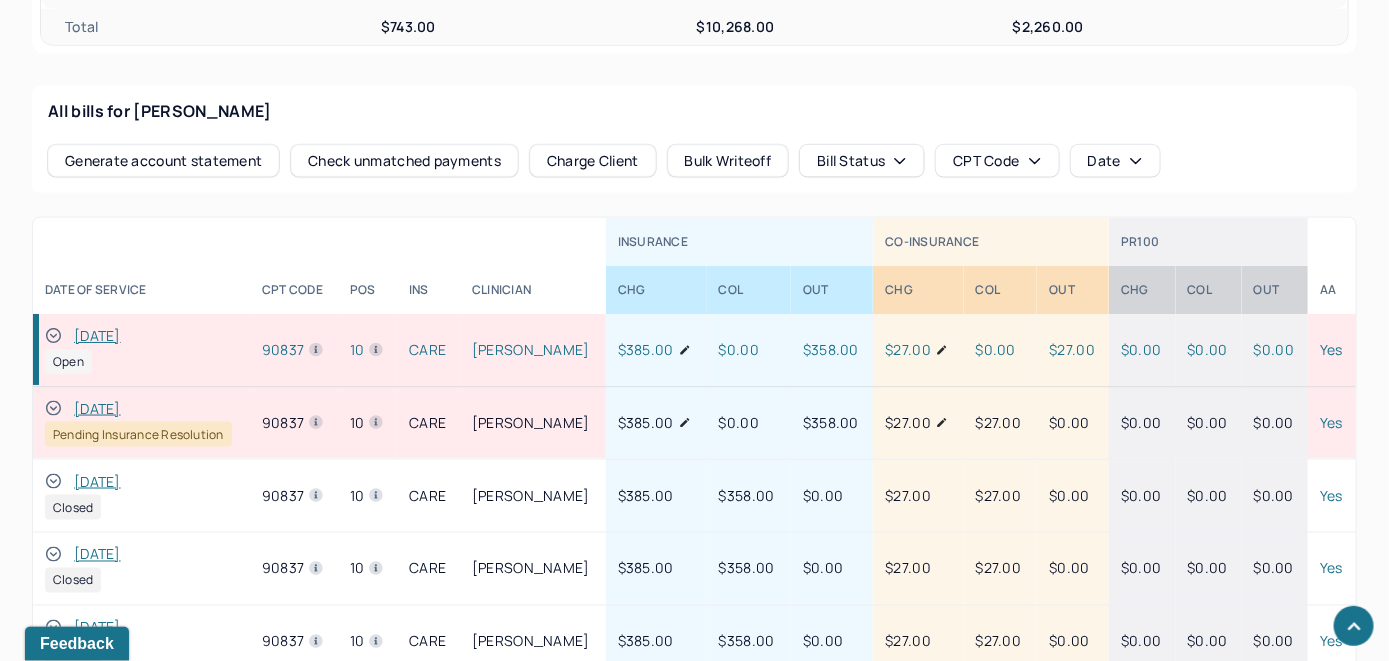 scroll, scrollTop: 989, scrollLeft: 0, axis: vertical 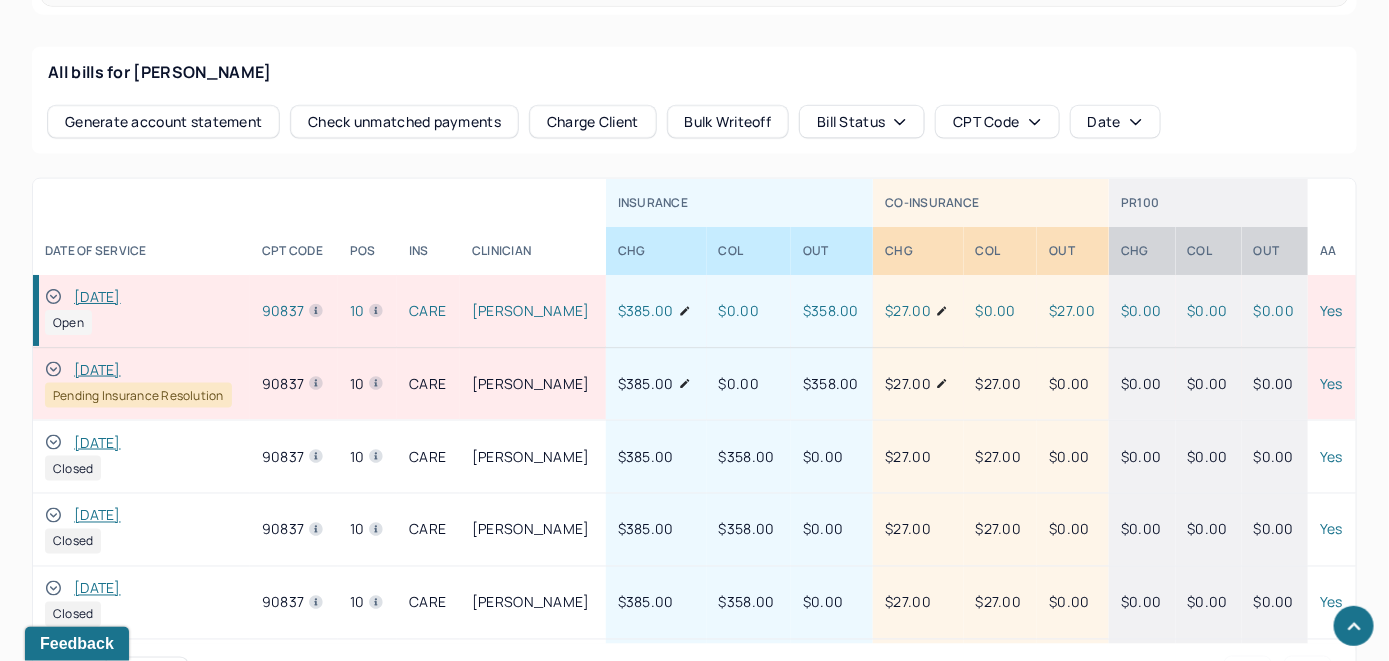 click 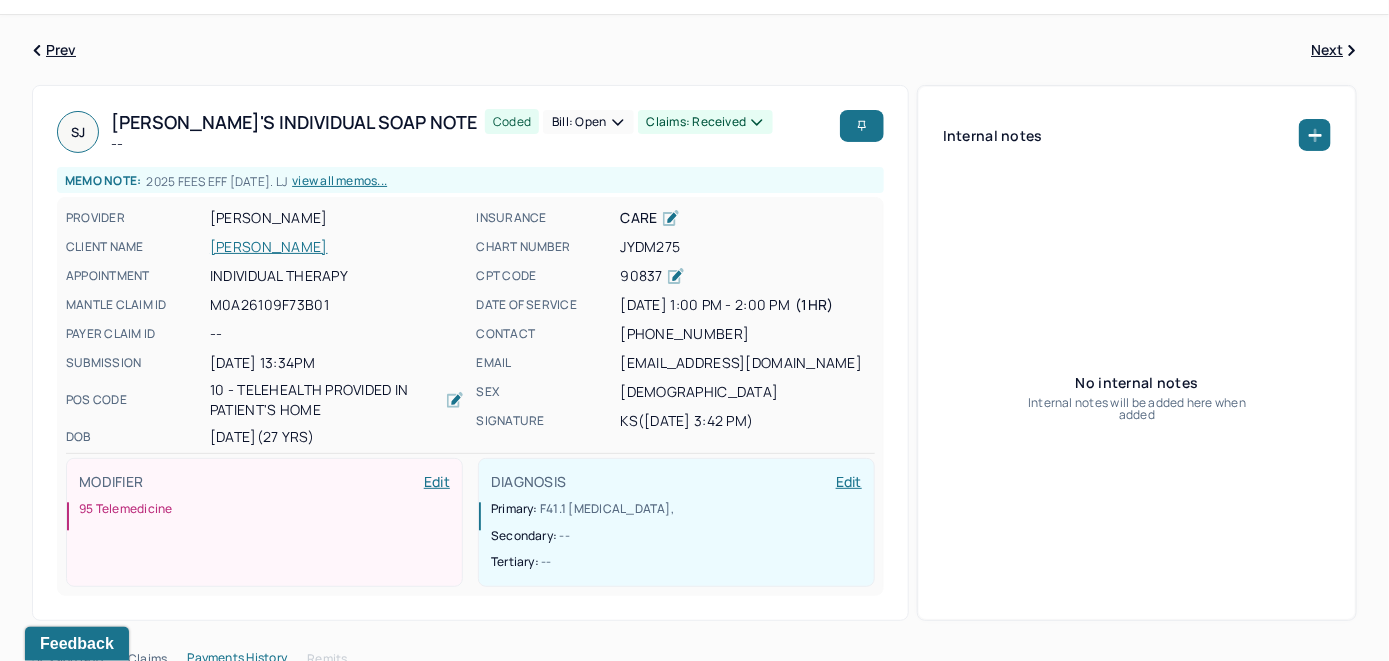 scroll, scrollTop: 0, scrollLeft: 0, axis: both 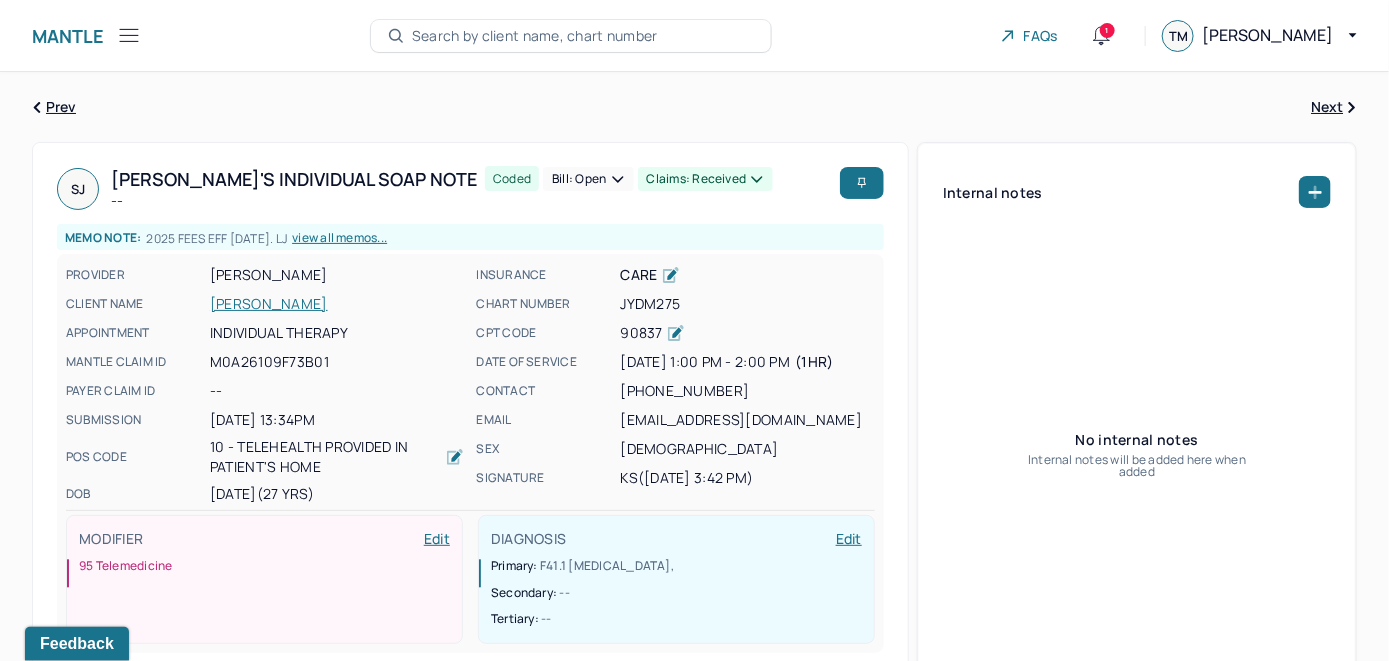 click on "Bill: Open" at bounding box center (588, 179) 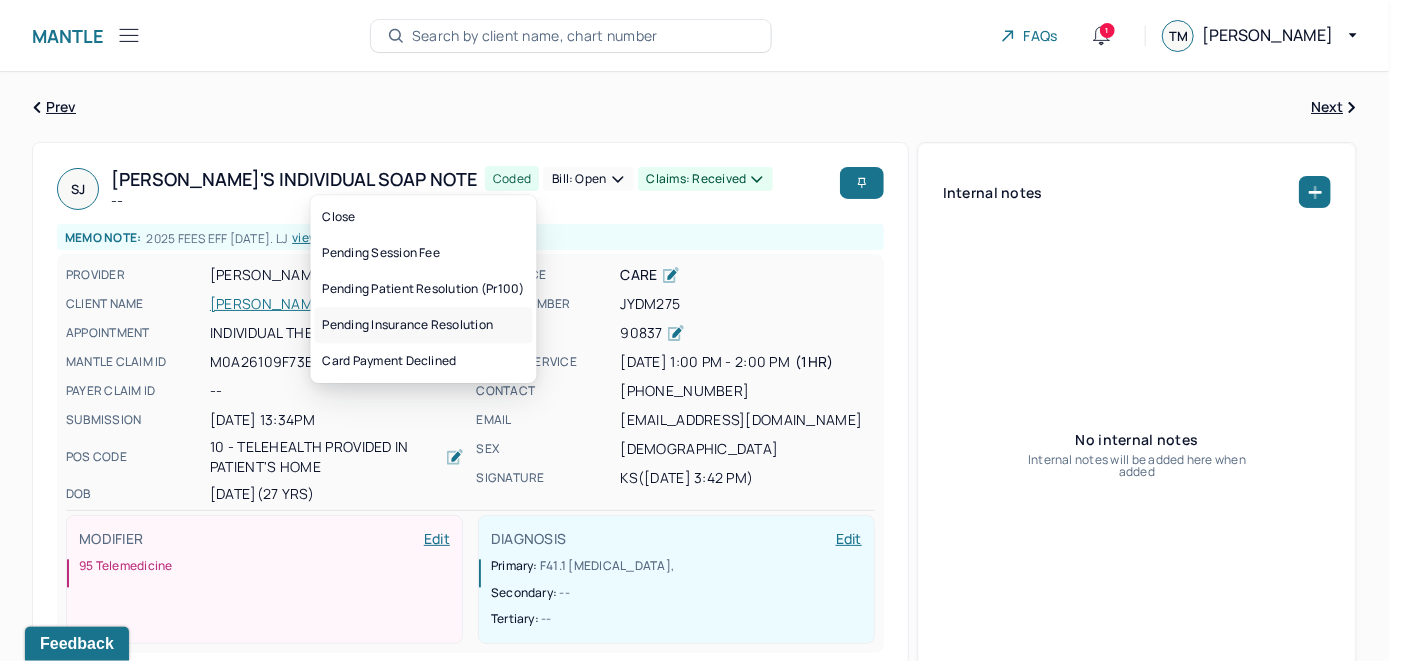 click on "Pending insurance resolution" at bounding box center (424, 325) 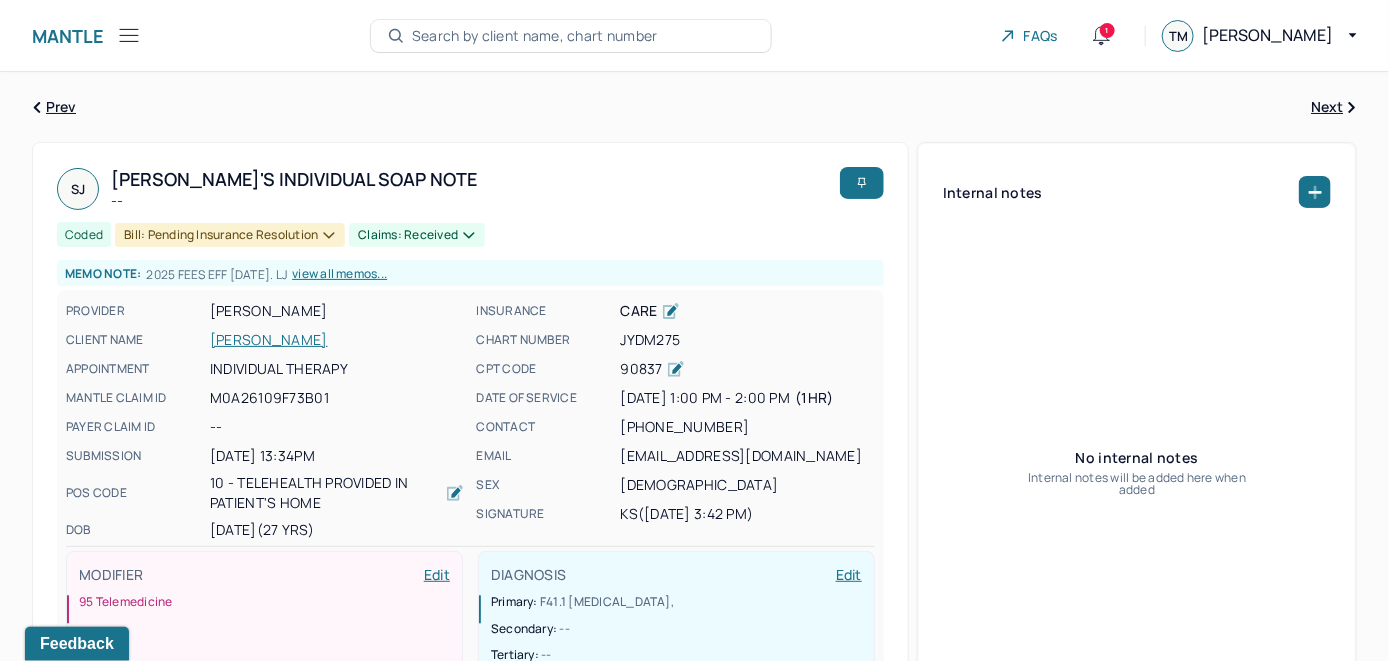 click on "Search by client name, chart number" at bounding box center [535, 36] 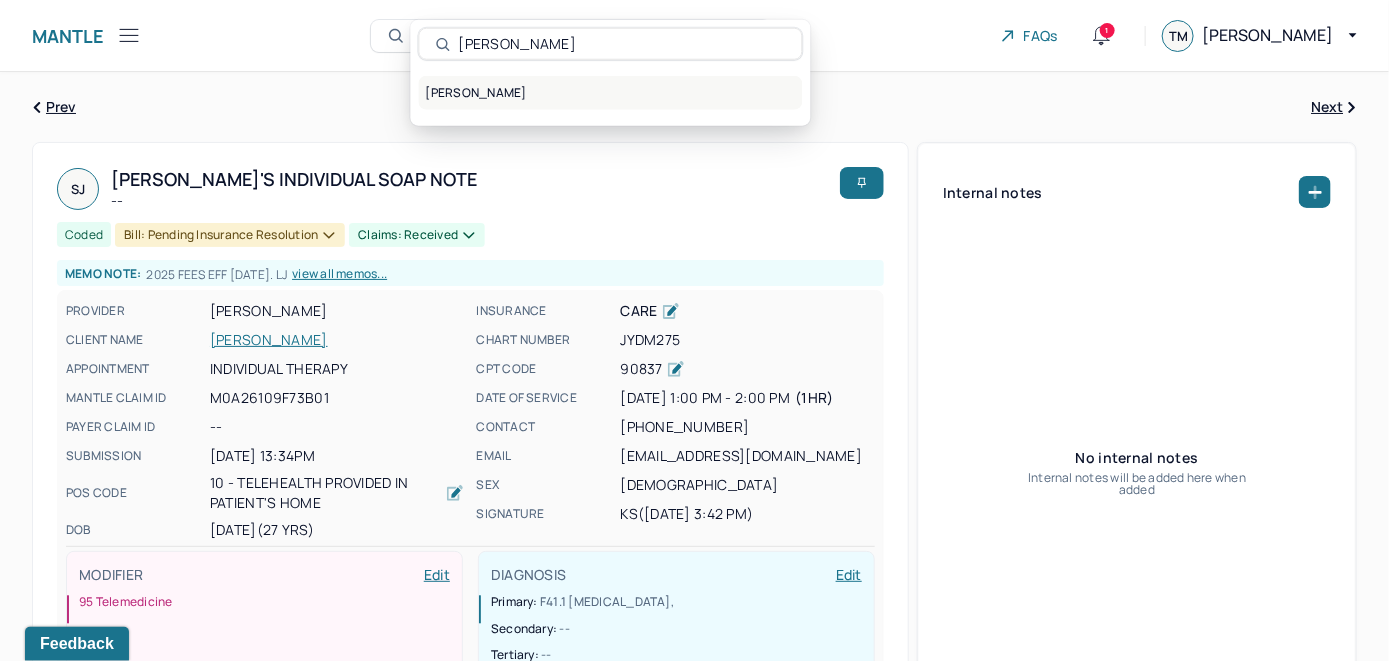 type on "[PERSON_NAME]" 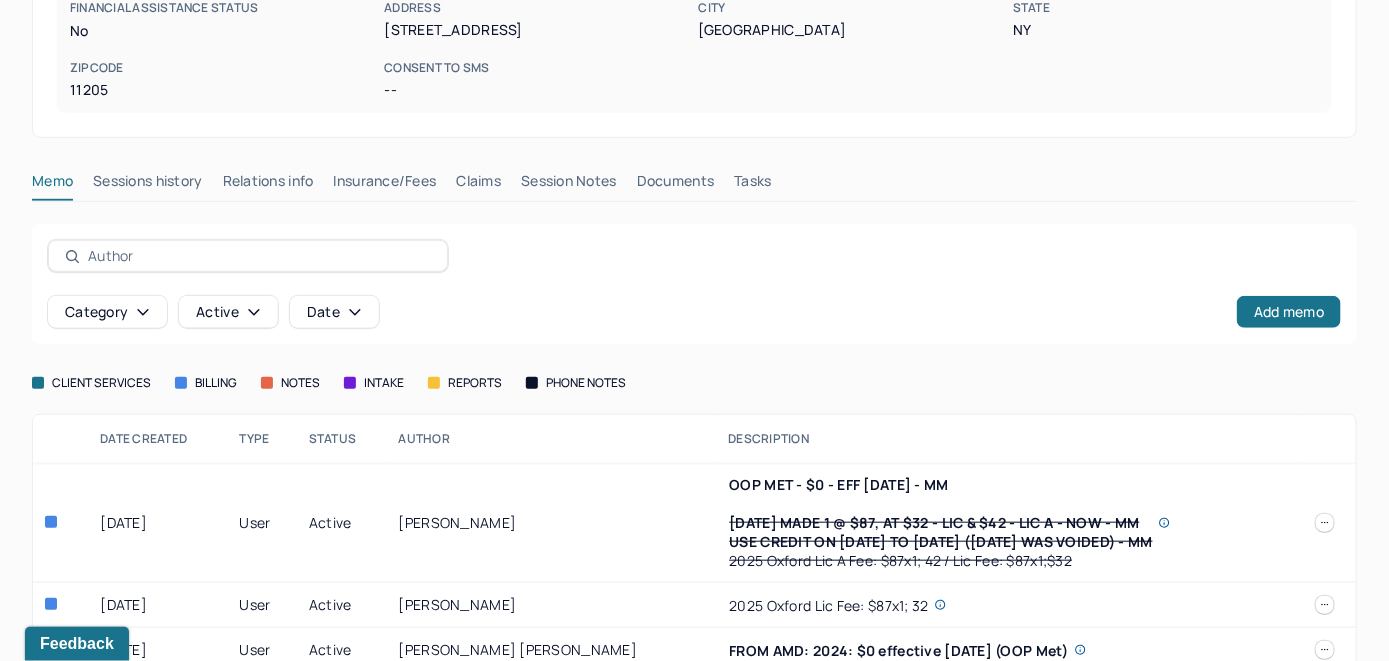 scroll, scrollTop: 451, scrollLeft: 0, axis: vertical 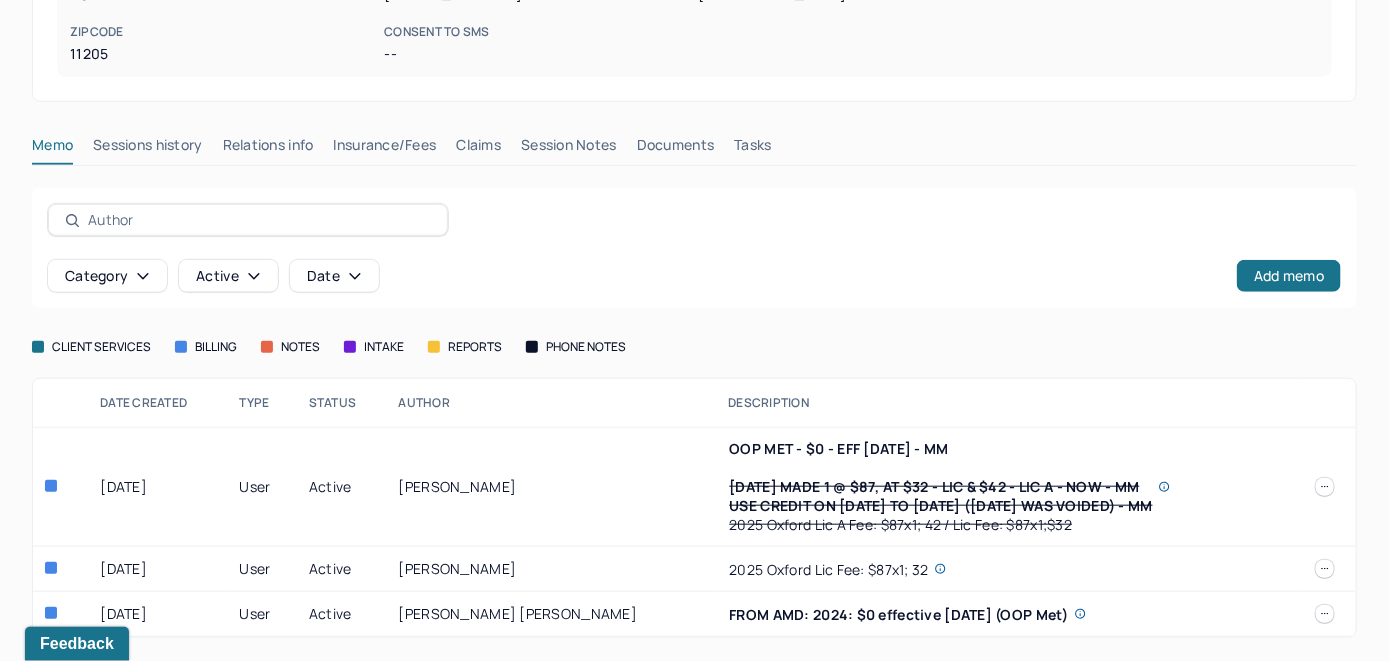 click on "Insurance/Fees" at bounding box center [385, 149] 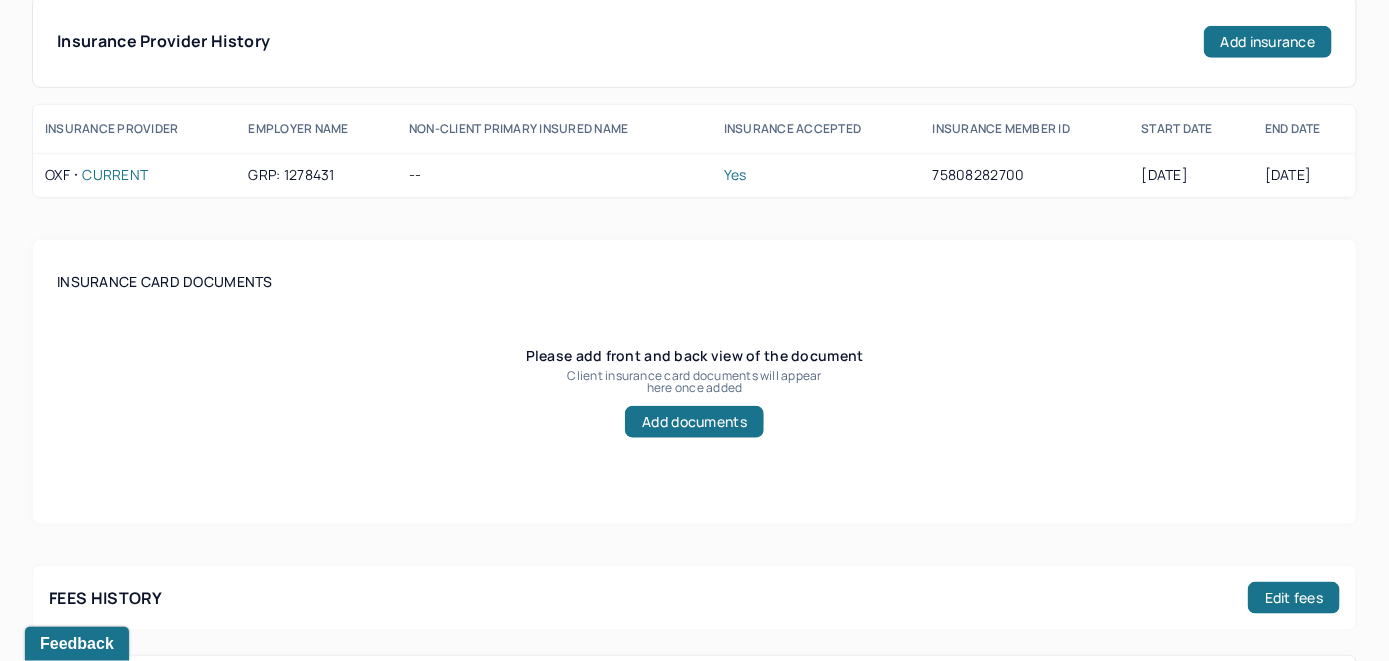 scroll, scrollTop: 551, scrollLeft: 0, axis: vertical 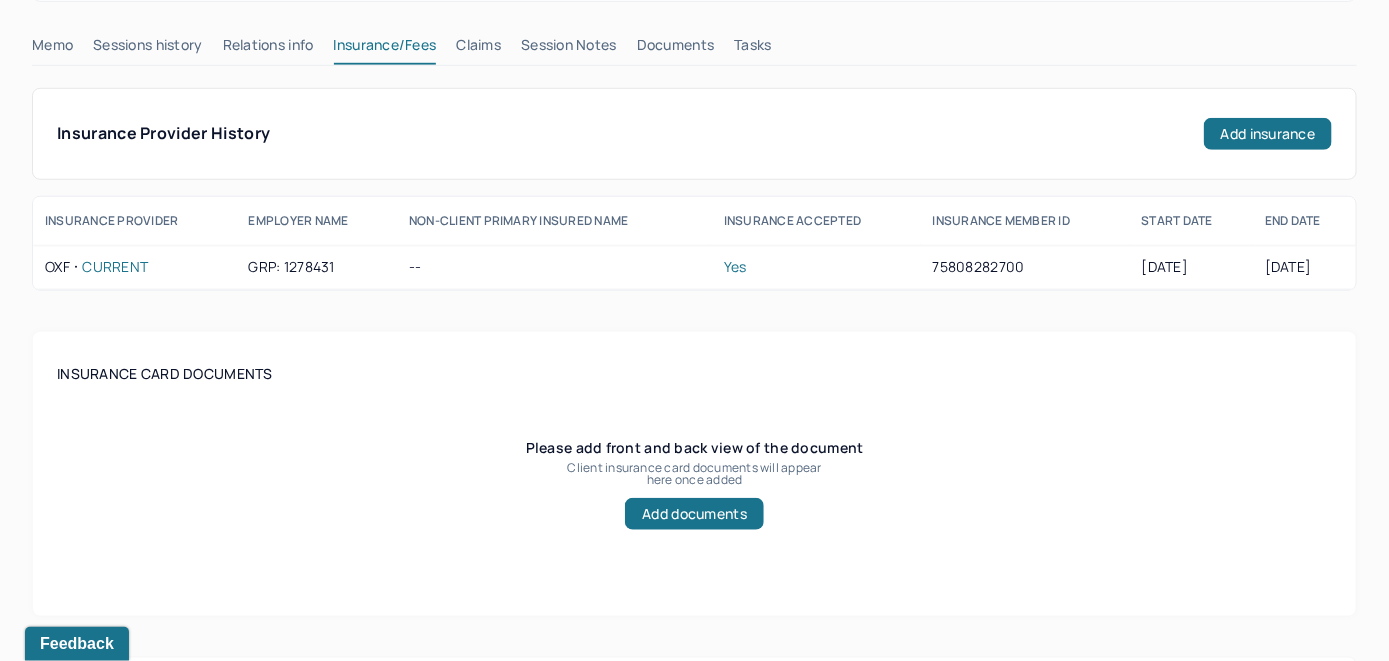 click on "Claims" at bounding box center (478, 49) 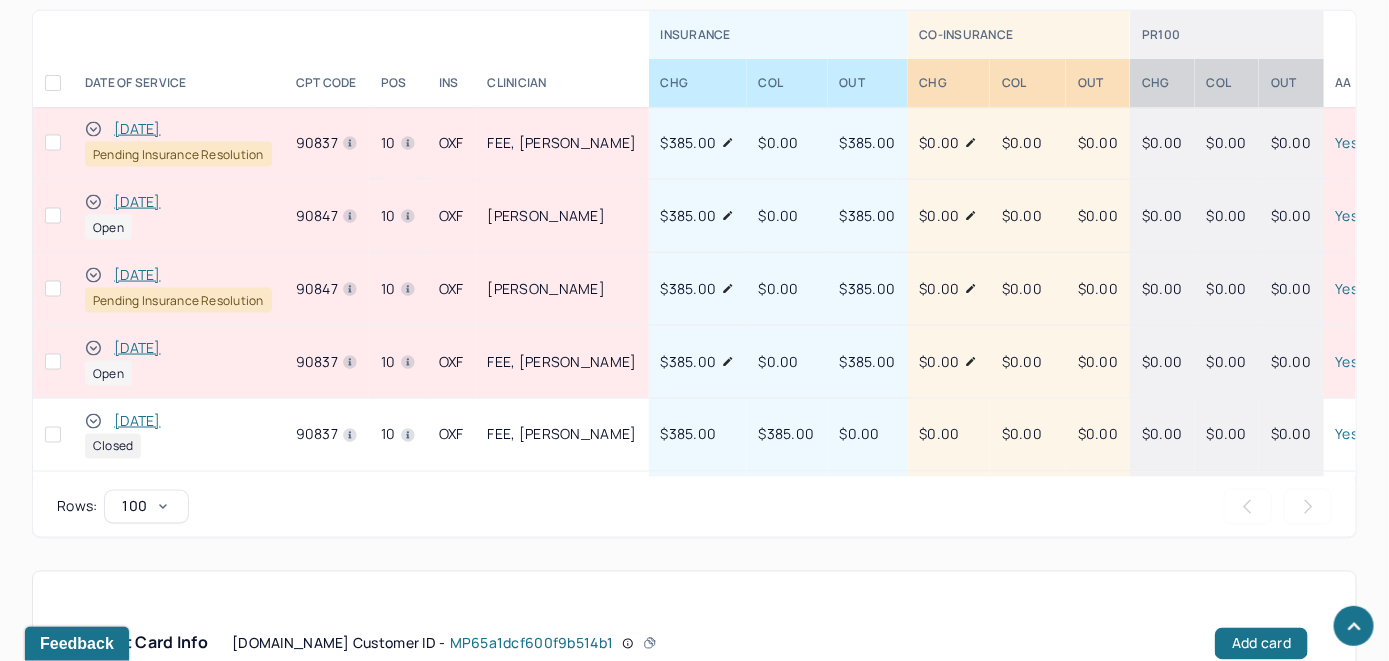 scroll, scrollTop: 934, scrollLeft: 0, axis: vertical 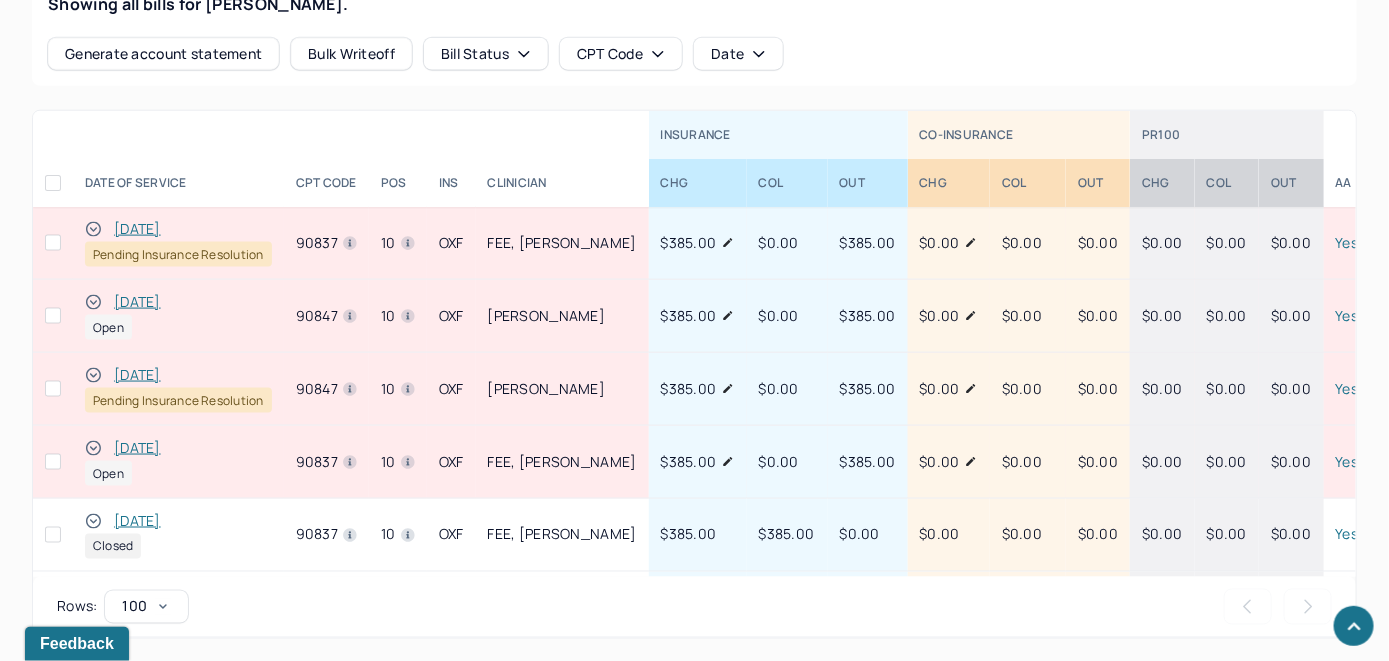 click 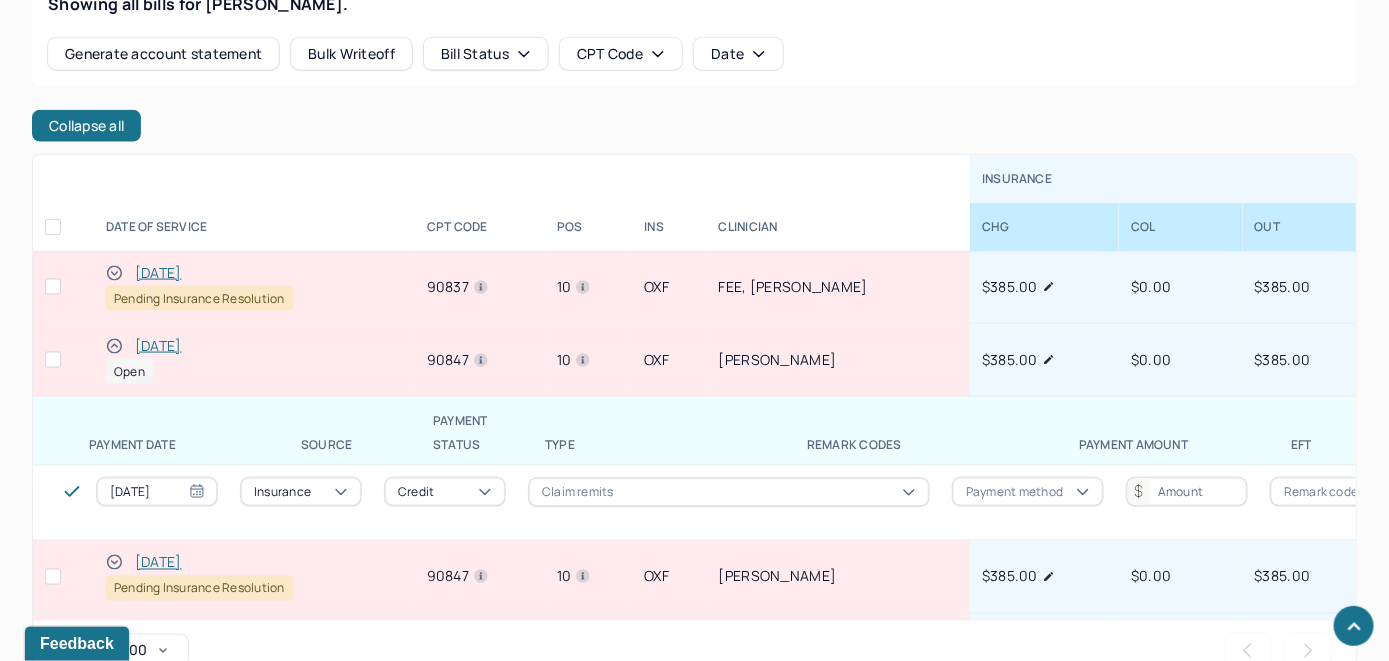 click on "[DATE]" at bounding box center (158, 346) 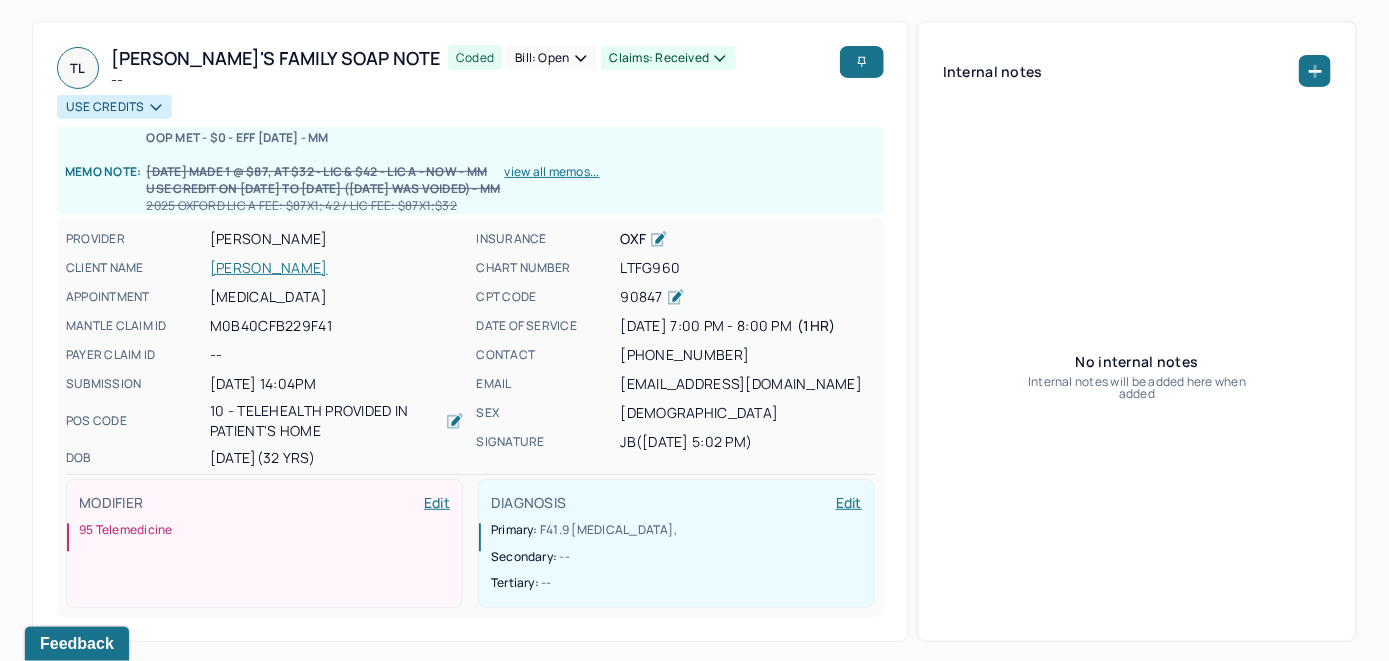 scroll, scrollTop: 0, scrollLeft: 0, axis: both 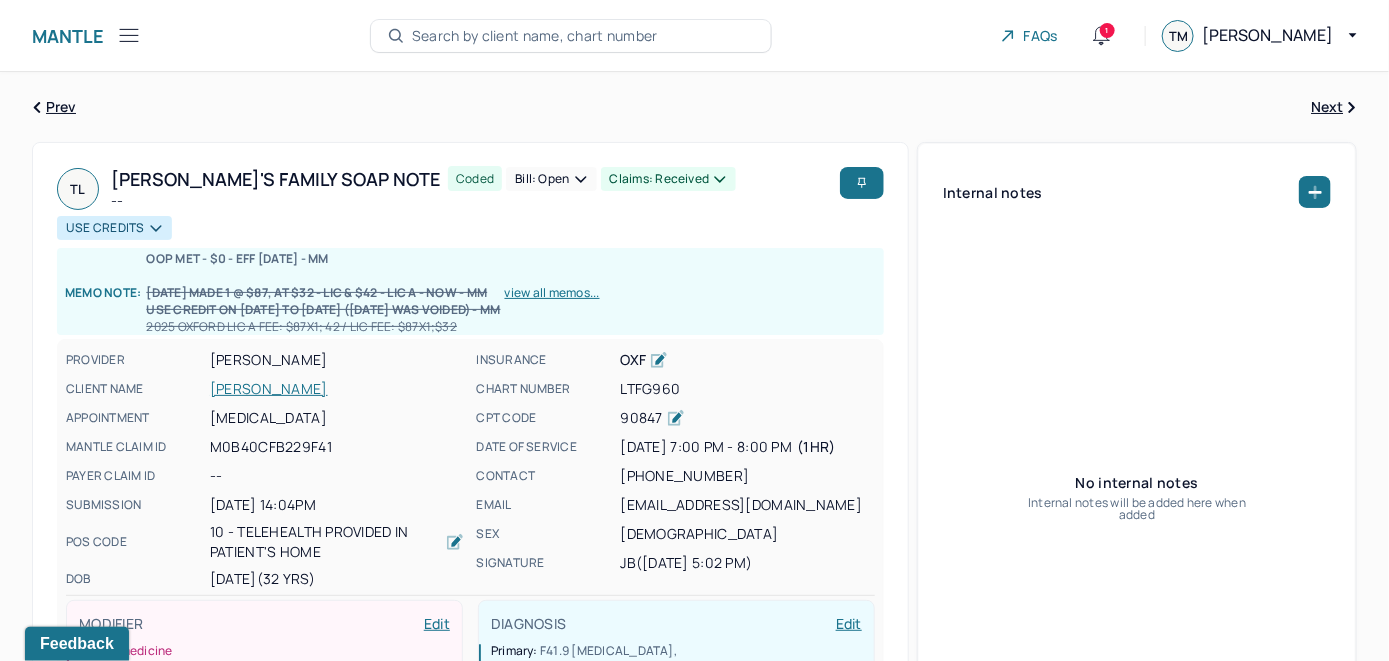 click on "Bill: Open" at bounding box center (551, 179) 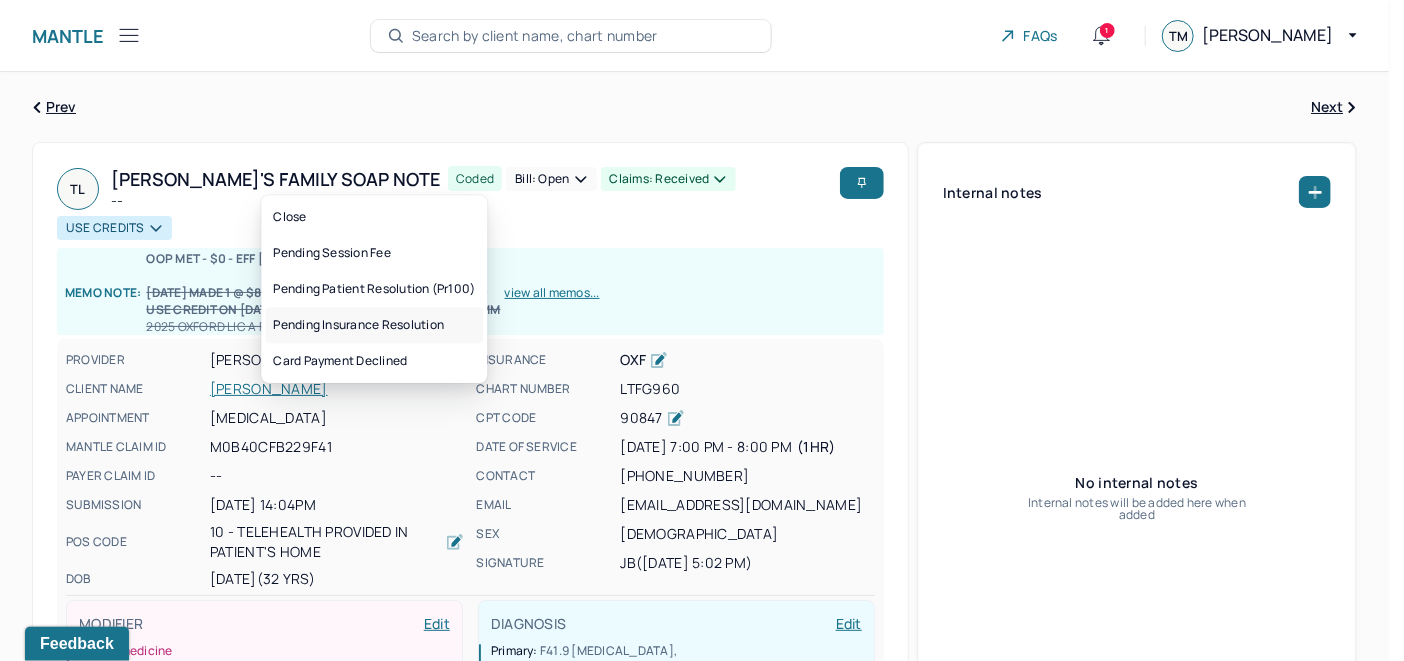 click on "Pending insurance resolution" at bounding box center (374, 325) 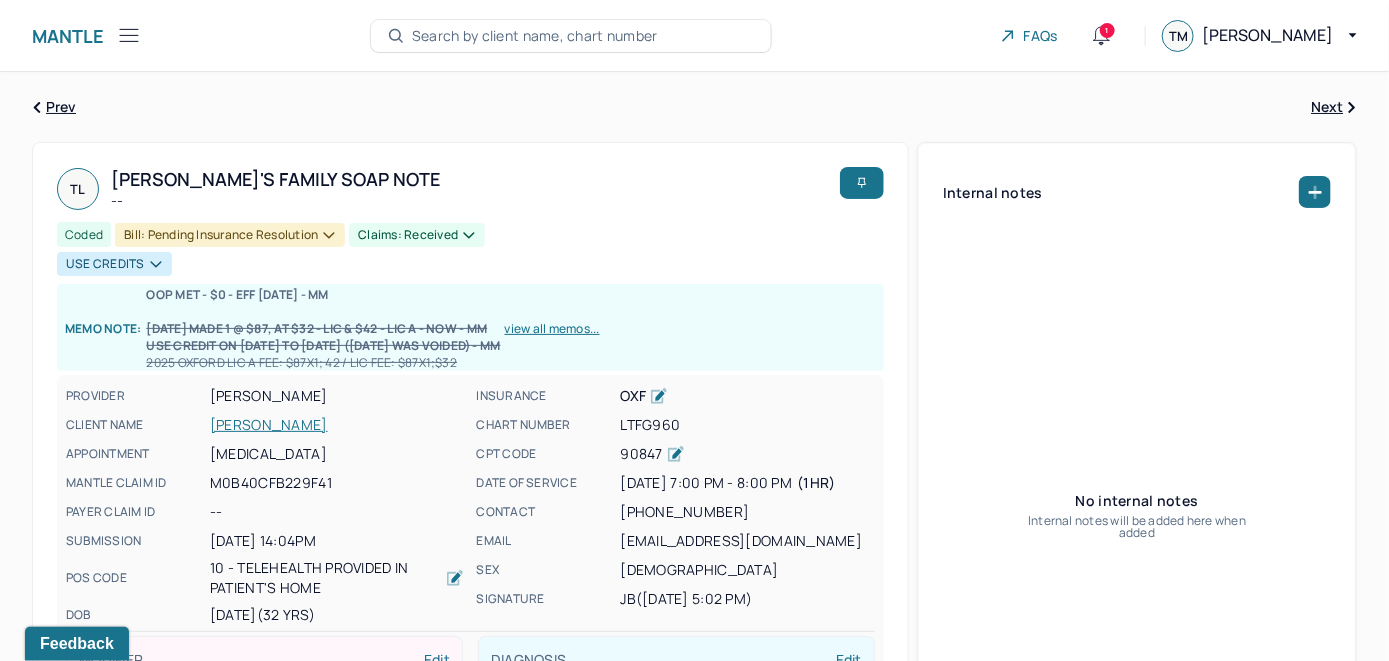 click on "Search by client name, chart number" at bounding box center (535, 36) 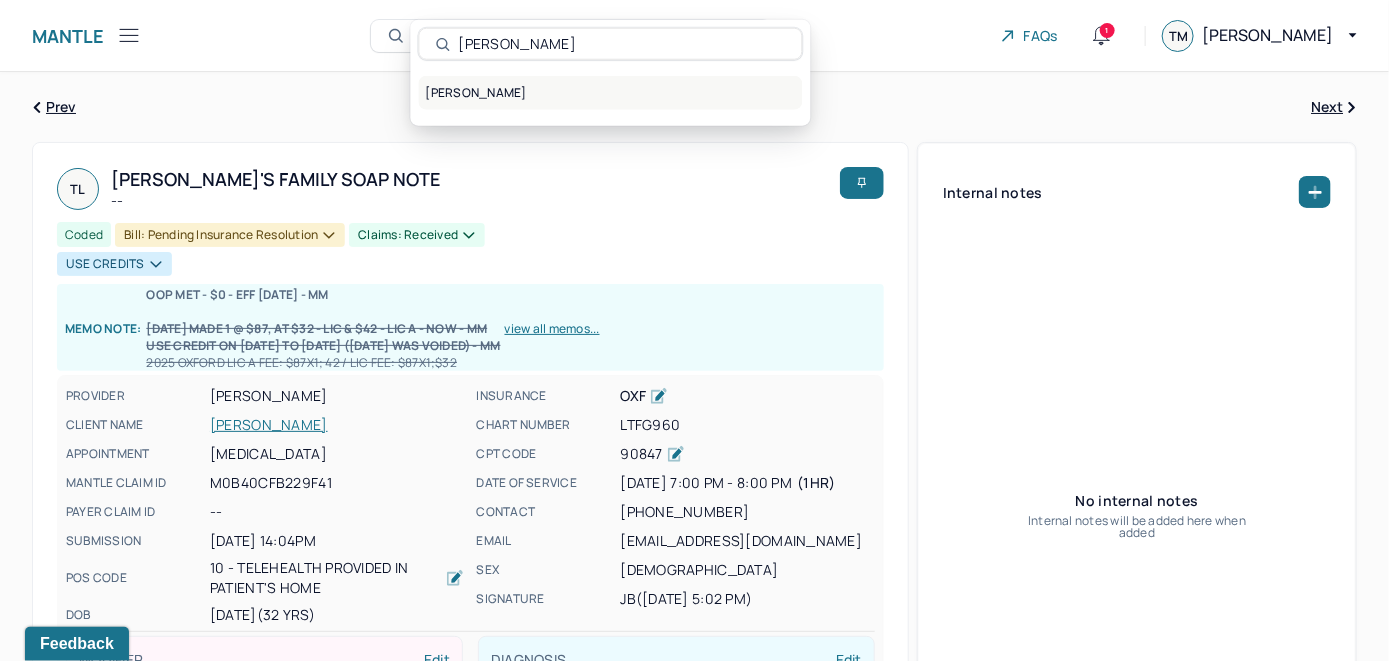 type on "[PERSON_NAME]" 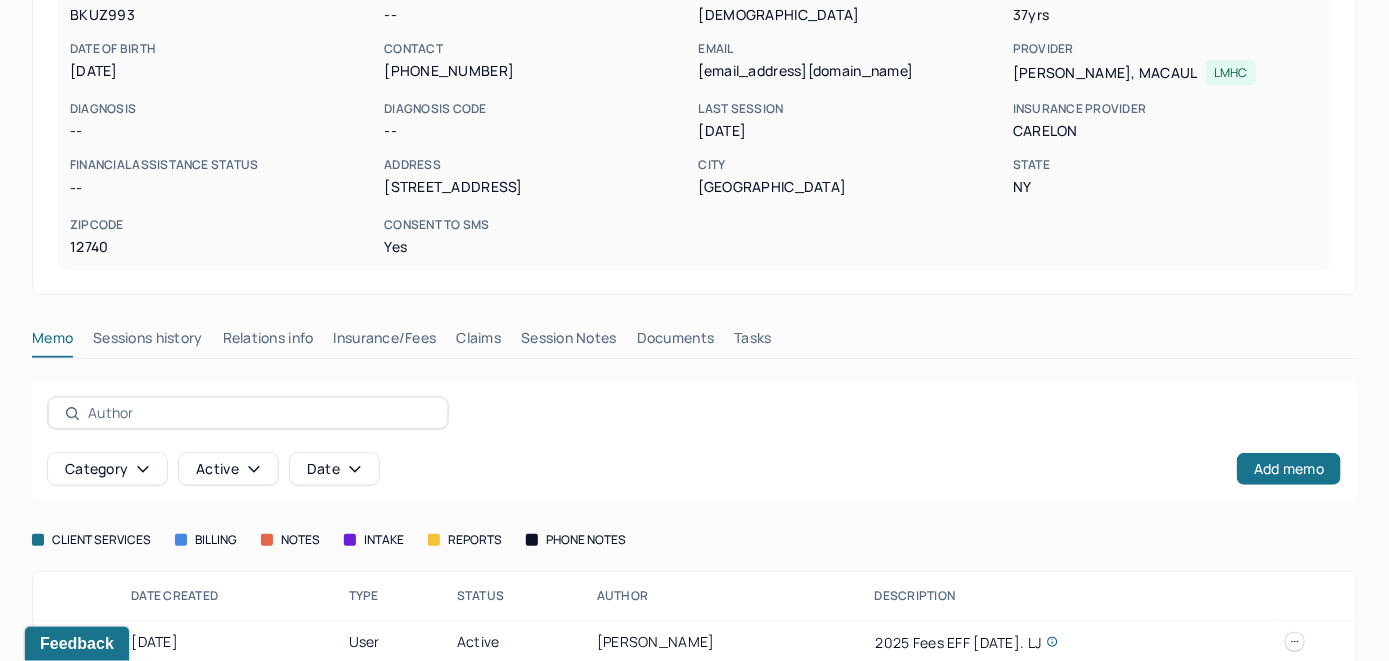 scroll, scrollTop: 261, scrollLeft: 0, axis: vertical 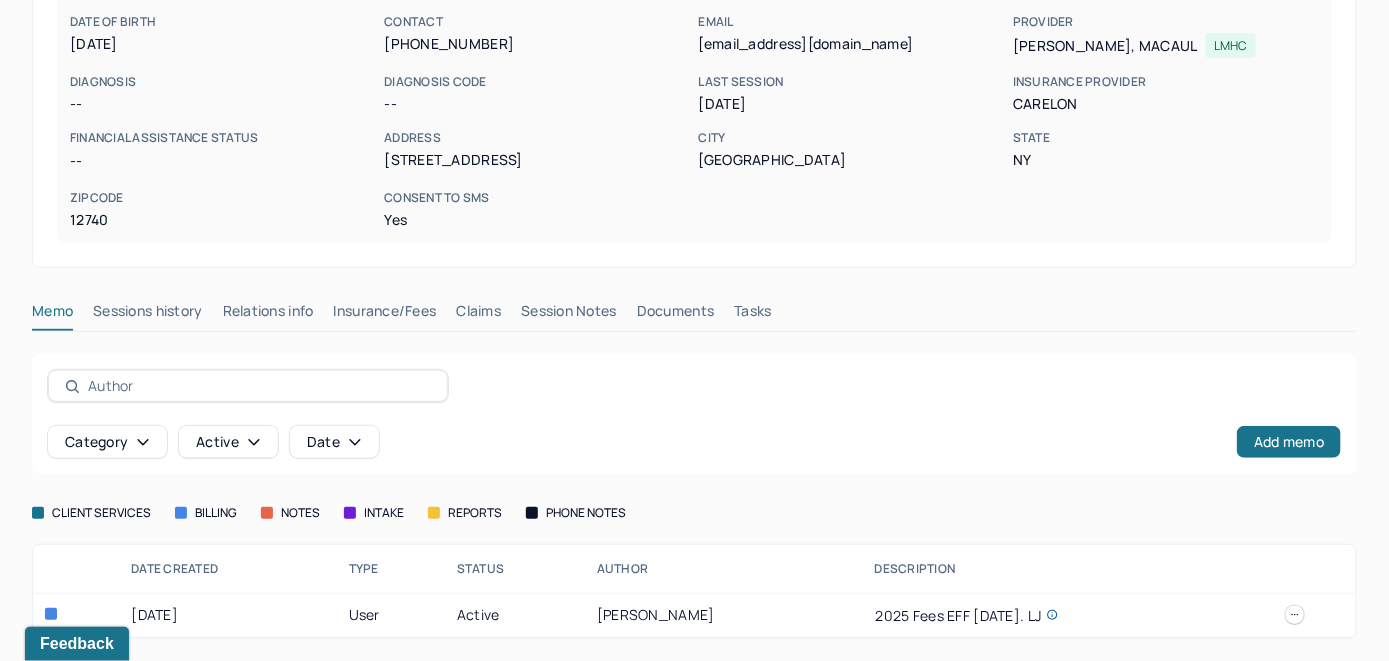 click on "Insurance/Fees" at bounding box center [385, 315] 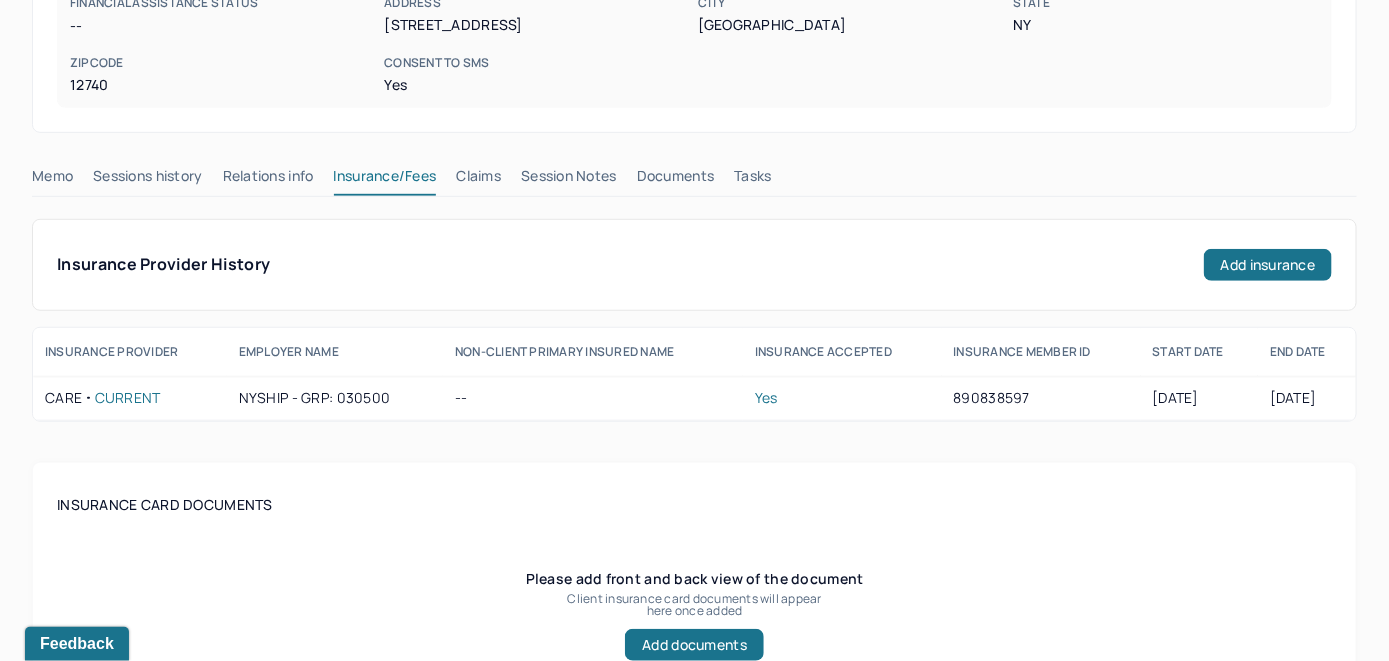 scroll, scrollTop: 361, scrollLeft: 0, axis: vertical 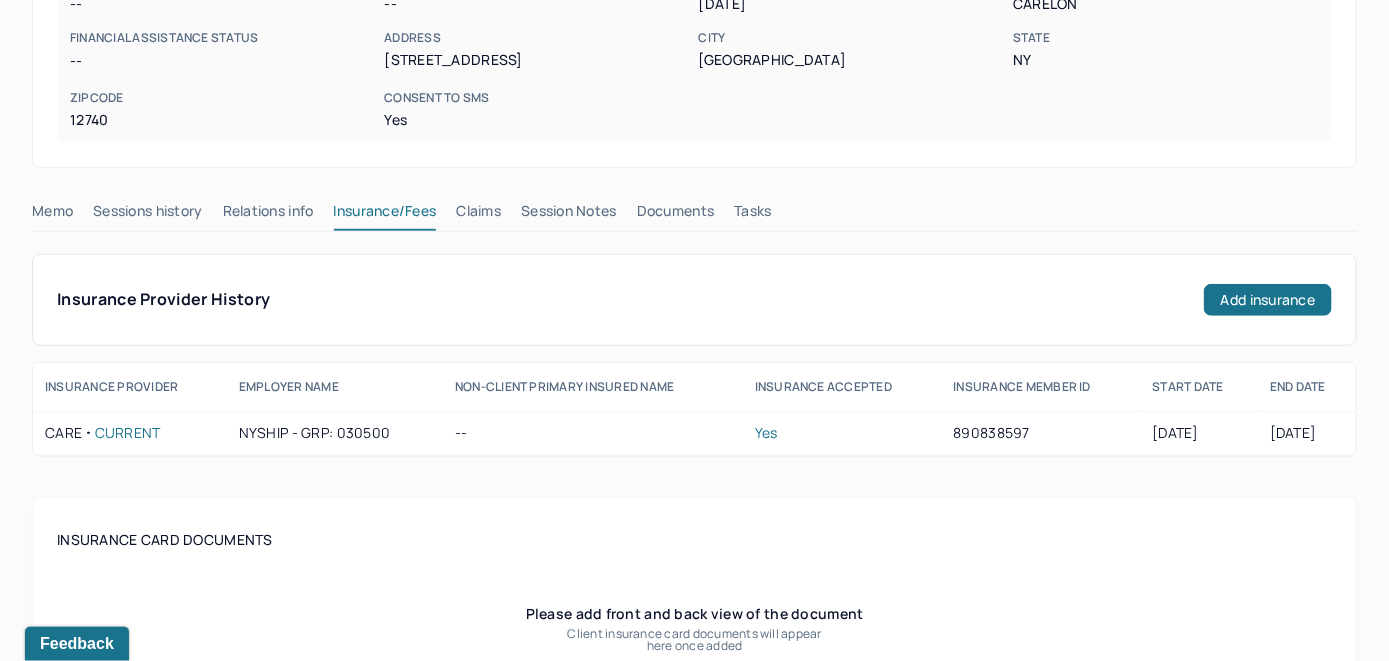 click on "Claims" at bounding box center (478, 215) 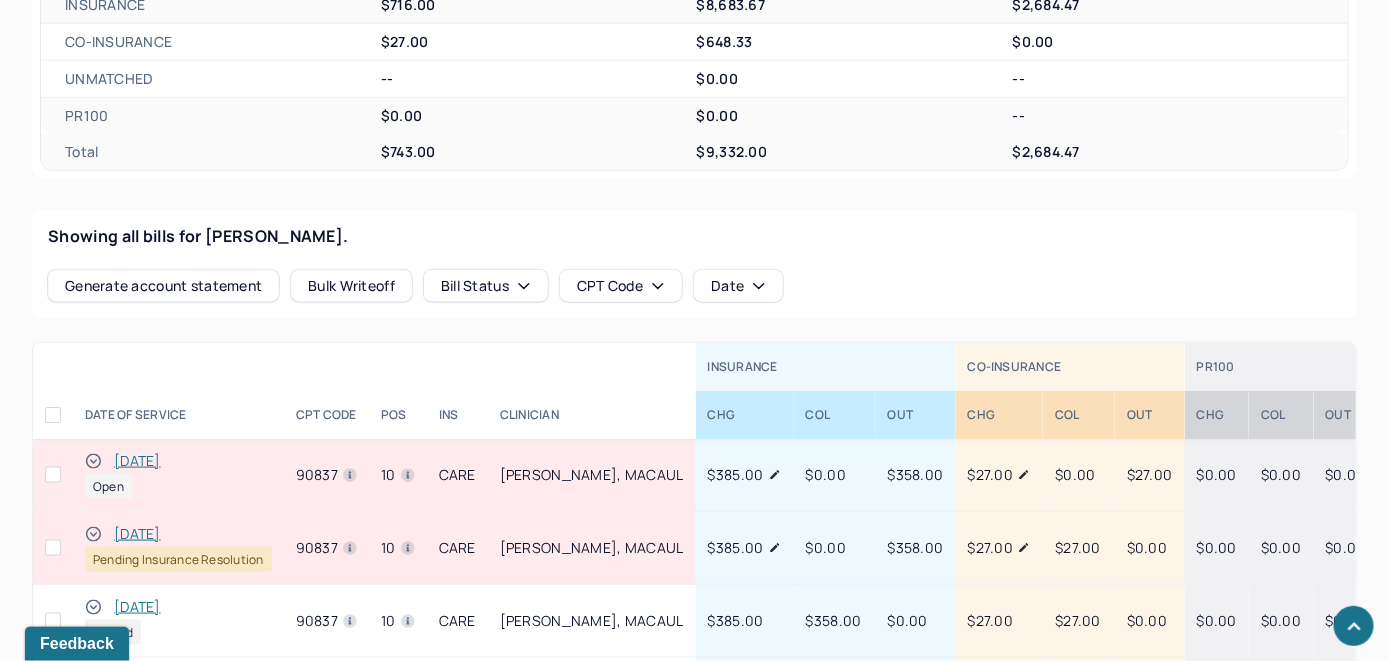 scroll, scrollTop: 761, scrollLeft: 0, axis: vertical 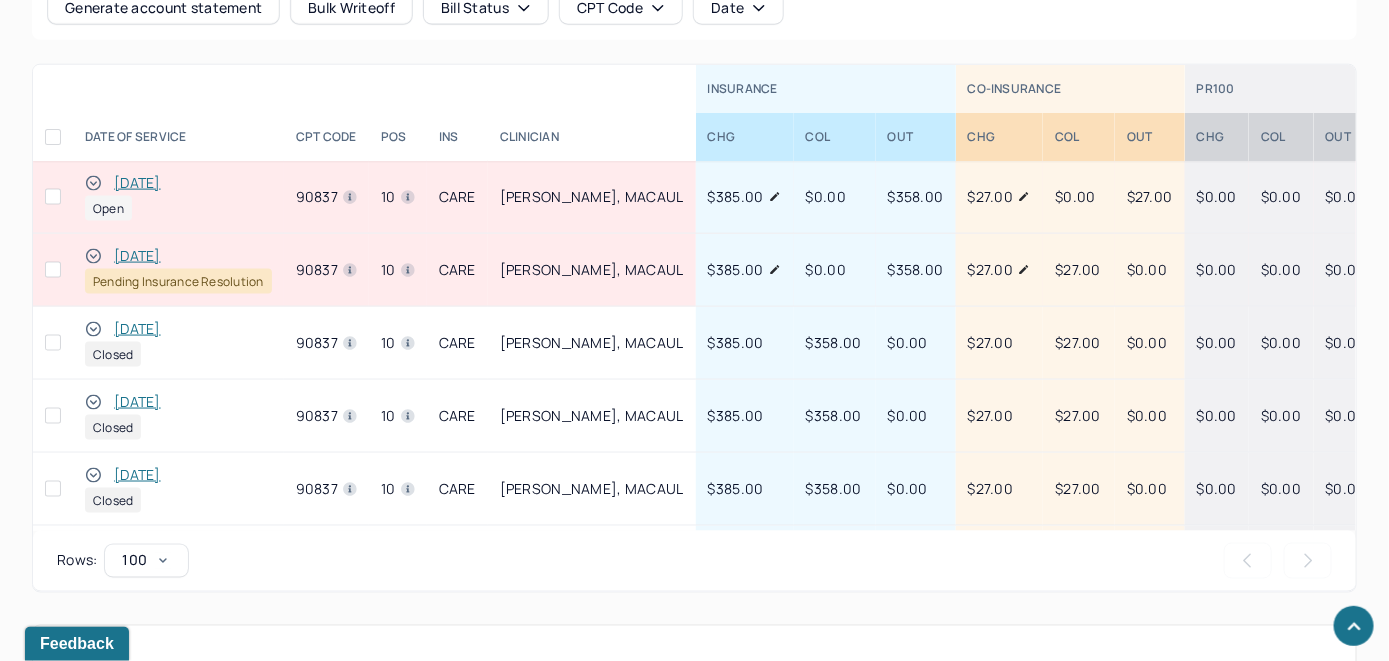 click on "[DATE]" at bounding box center [137, 183] 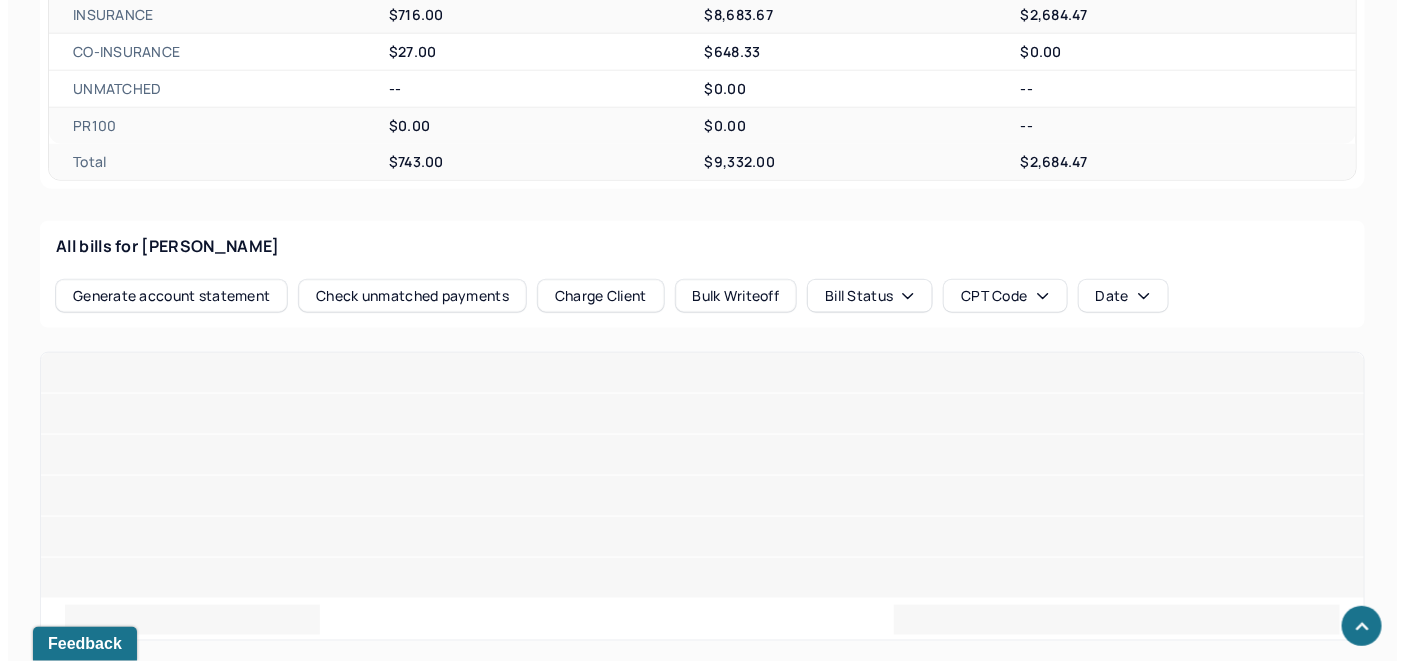 scroll, scrollTop: 814, scrollLeft: 0, axis: vertical 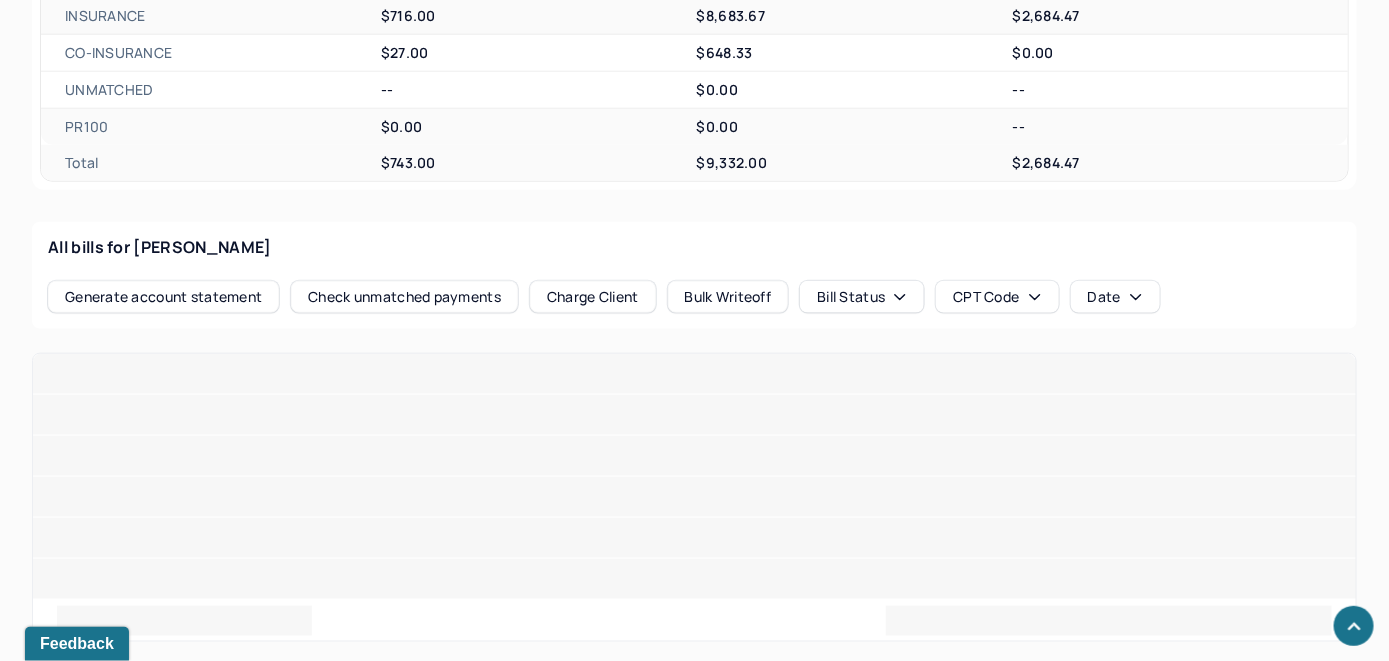 click on "Check unmatched payments" at bounding box center (404, 297) 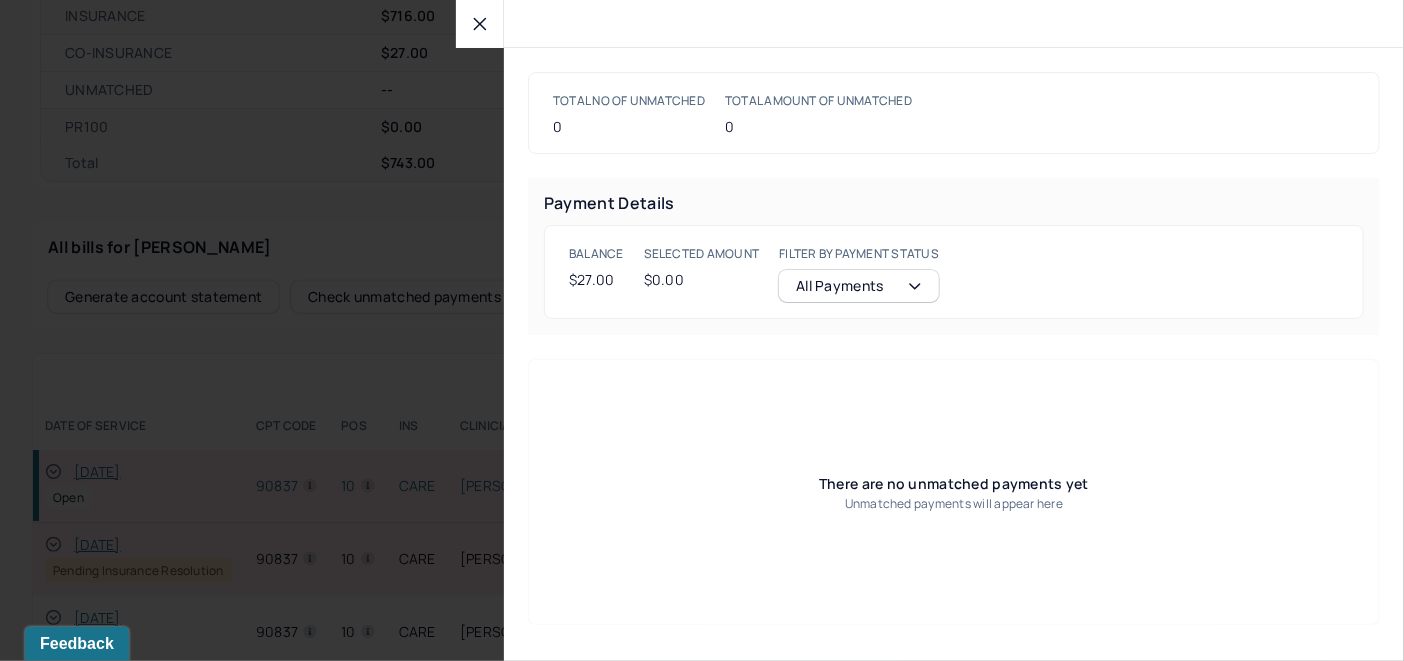 click 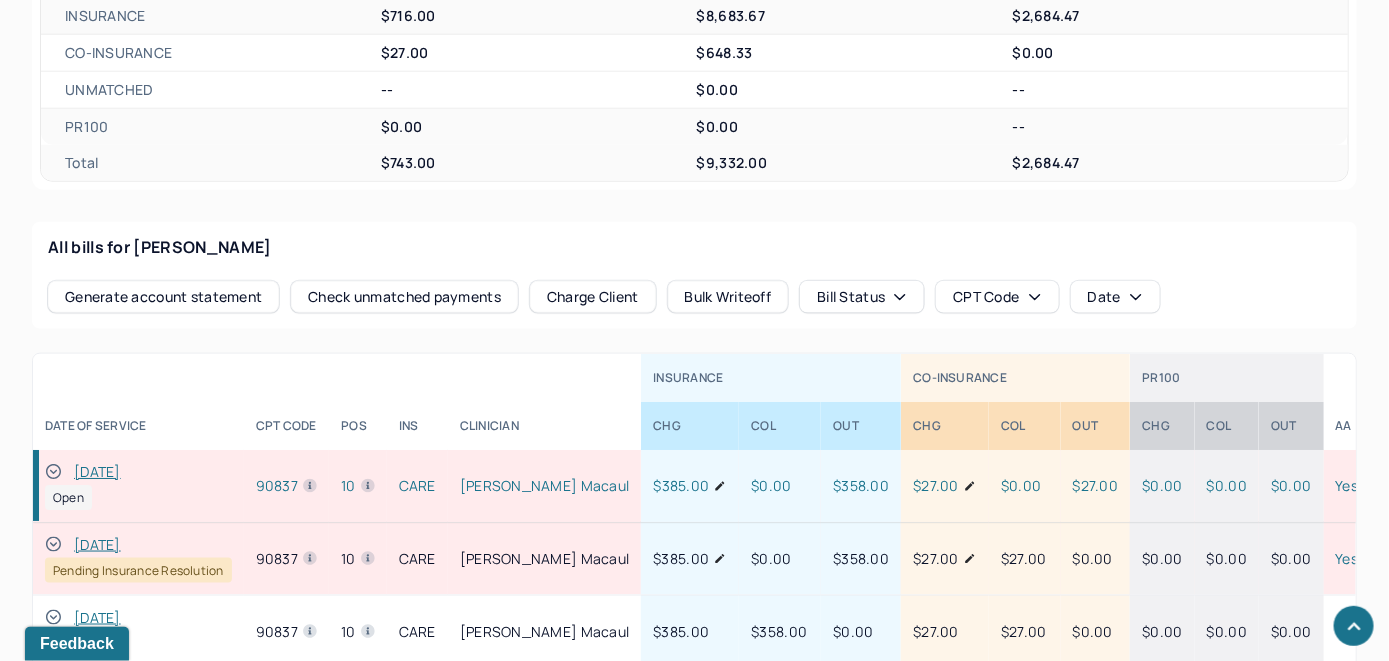 click on "Charge Client" at bounding box center [593, 297] 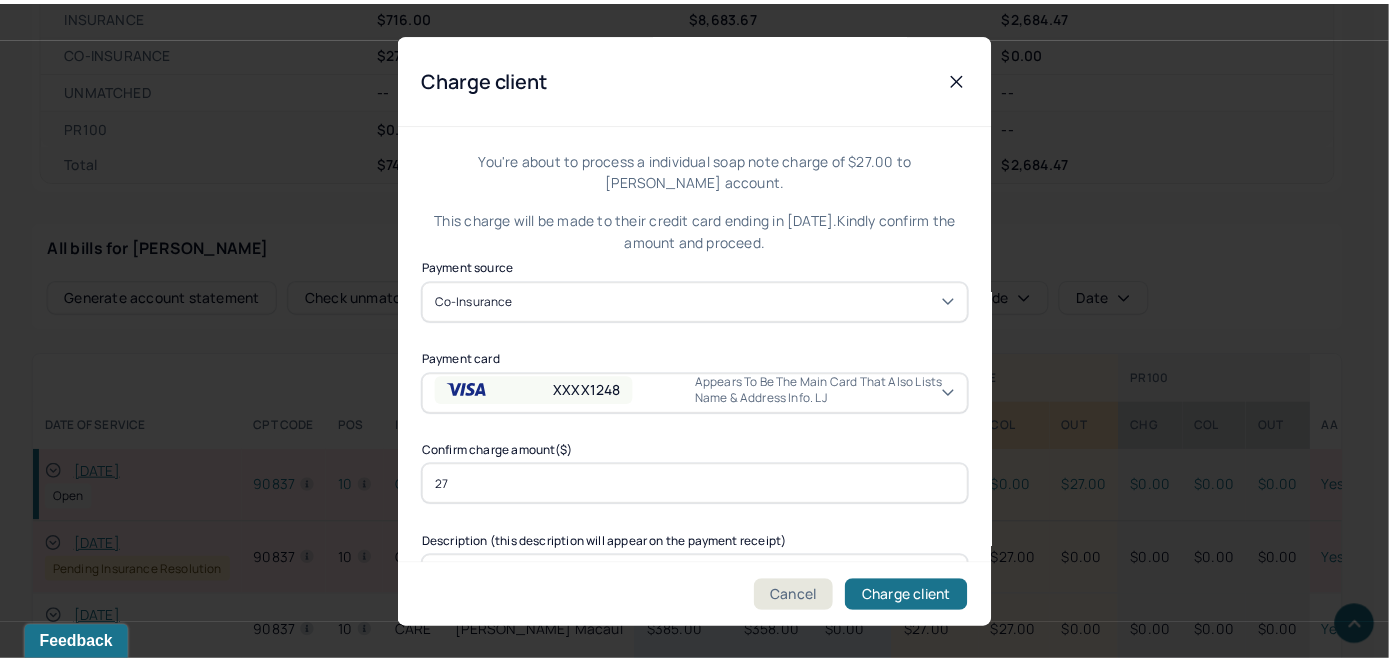 scroll, scrollTop: 121, scrollLeft: 0, axis: vertical 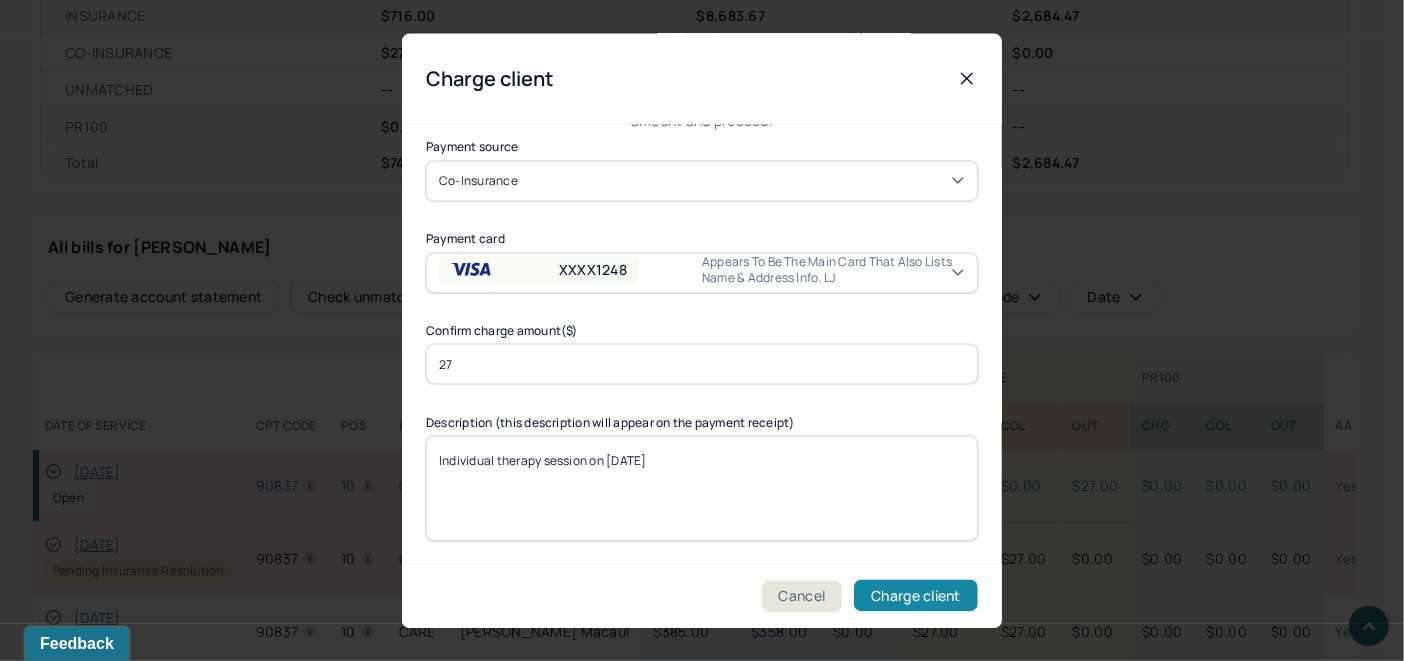 click on "Charge client" at bounding box center [916, 596] 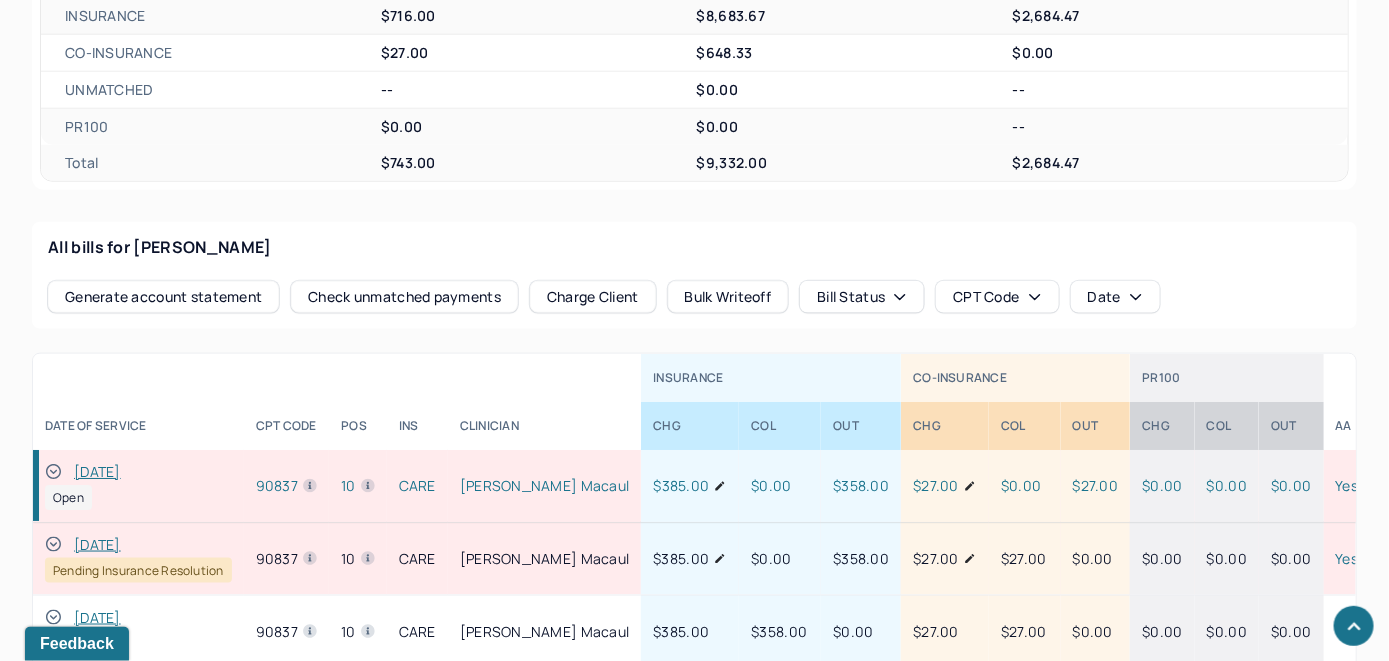 click 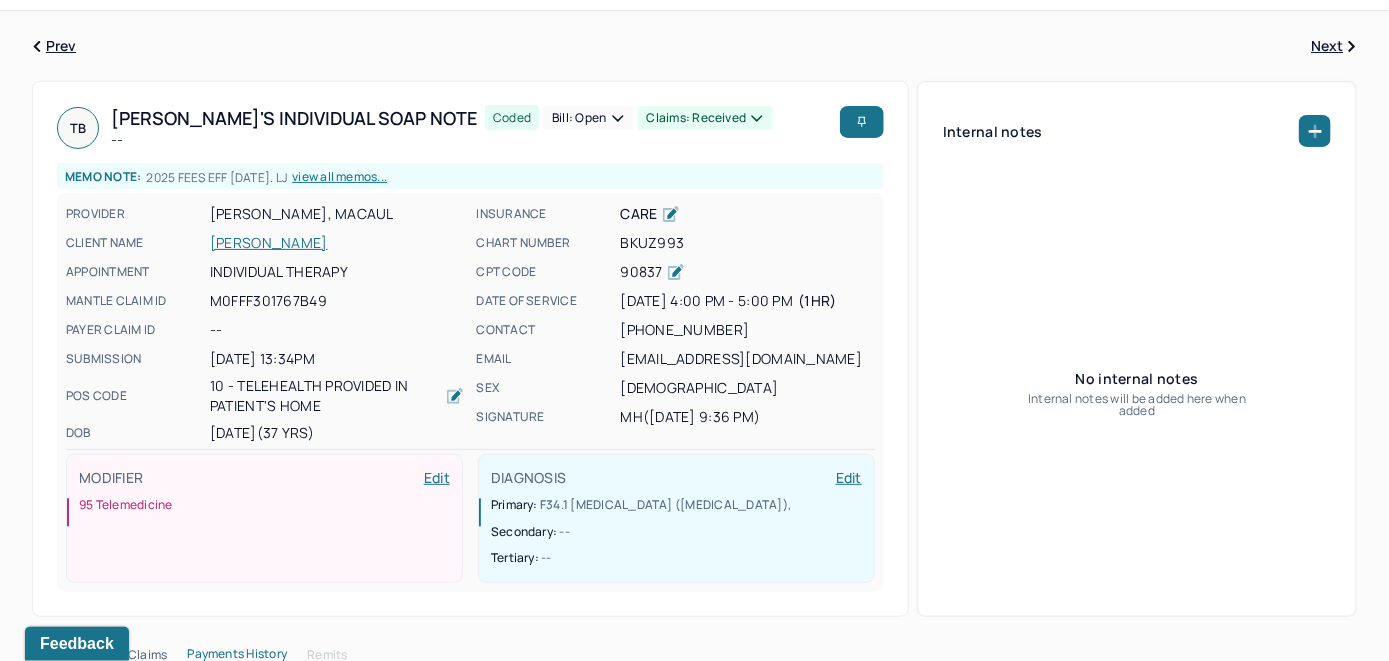 scroll, scrollTop: 0, scrollLeft: 0, axis: both 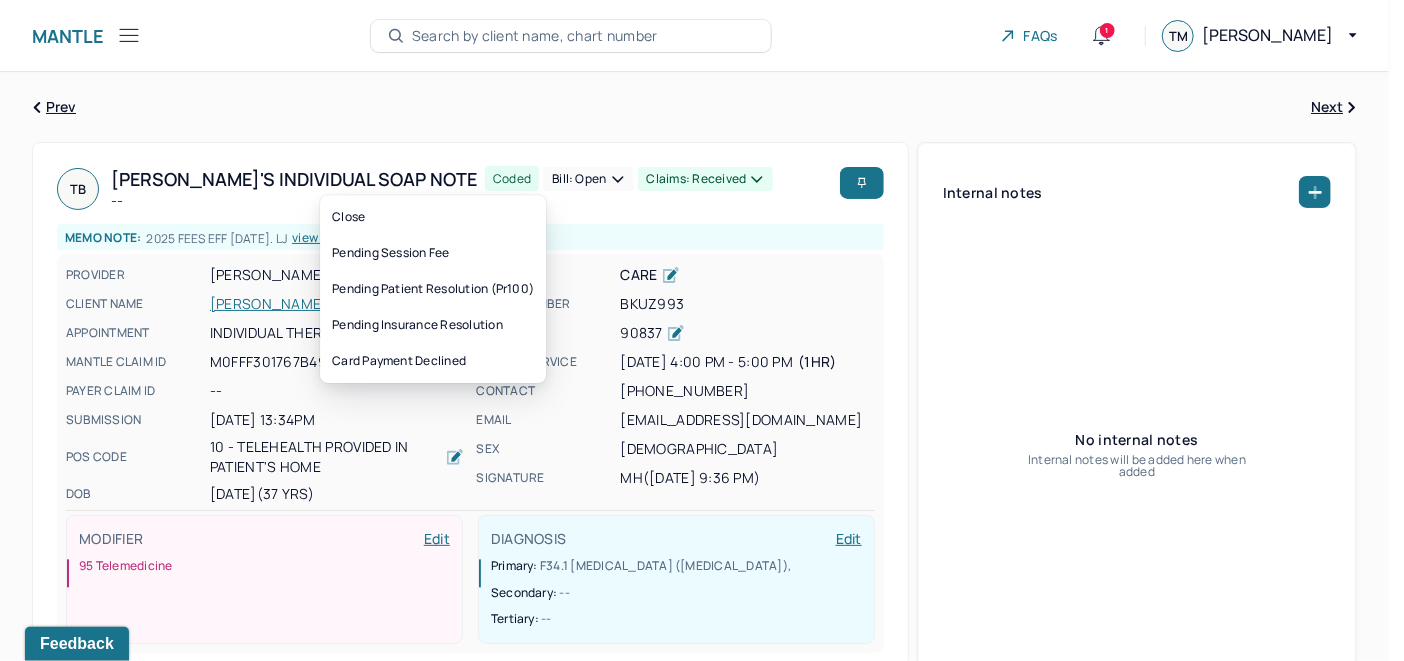 click on "Bill: Open" at bounding box center (588, 179) 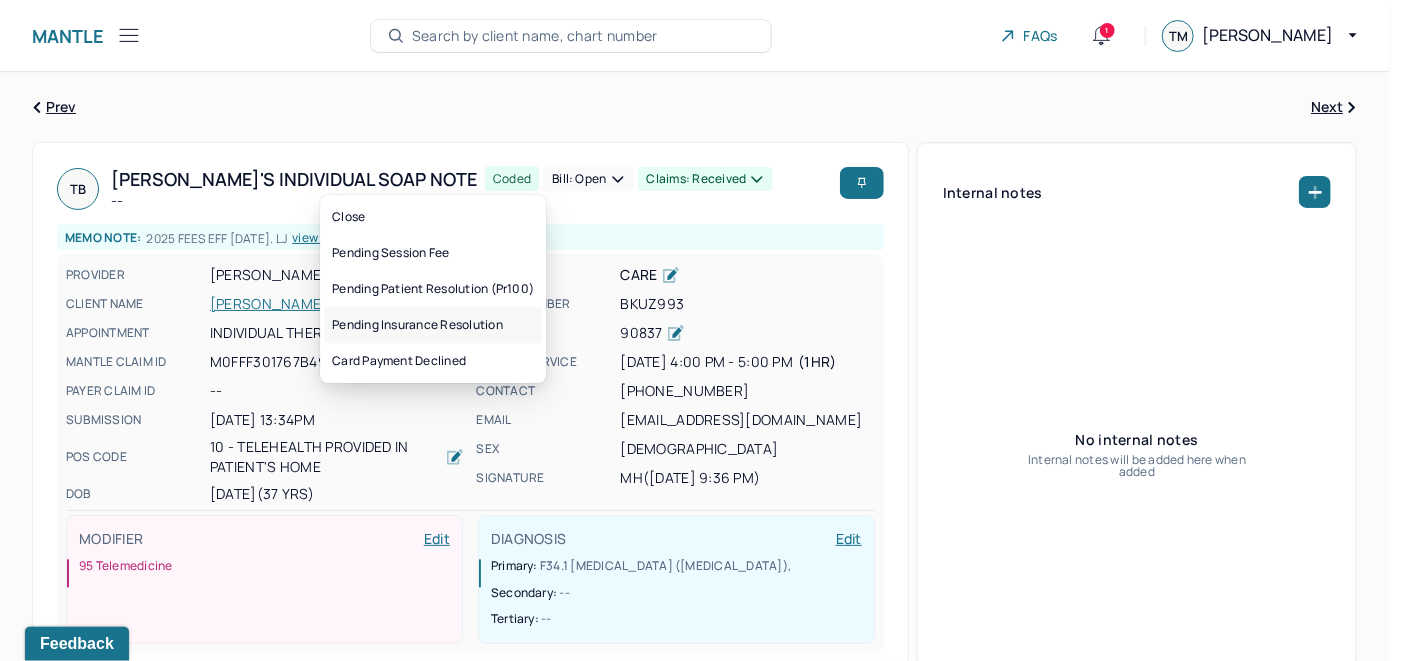 click on "Pending insurance resolution" at bounding box center (433, 325) 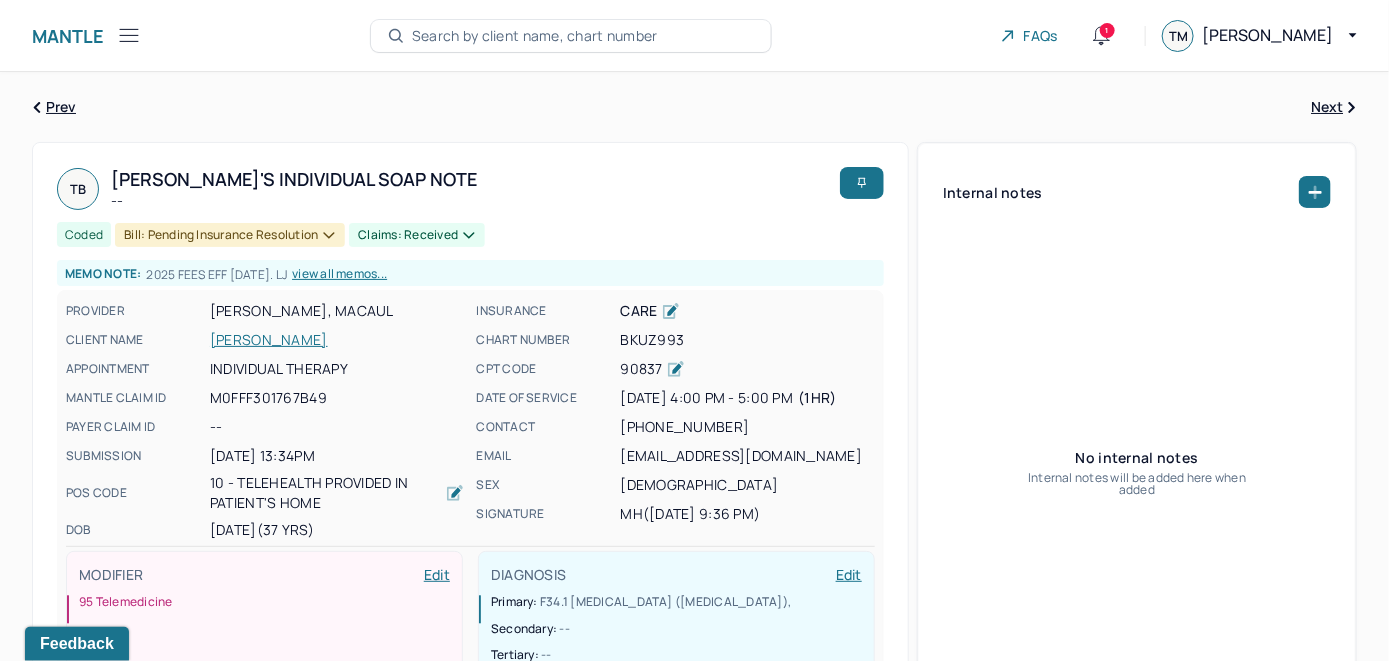 click on "Search by client name, chart number" at bounding box center [535, 36] 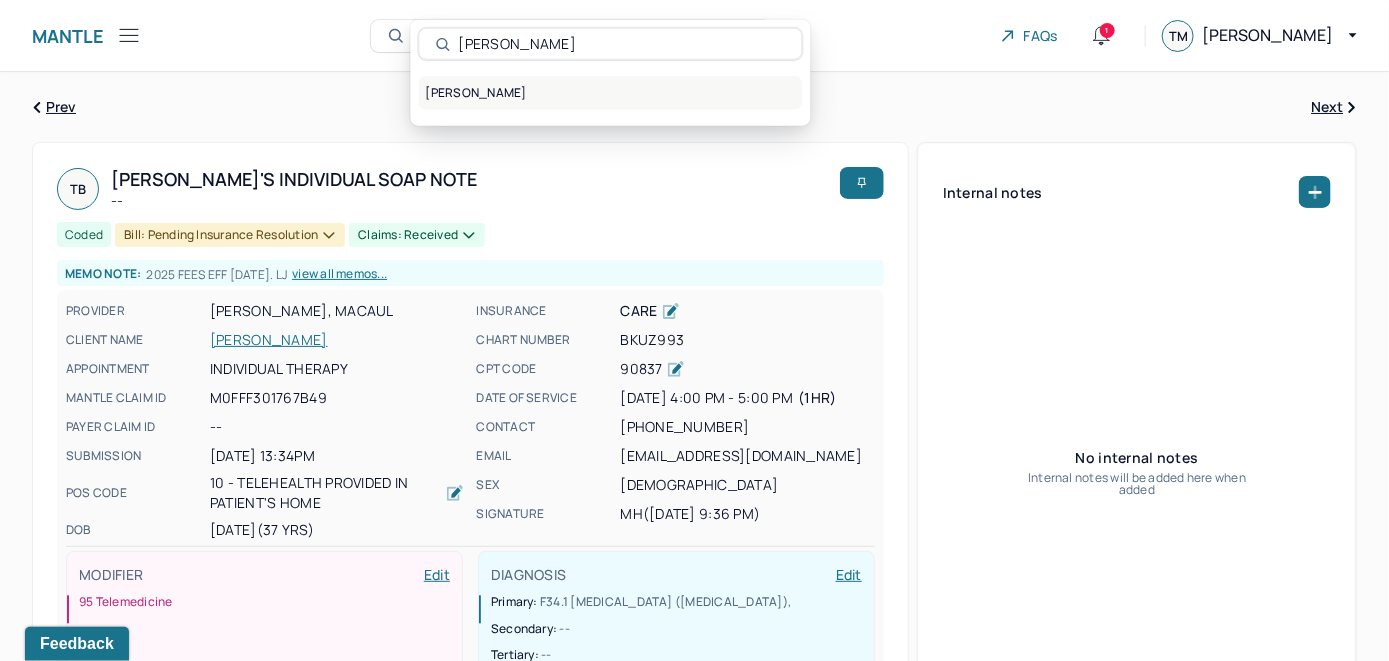 type on "[PERSON_NAME]" 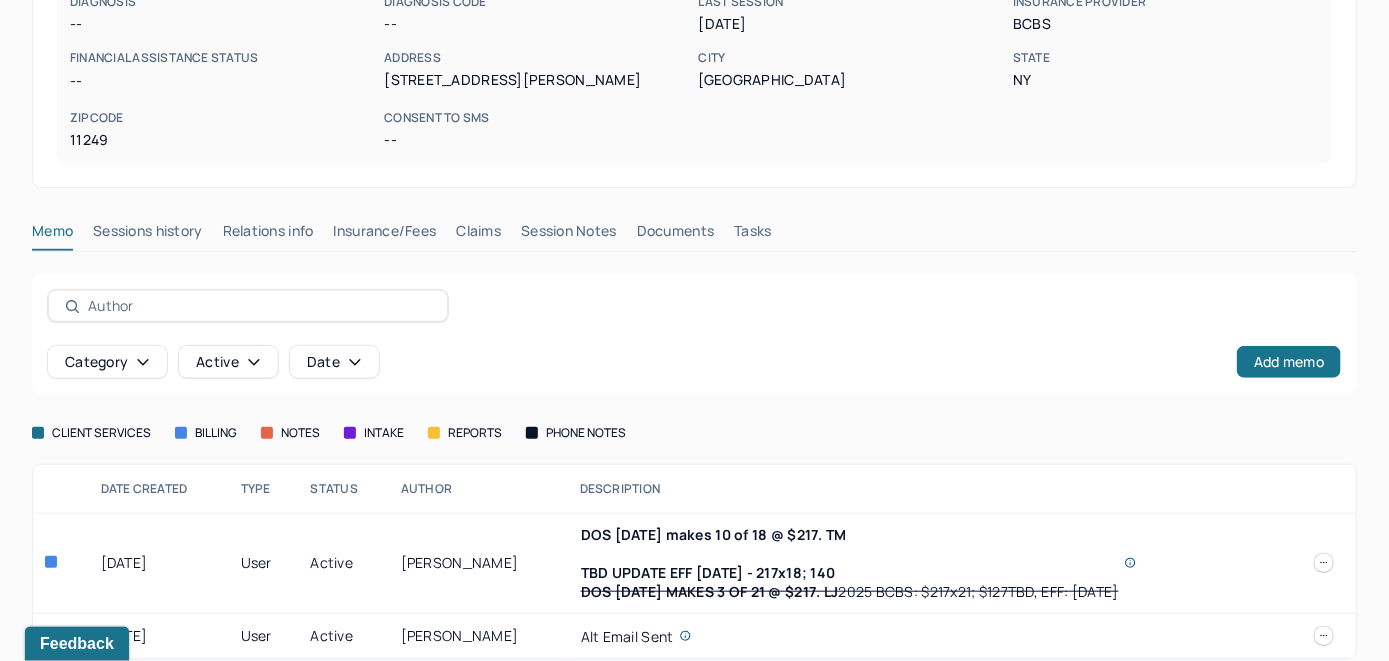 scroll, scrollTop: 382, scrollLeft: 0, axis: vertical 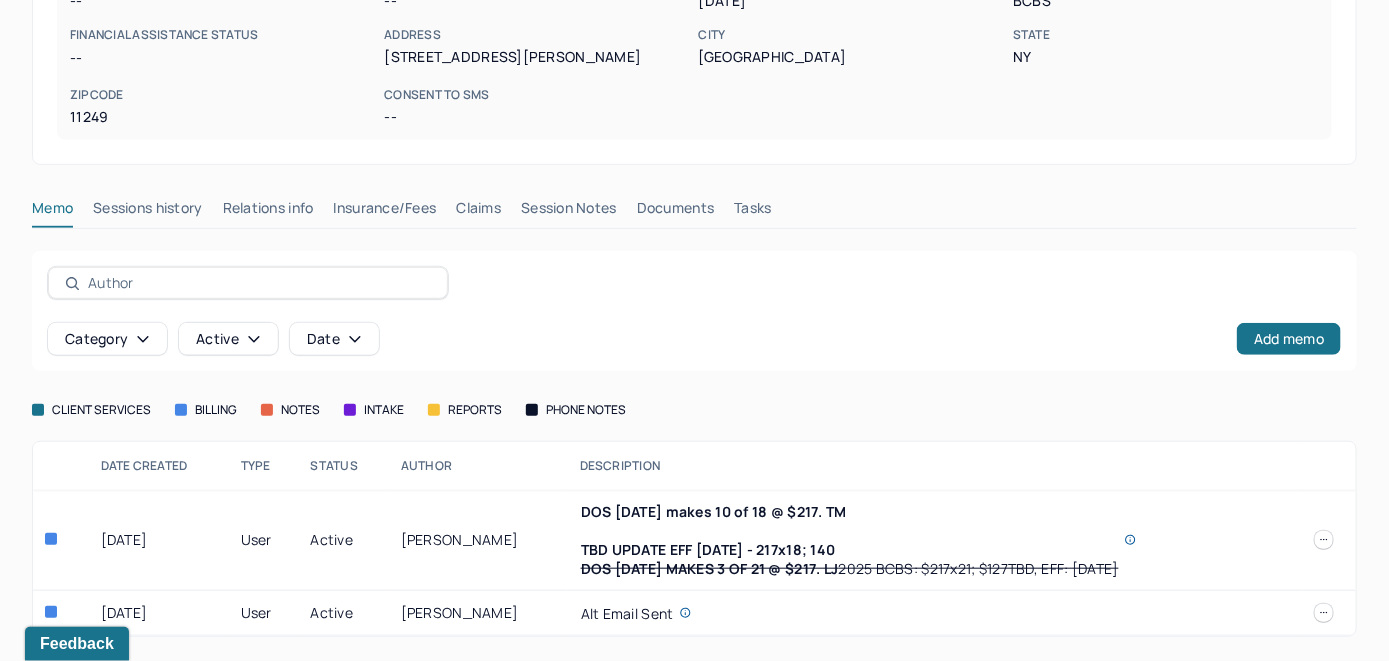 click on "Insurance/Fees" at bounding box center (385, 212) 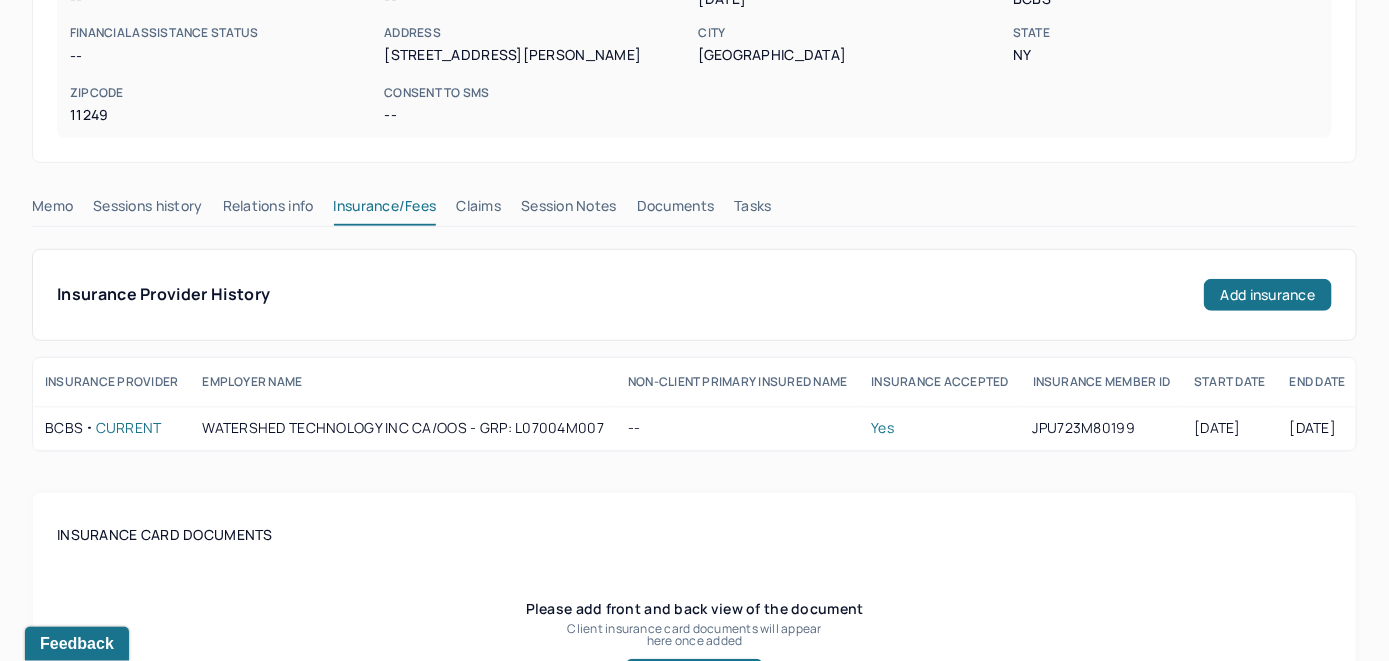 scroll, scrollTop: 282, scrollLeft: 0, axis: vertical 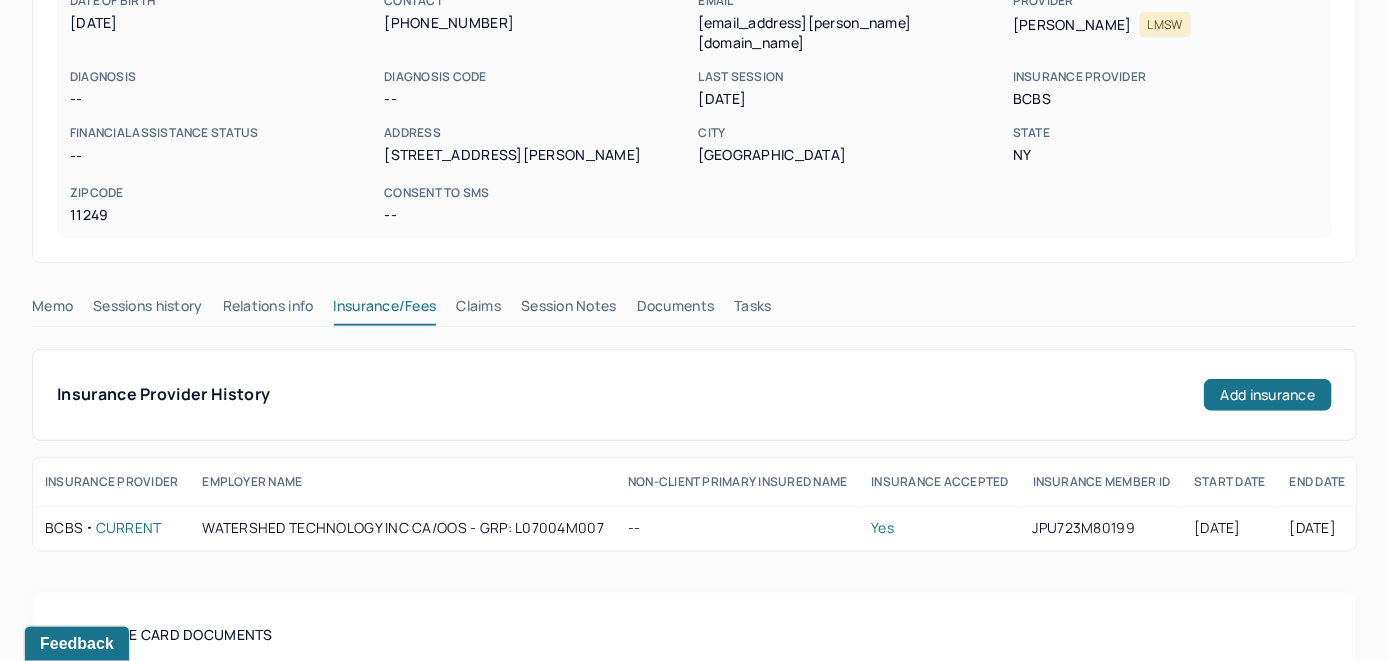 click on "Claims" at bounding box center (478, 310) 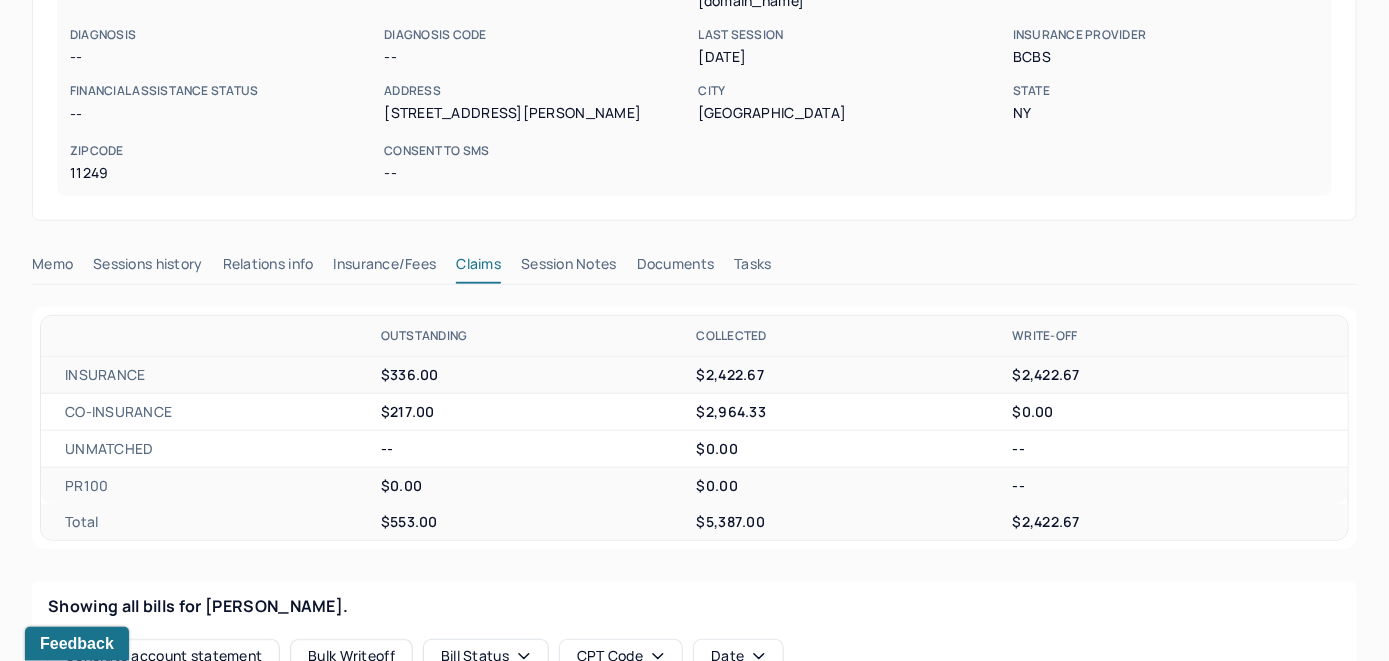 scroll, scrollTop: 323, scrollLeft: 0, axis: vertical 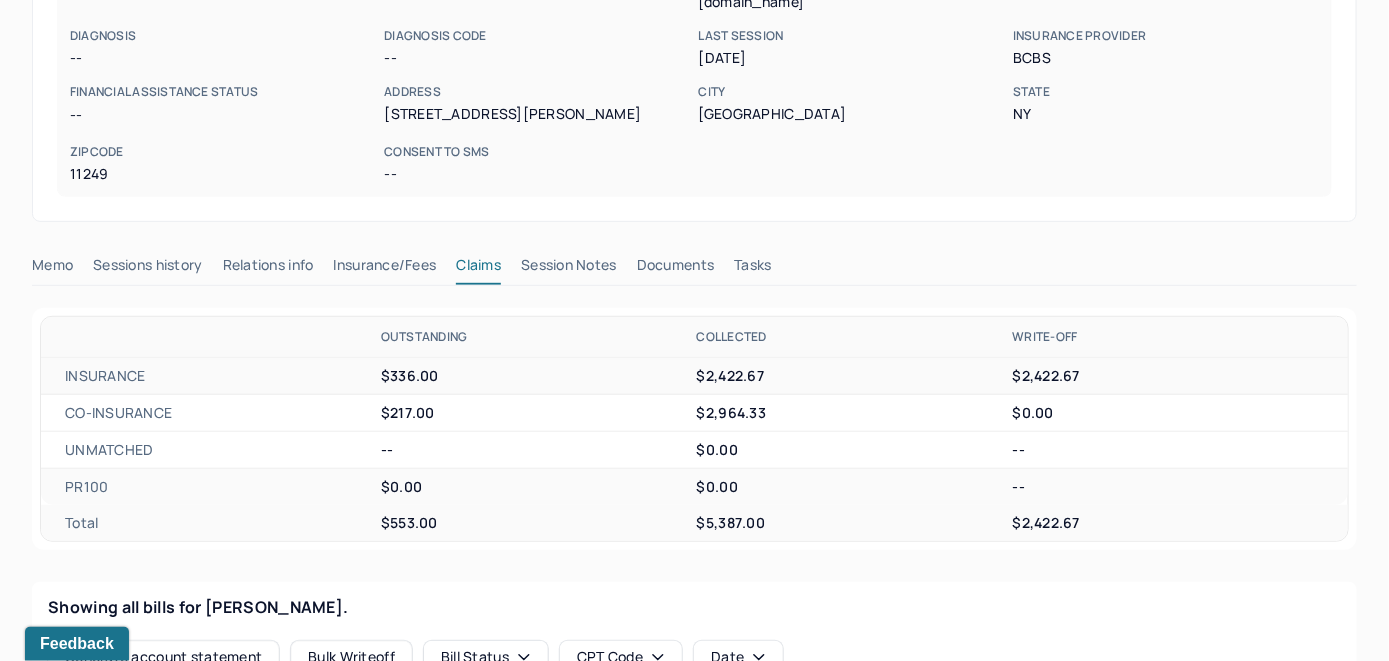 click on "Memo" at bounding box center [52, 269] 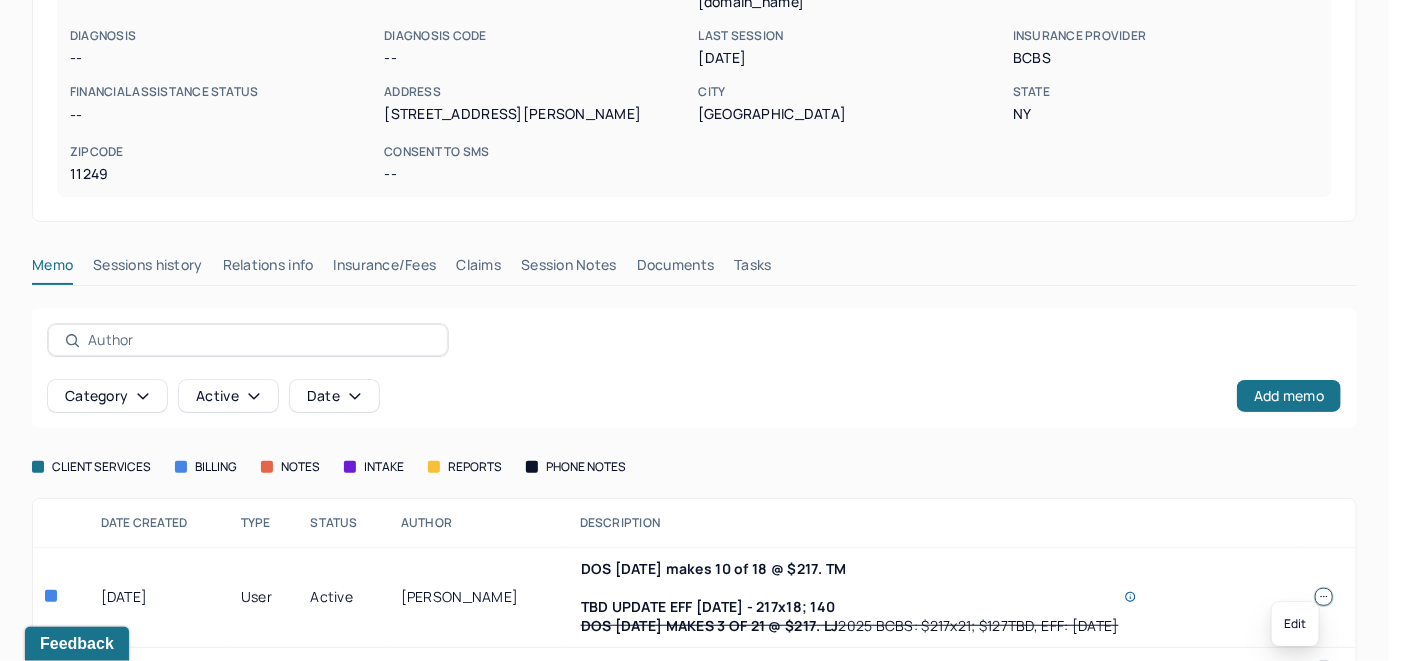 click at bounding box center [1324, 597] 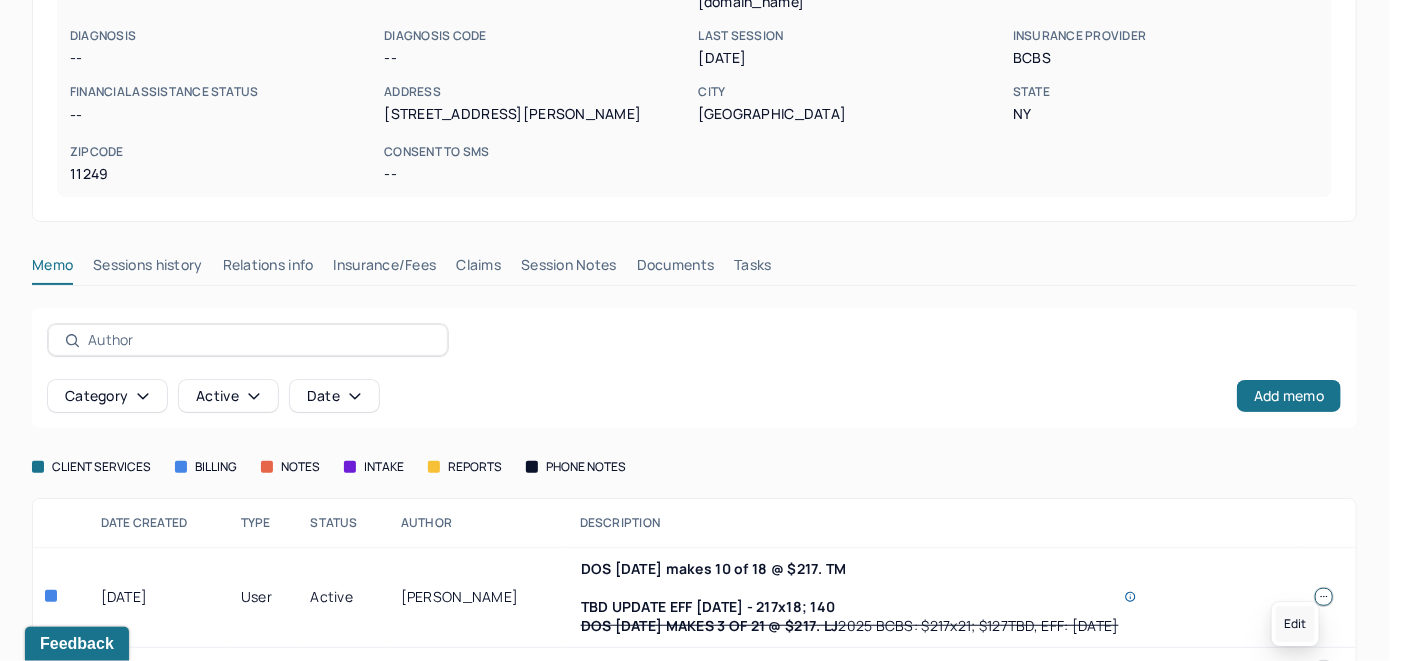 click on "Edit" at bounding box center (1295, 624) 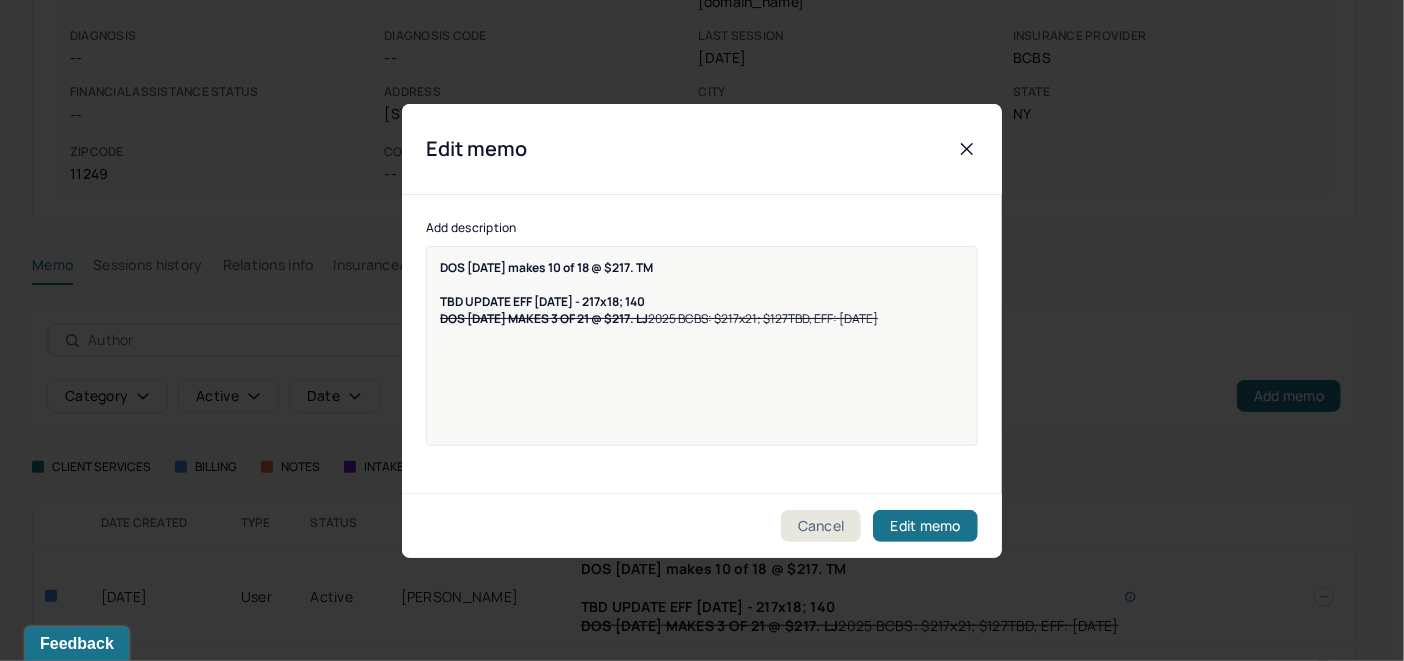 click on "DOS [DATE] makes 10 of 18 @ $217. TM TBD UPDATE EFF [DATE] - 217x18; 140 DOS [DATE] MAKES 3 OF 21 @ $217. LJ
2025 BCBS: $217x21; $127TBD, EFF: [DATE]" at bounding box center (702, 293) 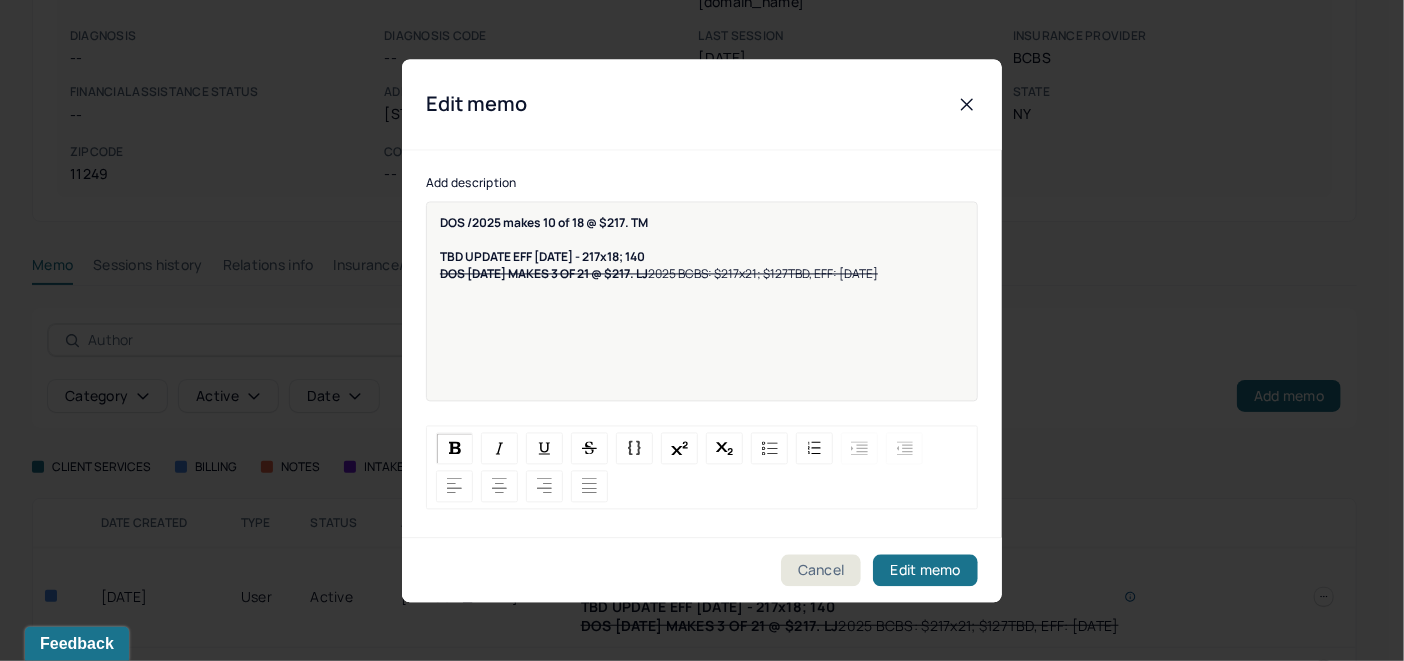 type 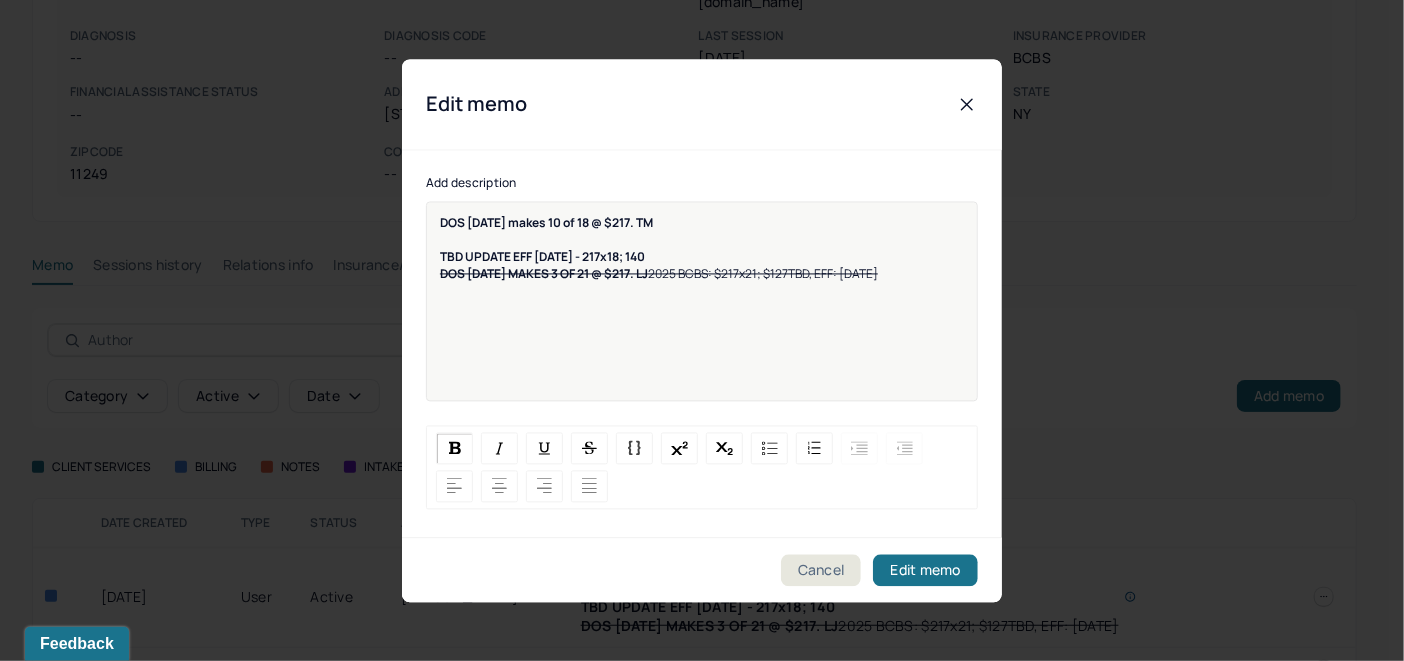 click on "DOS [DATE] makes 10 of 18 @ $217. TM" at bounding box center (546, 222) 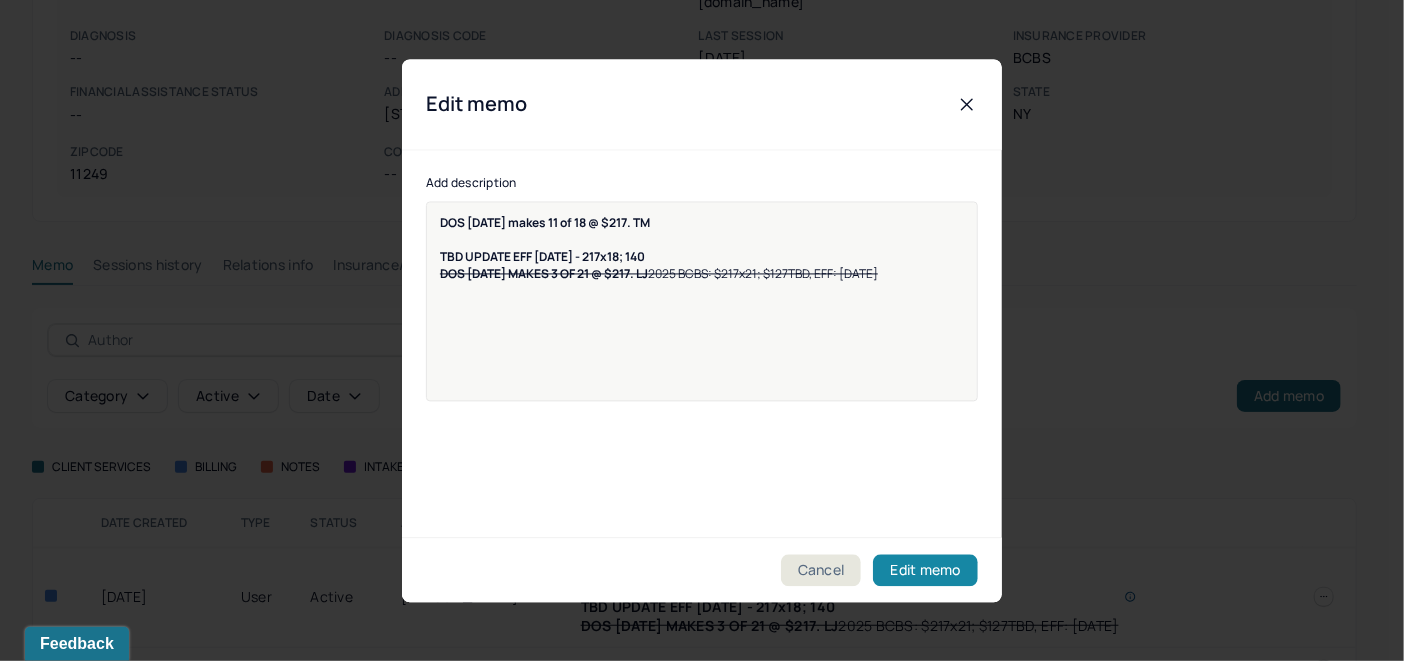 click on "Edit memo" at bounding box center (925, 570) 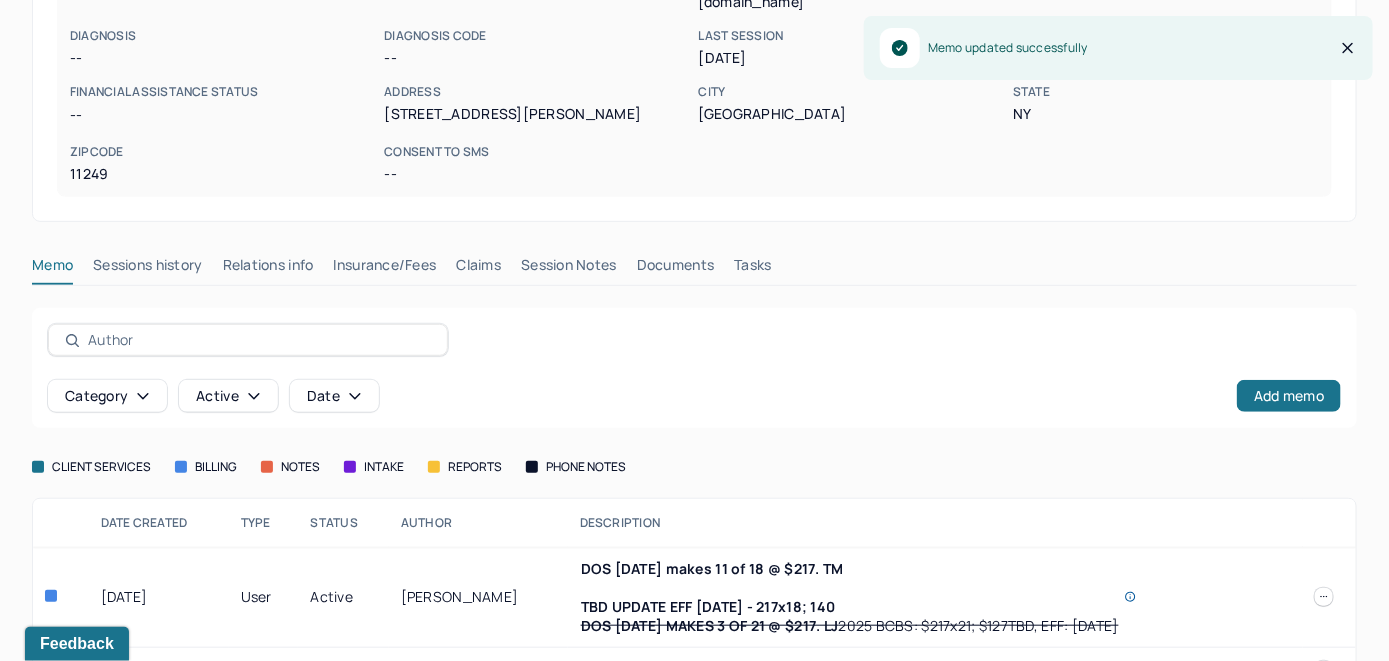 click on "Claims" at bounding box center (478, 269) 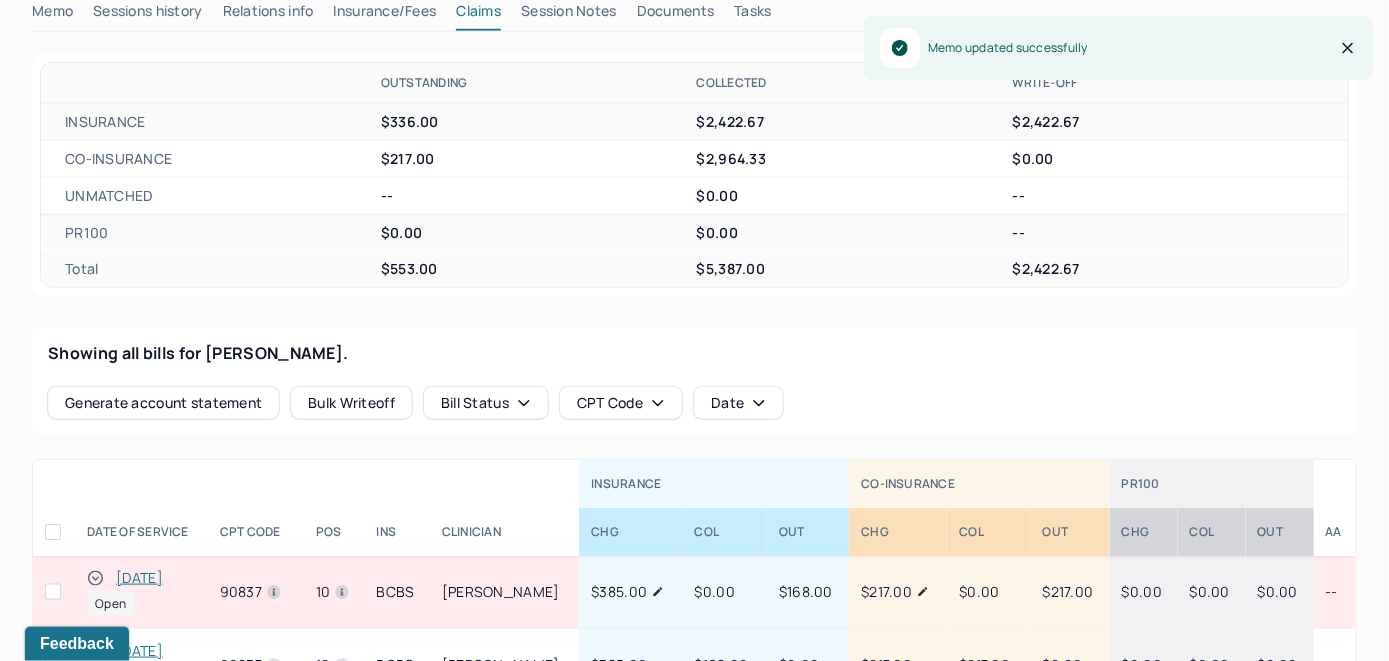 scroll, scrollTop: 623, scrollLeft: 0, axis: vertical 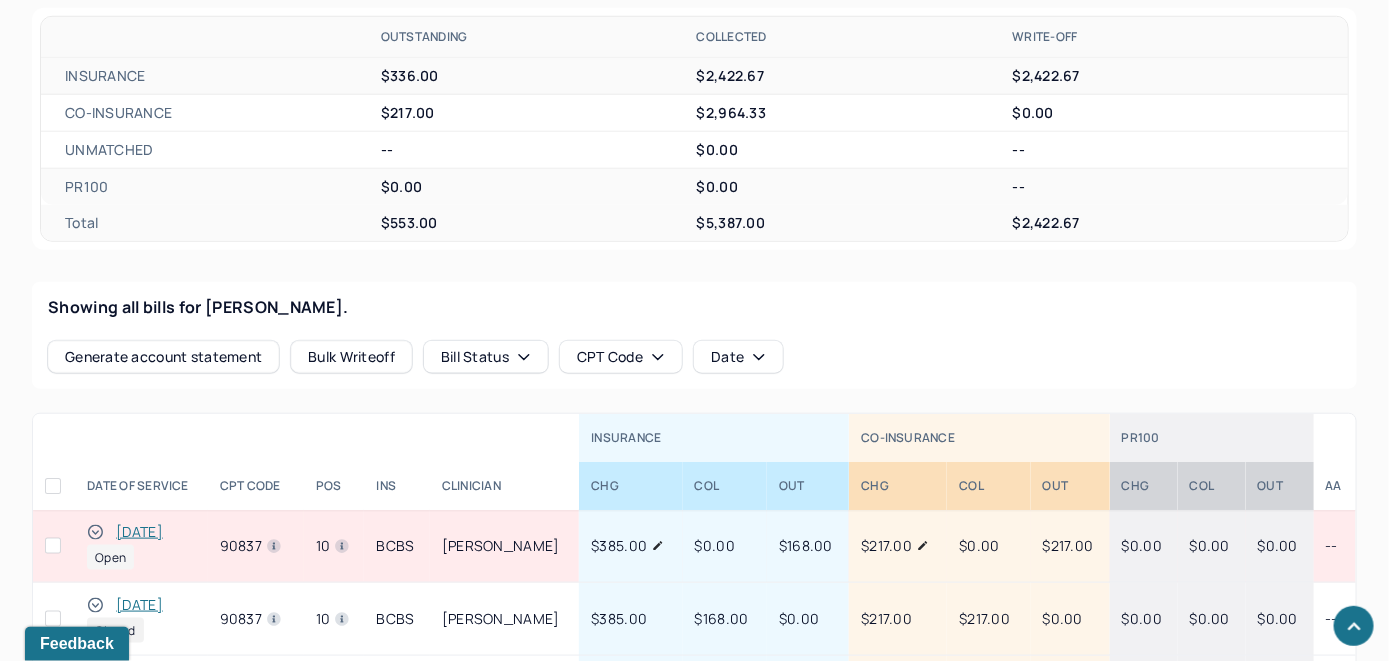 click on "[DATE]" at bounding box center (139, 532) 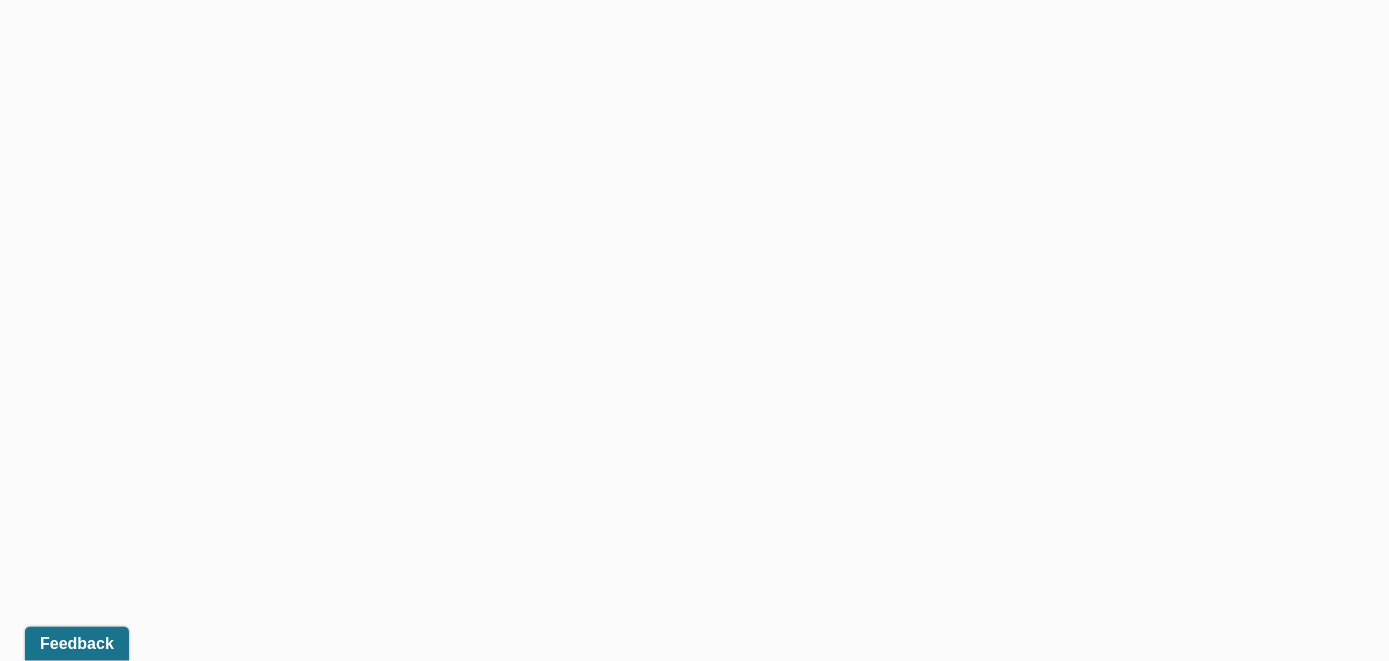scroll, scrollTop: 551, scrollLeft: 0, axis: vertical 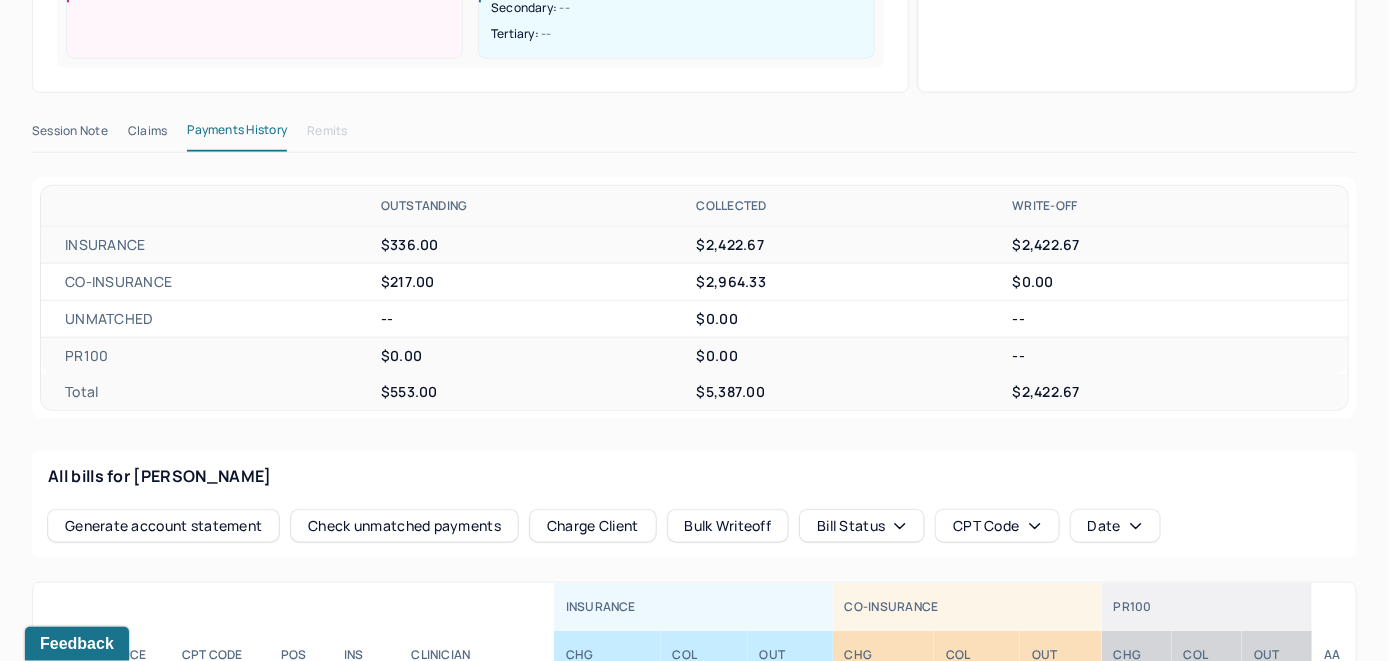 click on "Check unmatched payments" at bounding box center (404, 526) 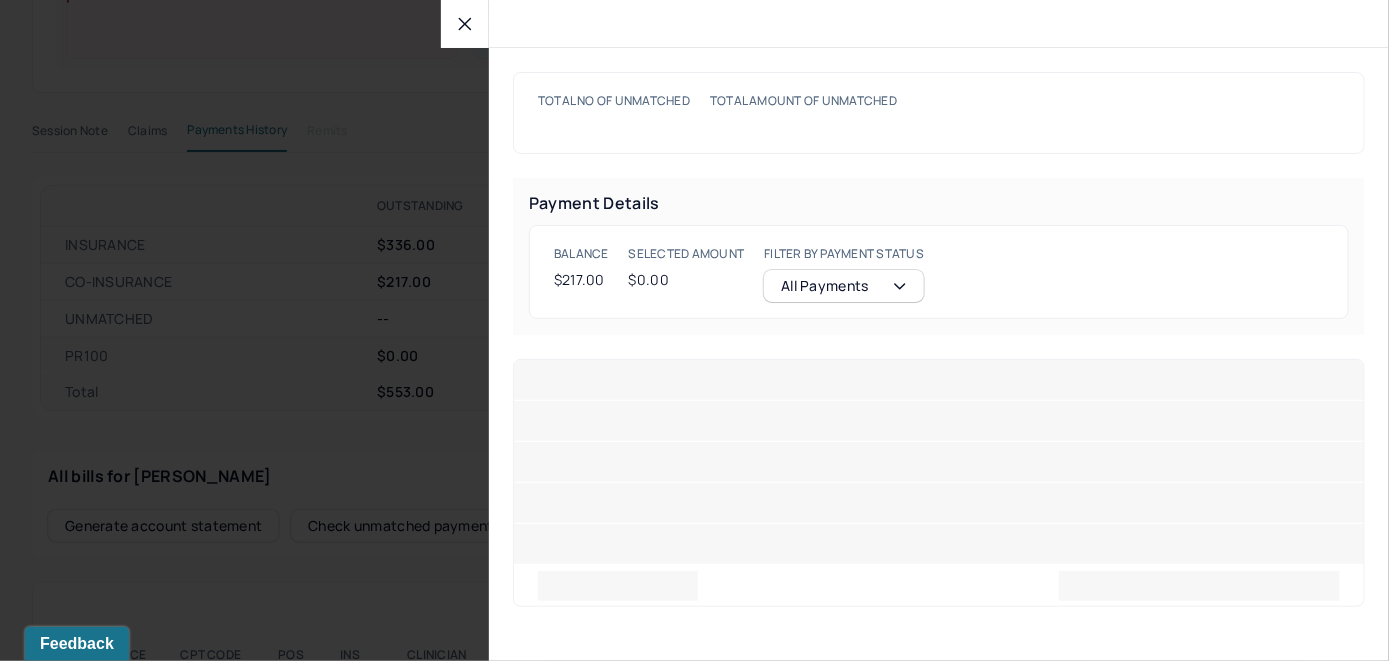 scroll, scrollTop: 644, scrollLeft: 0, axis: vertical 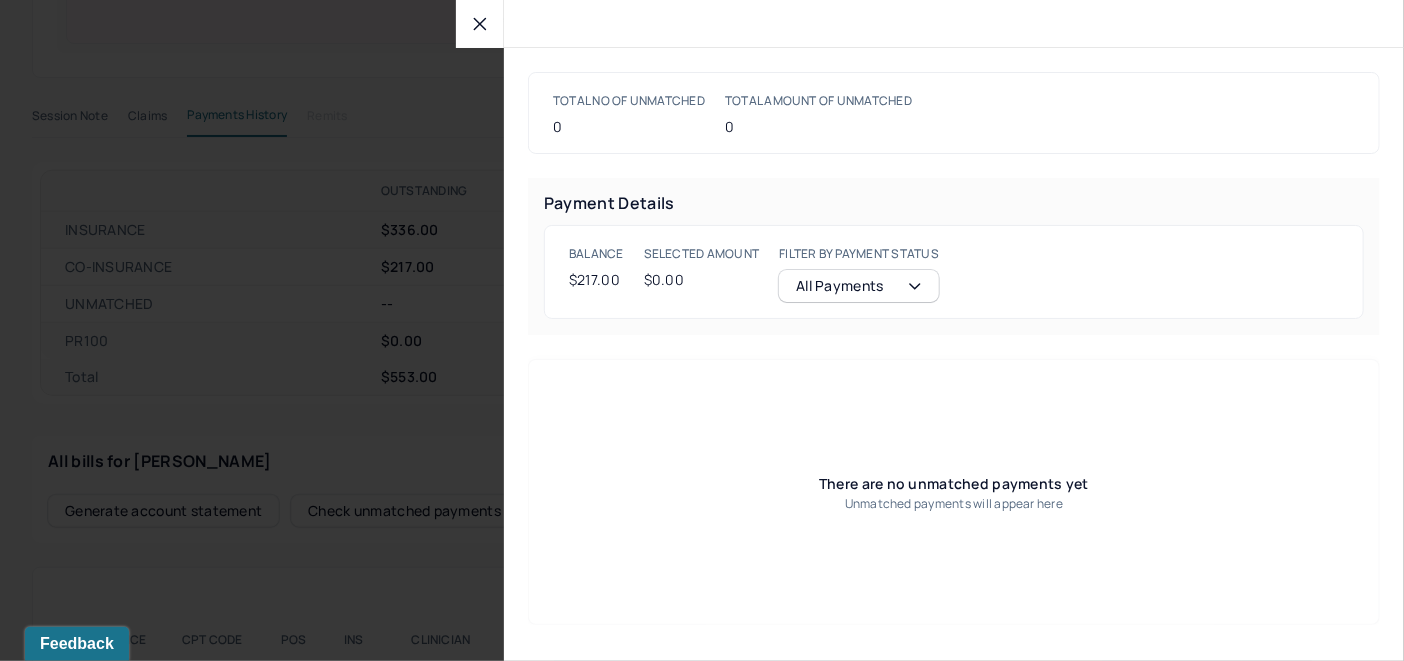 click 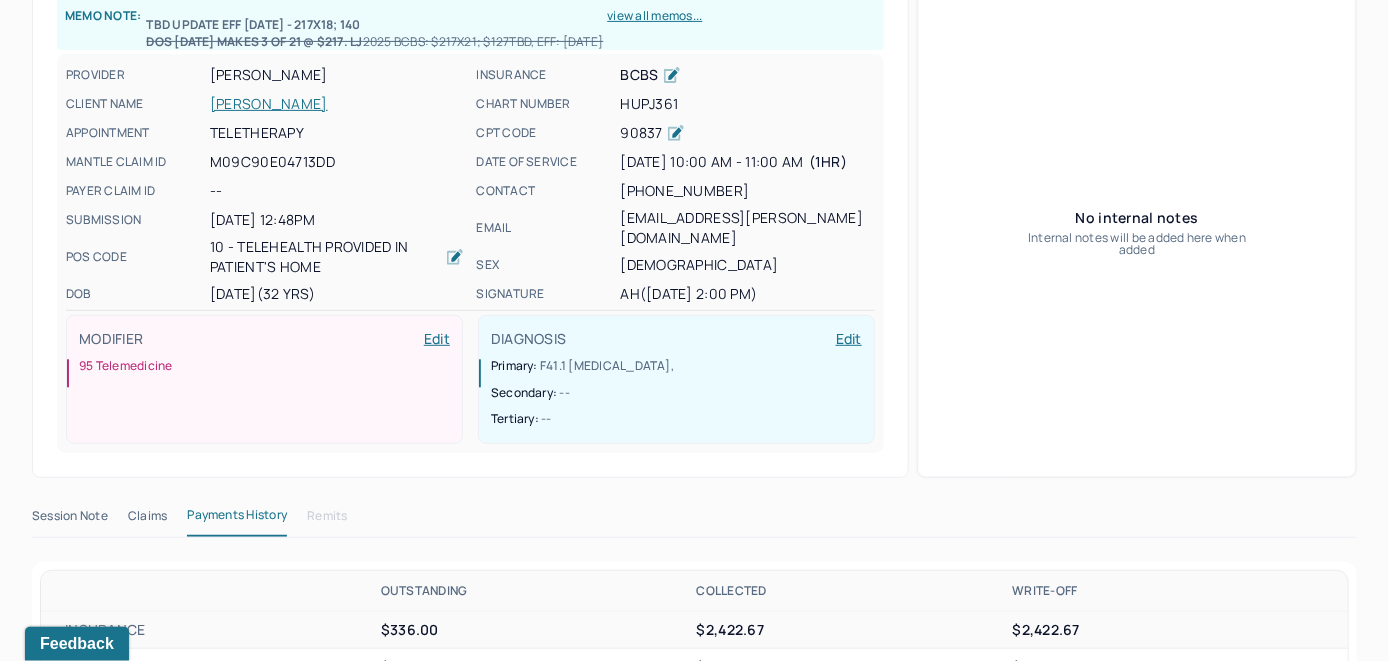 click on "[PERSON_NAME]" at bounding box center (337, 104) 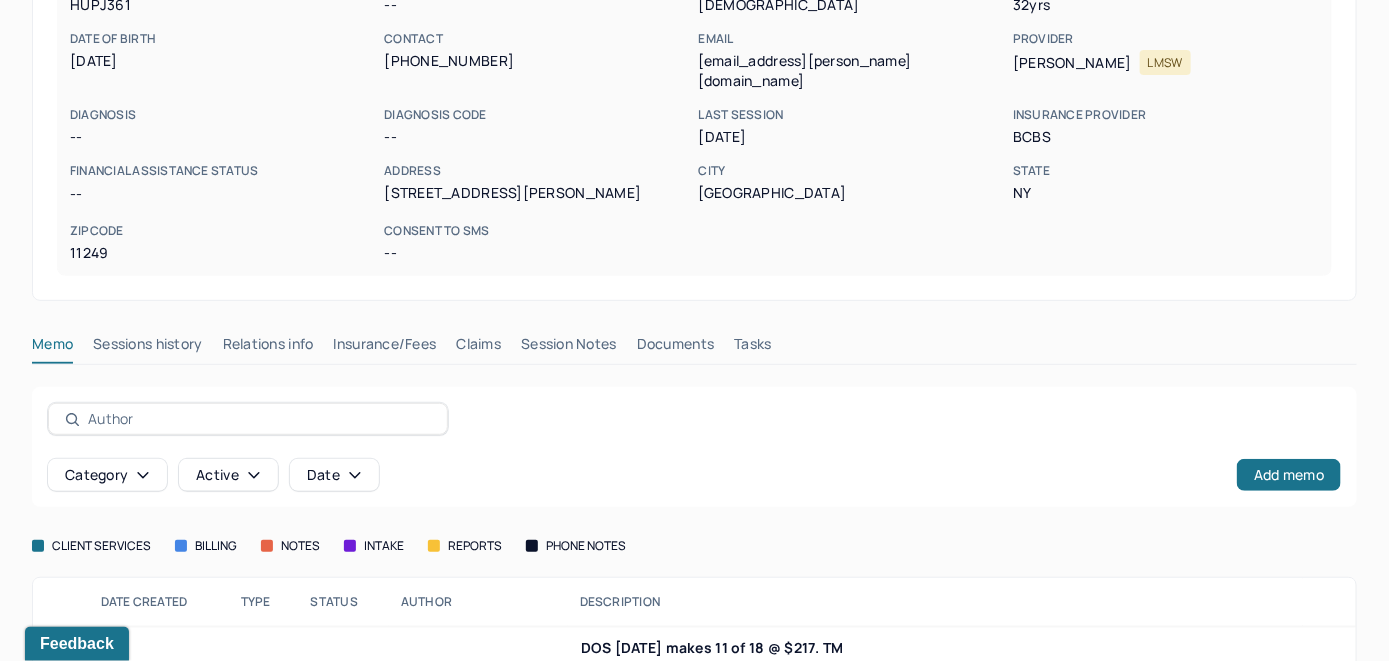 scroll, scrollTop: 172, scrollLeft: 0, axis: vertical 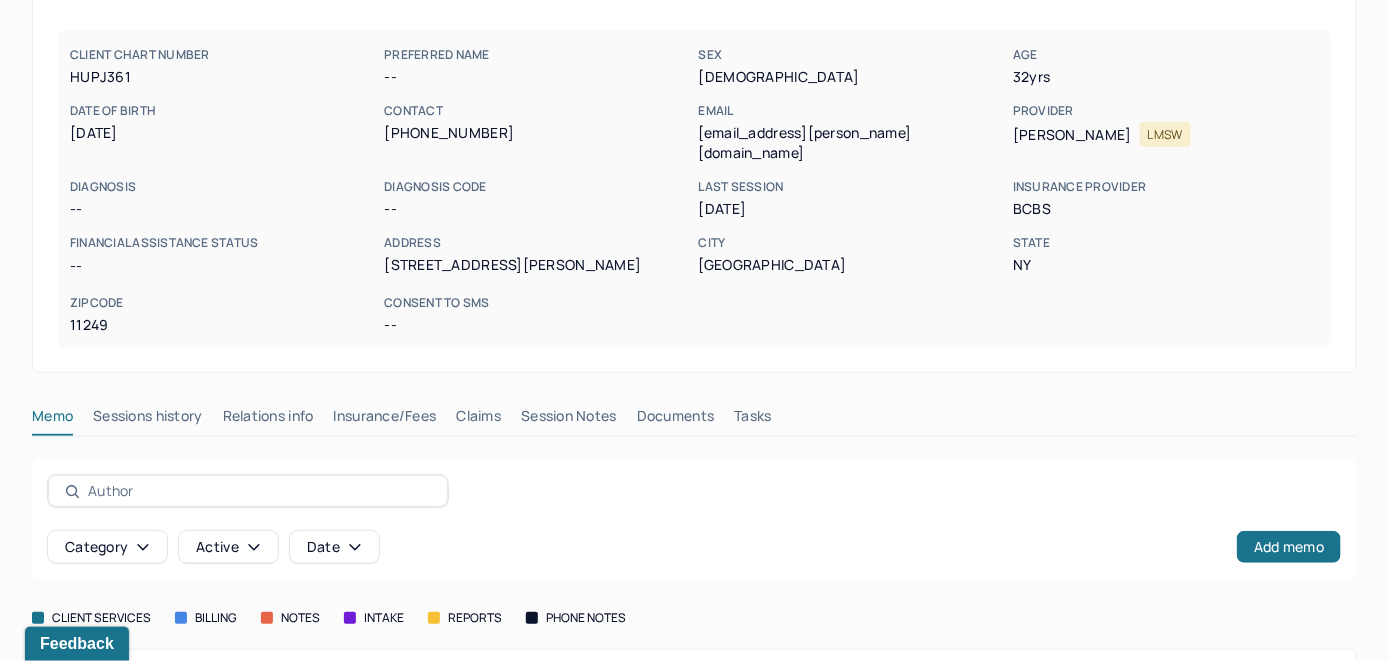 click on "Claims" at bounding box center (478, 420) 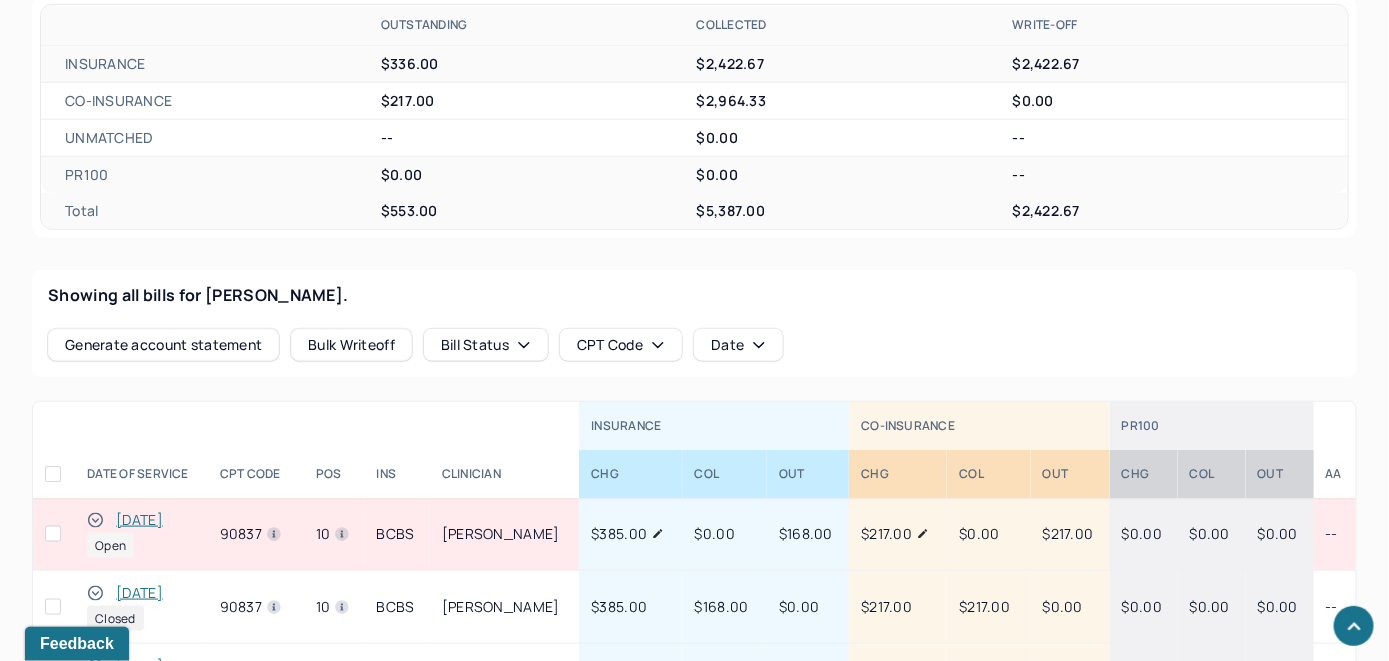 scroll, scrollTop: 772, scrollLeft: 0, axis: vertical 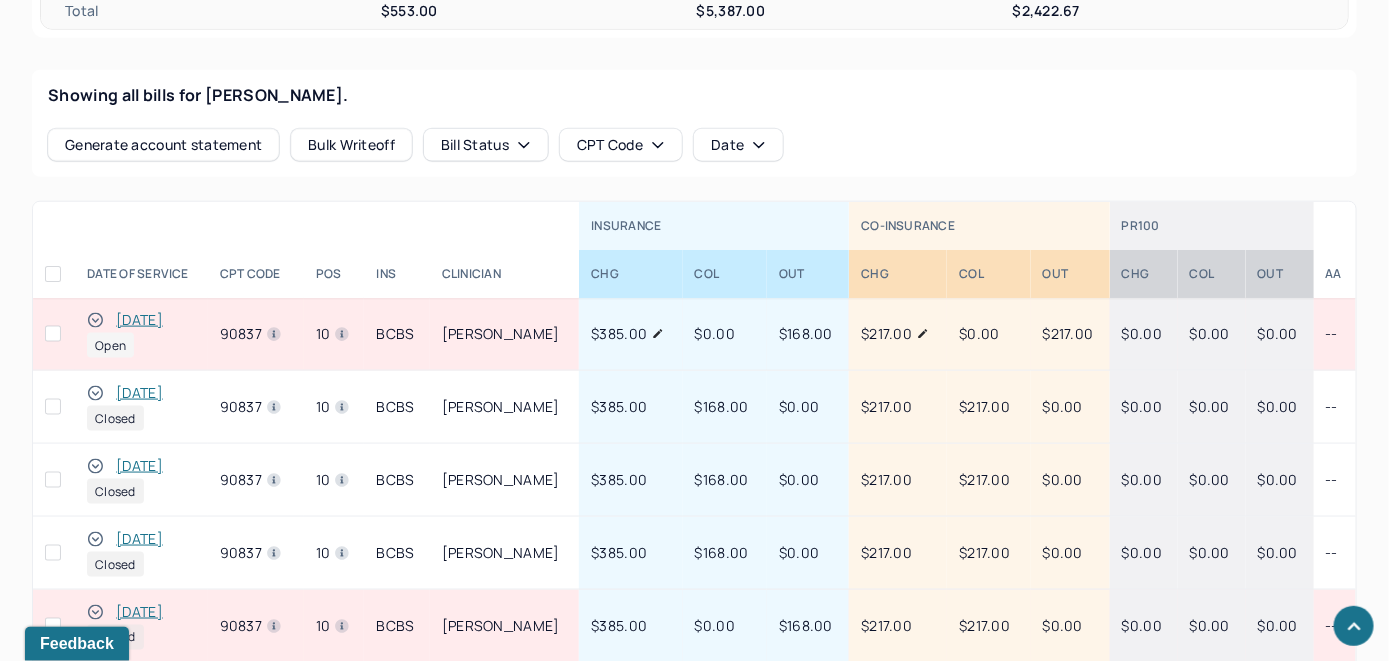 click on "[DATE]" at bounding box center [139, 320] 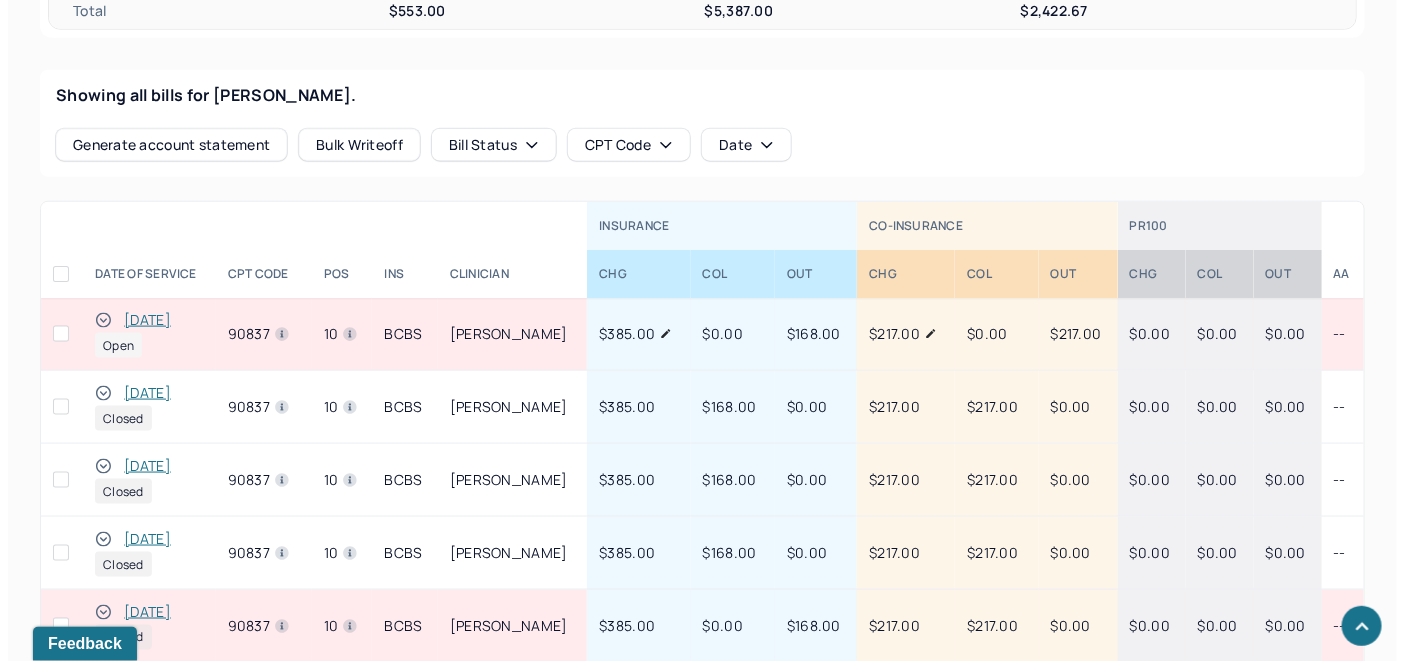 scroll, scrollTop: 764, scrollLeft: 0, axis: vertical 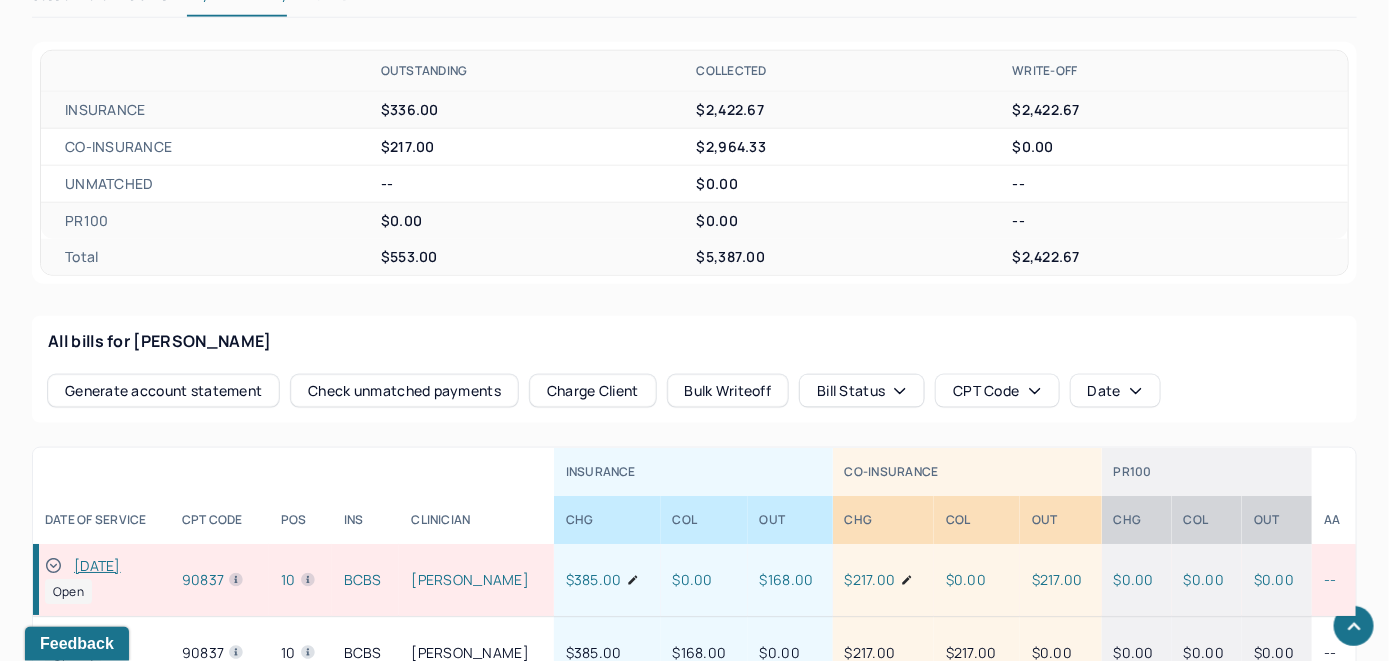 click on "Charge Client" at bounding box center [593, 391] 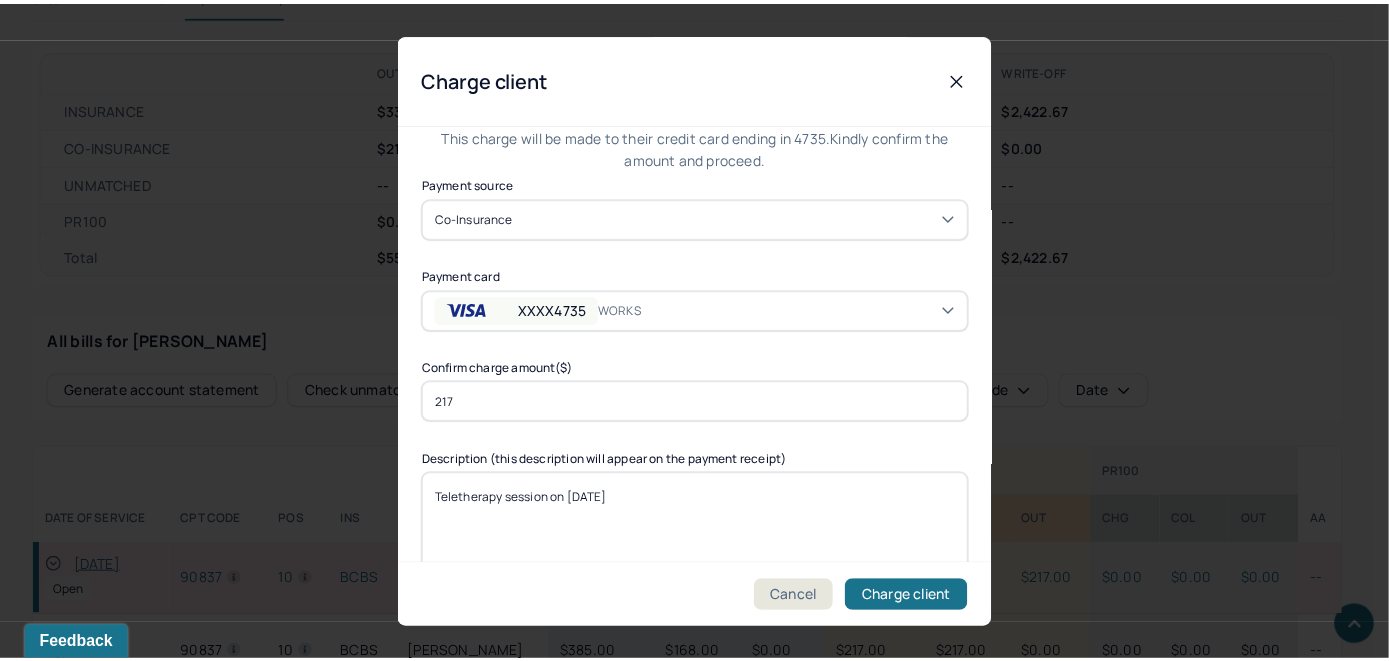 scroll, scrollTop: 121, scrollLeft: 0, axis: vertical 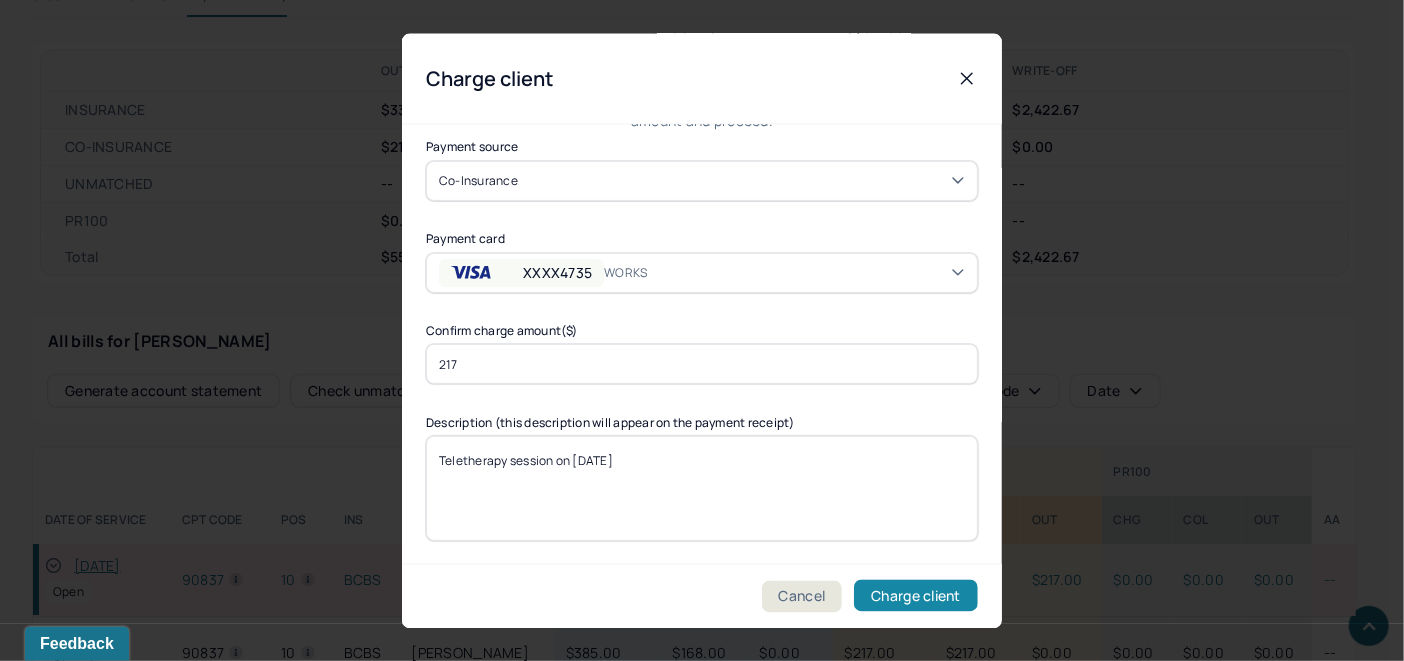 click on "Charge client" at bounding box center [916, 596] 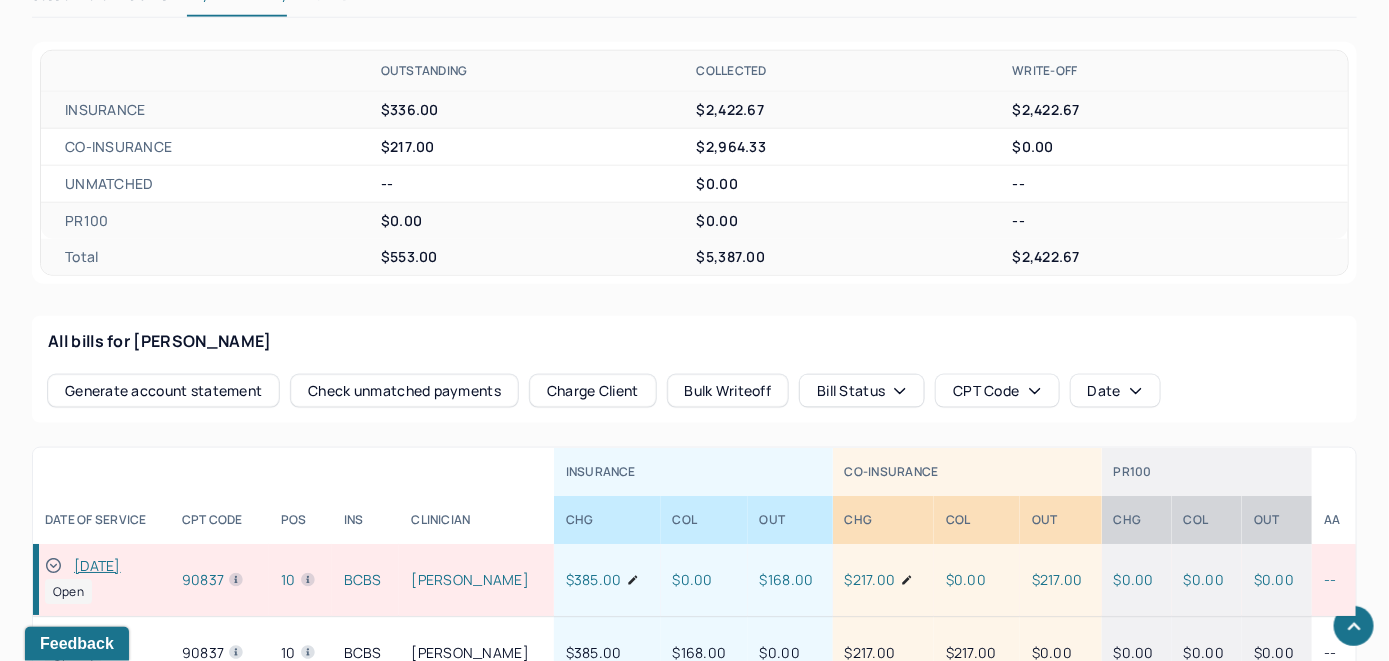 click 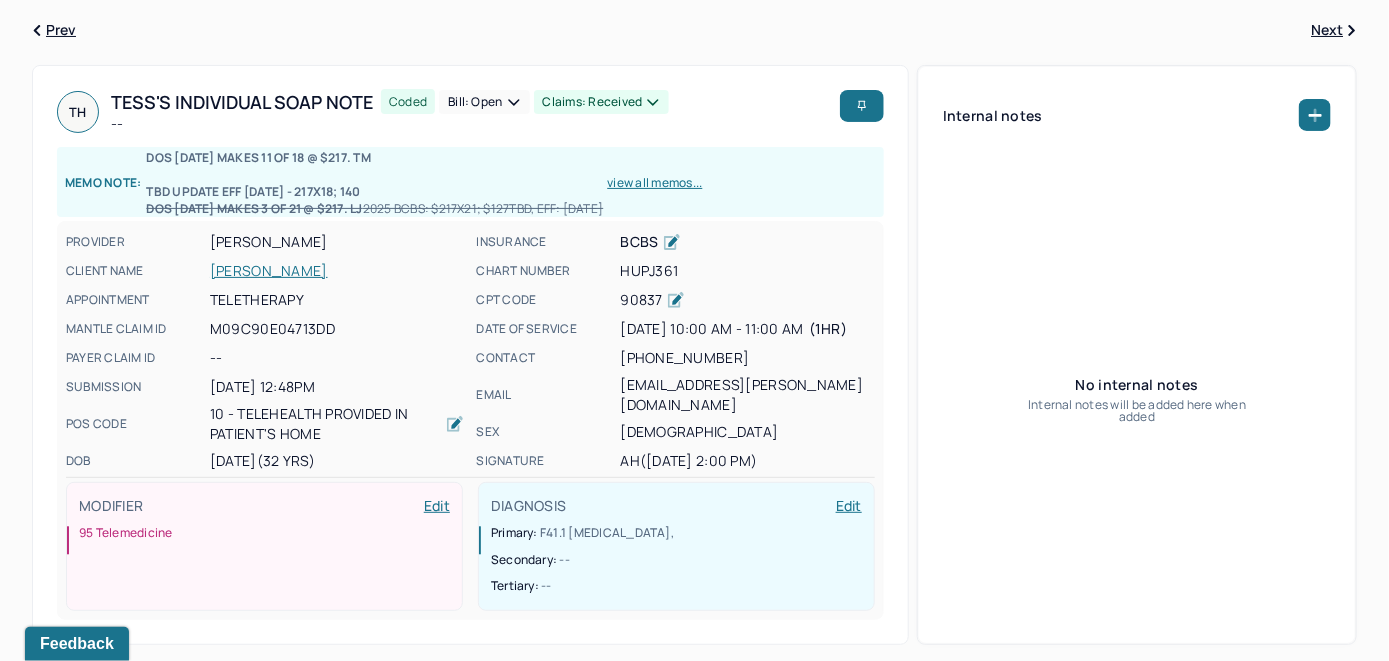 scroll, scrollTop: 0, scrollLeft: 0, axis: both 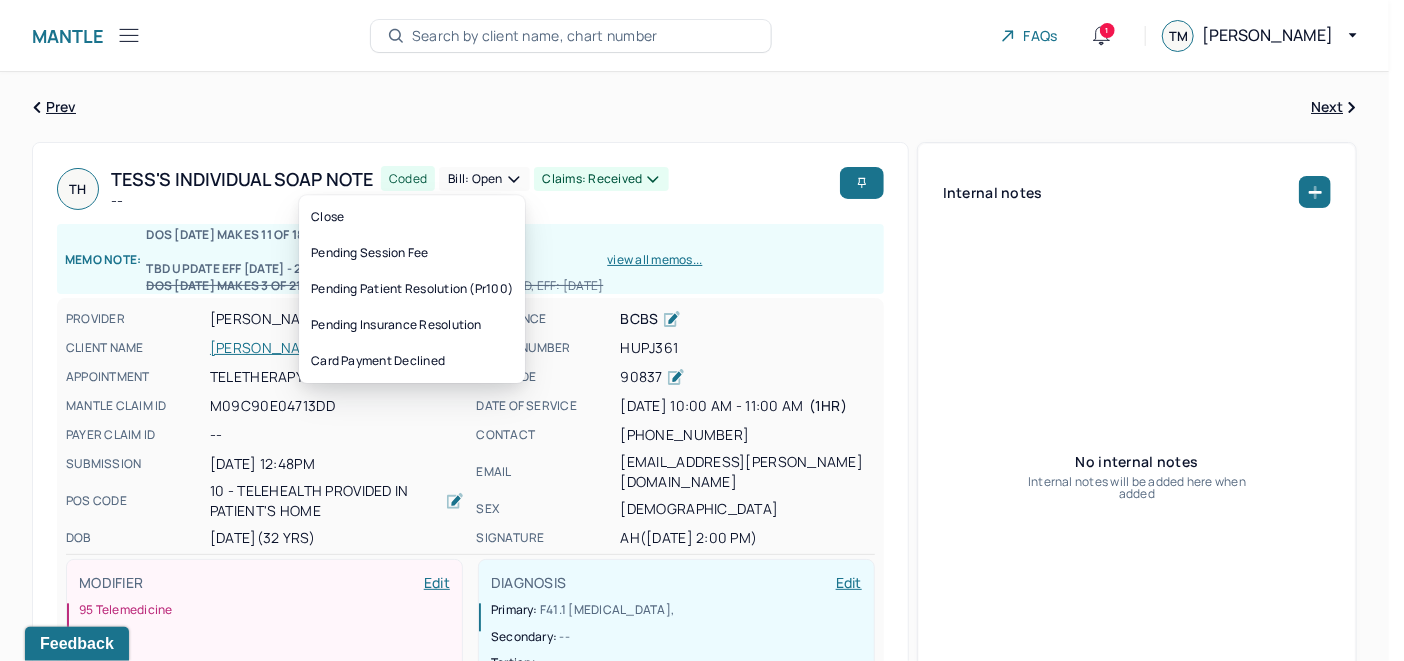 click on "Bill: Open" at bounding box center [484, 179] 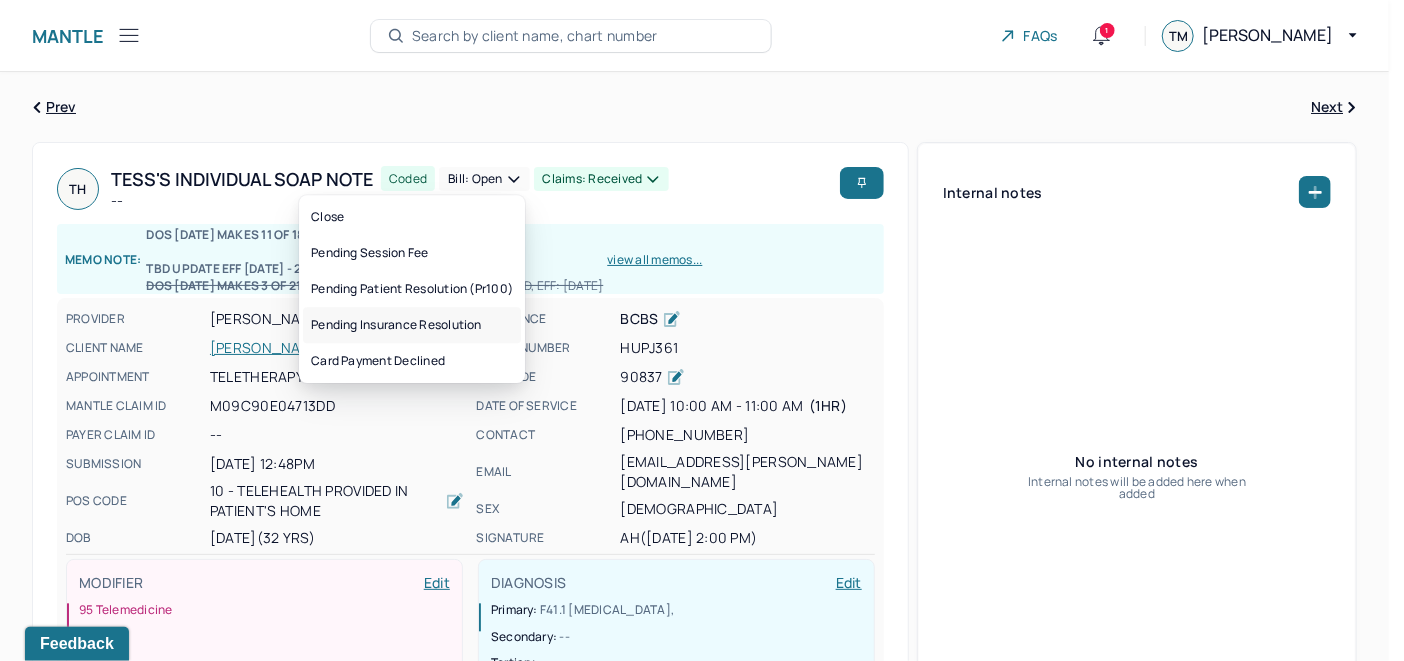 click on "Pending insurance resolution" at bounding box center (412, 325) 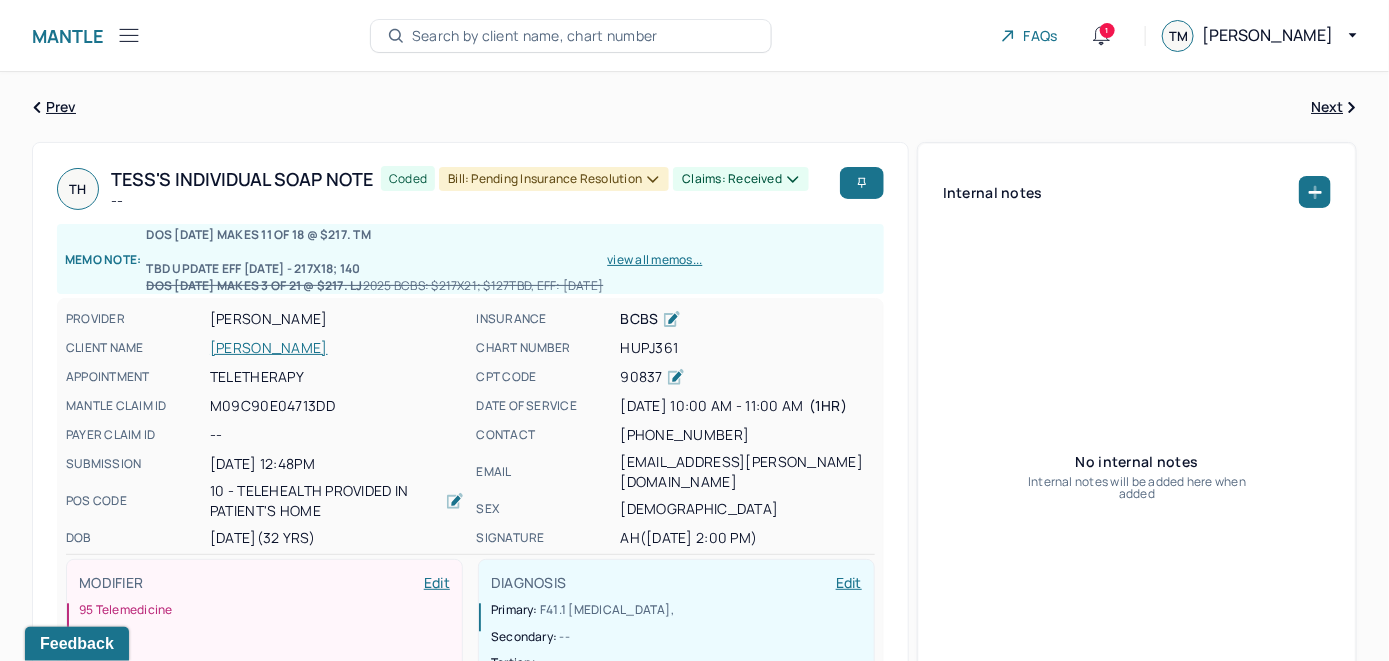 click on "Search by client name, chart number" at bounding box center [535, 36] 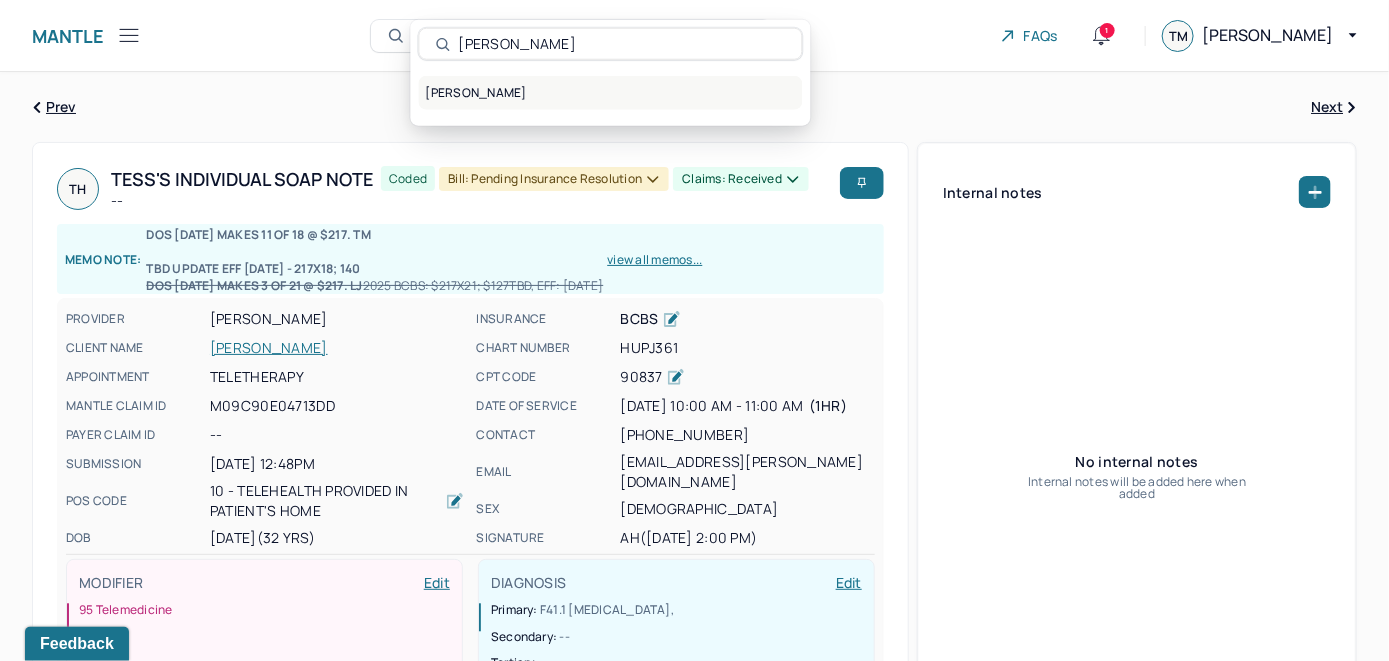 type on "[PERSON_NAME]" 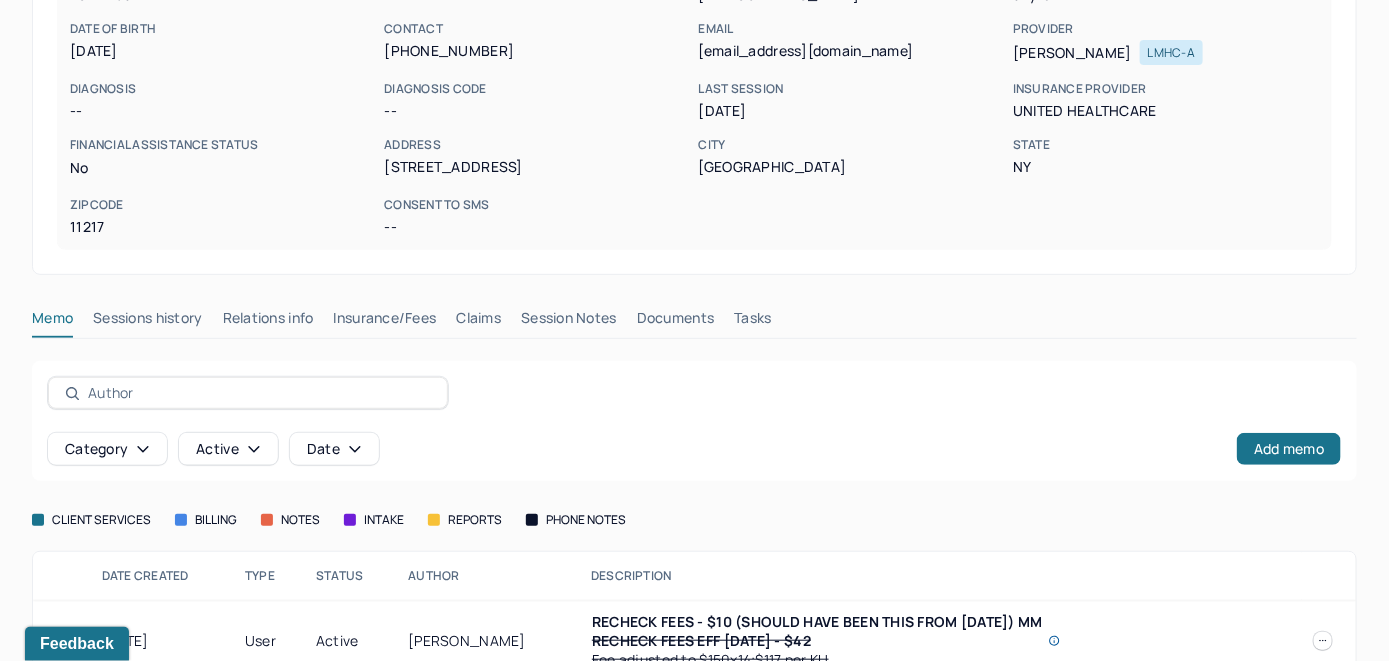 scroll, scrollTop: 300, scrollLeft: 0, axis: vertical 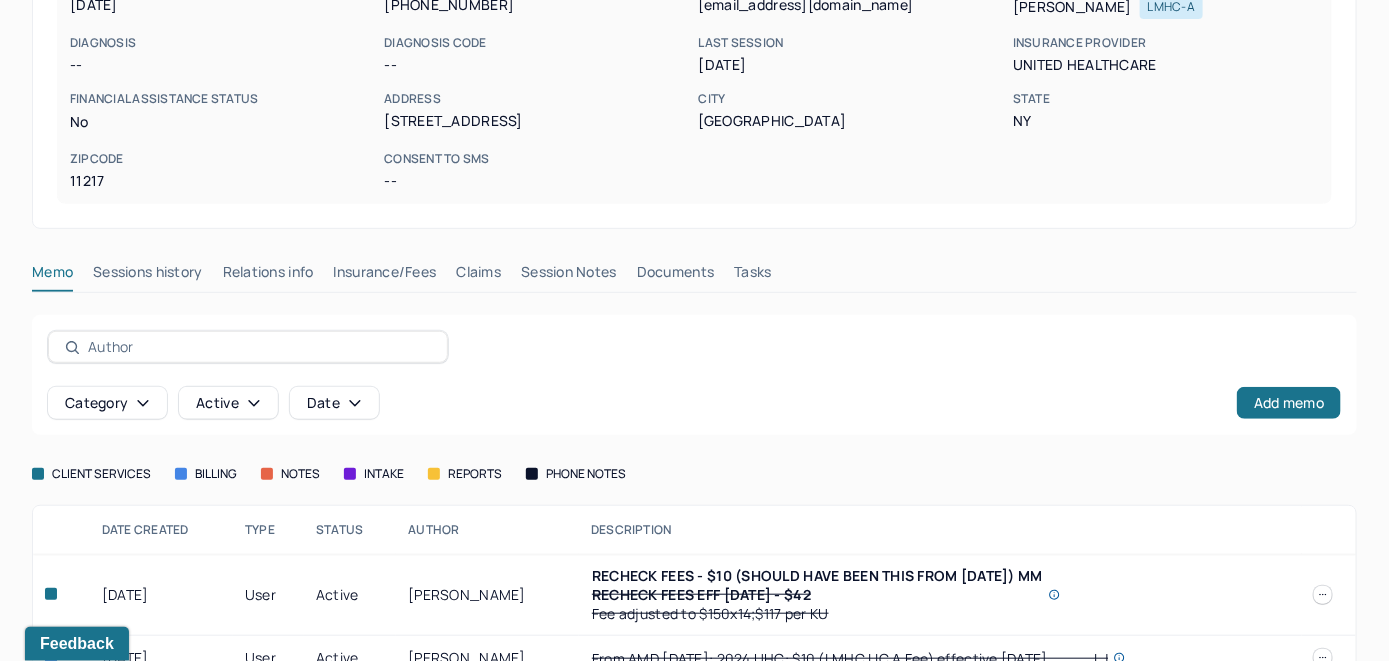 click on "Insurance/Fees" at bounding box center [385, 276] 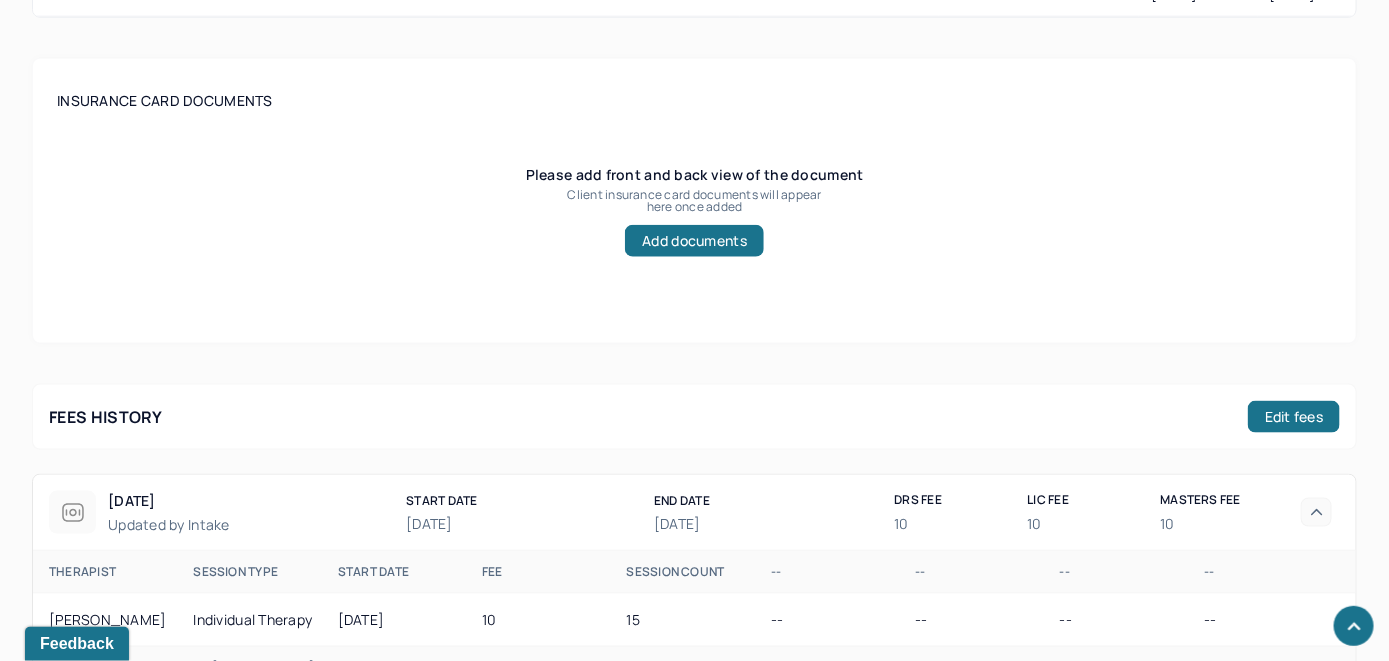scroll, scrollTop: 500, scrollLeft: 0, axis: vertical 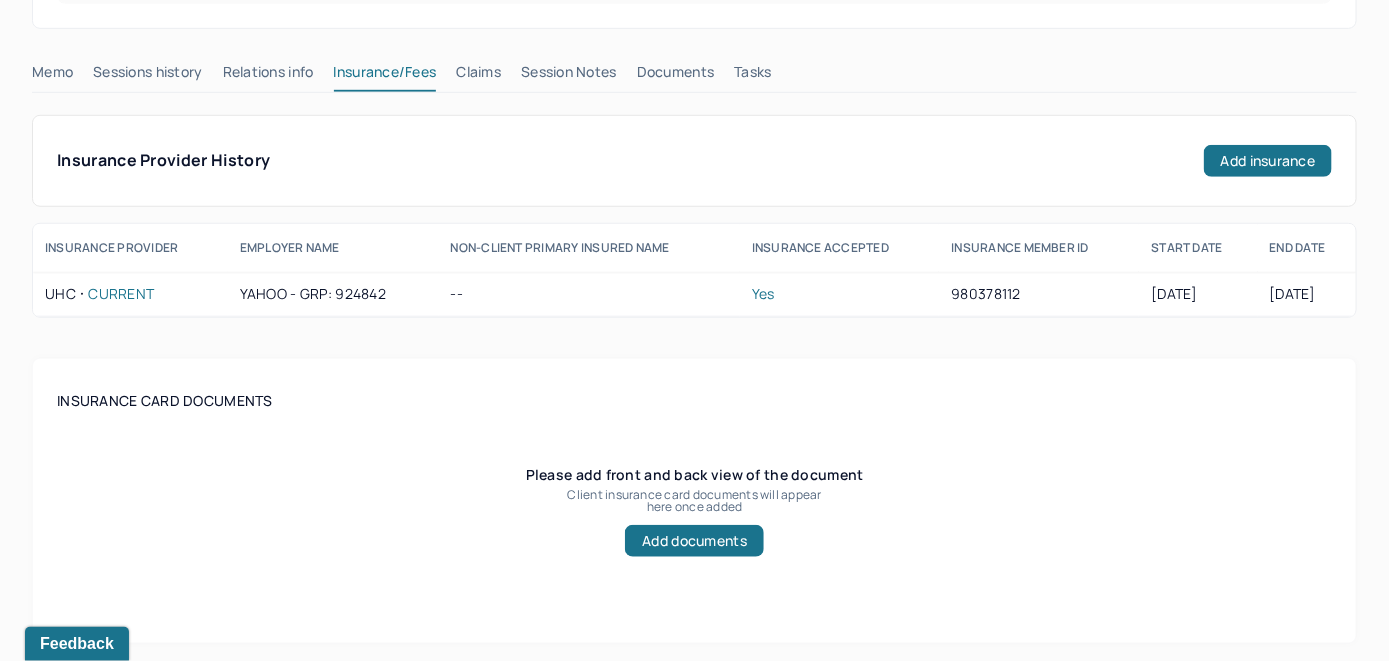 click on "Claims" at bounding box center (478, 76) 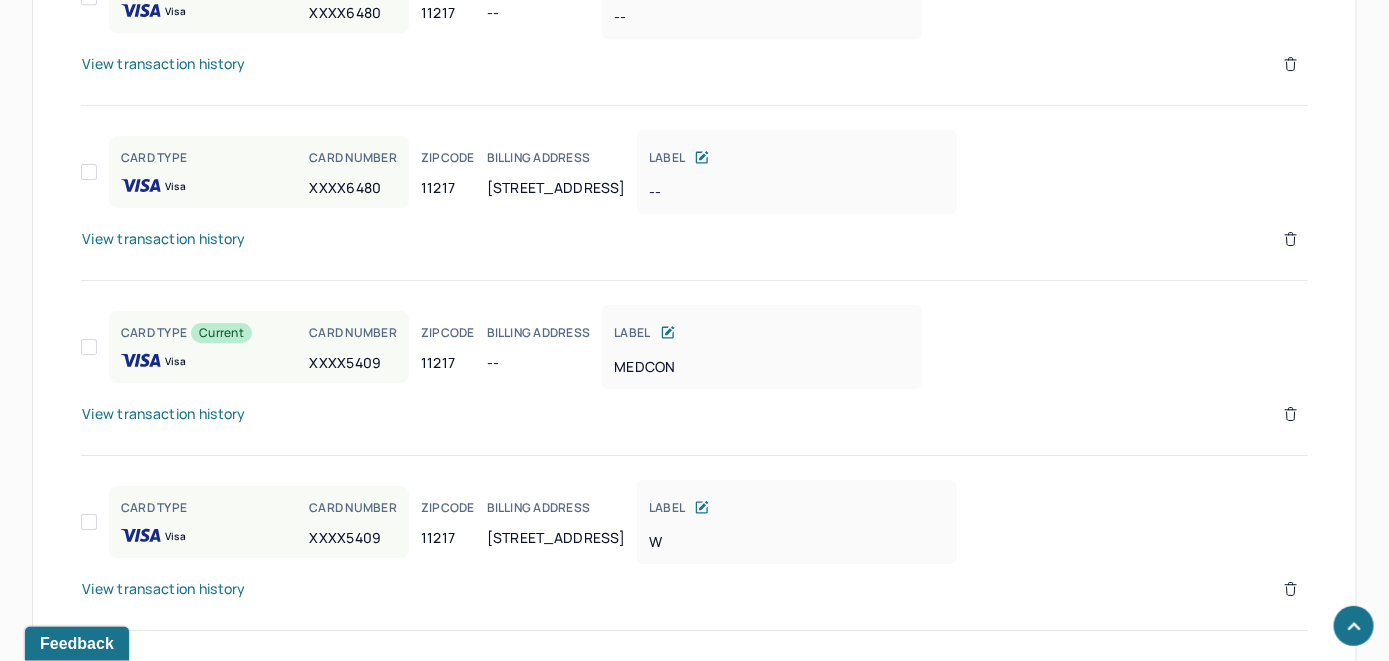 scroll, scrollTop: 2508, scrollLeft: 0, axis: vertical 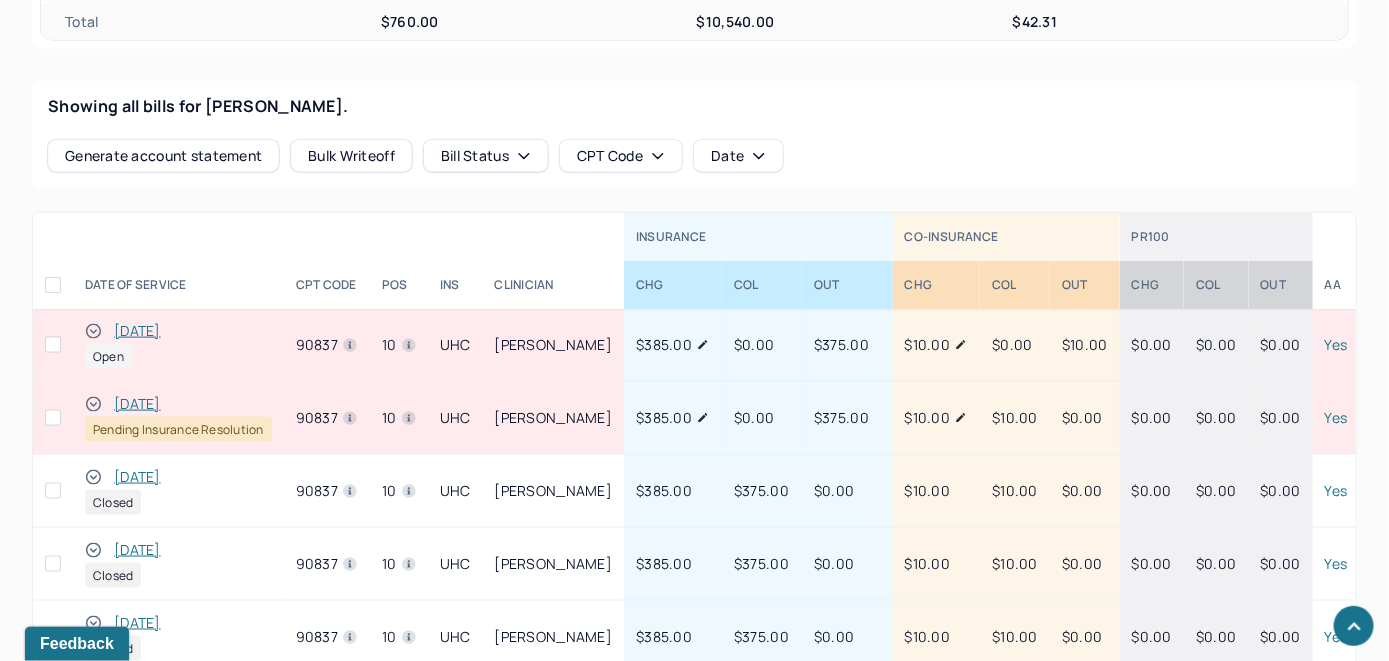 click on "[DATE]" at bounding box center (137, 331) 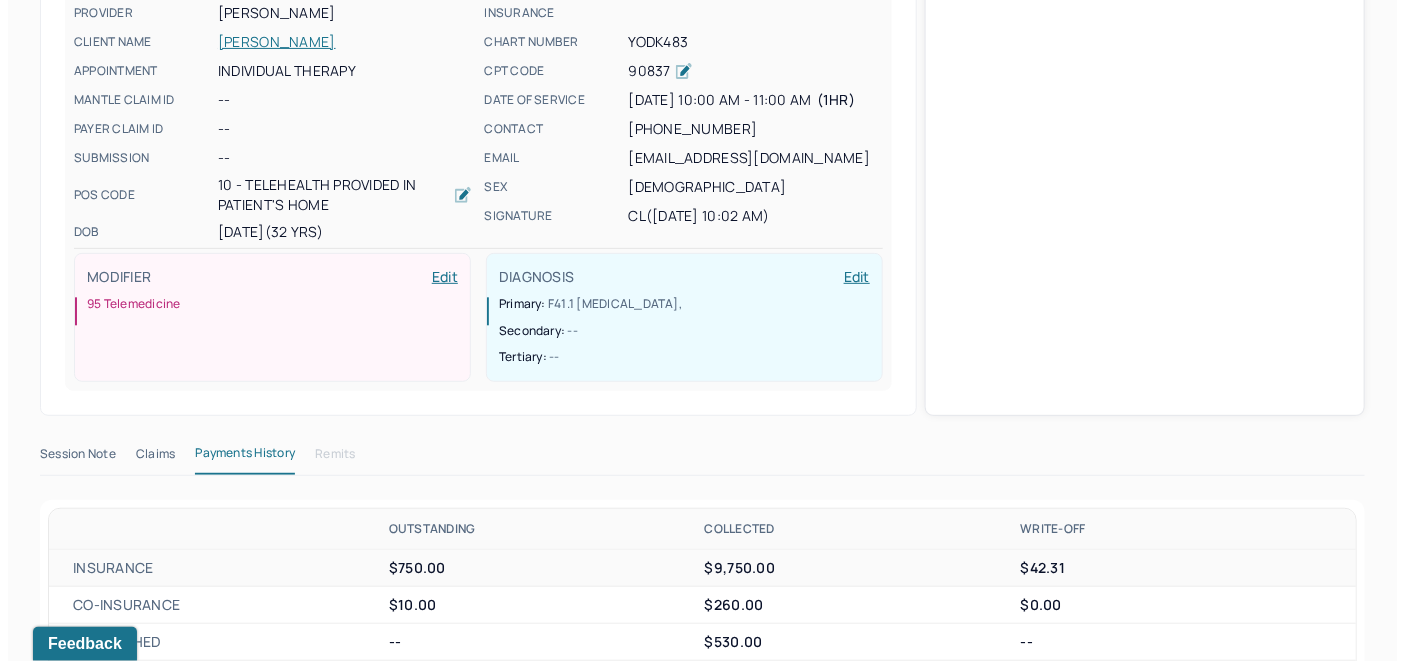 scroll, scrollTop: 736, scrollLeft: 0, axis: vertical 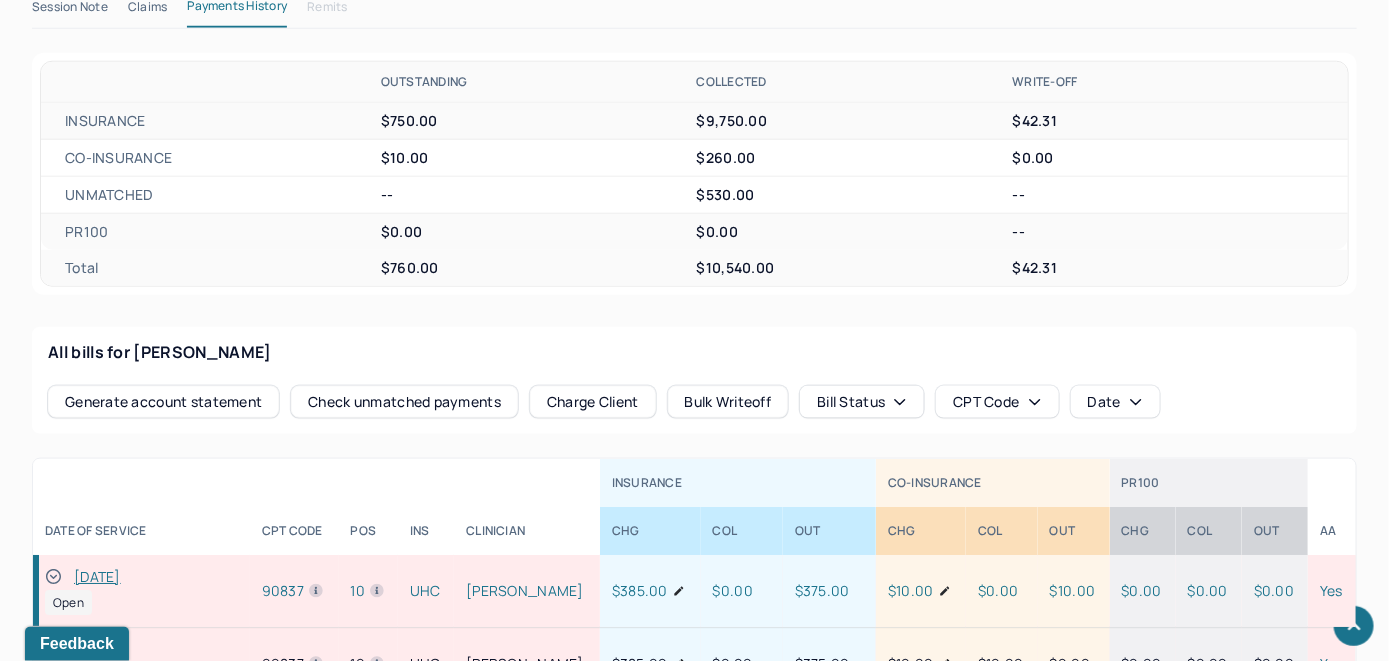 click on "Check unmatched payments" at bounding box center (404, 402) 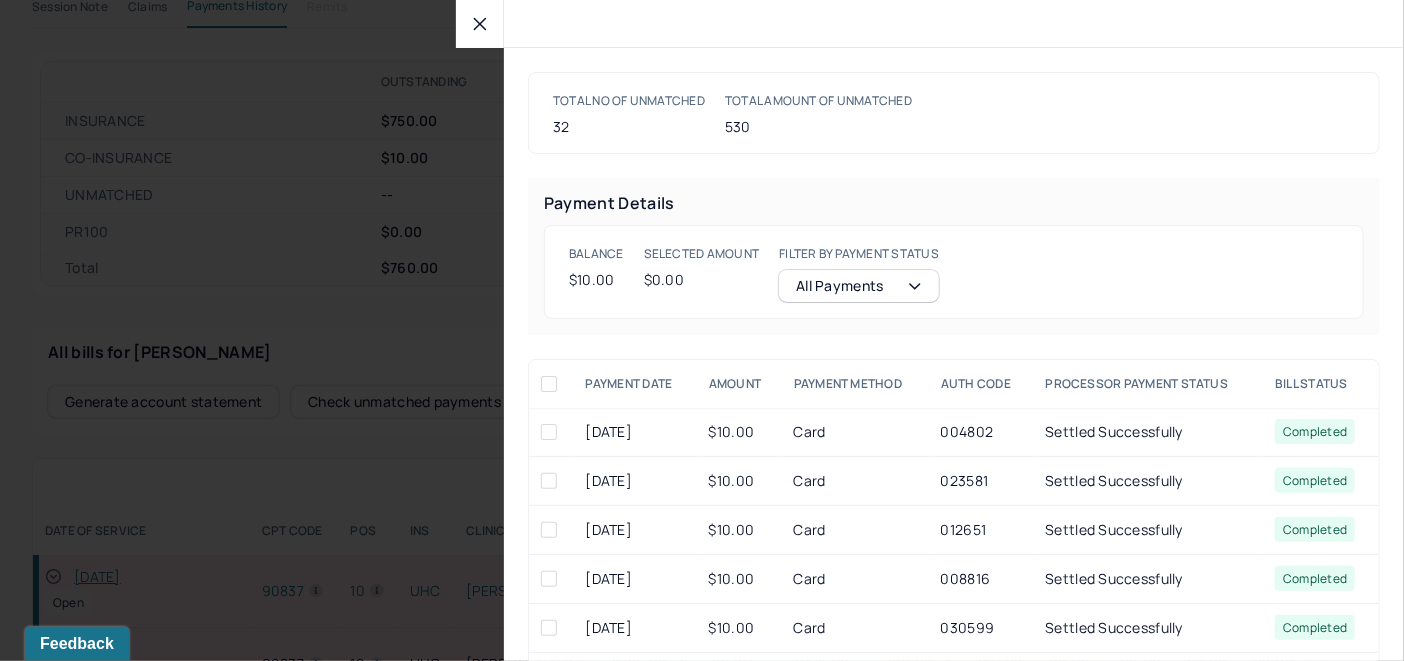 drag, startPoint x: 478, startPoint y: 20, endPoint x: 542, endPoint y: 284, distance: 271.64682 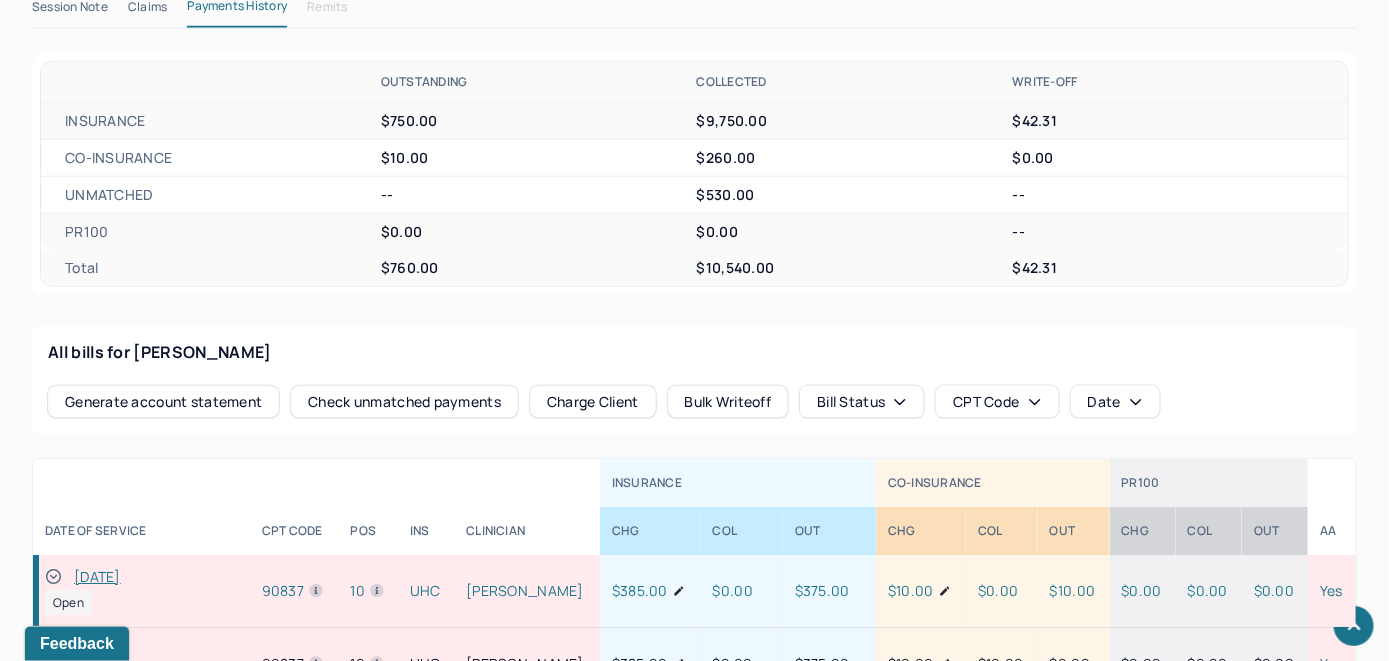 click on "Charge Client" at bounding box center [593, 402] 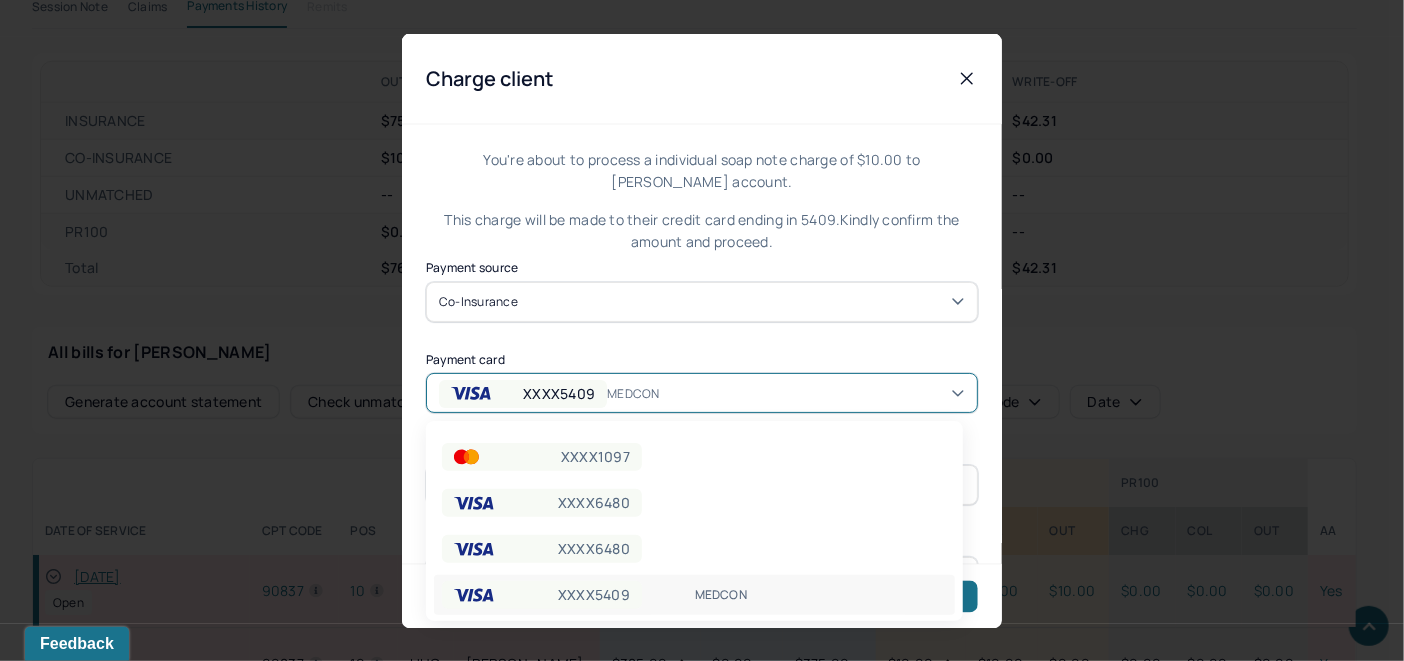 click on "XXXX5409 MEDCON" at bounding box center (702, 393) 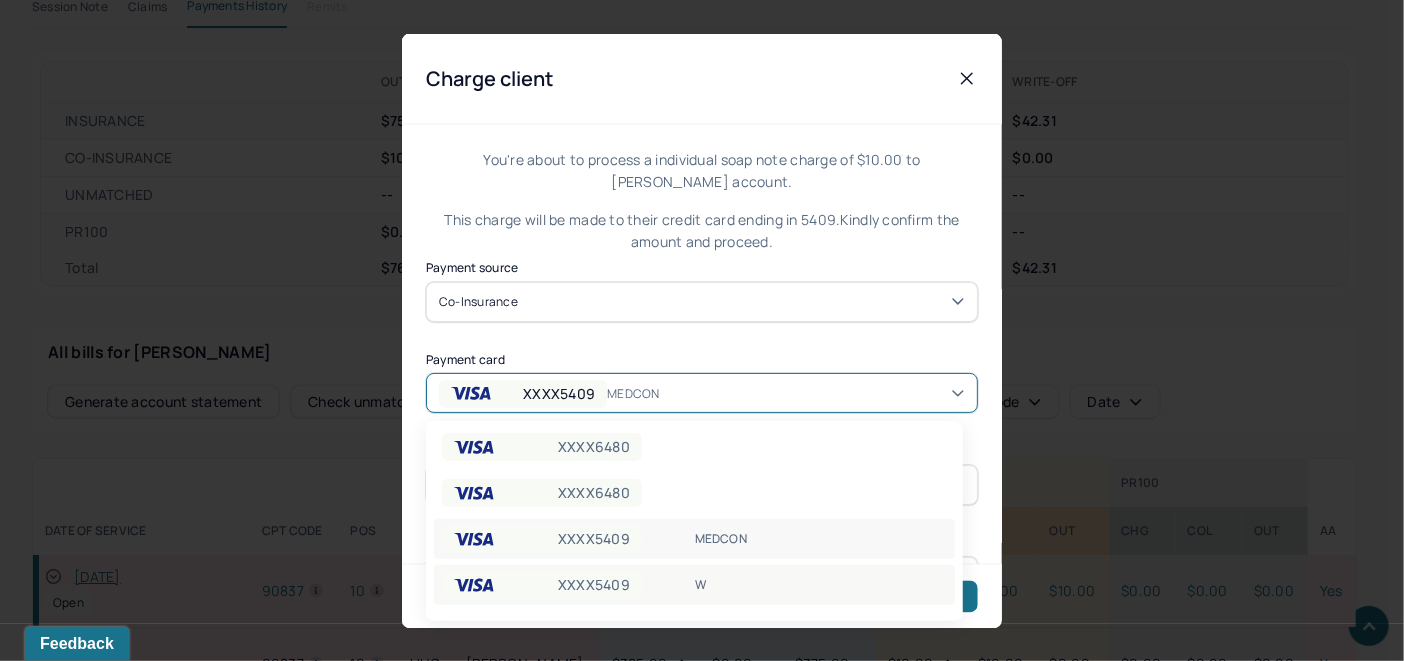 click on "W" at bounding box center [821, 585] 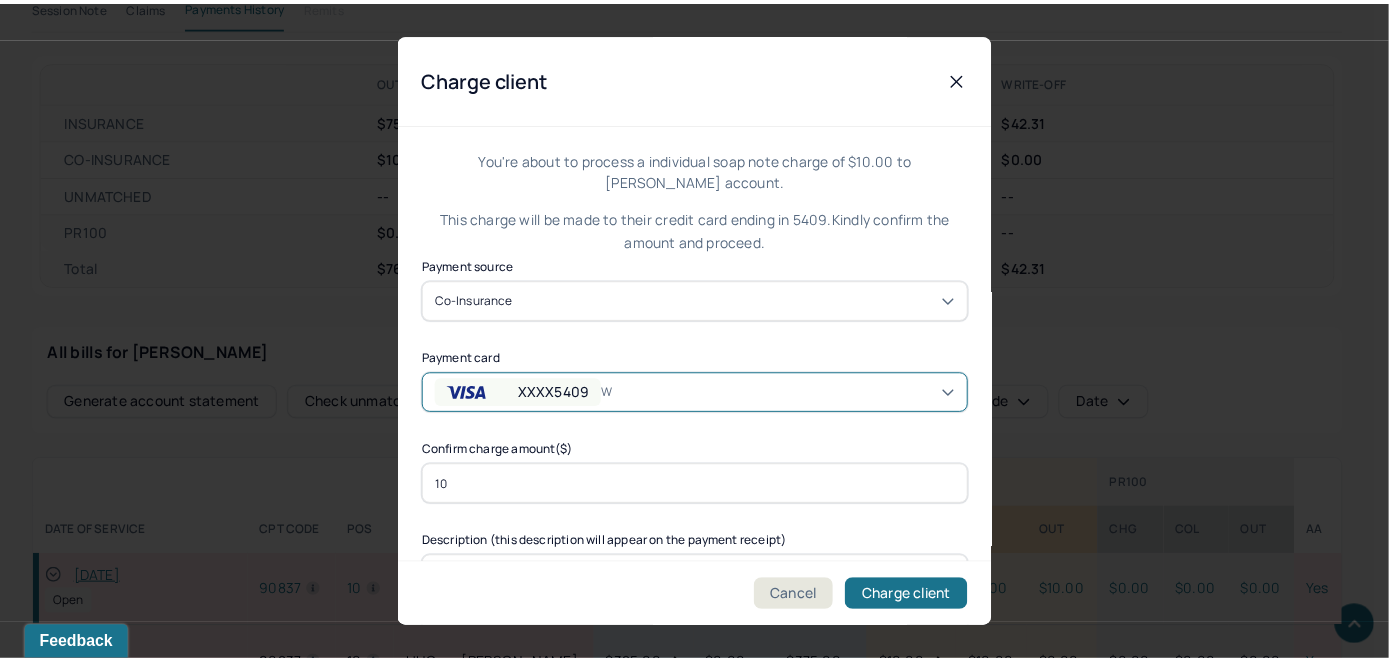 scroll, scrollTop: 121, scrollLeft: 0, axis: vertical 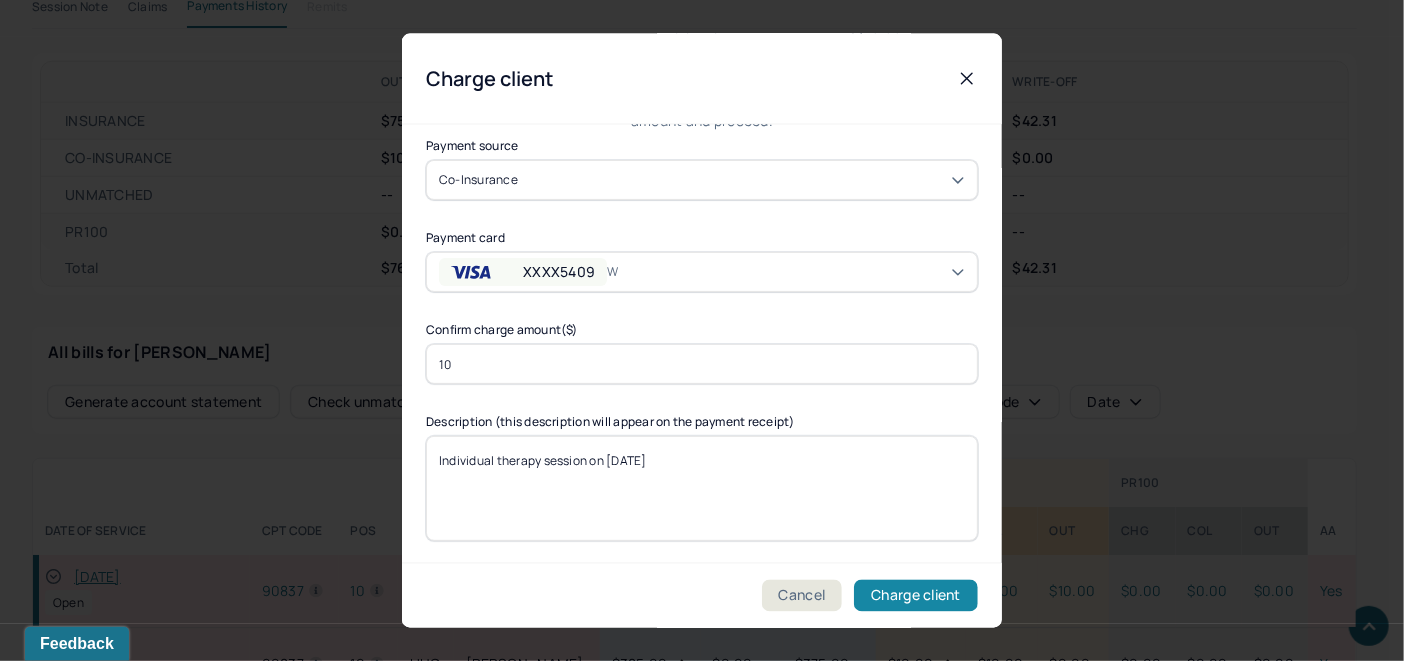click on "Charge client" at bounding box center (916, 596) 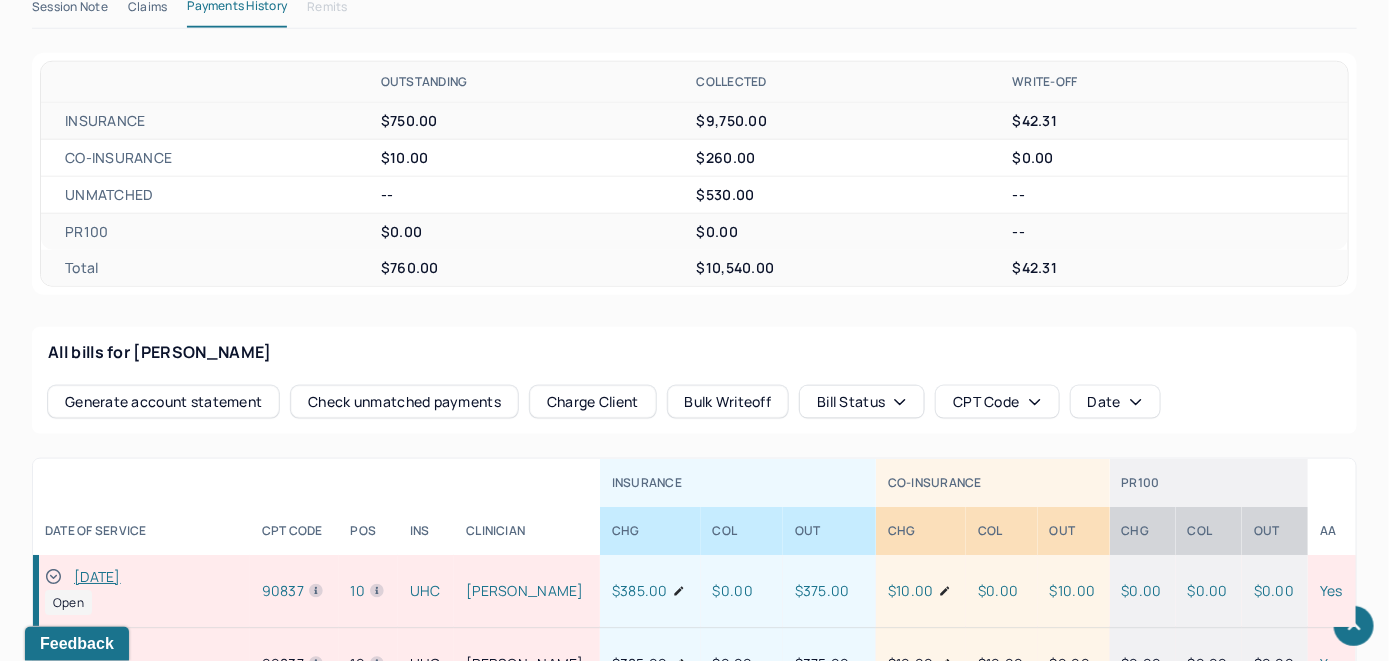 drag, startPoint x: 55, startPoint y: 574, endPoint x: 242, endPoint y: 439, distance: 230.63824 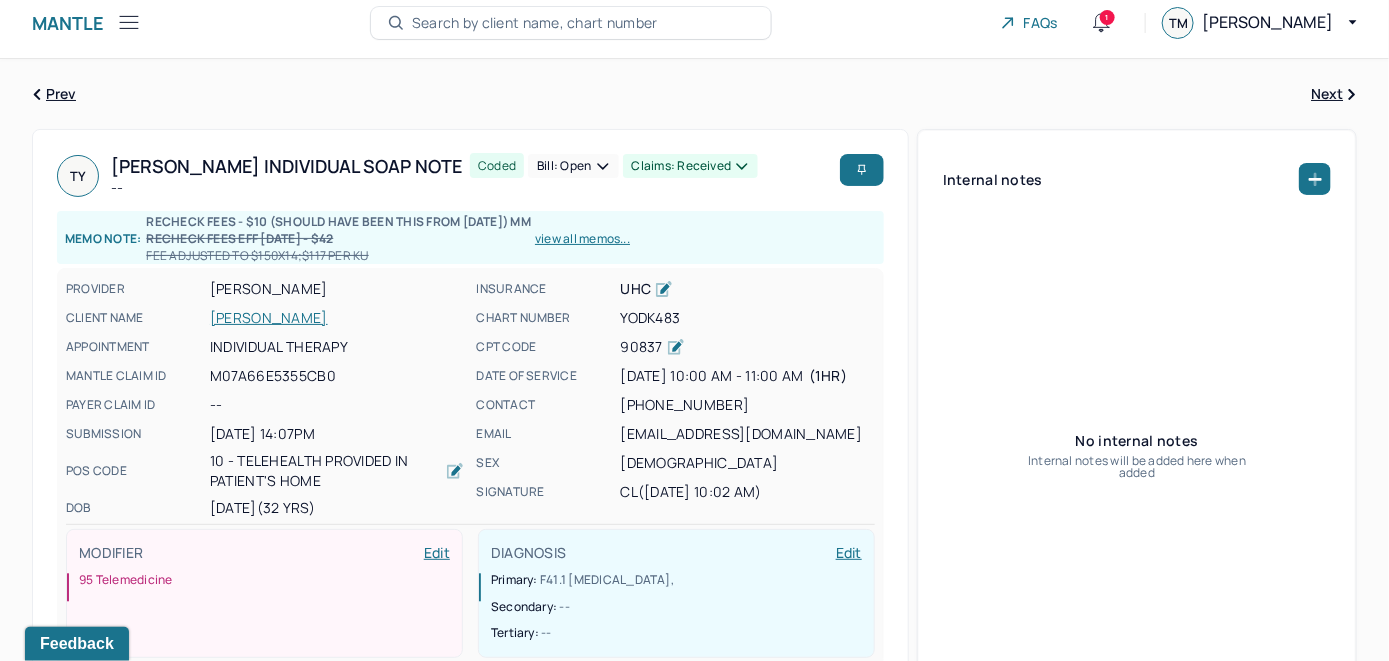 scroll, scrollTop: 0, scrollLeft: 0, axis: both 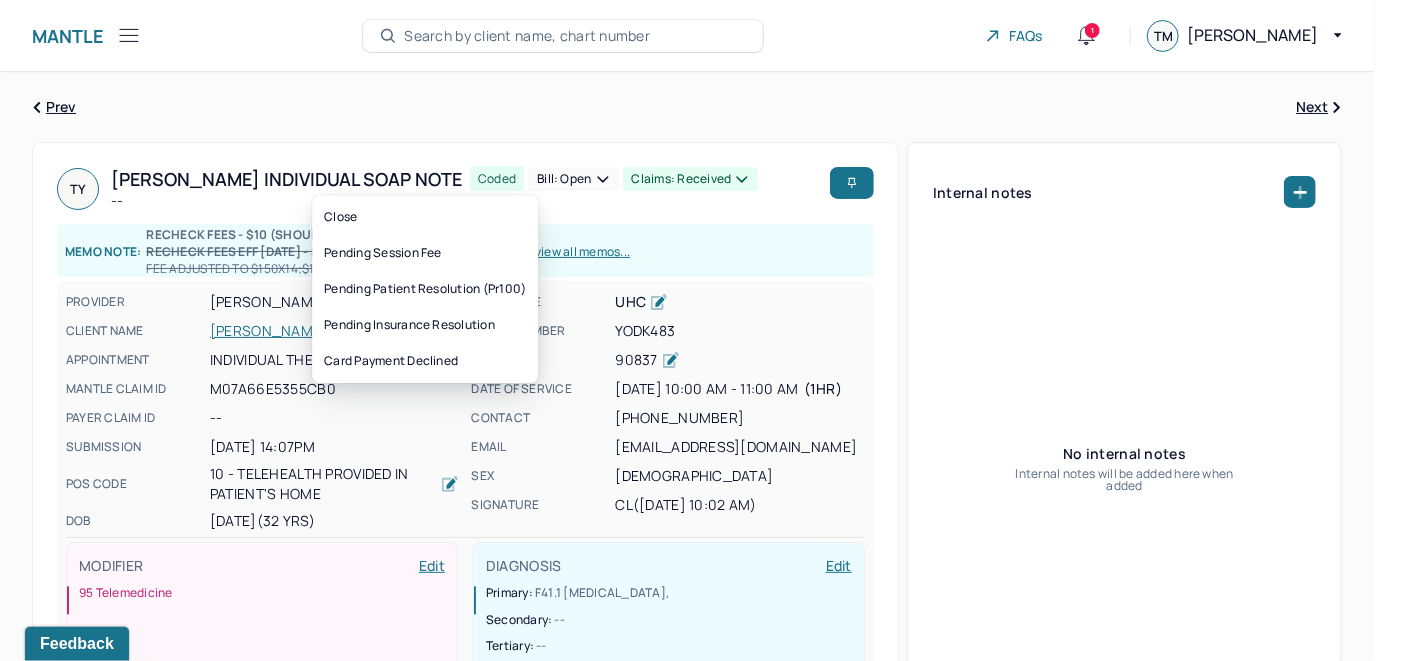 click on "Bill: Open" at bounding box center [573, 179] 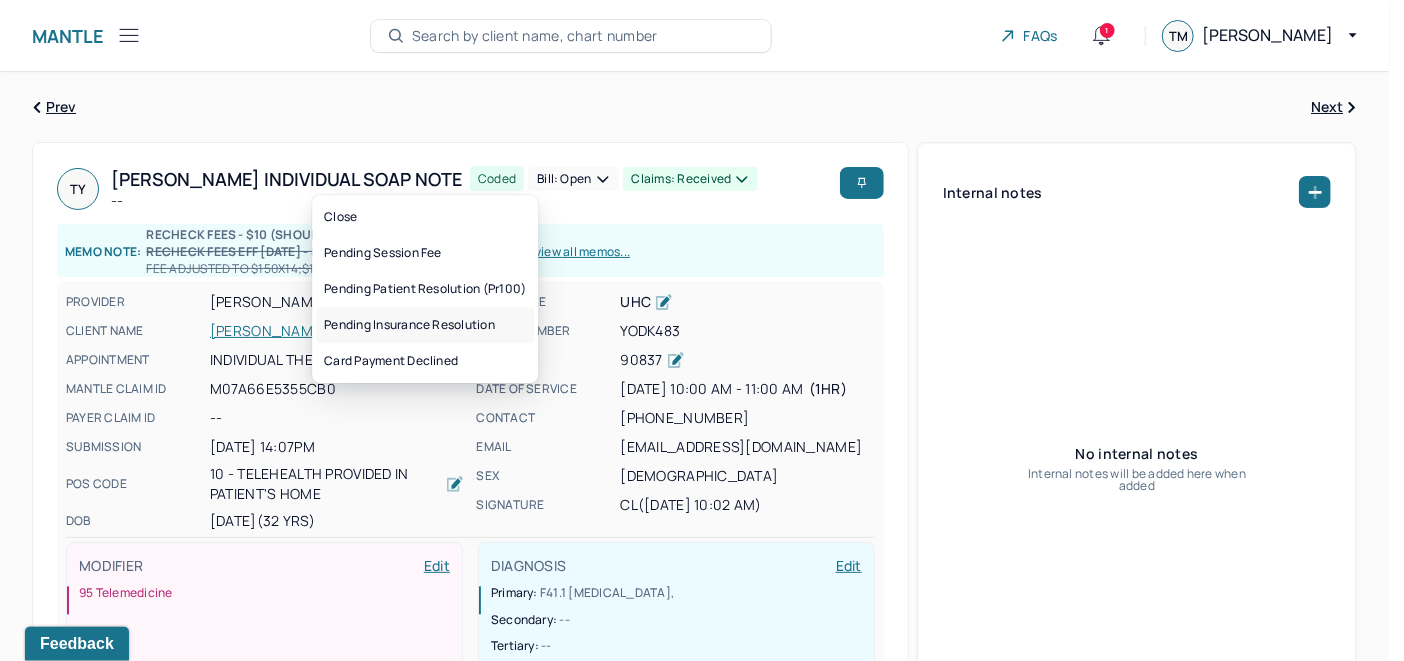 click on "Pending insurance resolution" at bounding box center (425, 325) 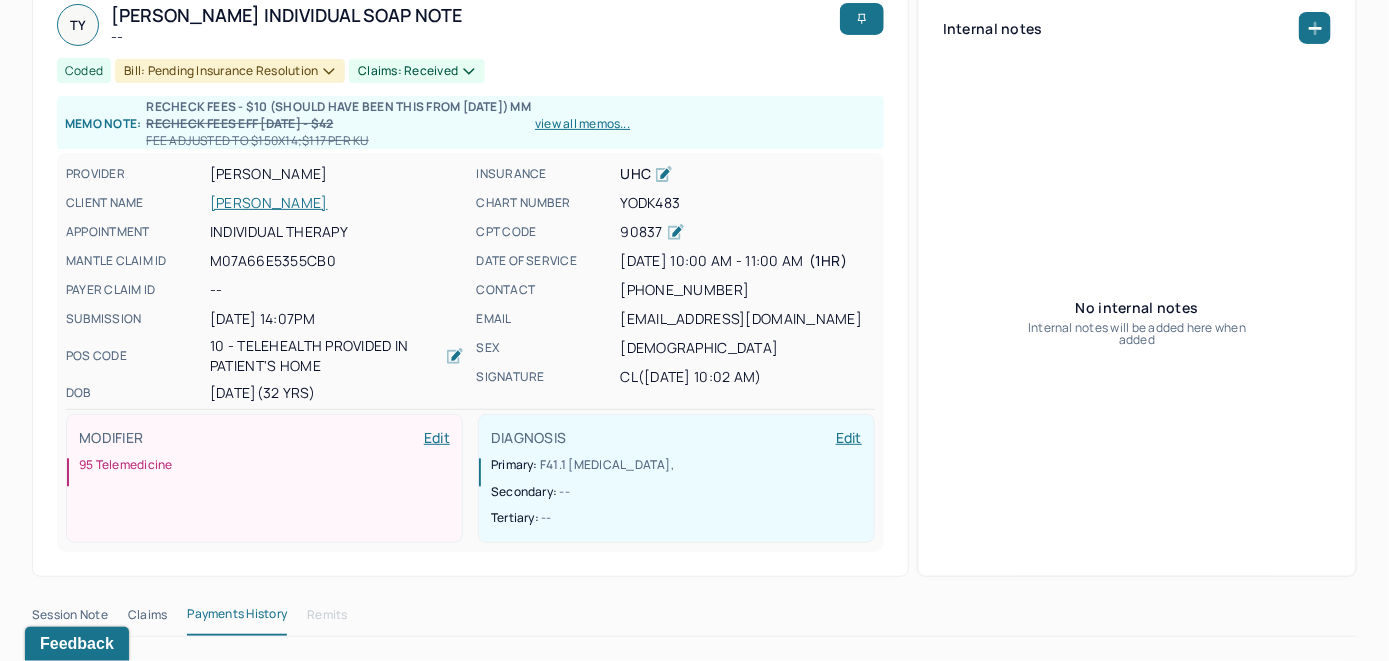 scroll, scrollTop: 0, scrollLeft: 0, axis: both 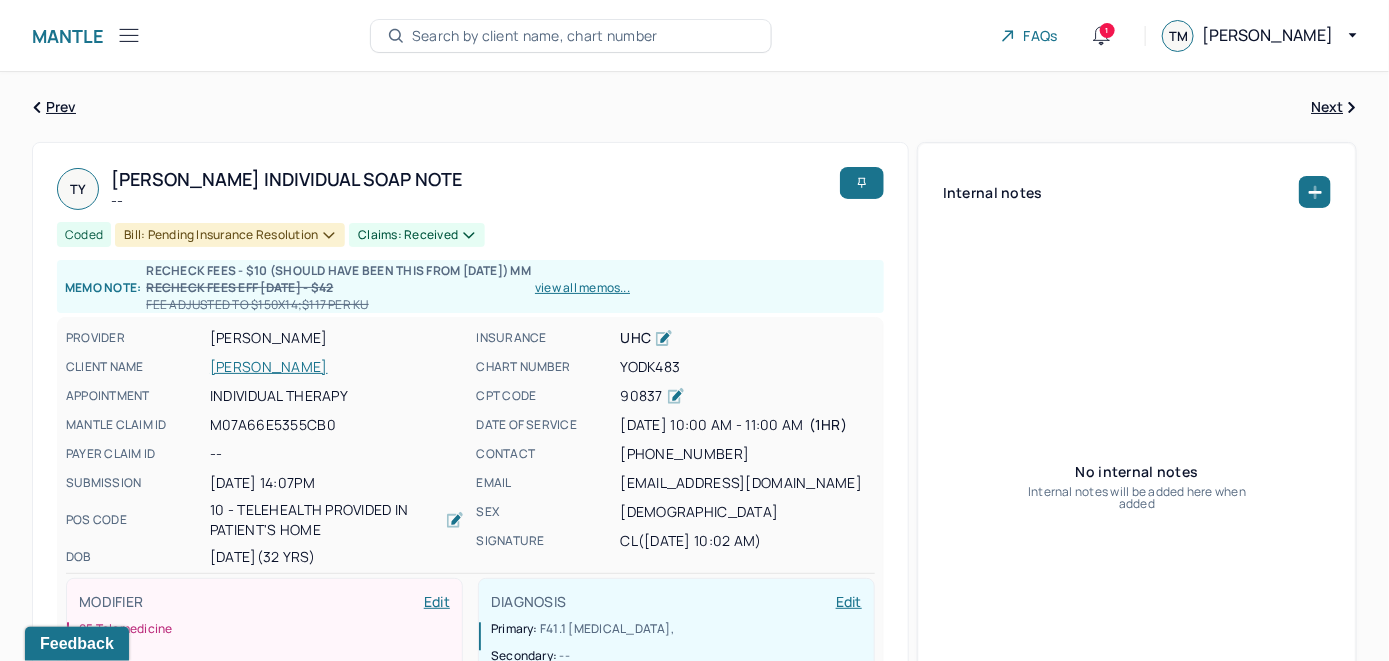 click on "[PERSON_NAME]" at bounding box center (337, 367) 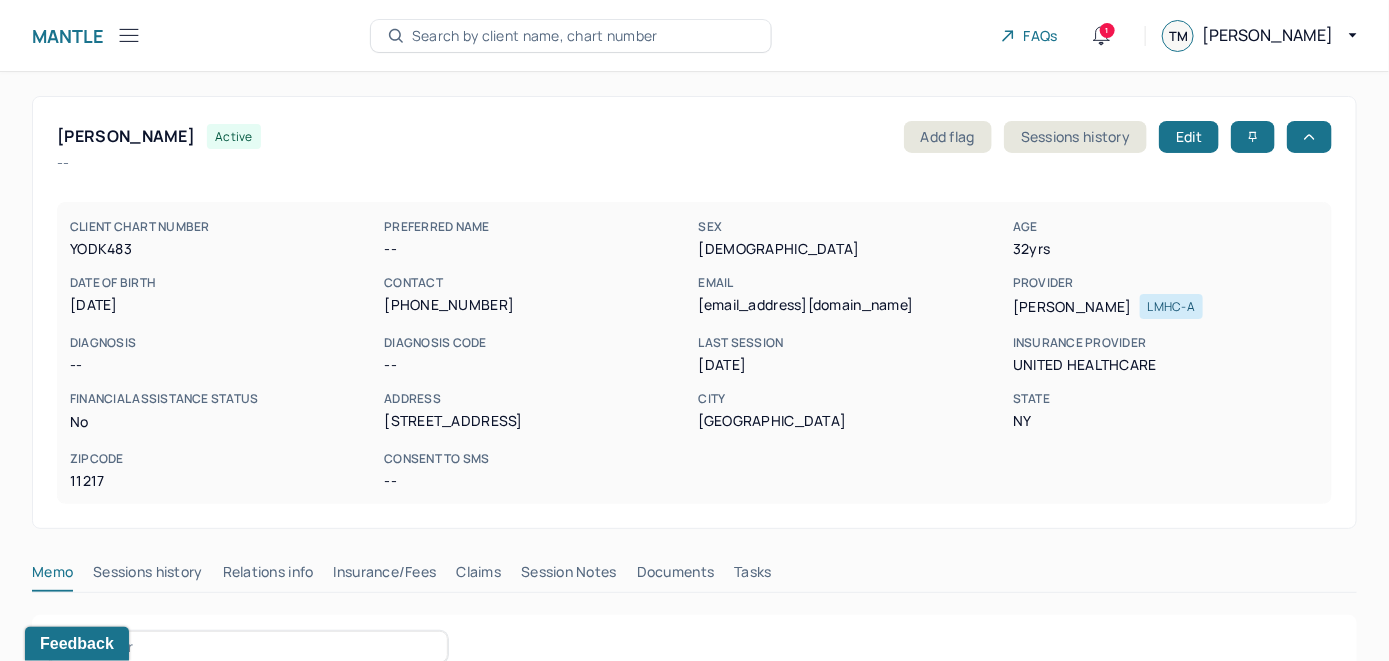 click on "Claims" at bounding box center (478, 576) 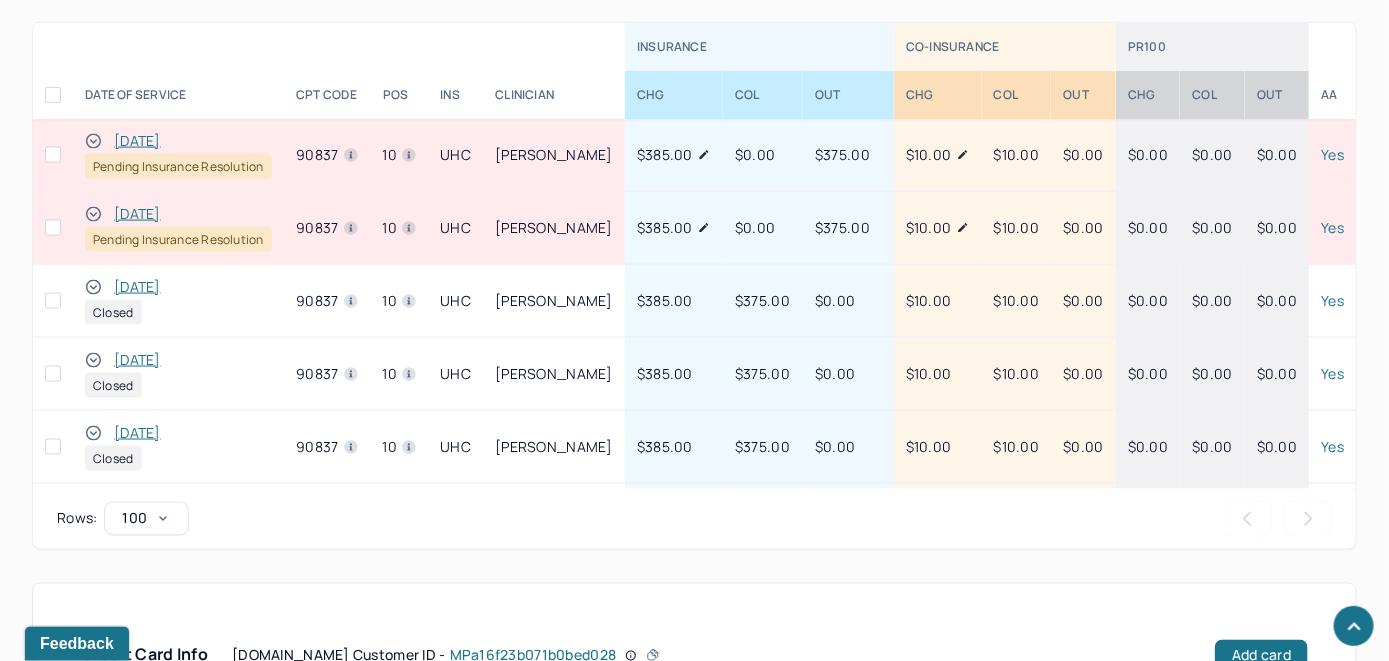 scroll, scrollTop: 1000, scrollLeft: 0, axis: vertical 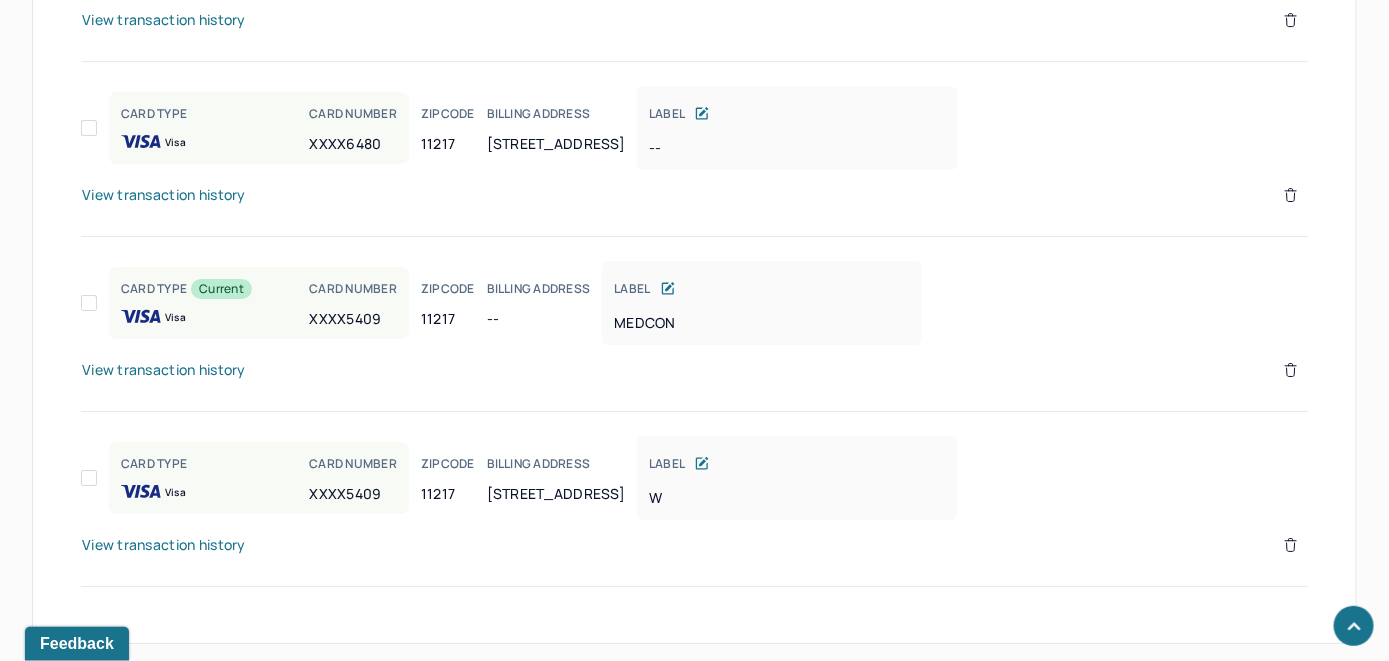 click 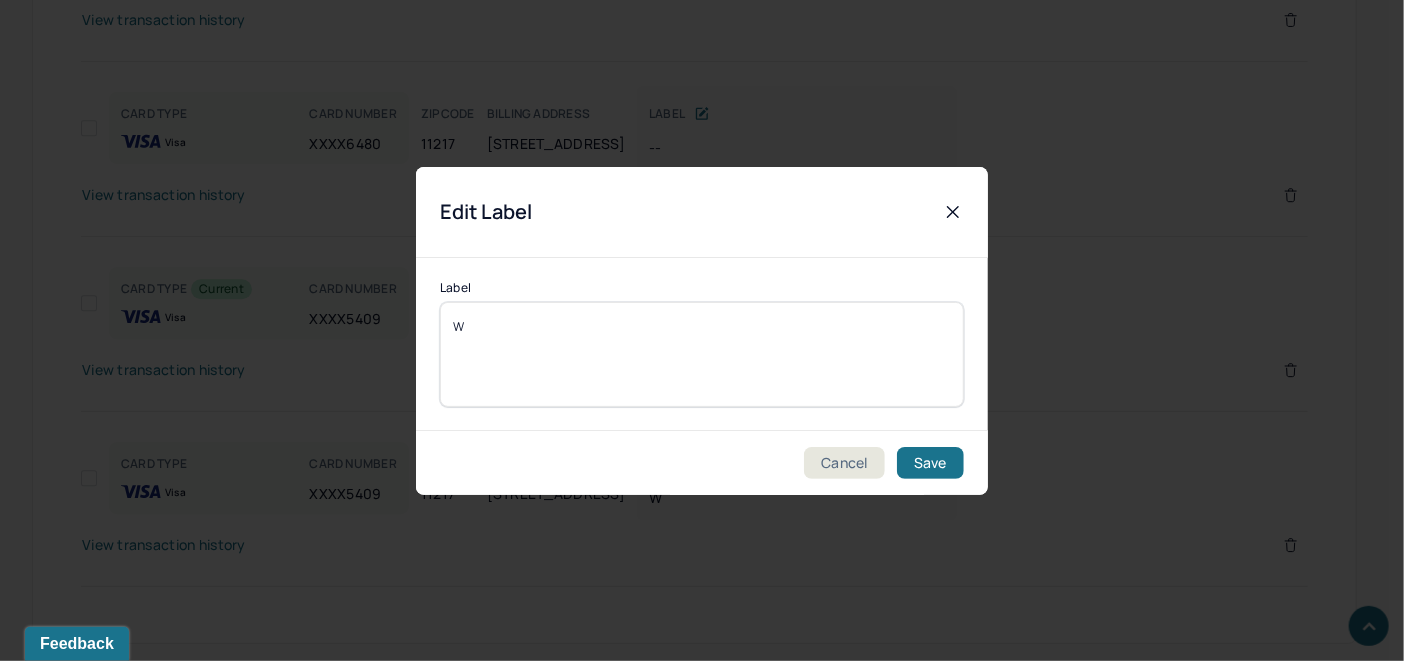 click on "W" at bounding box center [702, 354] 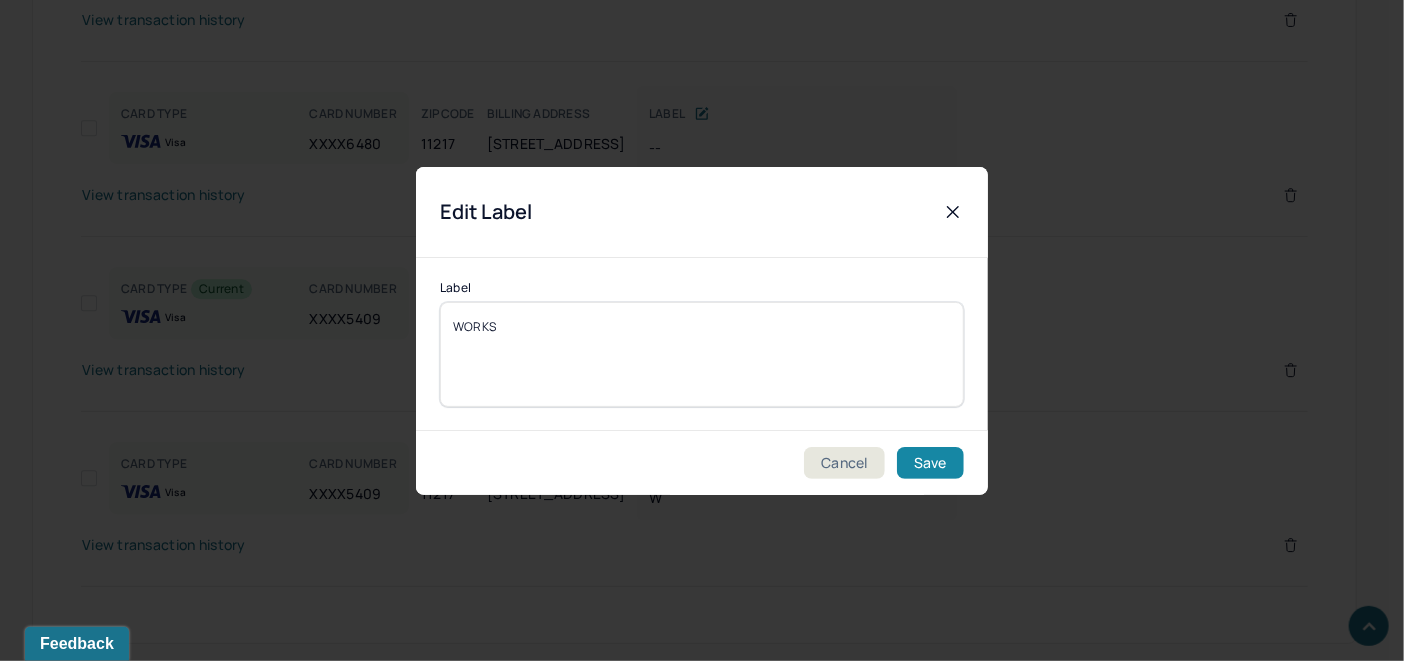 type on "WORKS" 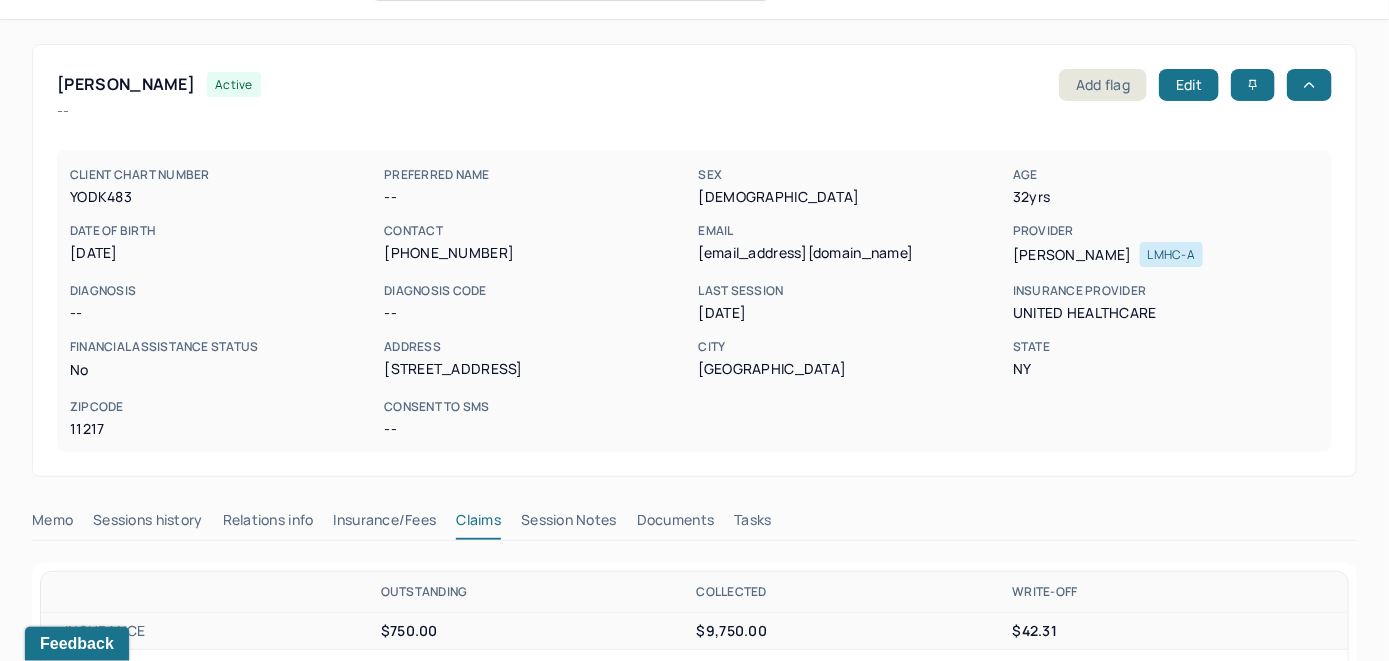 scroll, scrollTop: 0, scrollLeft: 0, axis: both 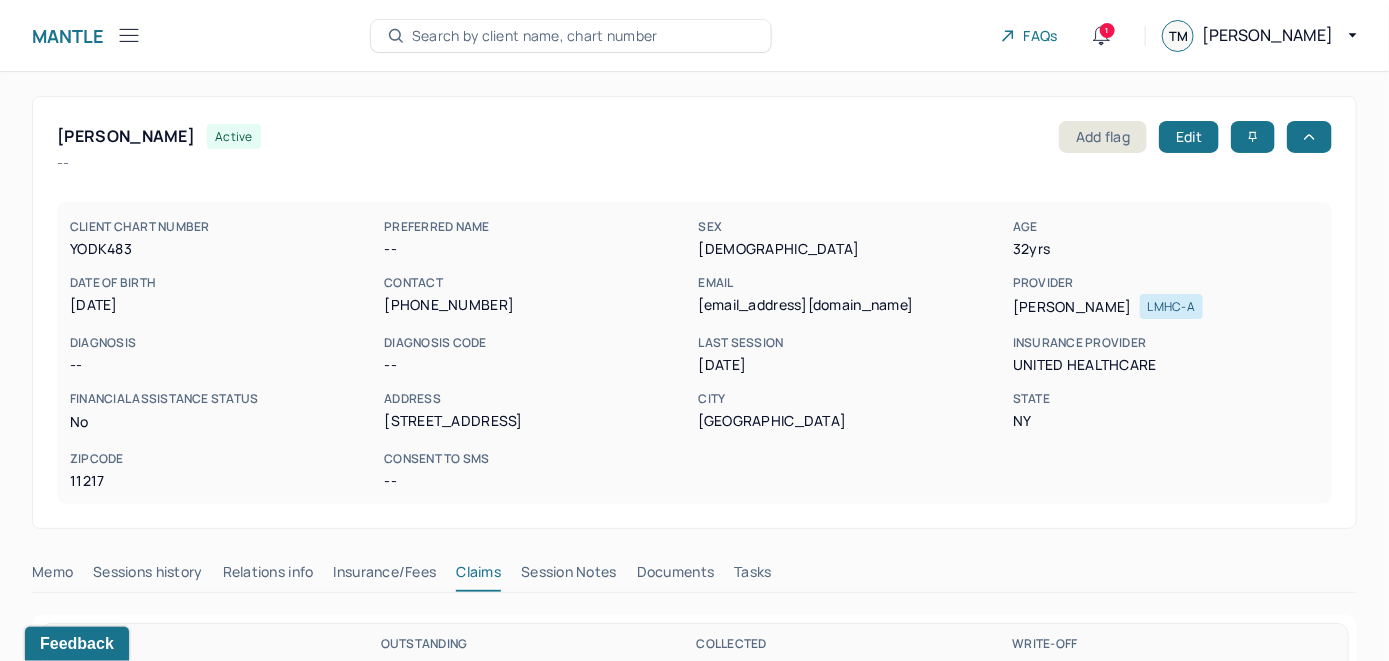 click on "Search by client name, chart number" at bounding box center (535, 36) 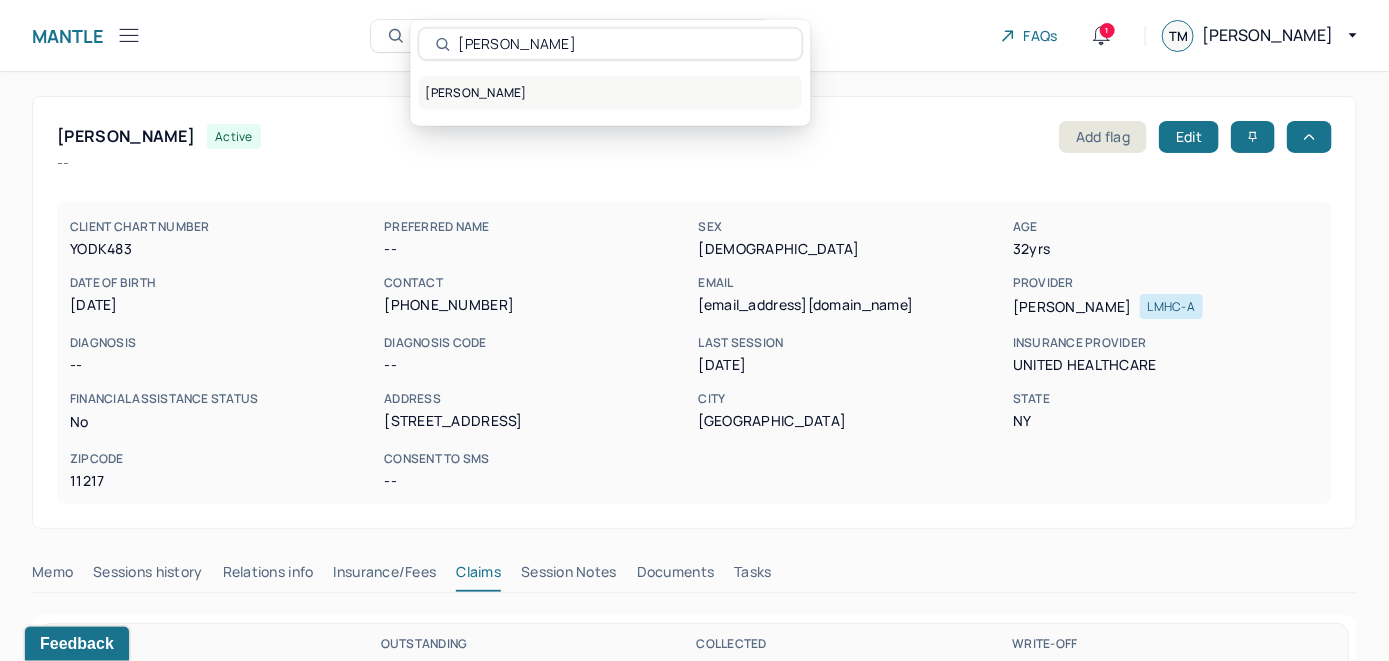 type on "[PERSON_NAME]" 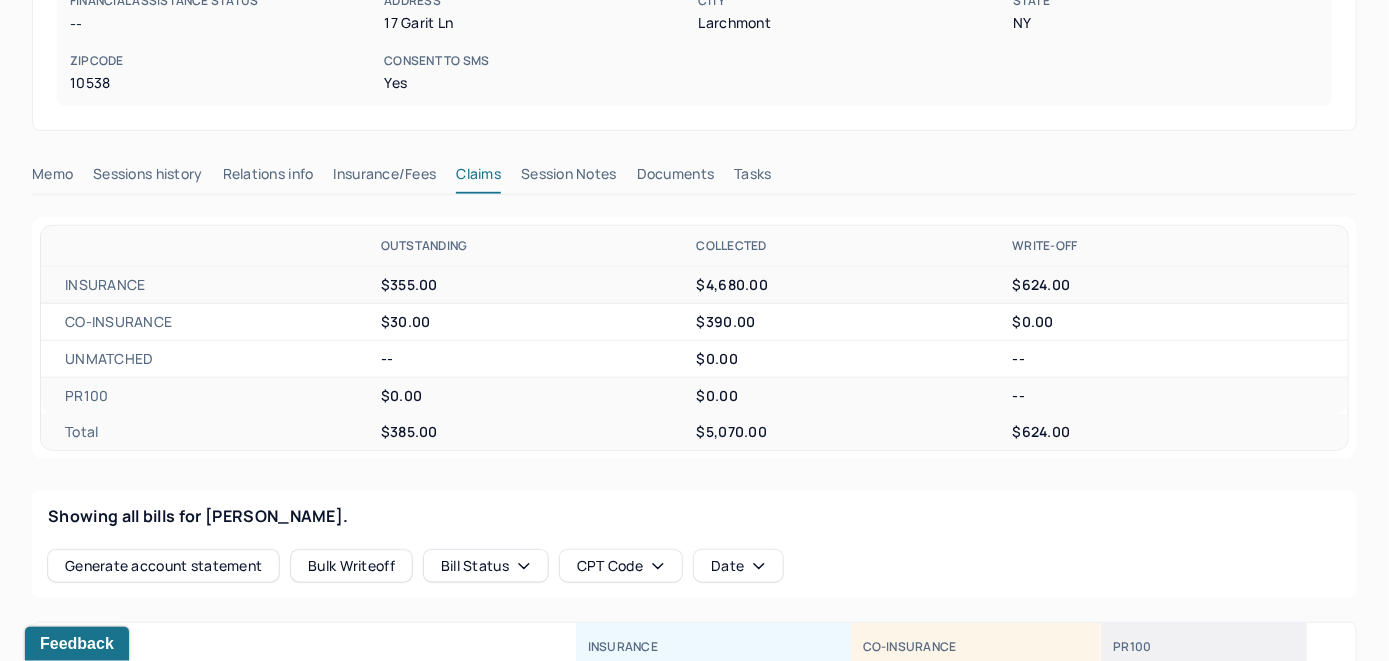 scroll, scrollTop: 200, scrollLeft: 0, axis: vertical 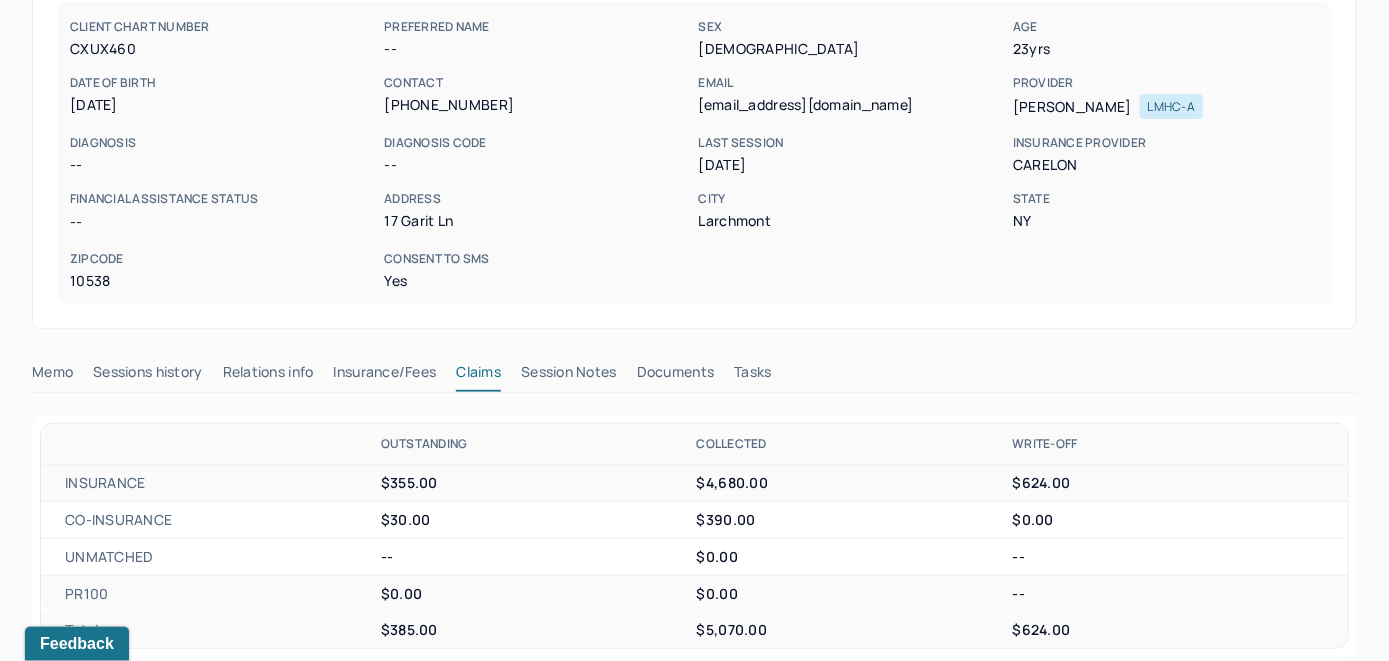 click on "Memo" at bounding box center [52, 376] 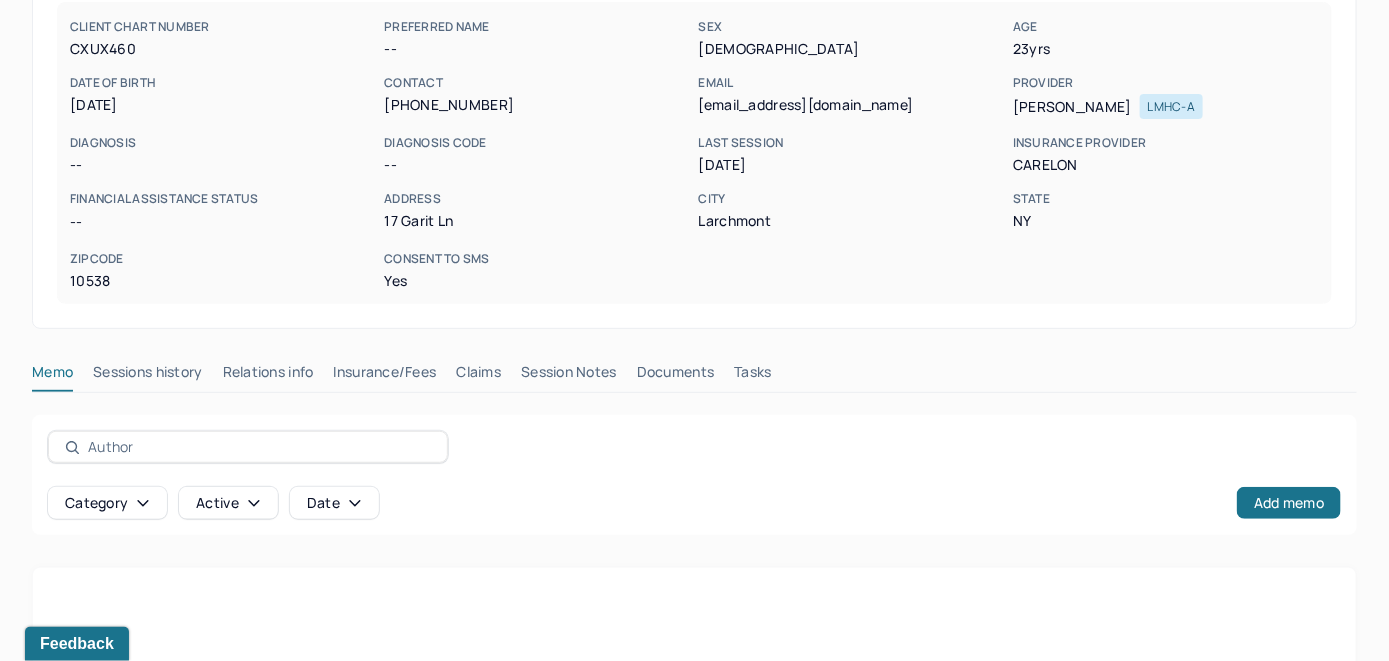 scroll, scrollTop: 393, scrollLeft: 0, axis: vertical 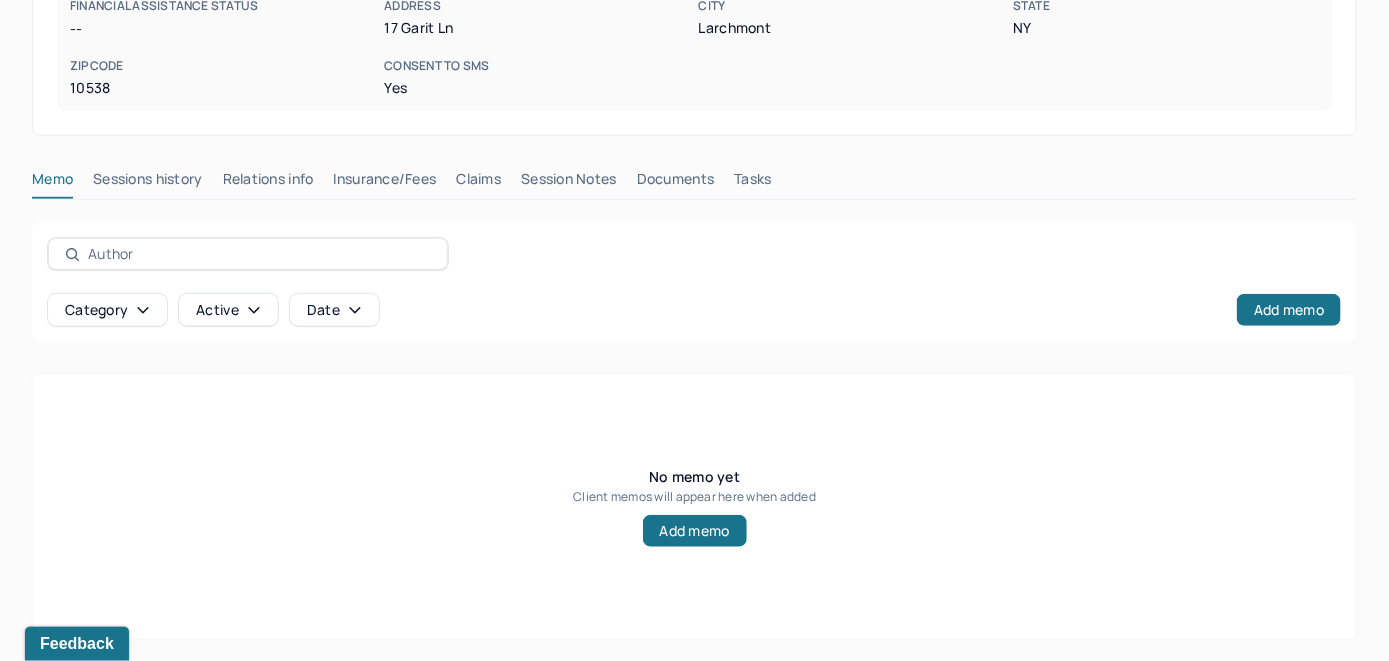 click on "Insurance/Fees" at bounding box center (385, 183) 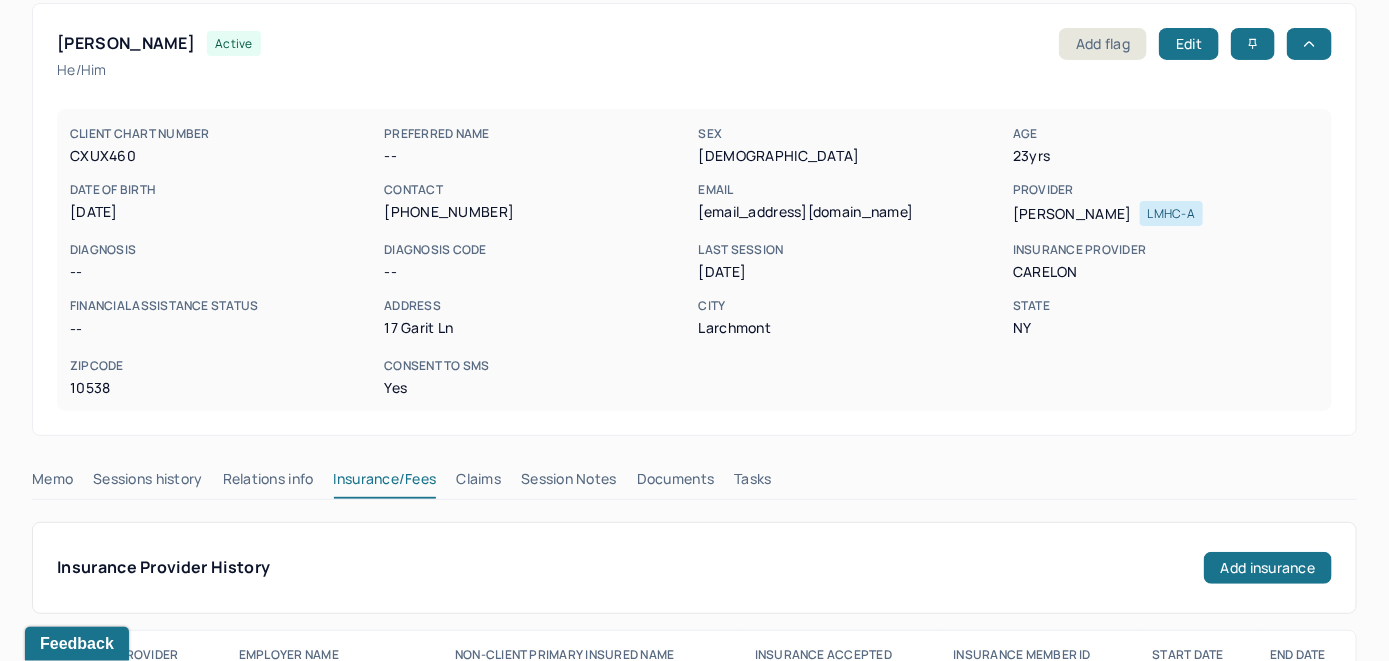 scroll, scrollTop: 0, scrollLeft: 0, axis: both 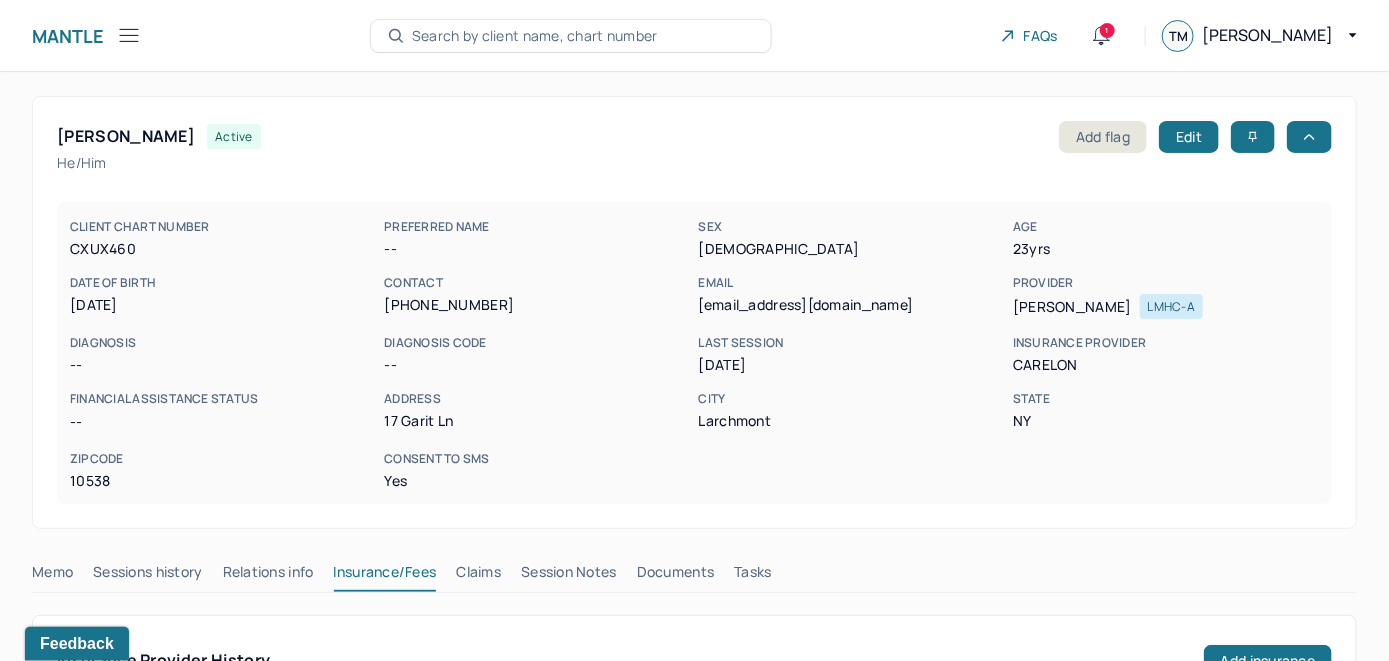 click on "Claims" at bounding box center (478, 576) 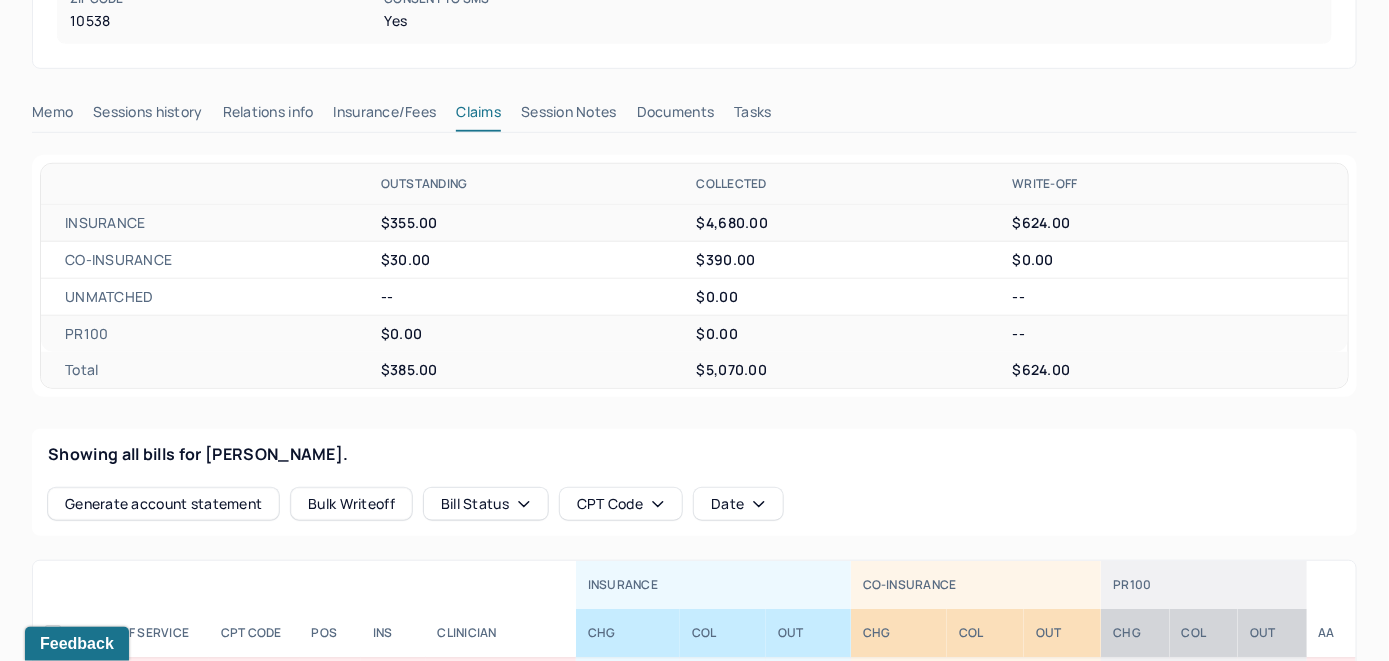 scroll, scrollTop: 600, scrollLeft: 0, axis: vertical 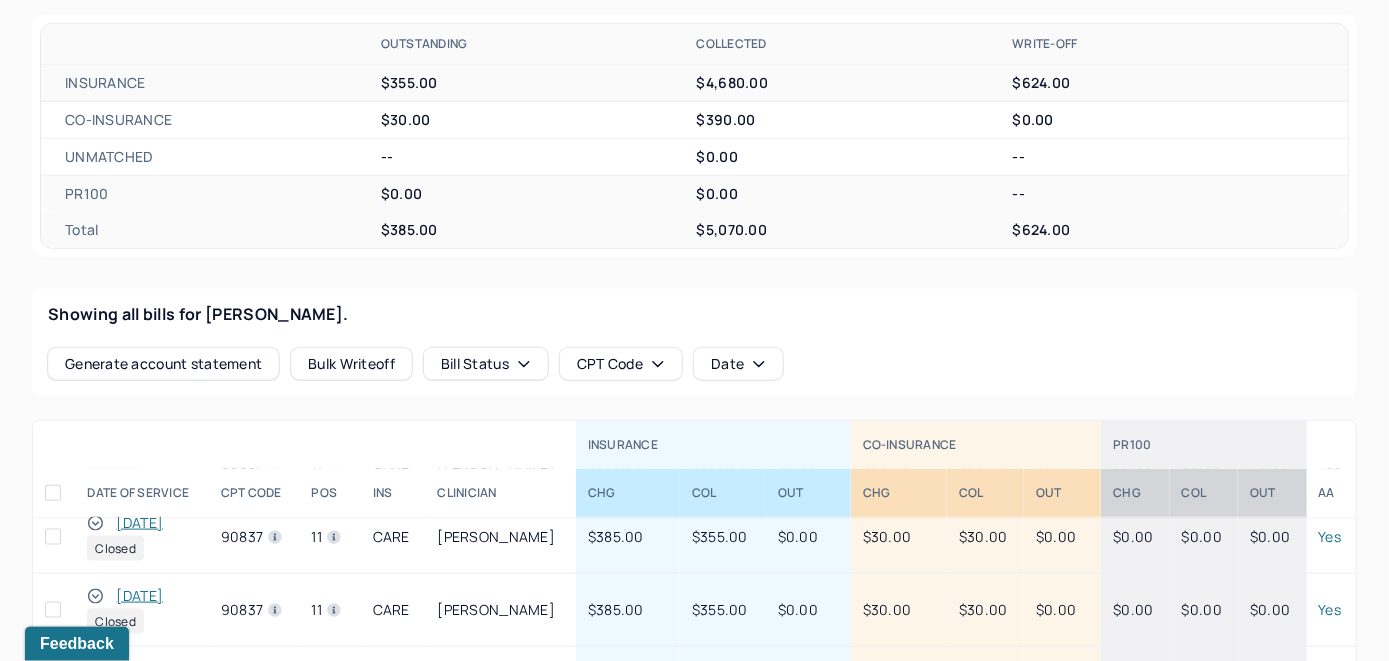 click on "OUTSTANDING COLLECTED WRITE-OFF INSURANCE $355.00 $4,680.00 $624.00 CO-INSURANCE $30.00 $390.00 $0.00 UNMATCHED -- $0.00 -- PR100 $0.00 $0.00 -- Total $385.00 $5,070.00 $624.00 Showing all bills for [PERSON_NAME].    Generate account statement     Bulk Writeoff     Bill Status     CPT Code     Date   INSURANCE CO-INSURANCE PR100 DATE OF SERVICE CPT CODE pos Ins CLINICIAN CHG COL OUT CHG COL OUT CHg COL OUT AA     [DATE] Open 90837 10 CARE [PERSON_NAME] $385.00     $0.00 $355.00 $30.00     $0.00 $30.00 $0.00 $0.00 $0.00 Yes     [DATE] Closed 90837 11 CARE [PERSON_NAME] $385.00 $355.00 $0.00 $30.00 $30.00 $0.00 $0.00 $0.00 $0.00 Yes     [DATE] Closed 90837 11 CARE [PERSON_NAME] $385.00 $355.00 $0.00 $30.00 $30.00 $0.00 $0.00 $0.00 $0.00 Yes     [DATE] Closed 90837 11 CARE [PERSON_NAME] $385.00 $355.00 $0.00 $30.00 $30.00 $0.00 $0.00 $0.00 $0.00 Yes     [DATE] Closed 90837 11 CARE [PERSON_NAME] $385.00 $355.00 $0.00 $30.00 $30.00 $0.00 $0.00 $0.00 $0.00 Yes     [DATE] Closed" at bounding box center [694, 758] 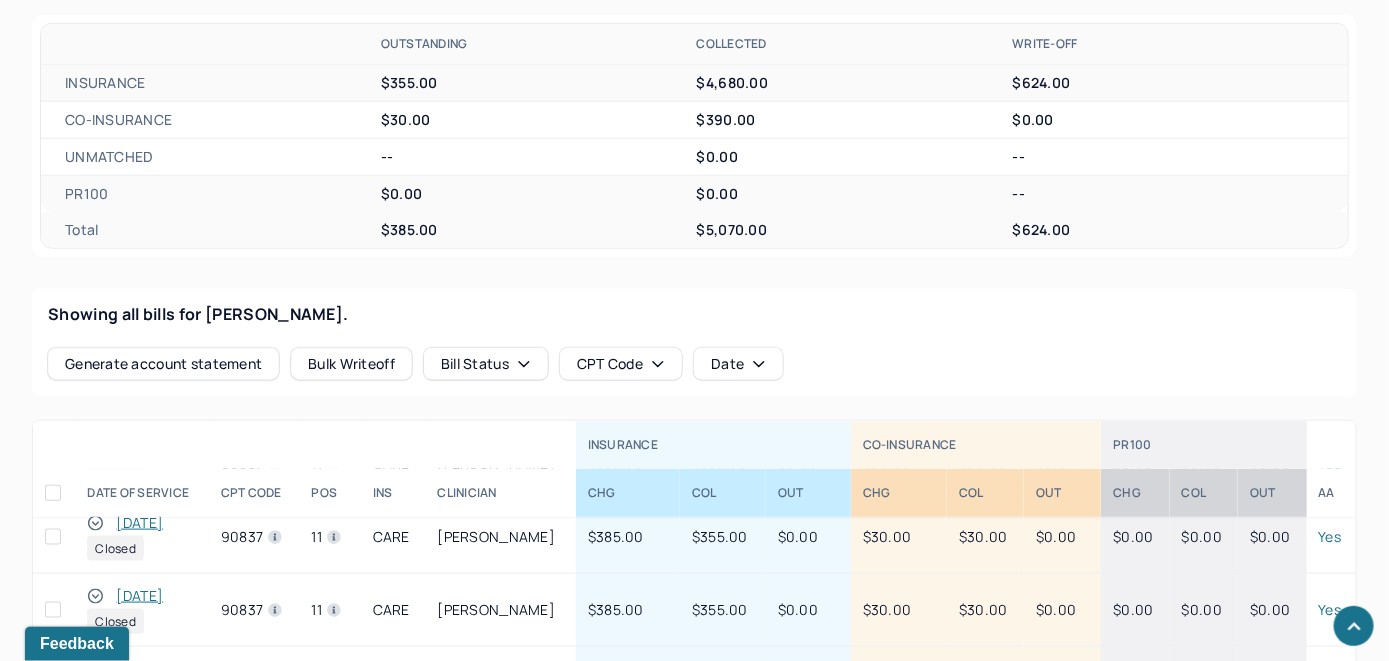 scroll, scrollTop: 1000, scrollLeft: 0, axis: vertical 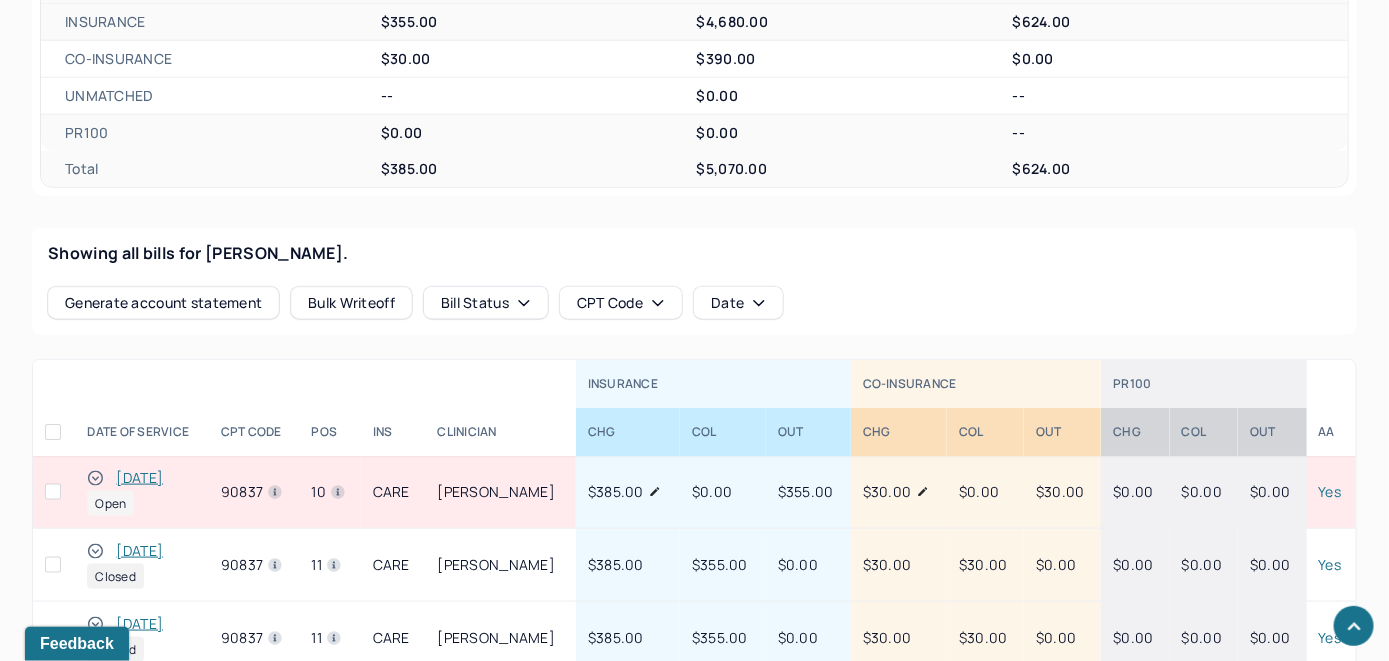 click on "[DATE]" at bounding box center [139, 478] 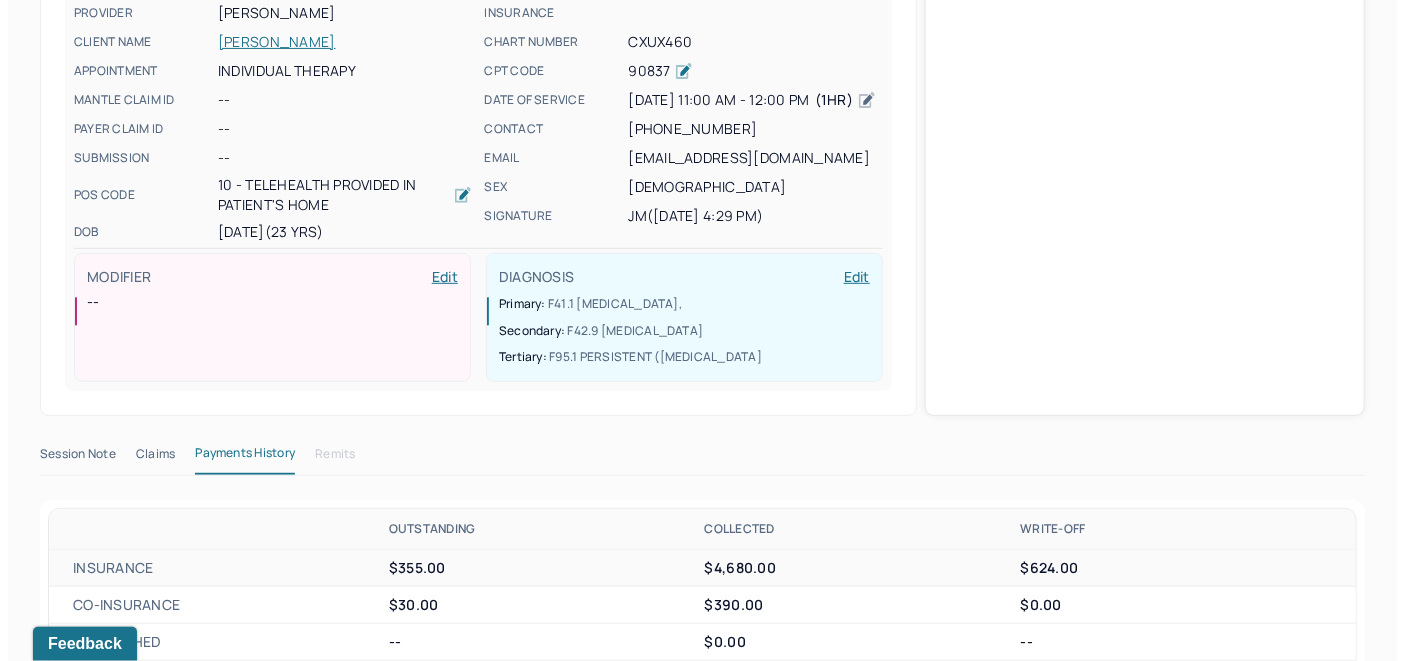 scroll, scrollTop: 589, scrollLeft: 0, axis: vertical 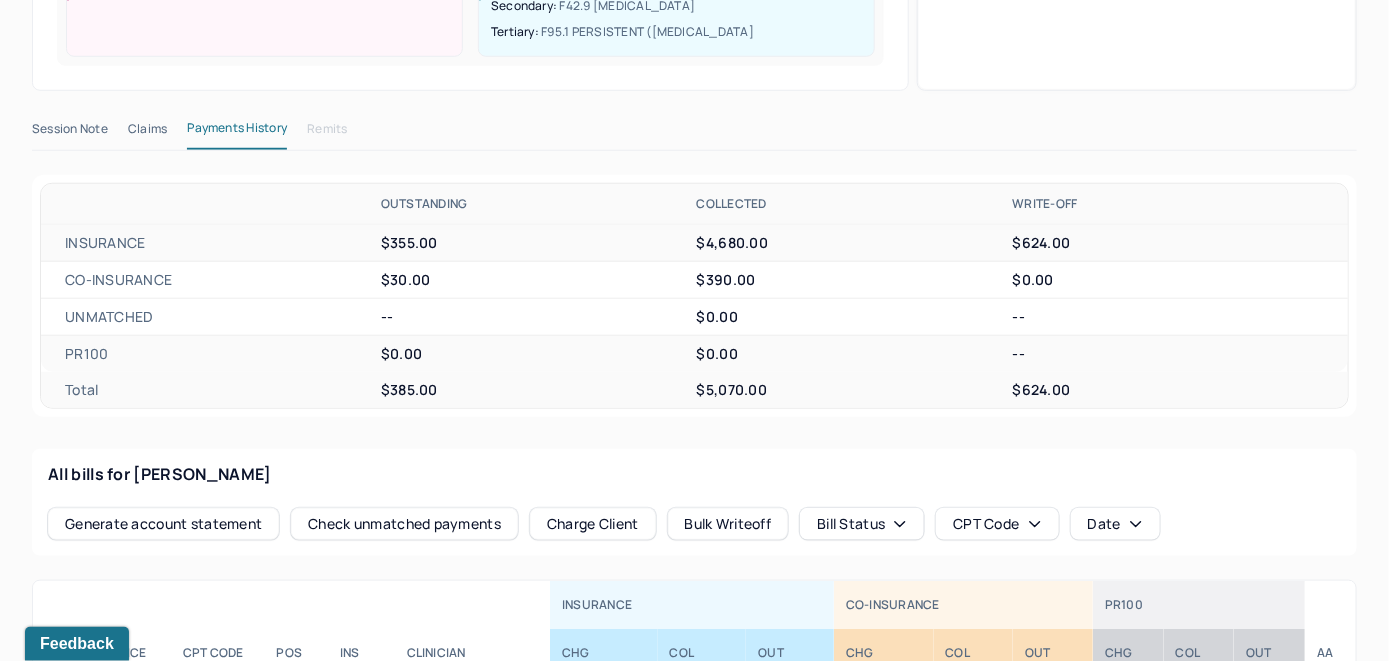 click on "Check unmatched payments" at bounding box center (404, 524) 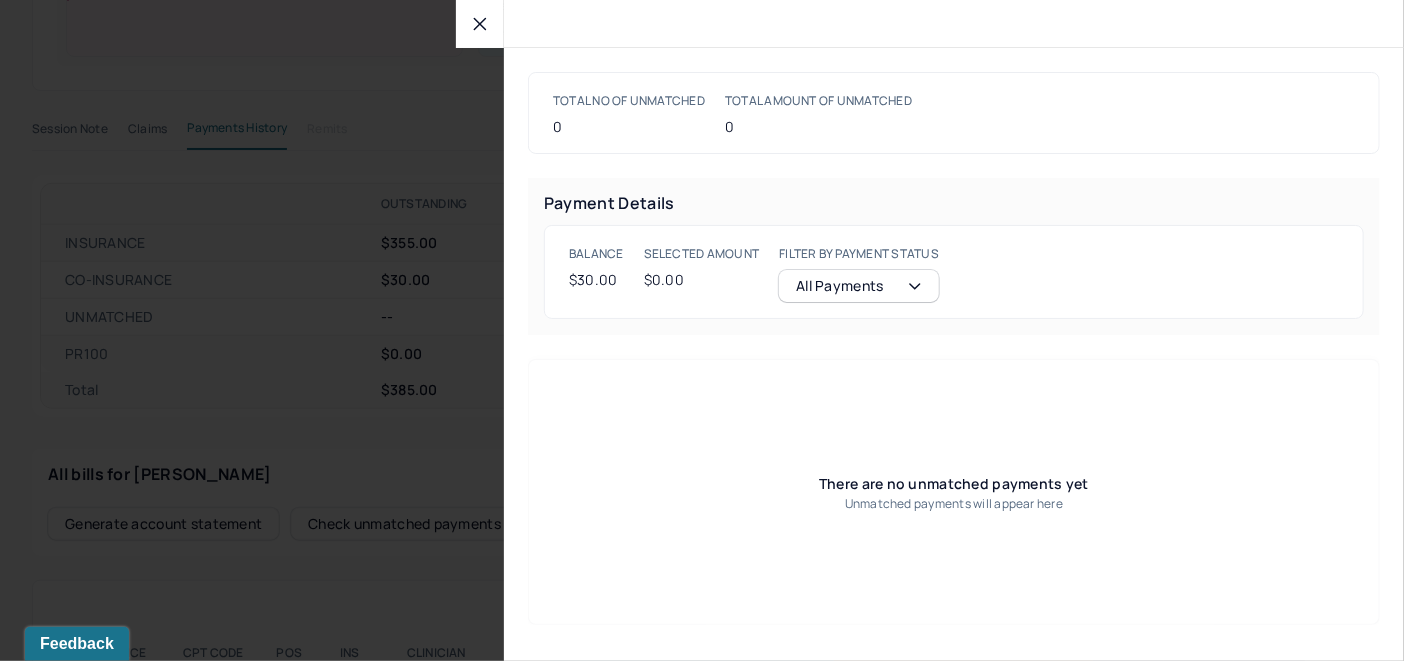 click 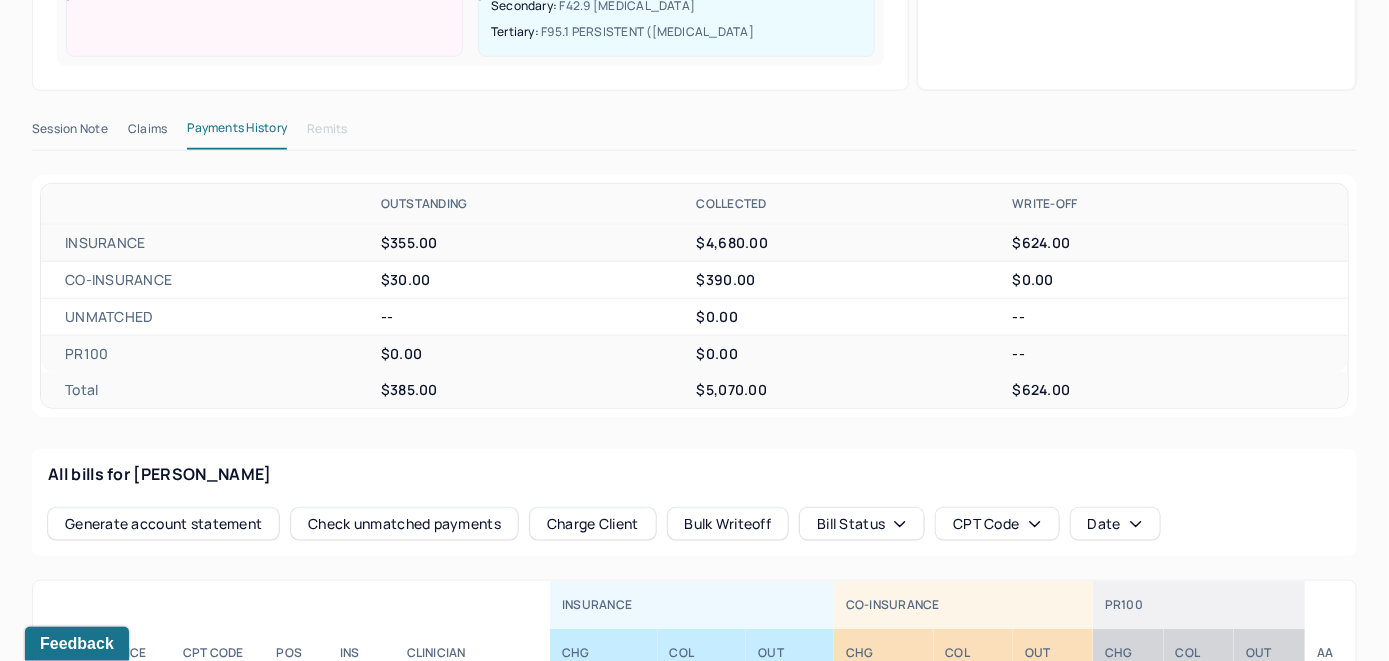 click on "Charge Client" at bounding box center (593, 524) 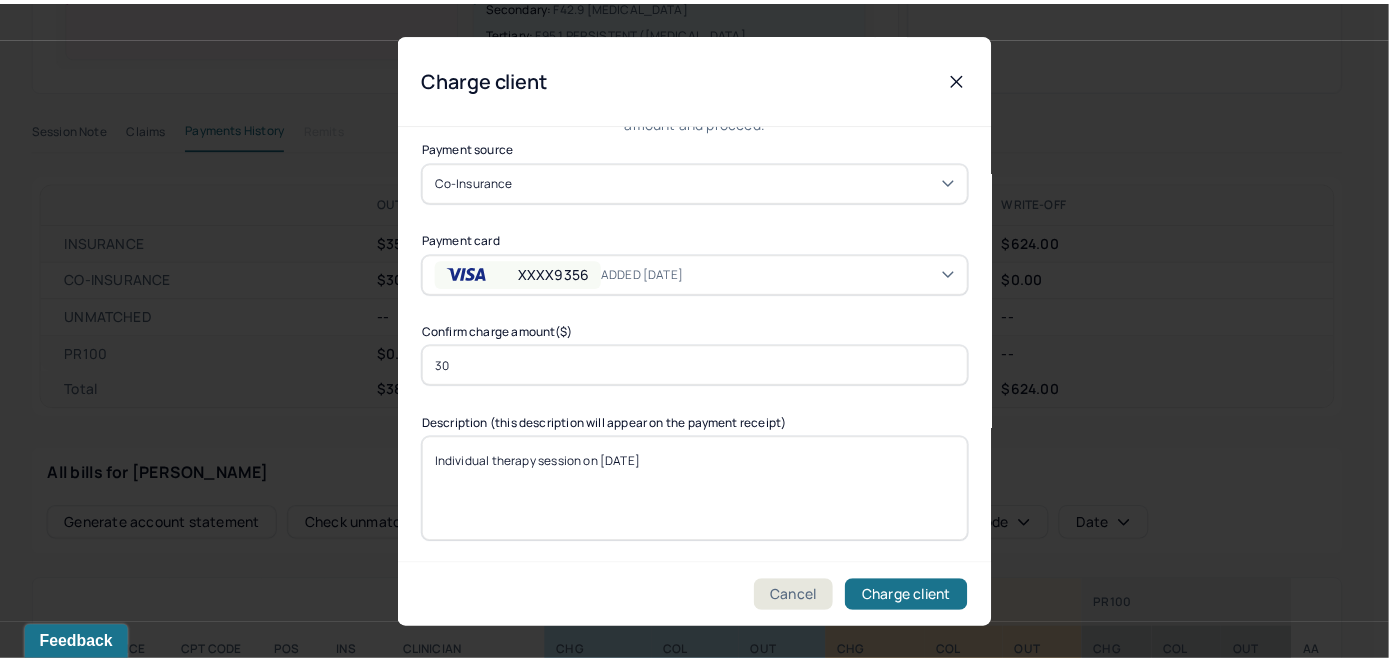 scroll, scrollTop: 121, scrollLeft: 0, axis: vertical 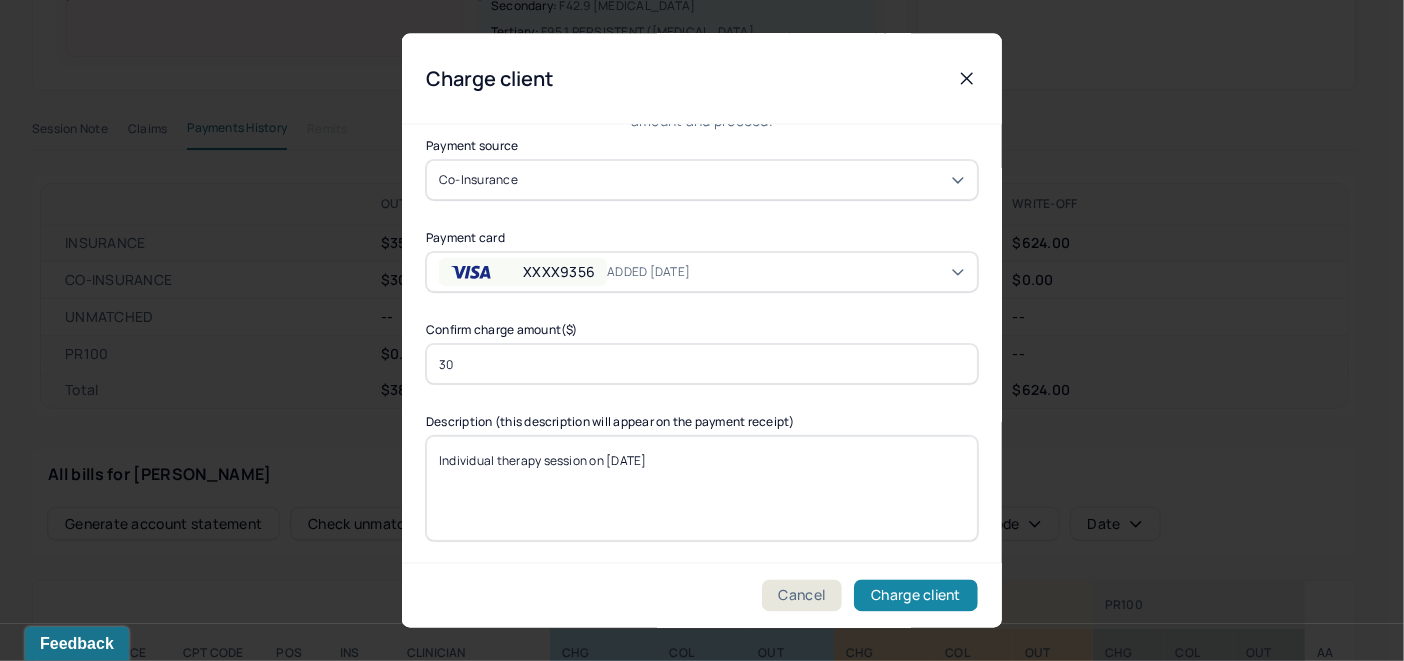 click on "Charge client" at bounding box center [916, 596] 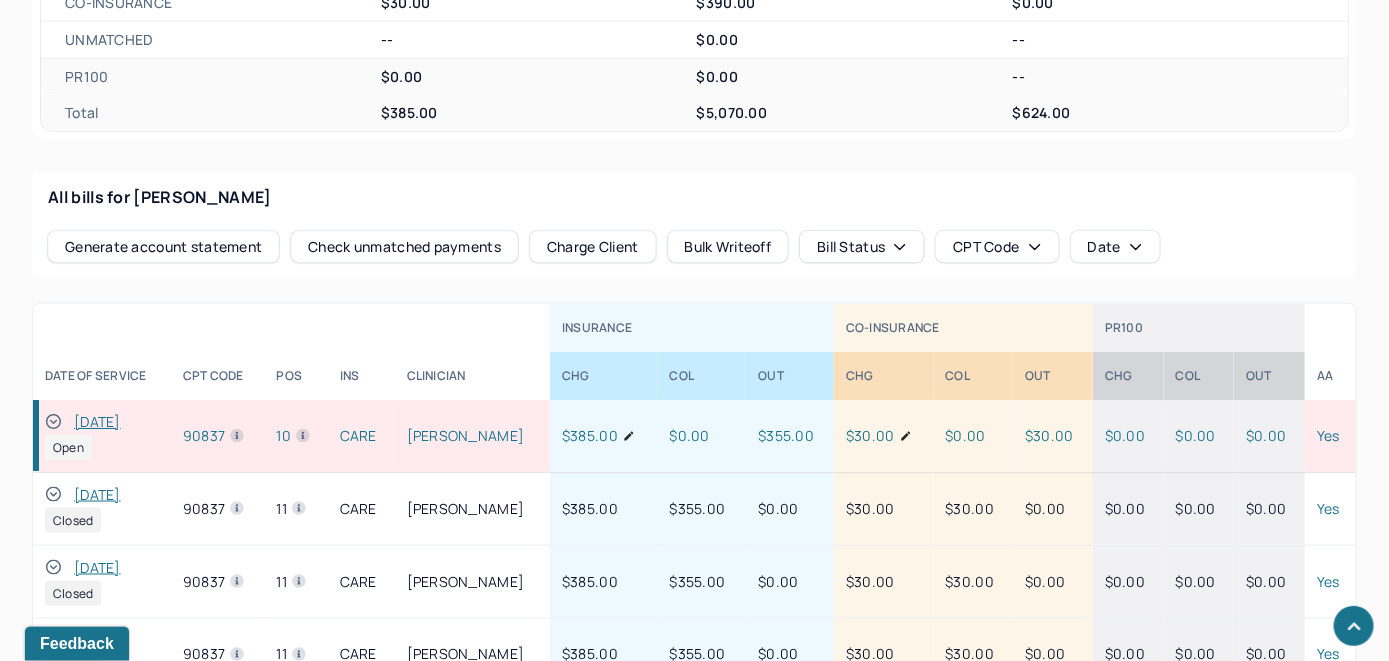 scroll, scrollTop: 889, scrollLeft: 0, axis: vertical 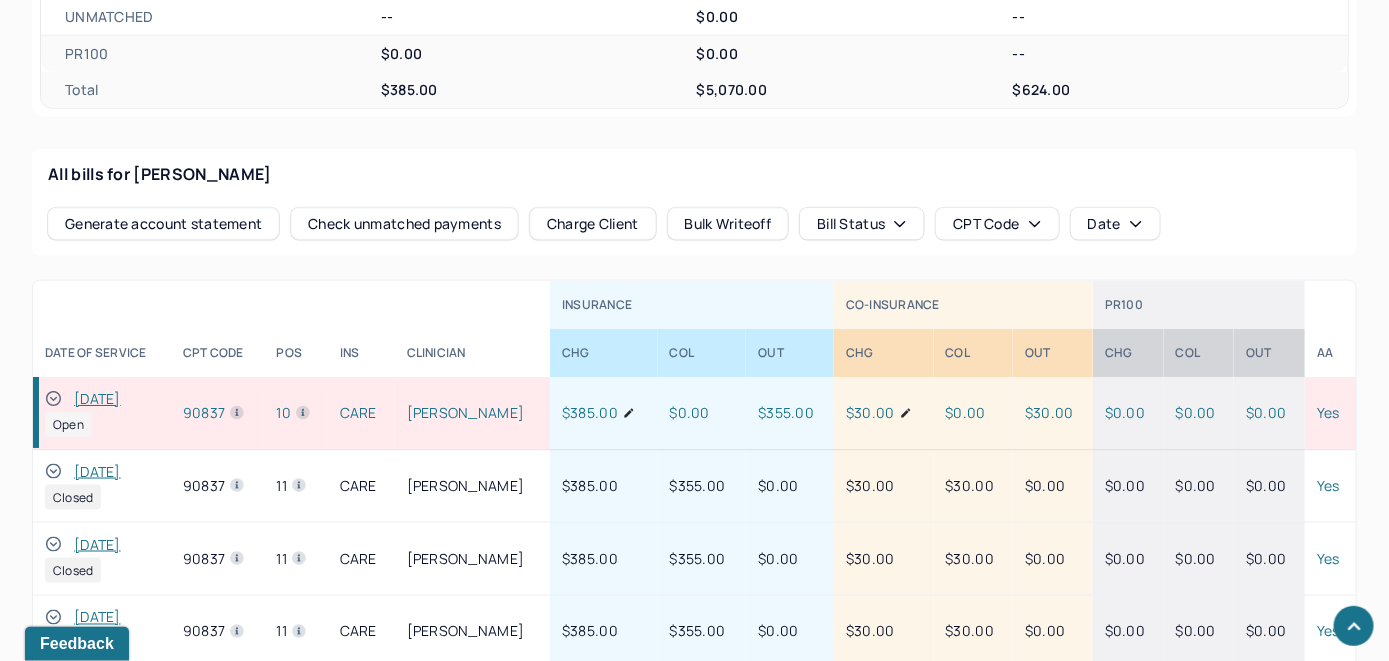 click 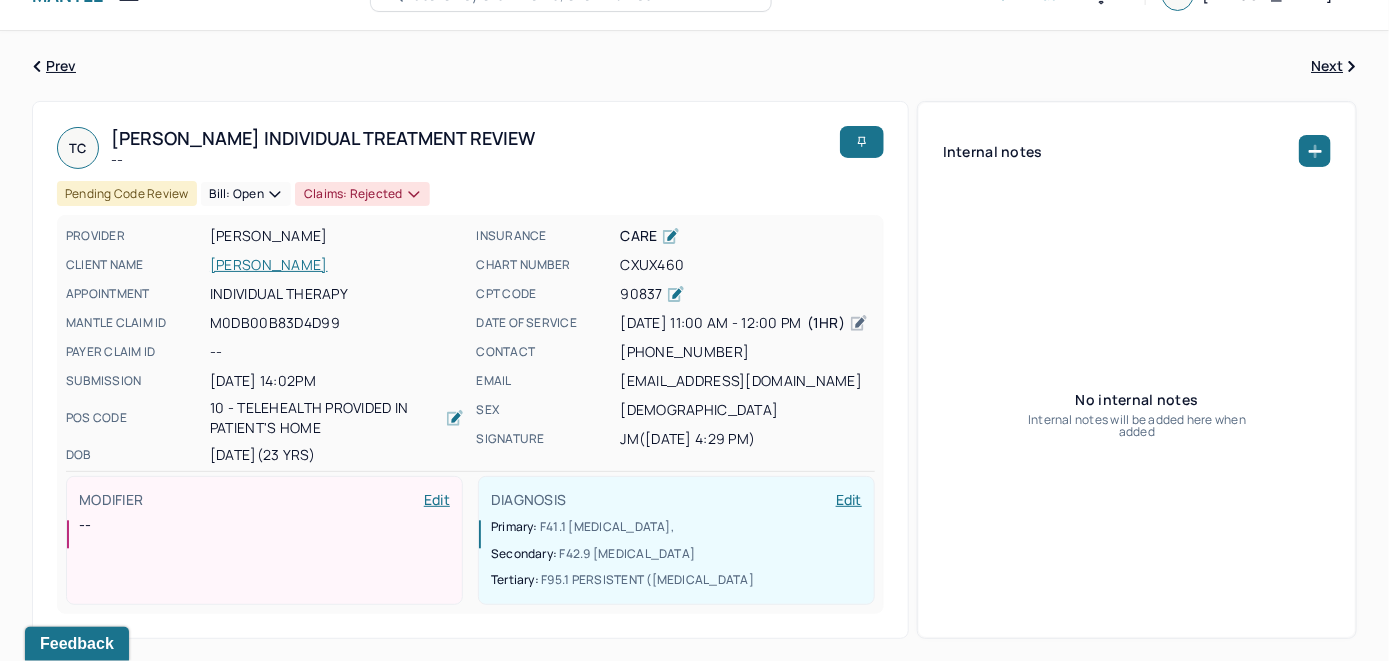 scroll, scrollTop: 0, scrollLeft: 0, axis: both 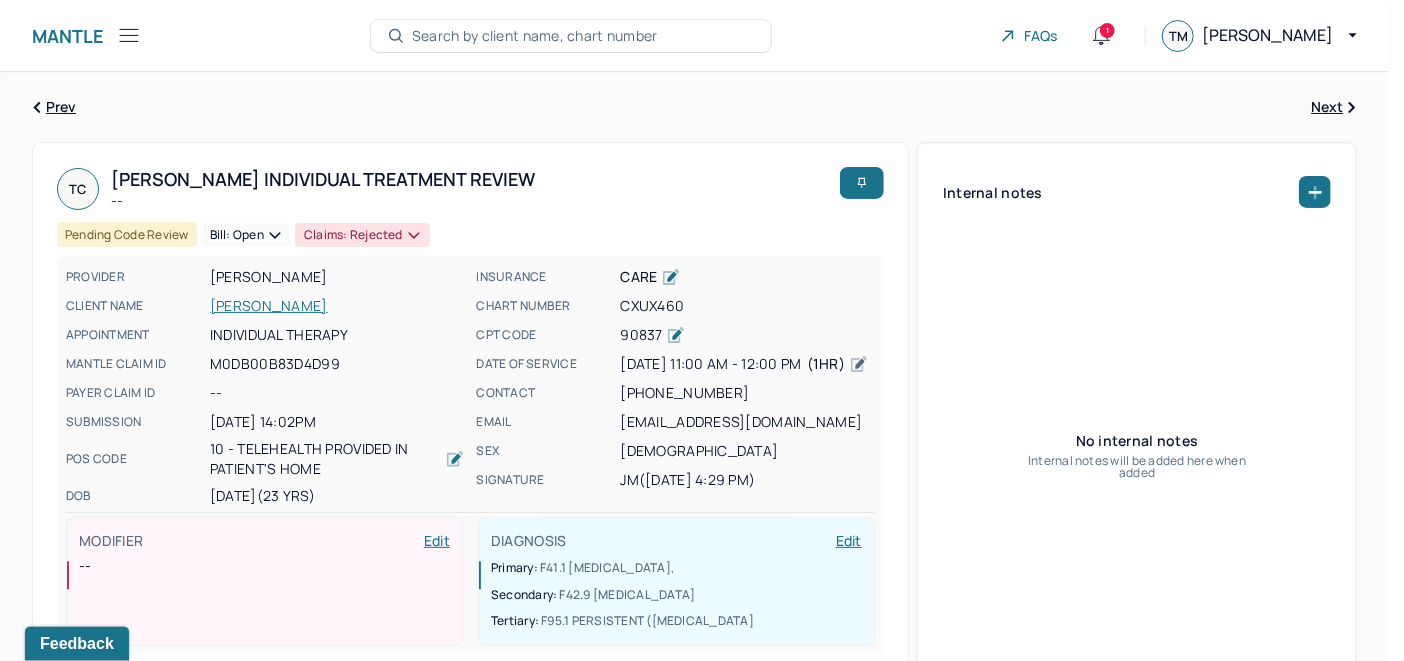 click on "Bill: Open" at bounding box center (246, 235) 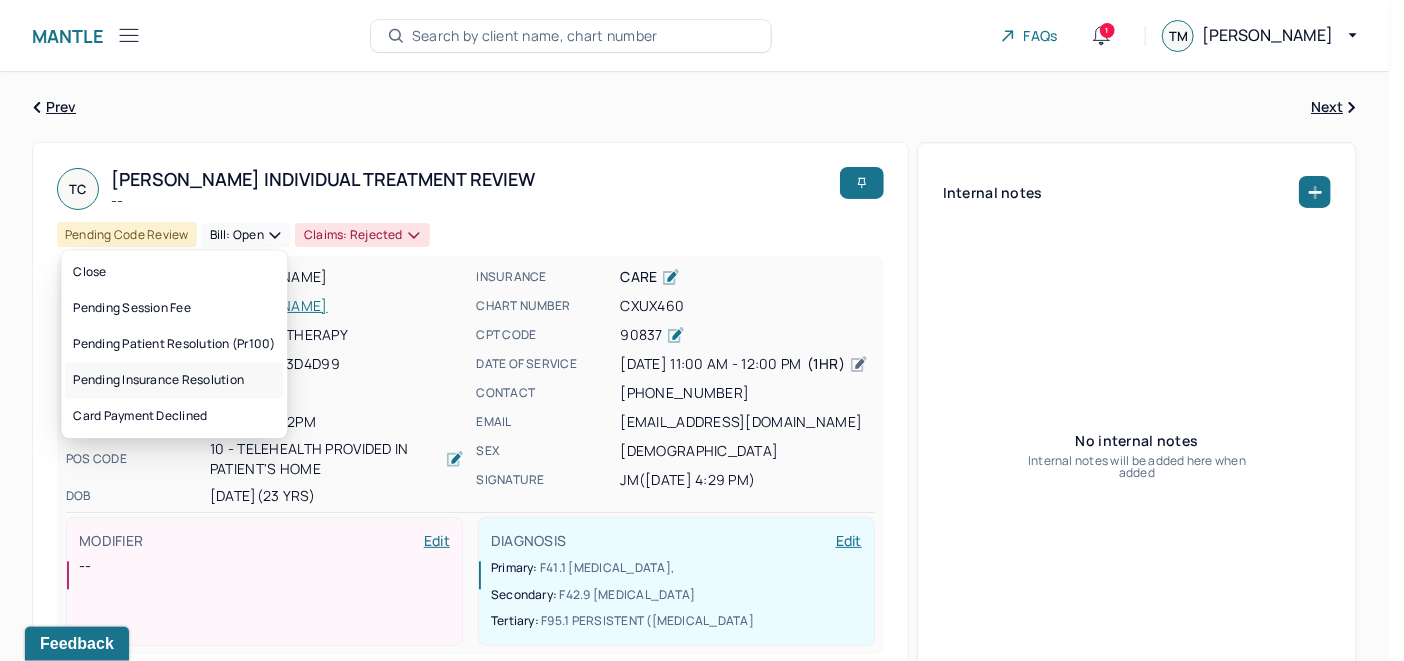 click on "Pending insurance resolution" at bounding box center (174, 380) 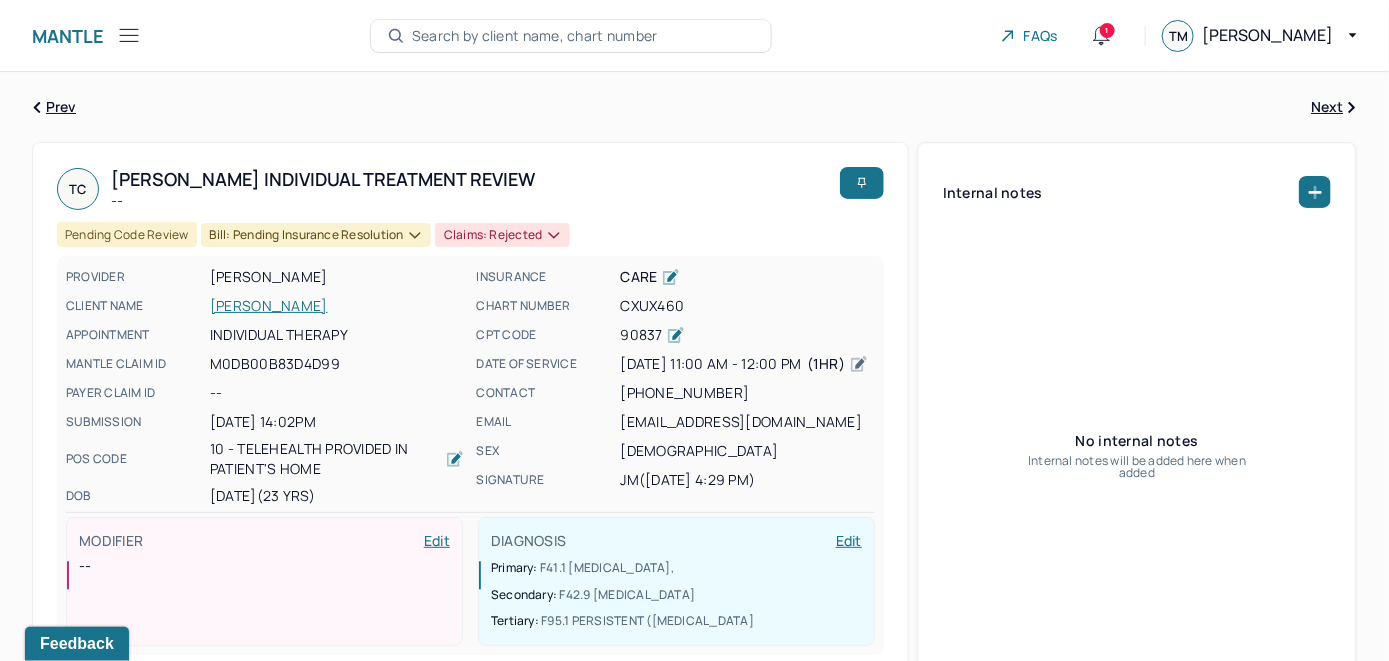 click on "Search by client name, chart number" at bounding box center (535, 36) 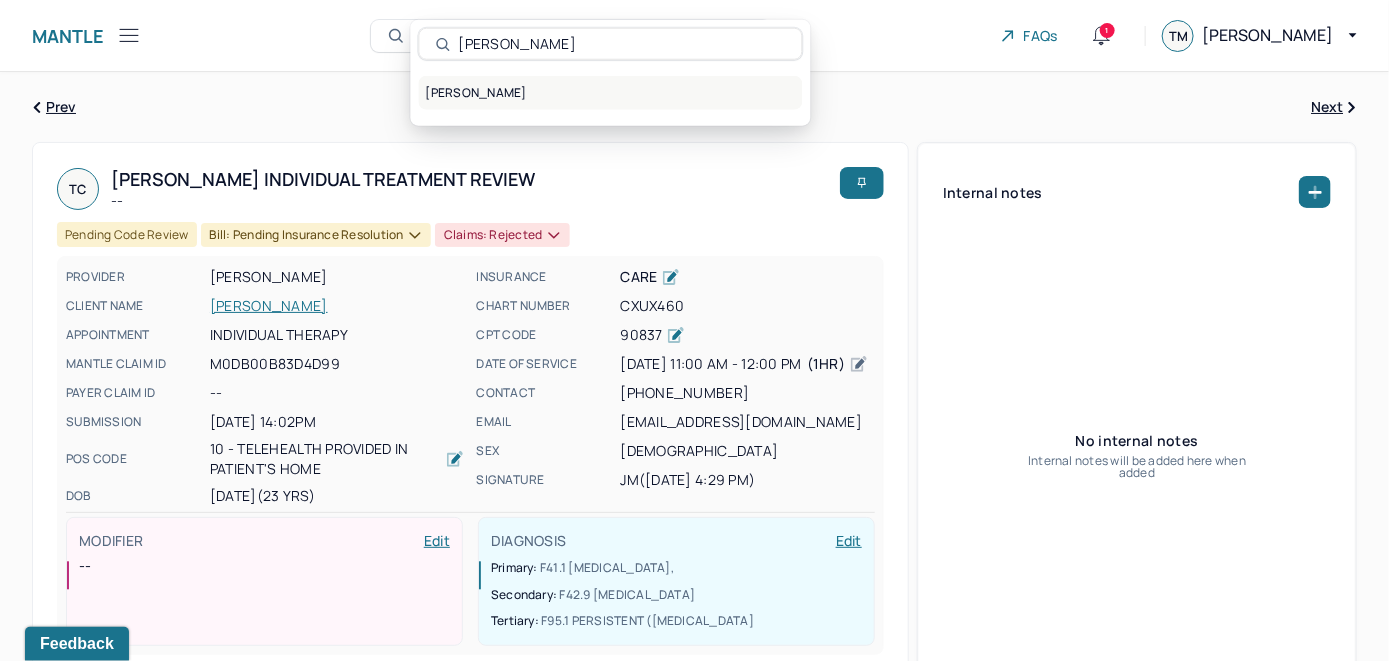 type on "[PERSON_NAME]" 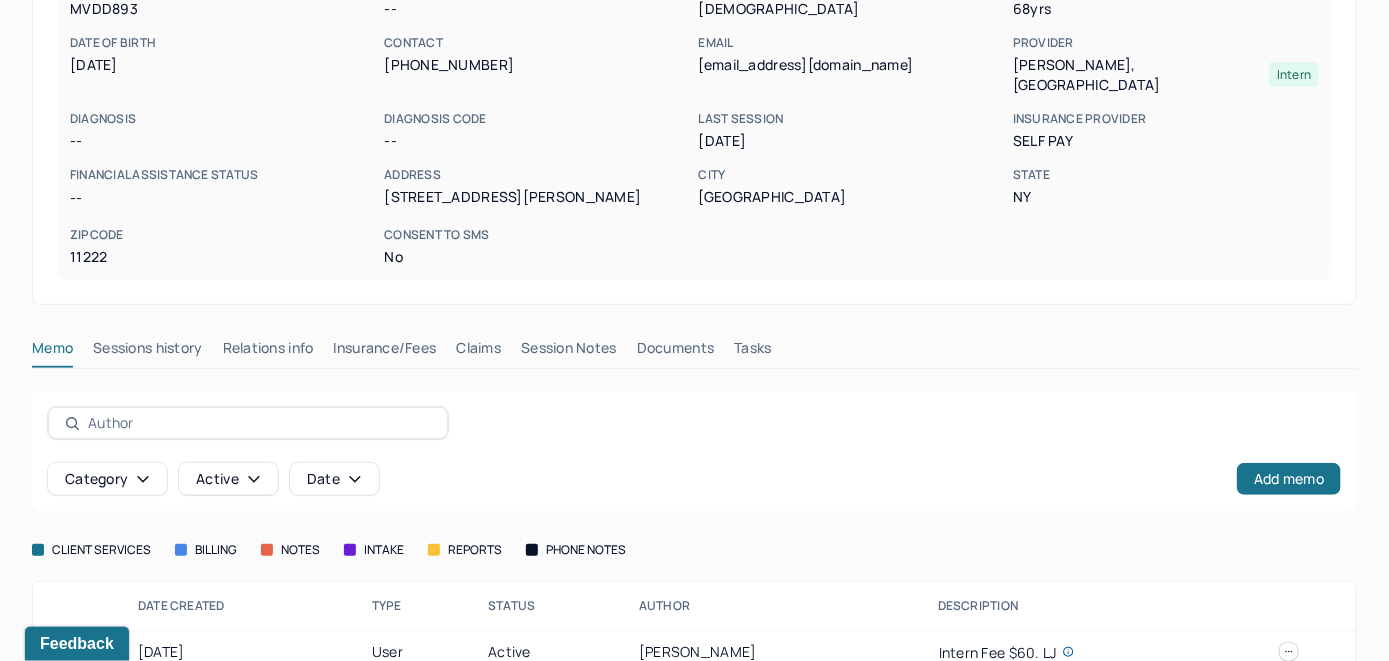 scroll, scrollTop: 261, scrollLeft: 0, axis: vertical 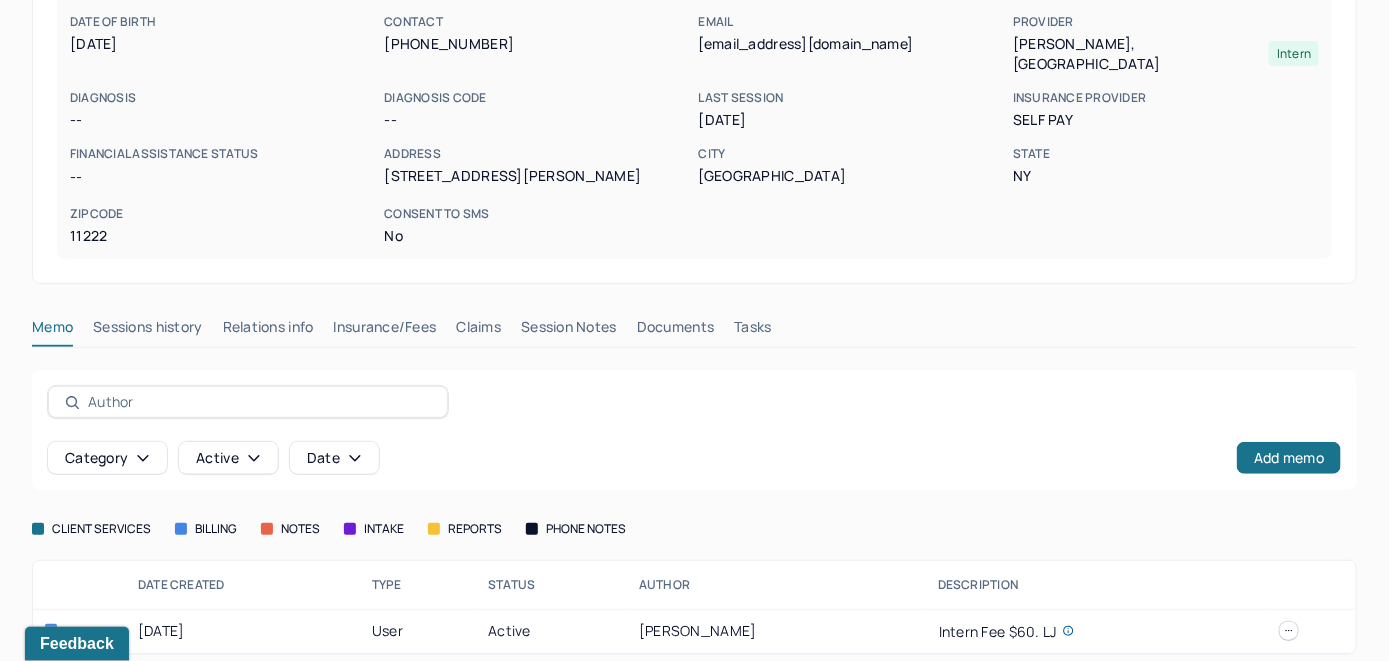 click on "Insurance/Fees" at bounding box center (385, 331) 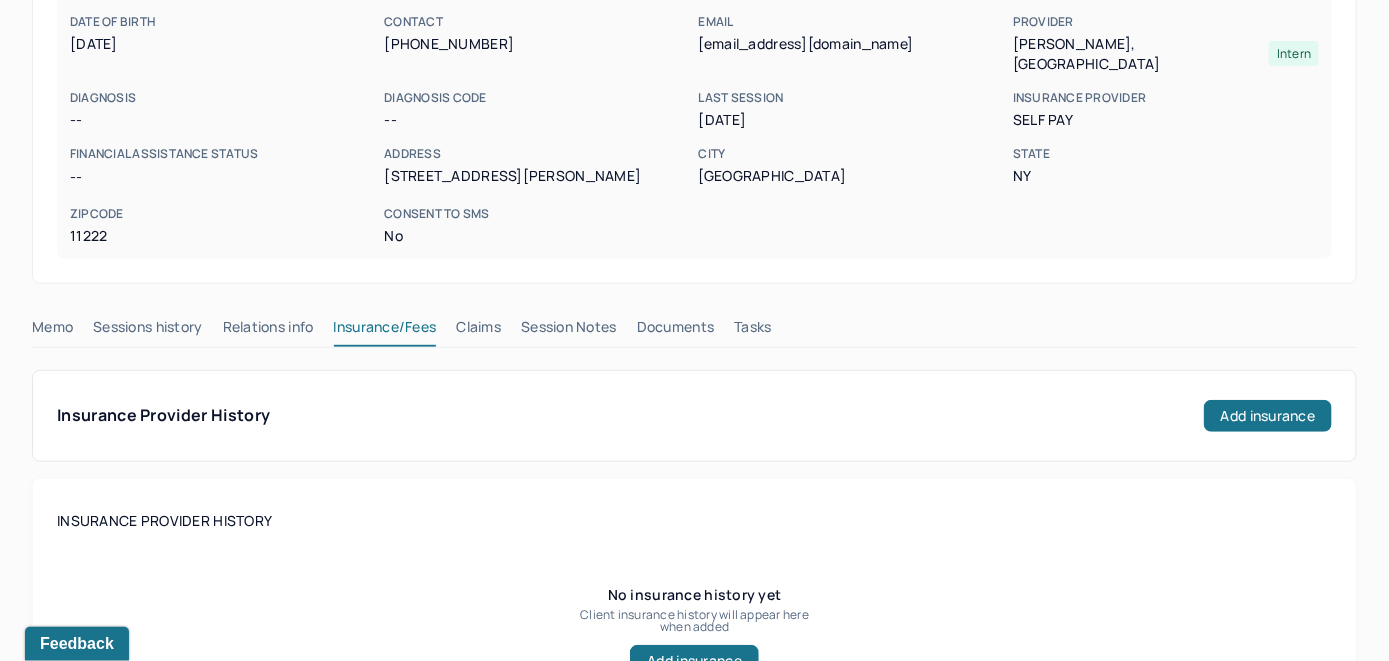 click on "Claims" at bounding box center [478, 331] 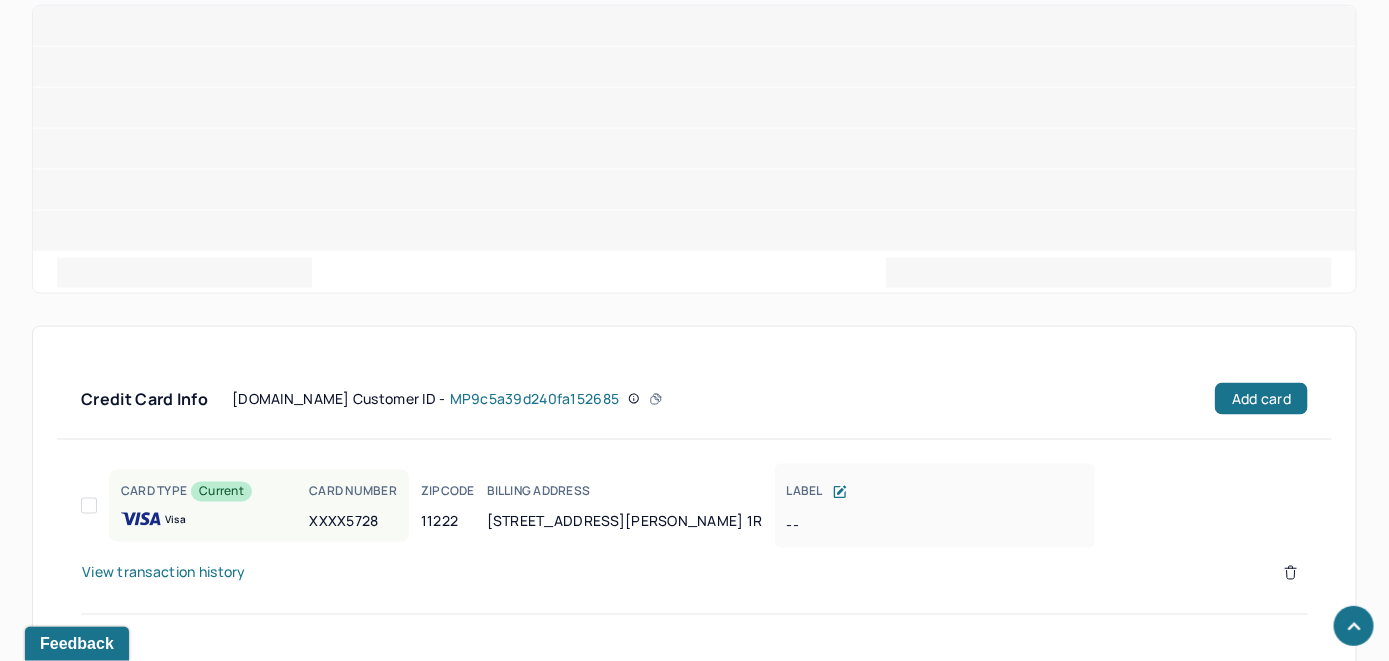 scroll, scrollTop: 1004, scrollLeft: 0, axis: vertical 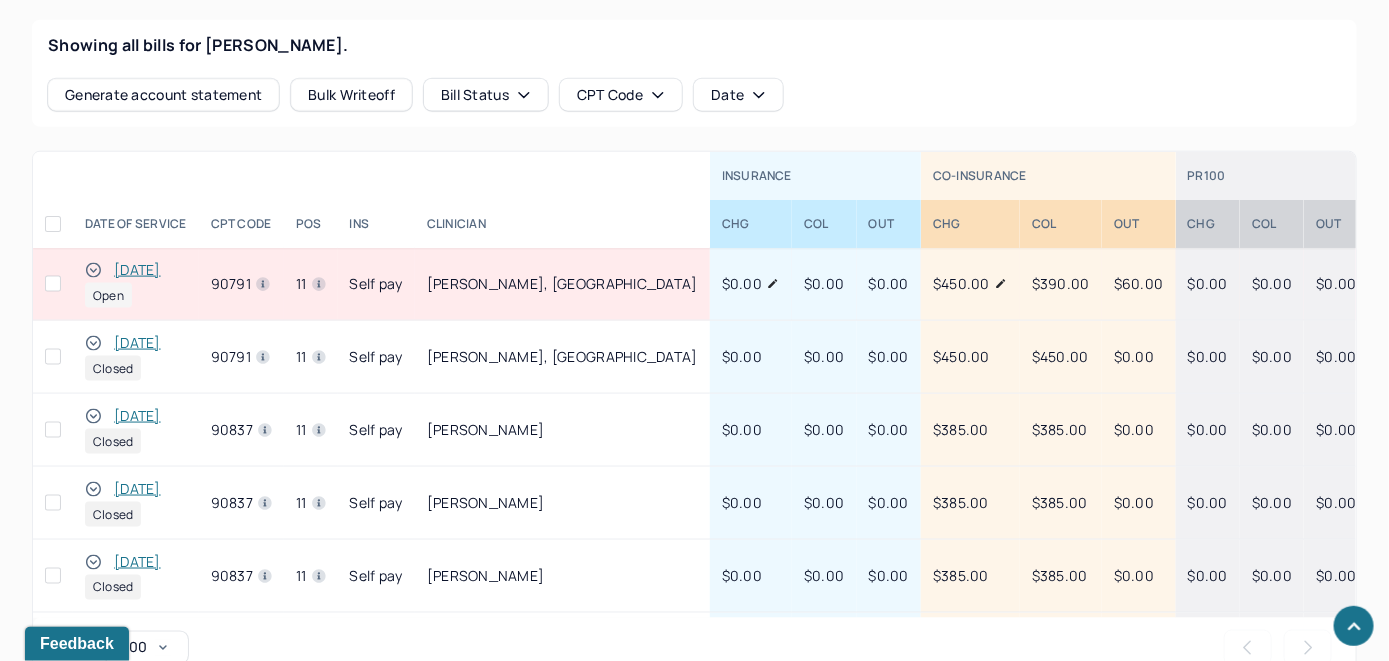 click on "[DATE]" at bounding box center [137, 270] 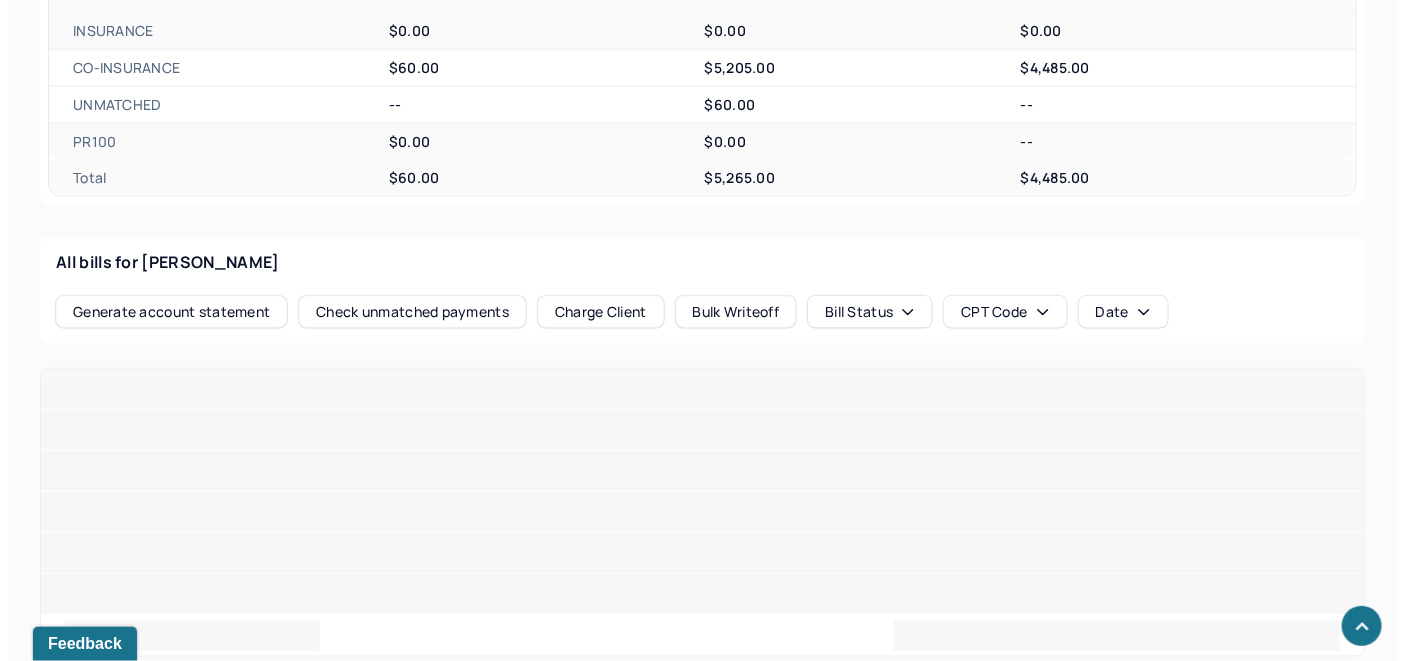scroll, scrollTop: 814, scrollLeft: 0, axis: vertical 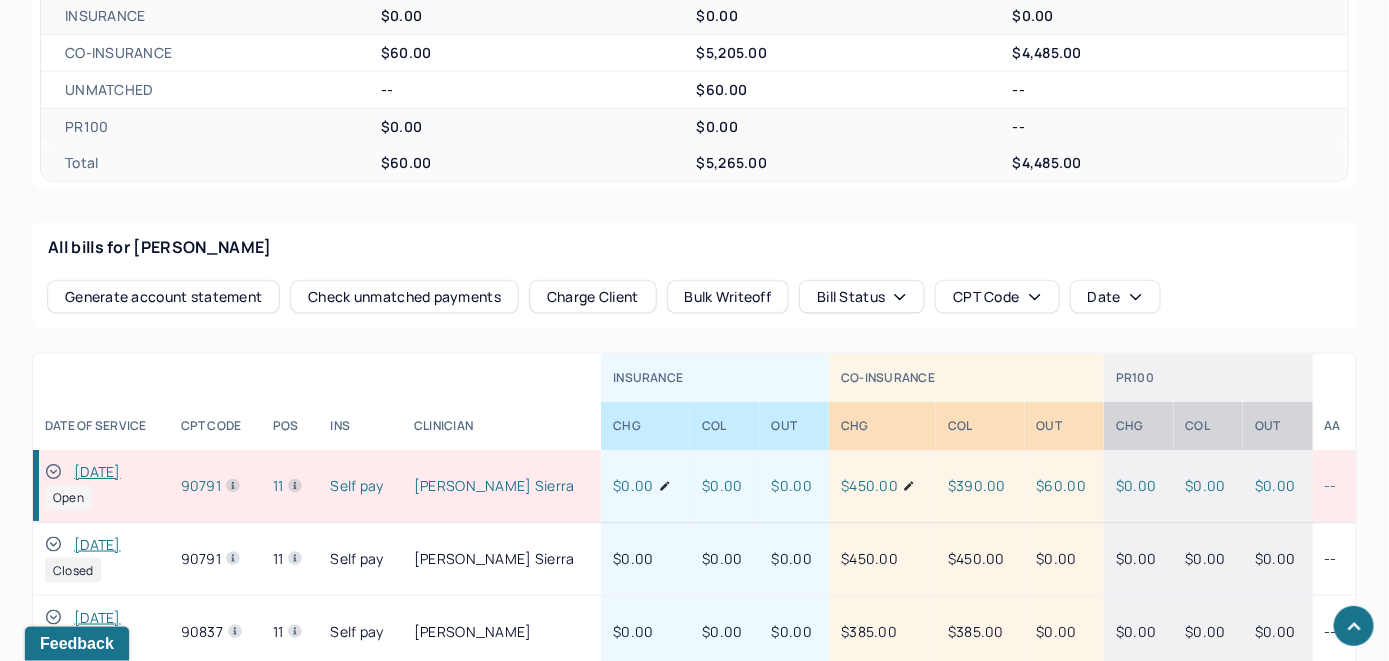 click on "[DATE]" at bounding box center (97, 472) 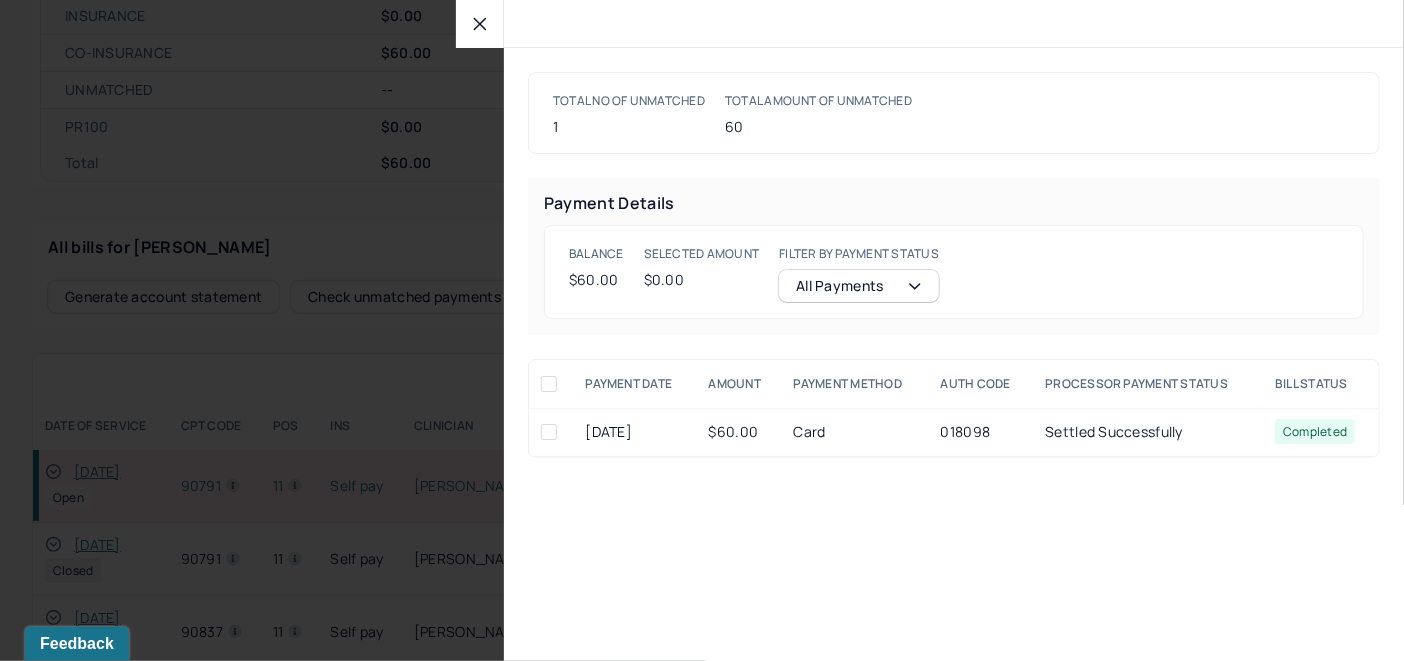 click 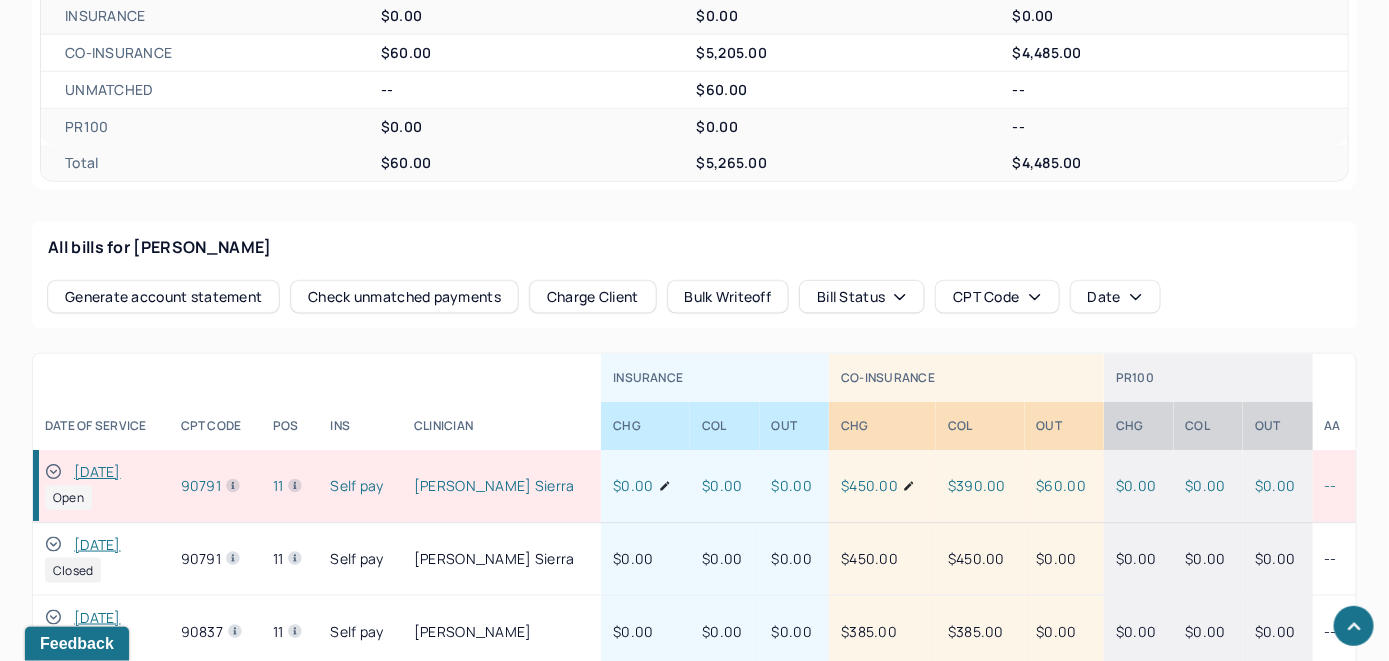 click on "Charge Client" at bounding box center [593, 297] 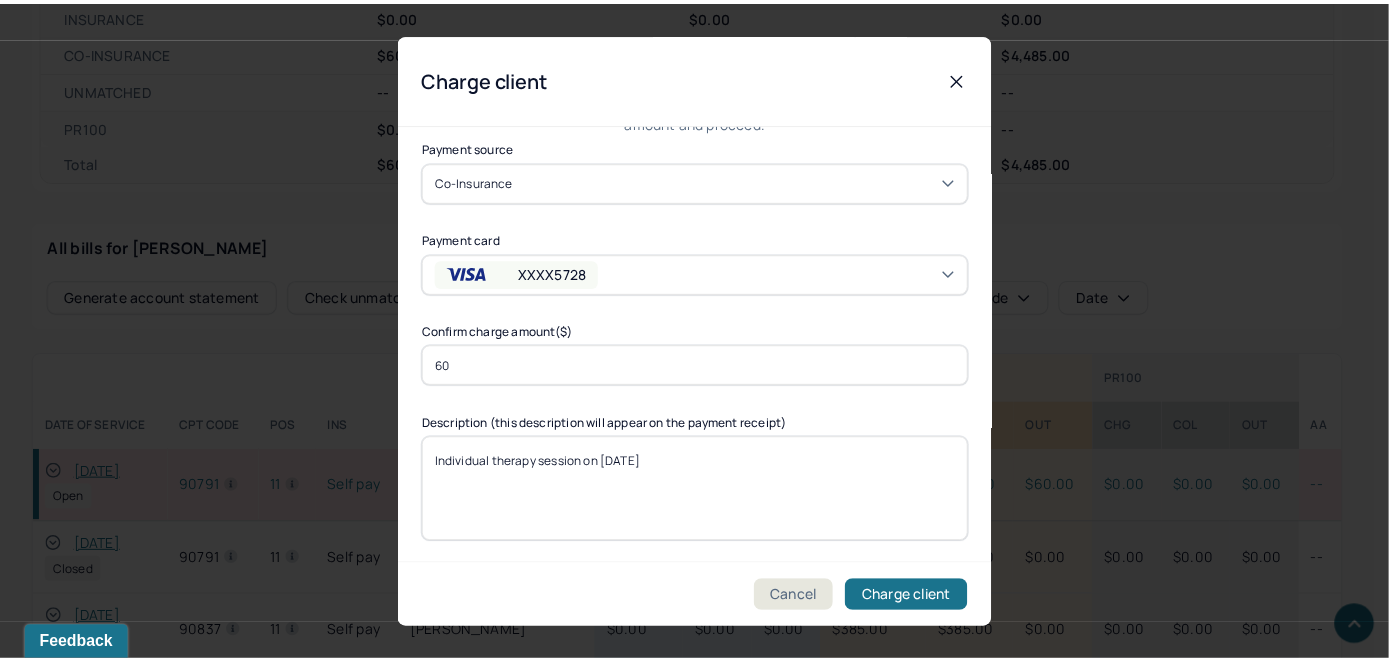 scroll, scrollTop: 121, scrollLeft: 0, axis: vertical 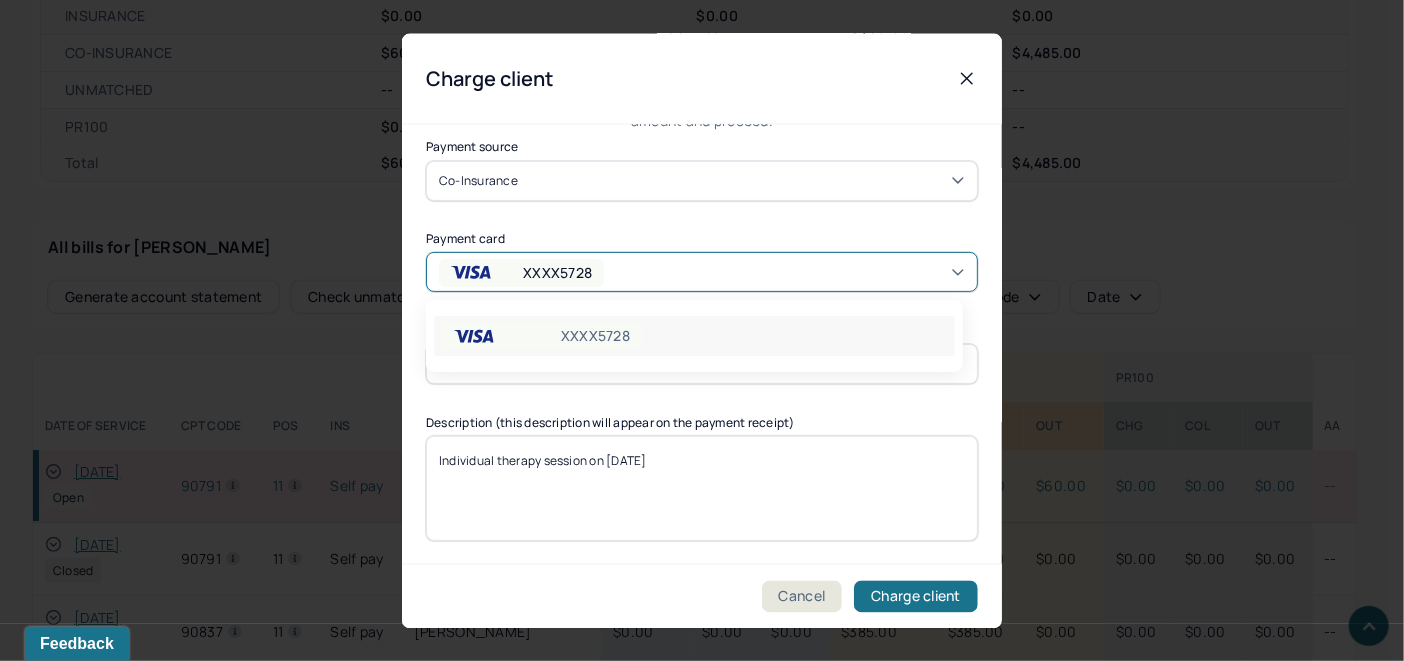 click on "XXXX5728" at bounding box center [702, 272] 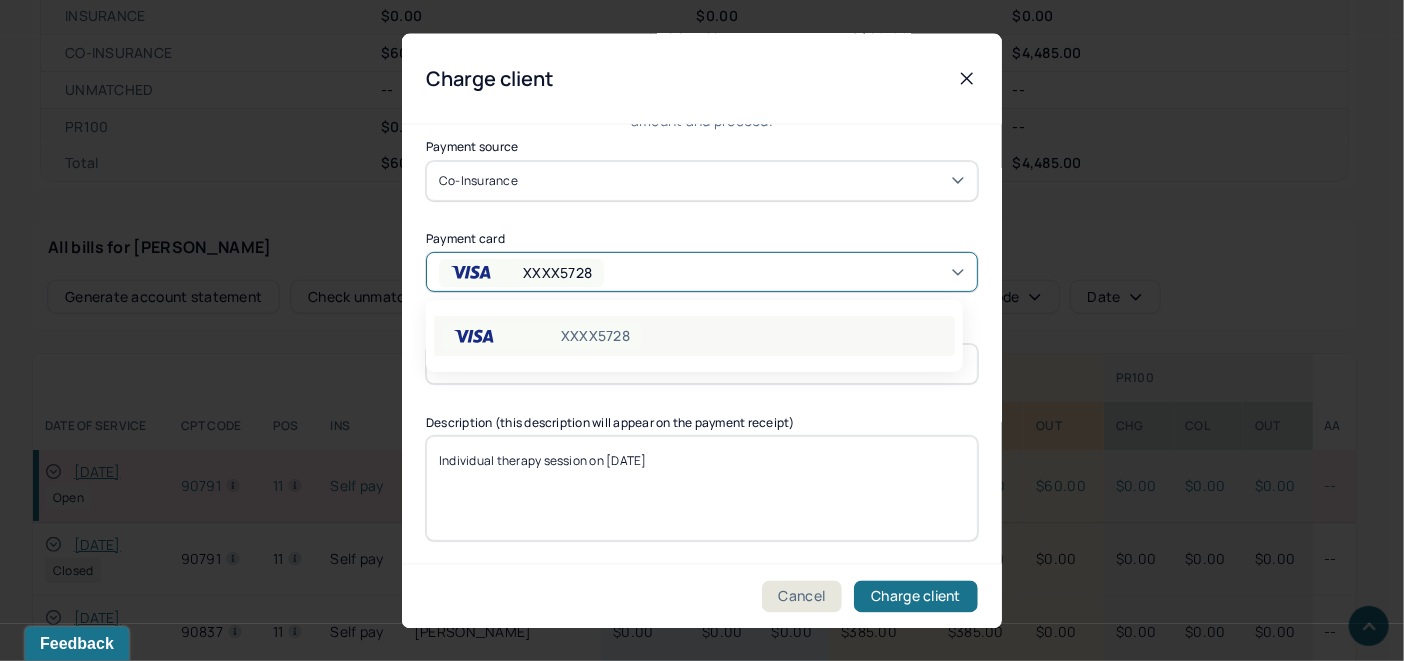 click on "XXXX5728" at bounding box center (694, 336) 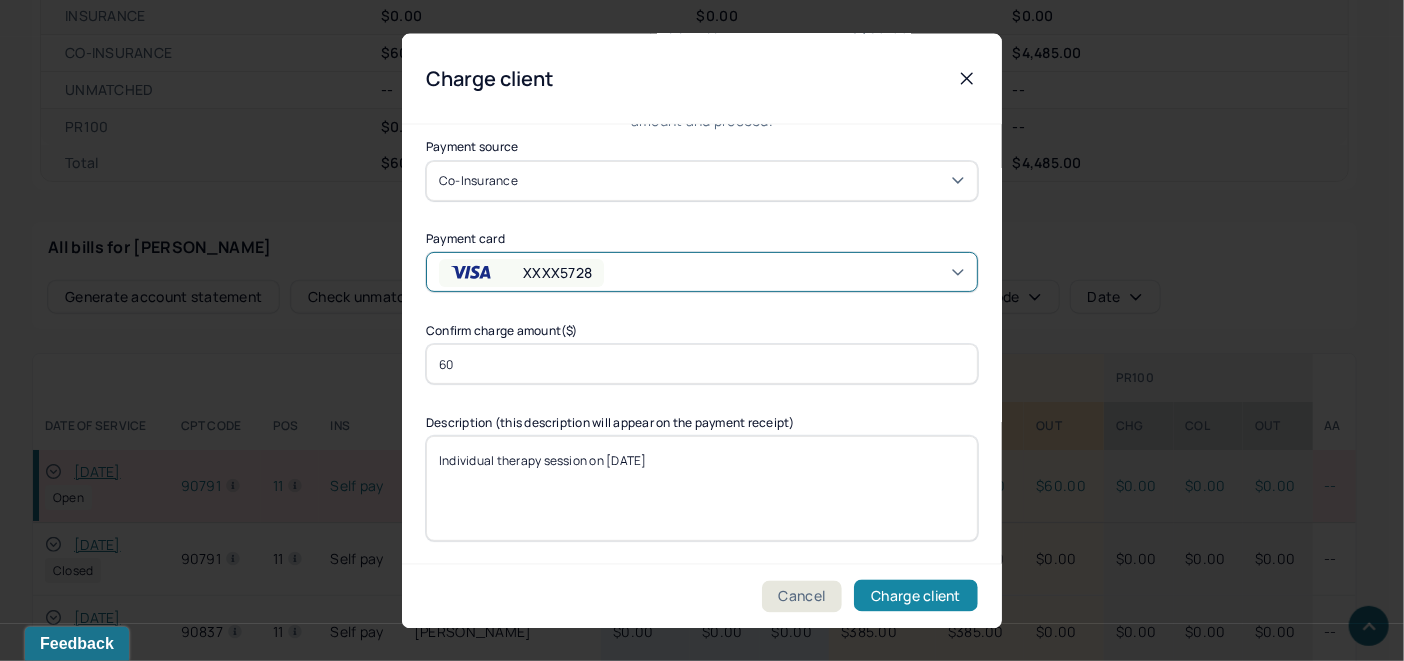 click on "Charge client" at bounding box center (916, 596) 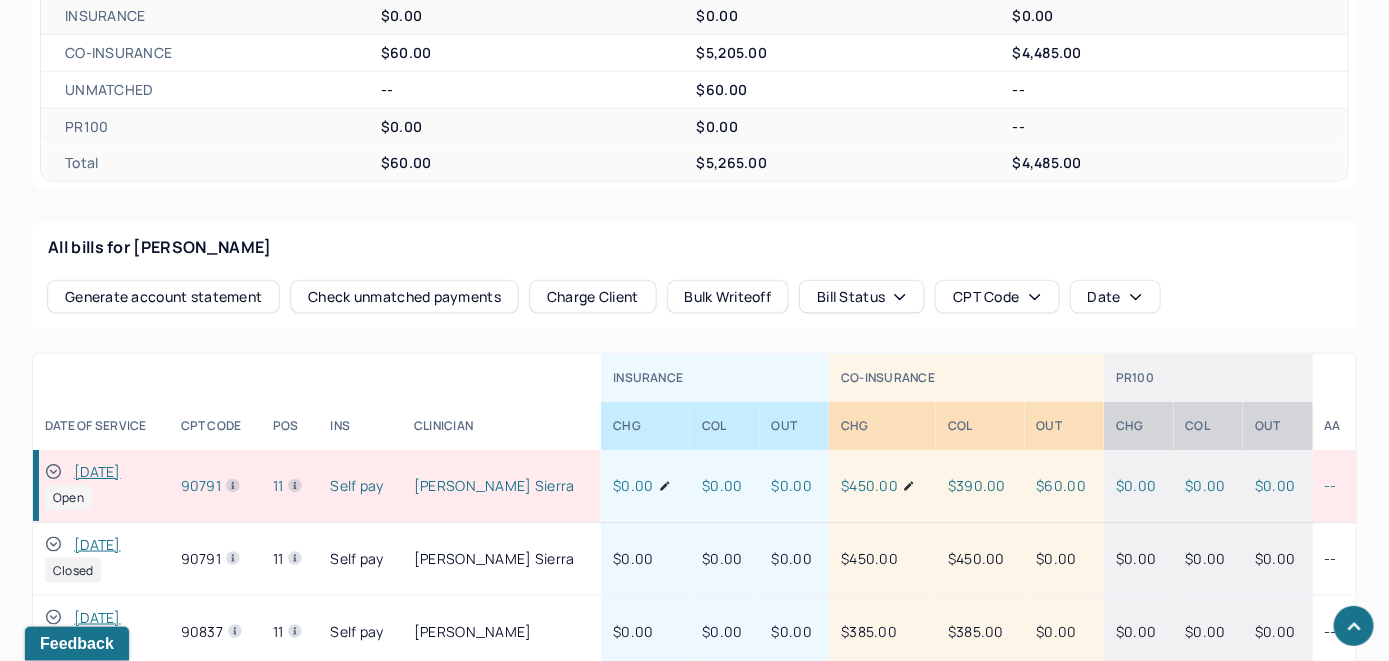 drag, startPoint x: 57, startPoint y: 451, endPoint x: 109, endPoint y: 400, distance: 72.835434 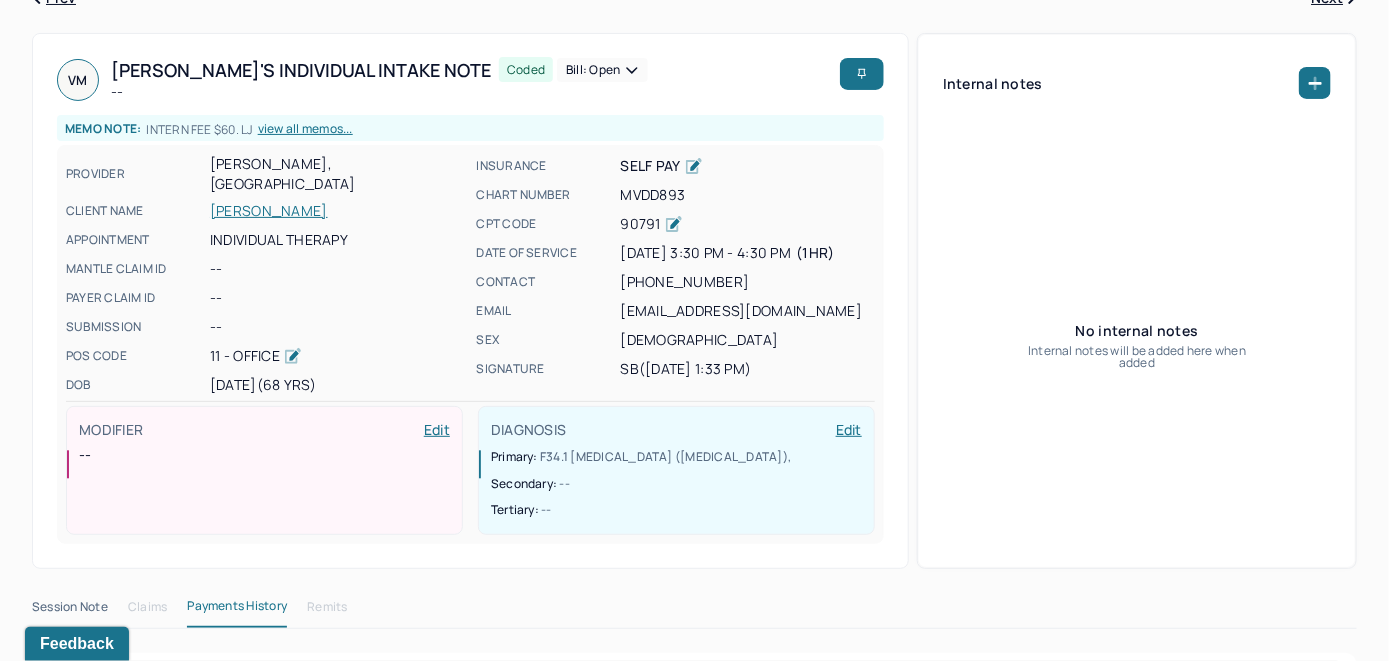 scroll, scrollTop: 14, scrollLeft: 0, axis: vertical 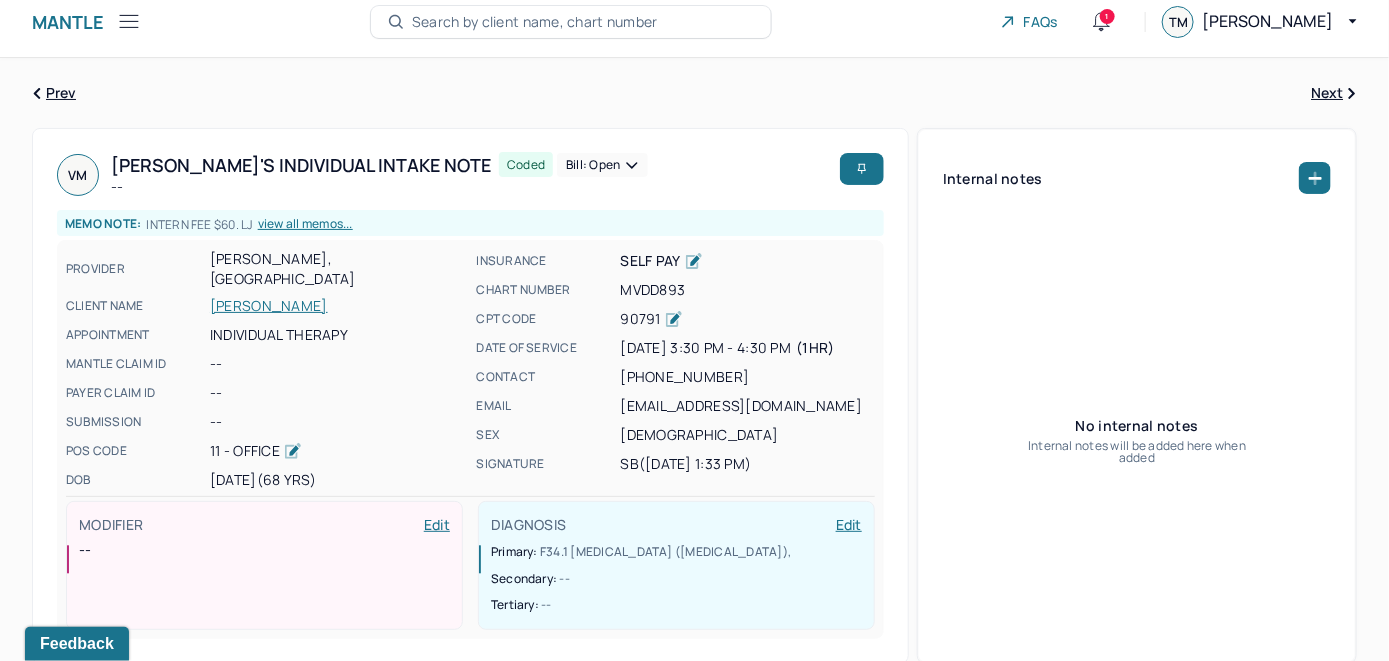 click on "Bill: Open" at bounding box center (602, 165) 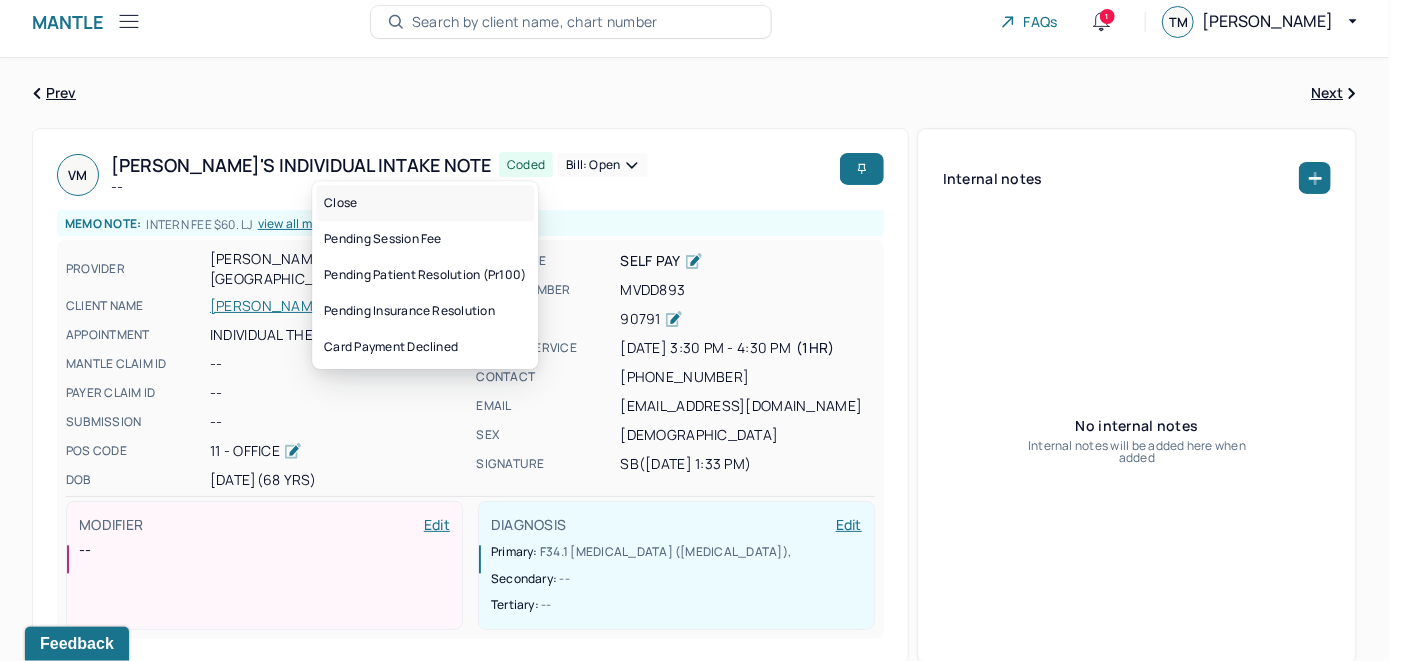 click on "Close" at bounding box center (425, 203) 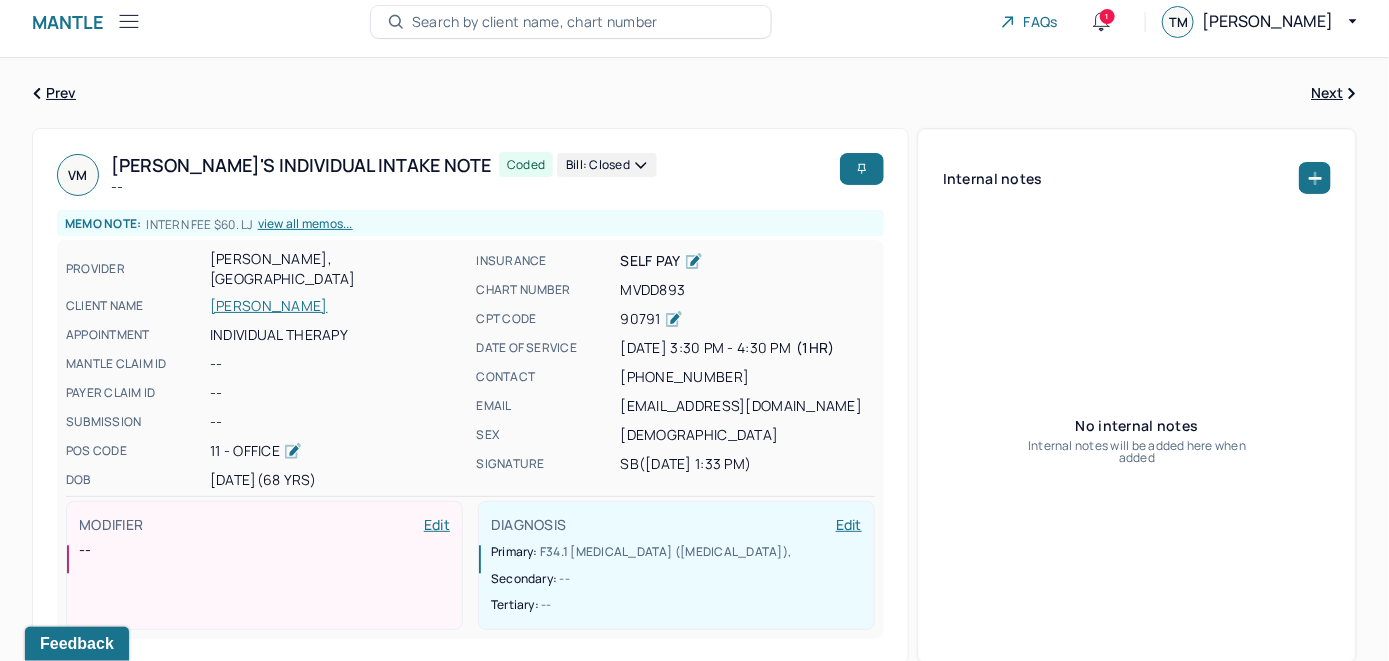 click on "Search by client name, chart number" at bounding box center [535, 22] 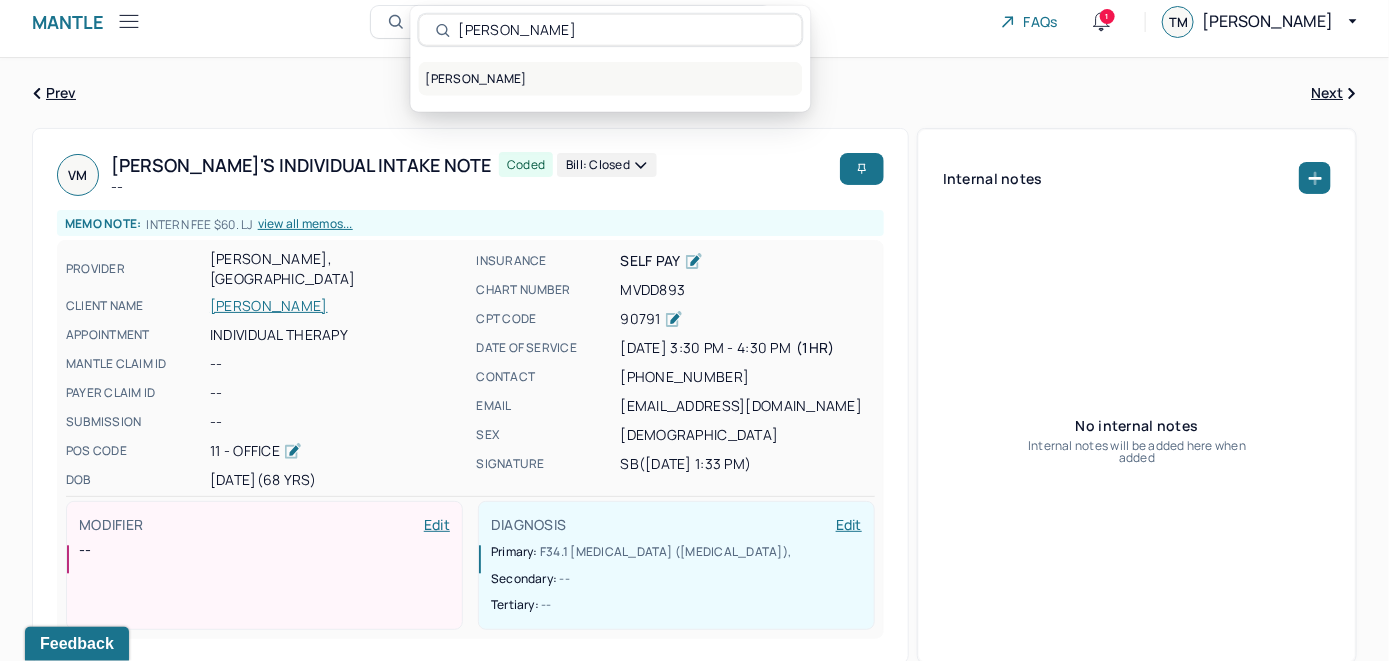 type on "[PERSON_NAME]" 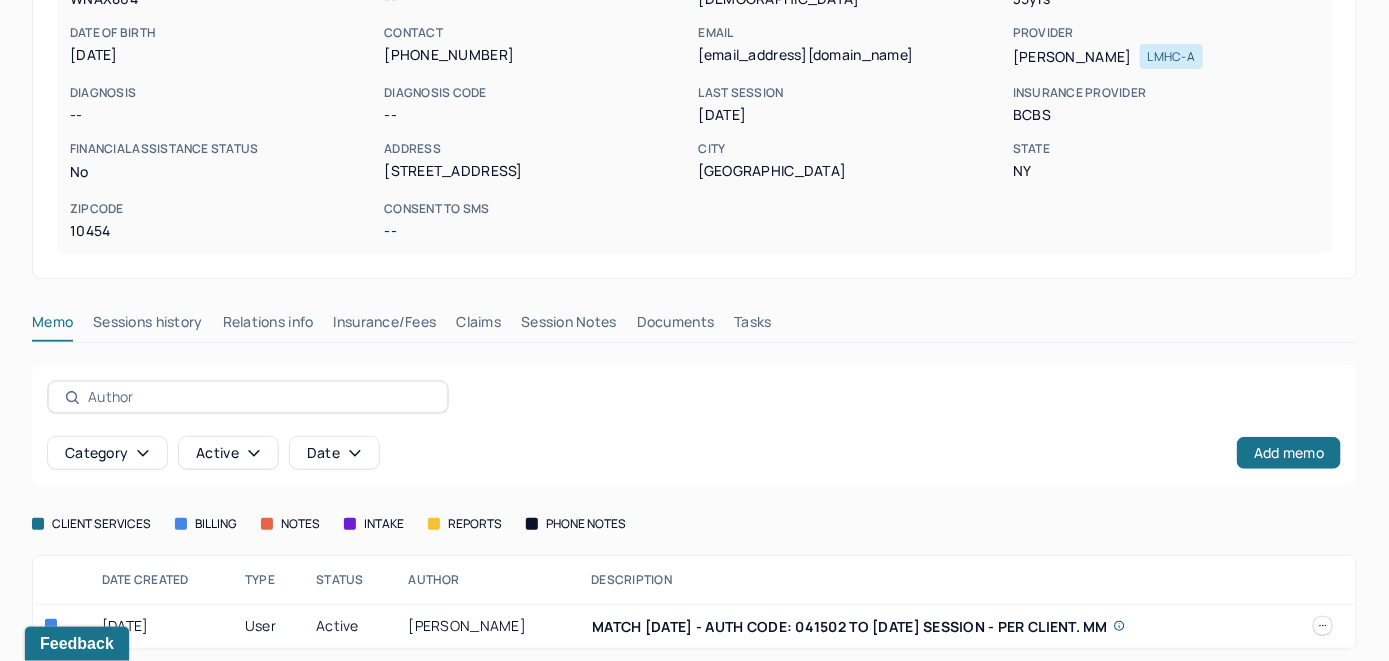 scroll, scrollTop: 261, scrollLeft: 0, axis: vertical 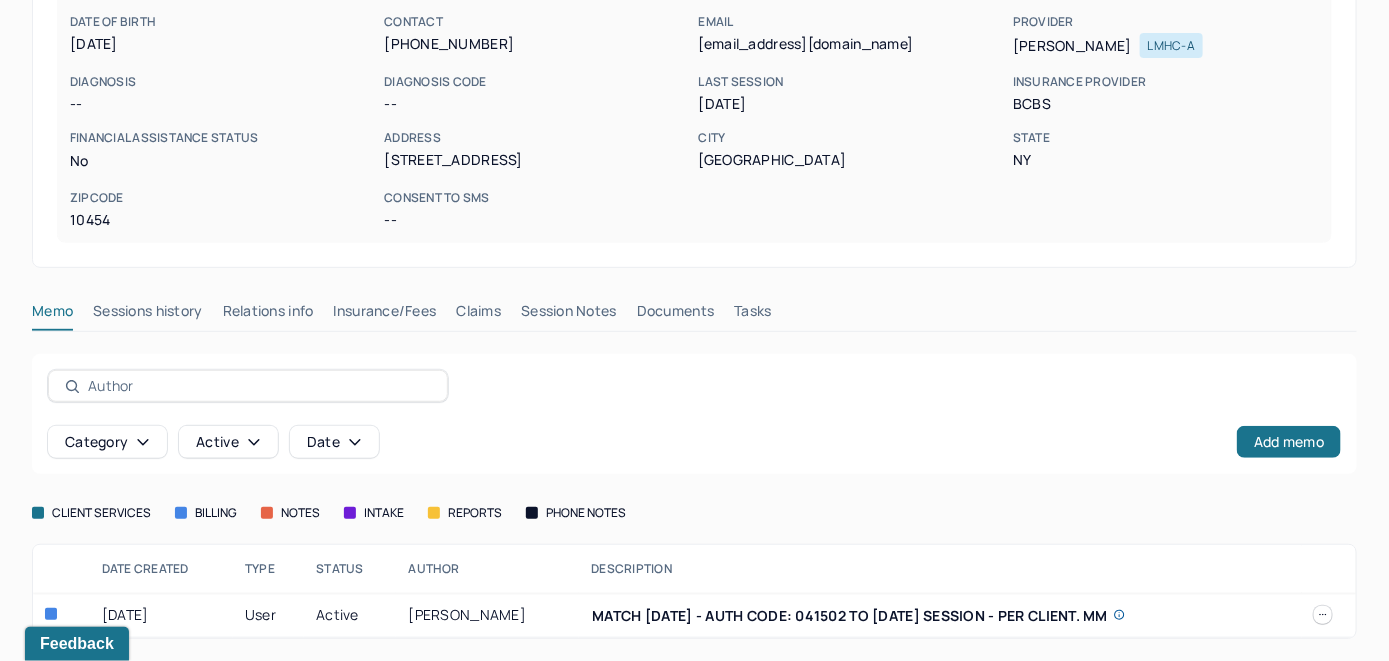 click on "Insurance/Fees" at bounding box center [385, 315] 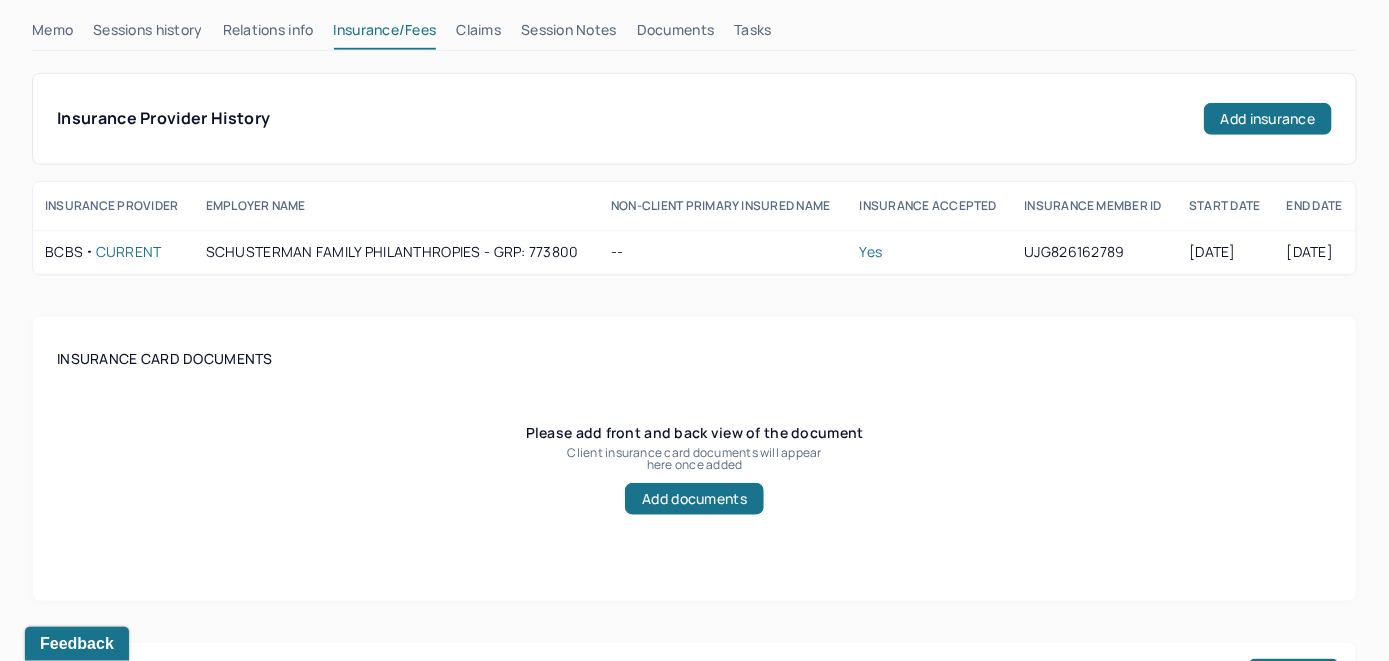 scroll, scrollTop: 461, scrollLeft: 0, axis: vertical 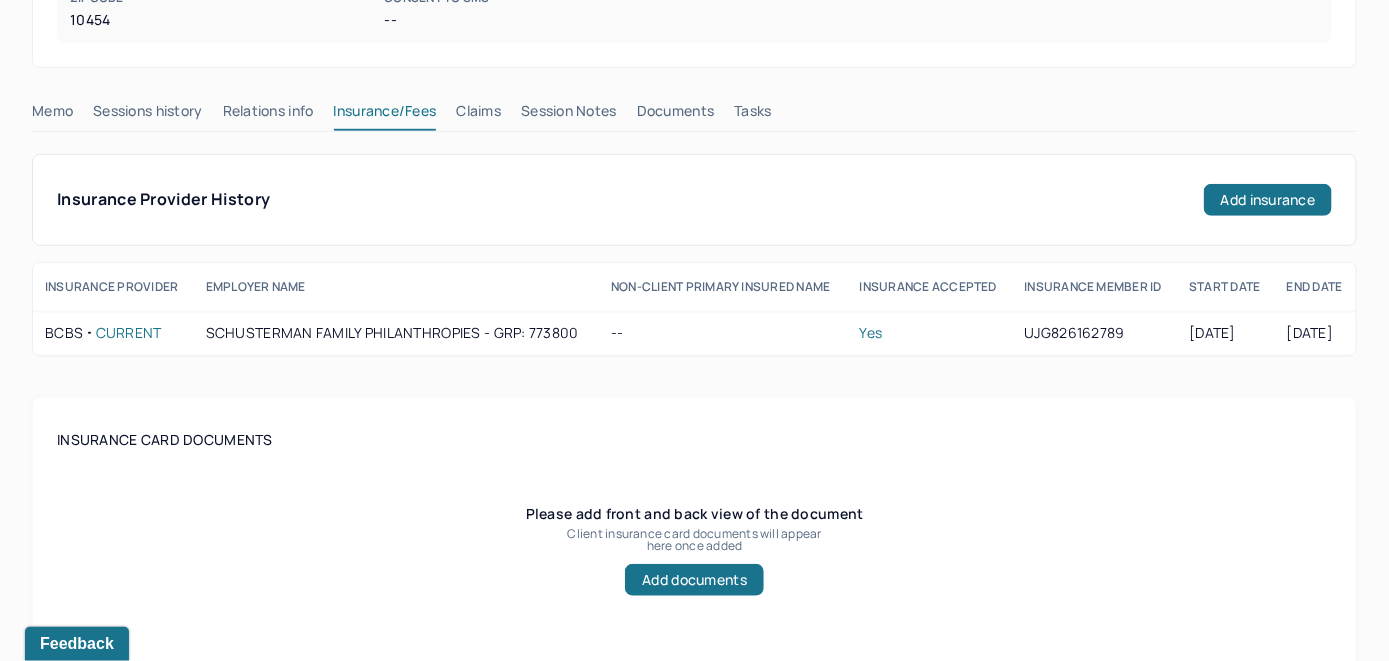 click on "Claims" at bounding box center [478, 115] 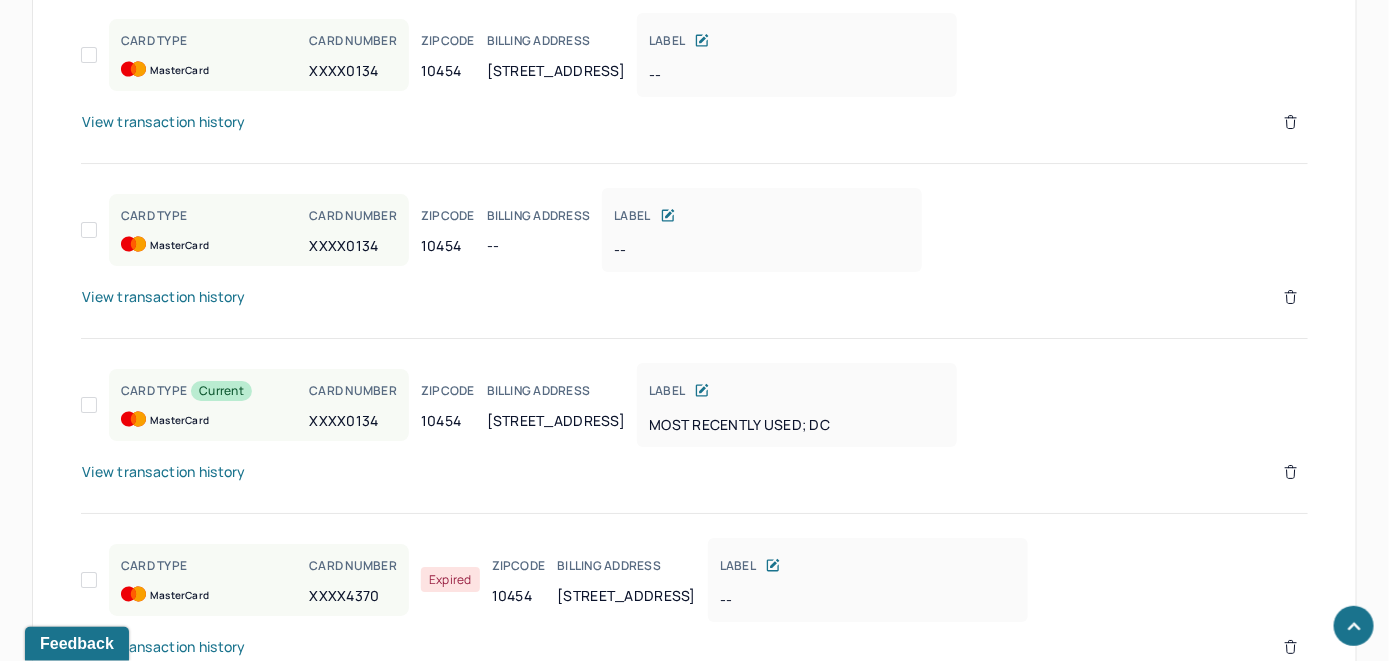 scroll, scrollTop: 2479, scrollLeft: 0, axis: vertical 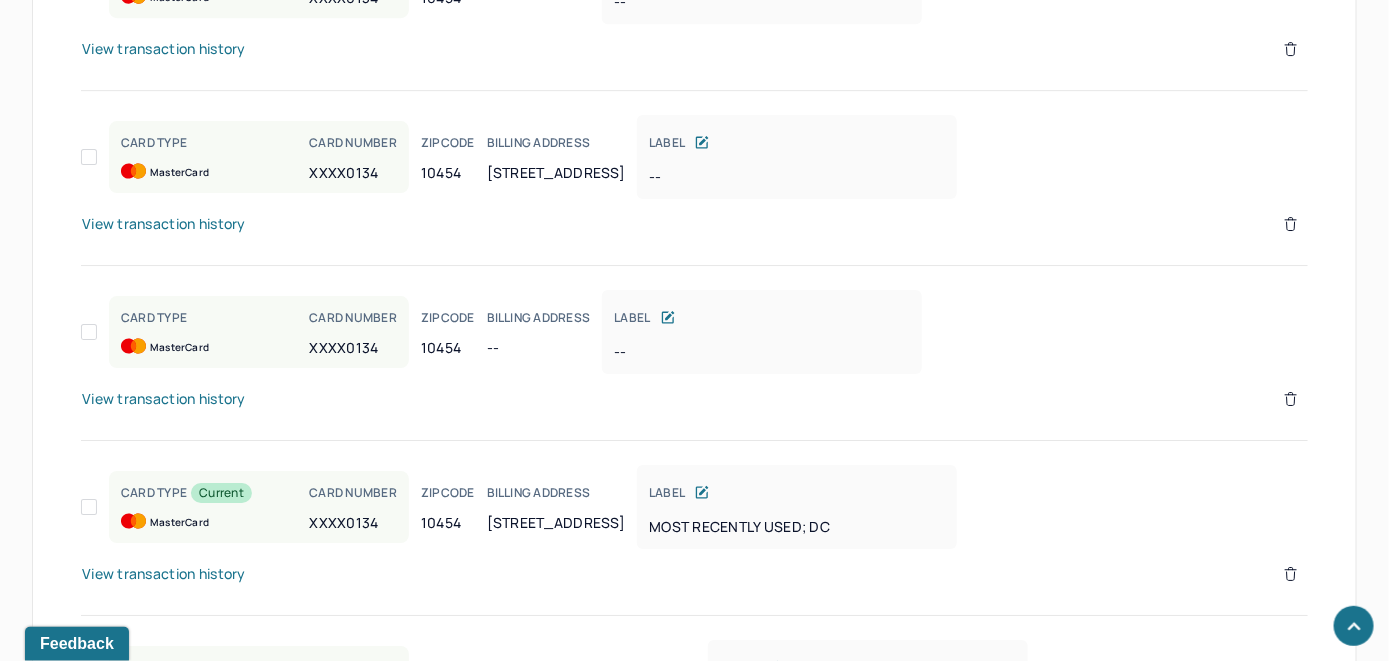 click on "View transaction history" at bounding box center (164, 574) 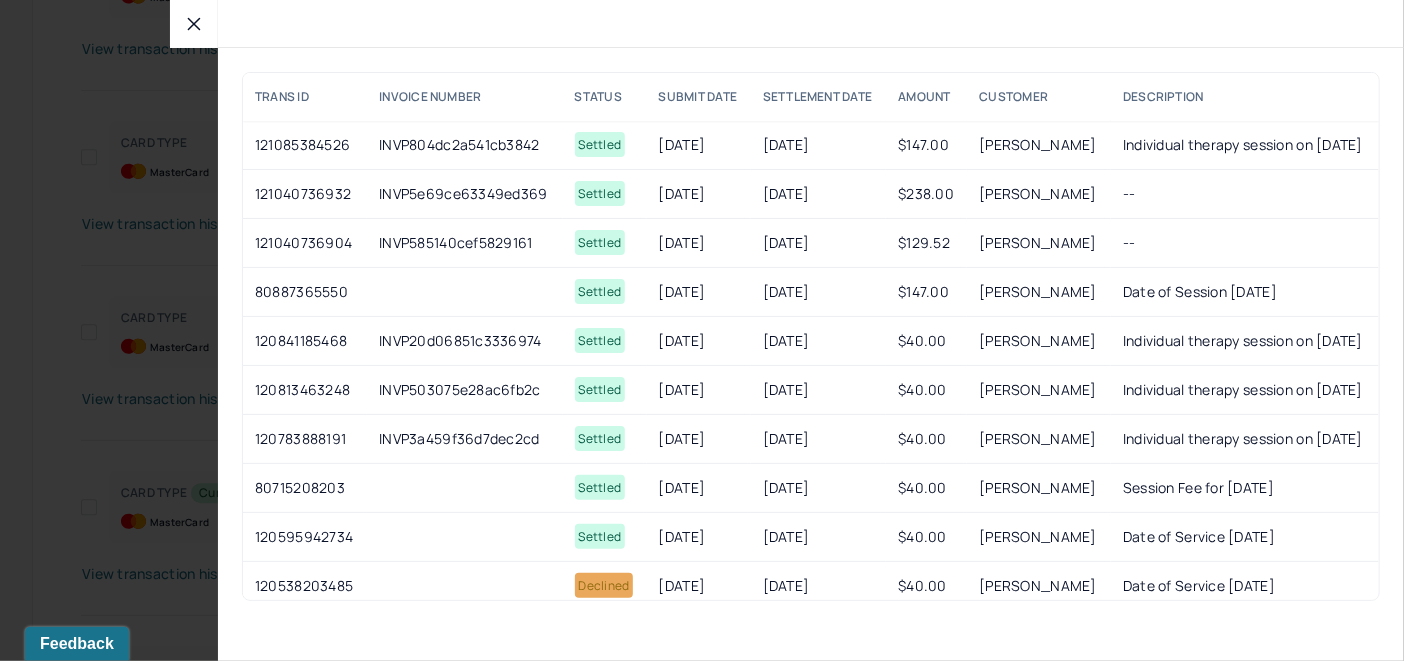 click 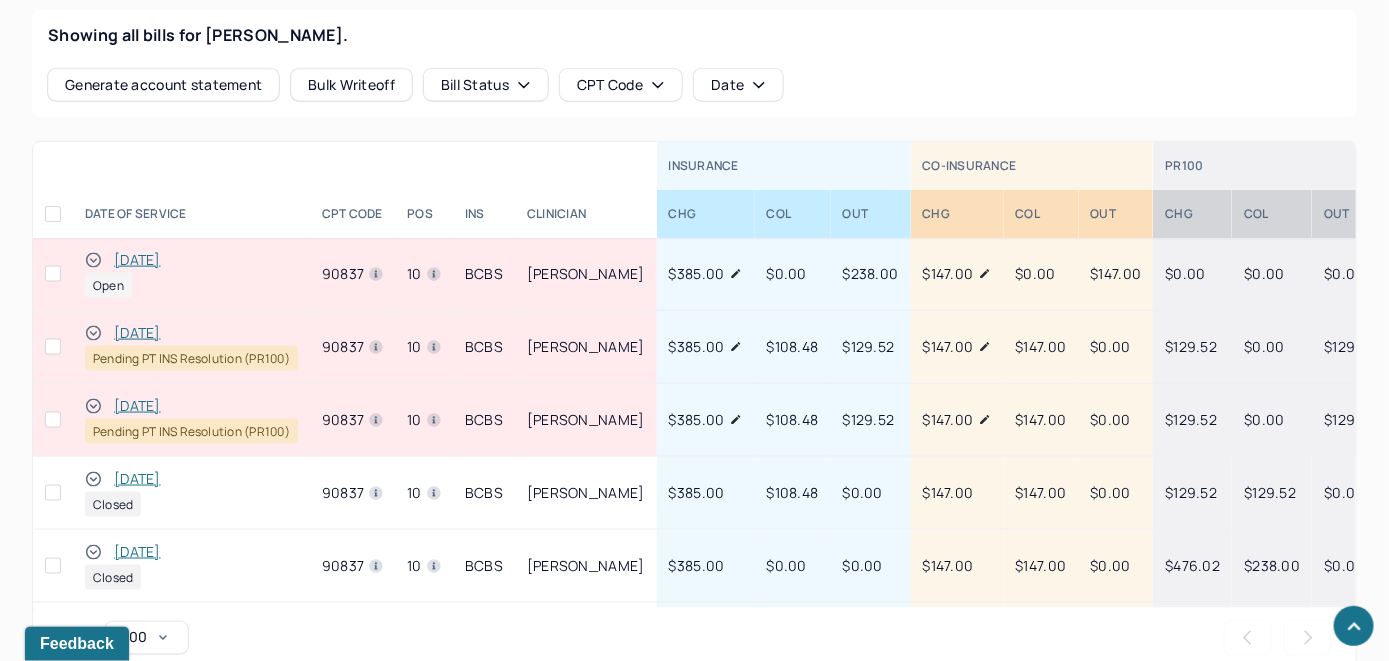 click on "[DATE]" at bounding box center [137, 260] 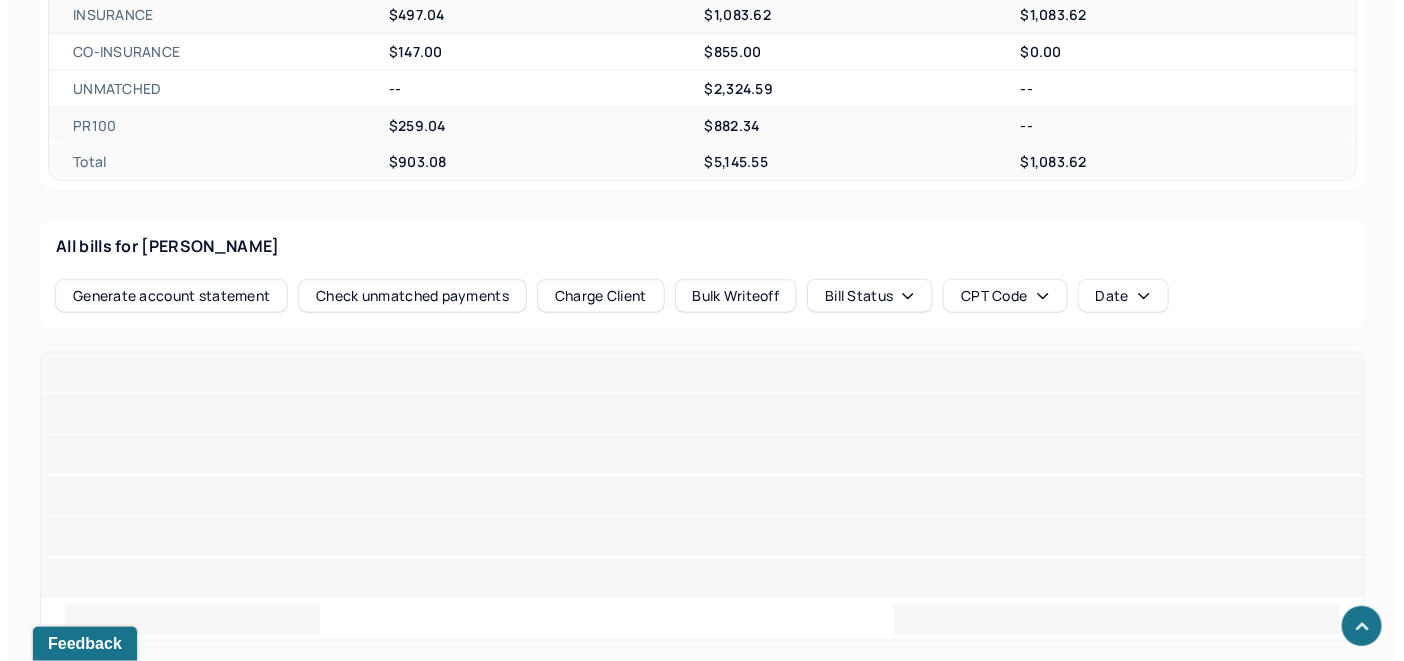 scroll, scrollTop: 807, scrollLeft: 0, axis: vertical 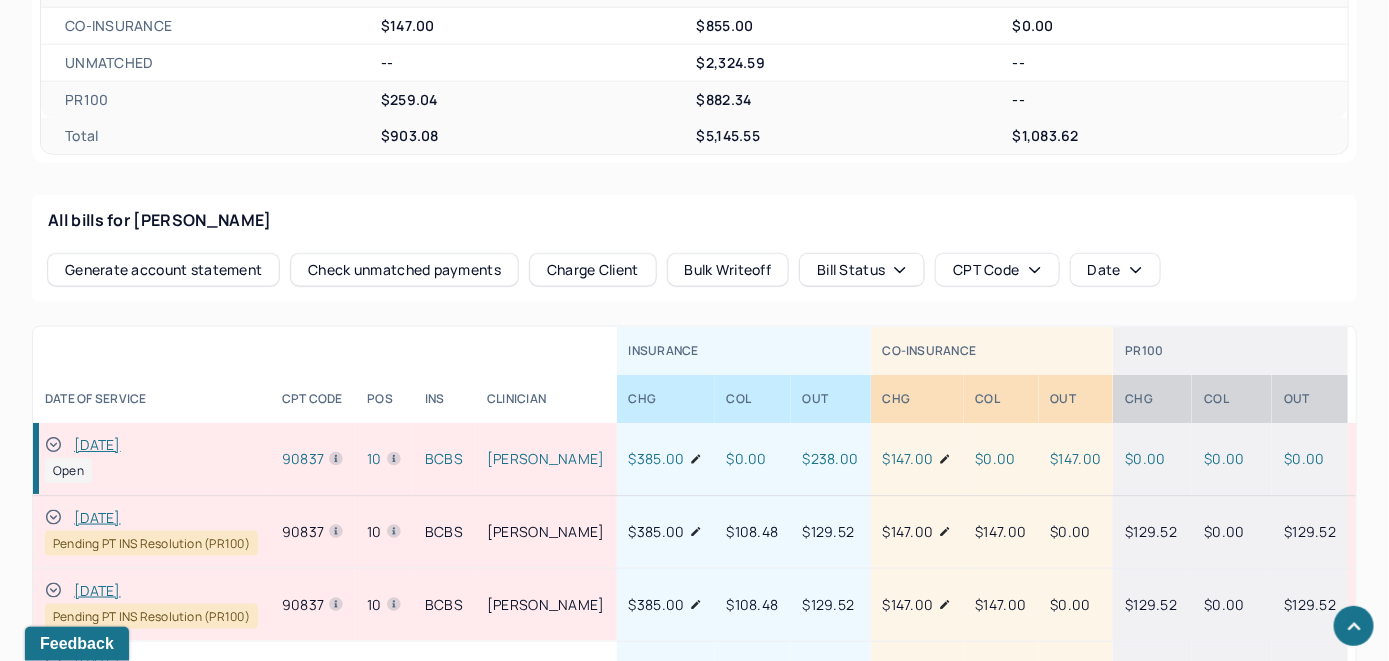 click on "Check unmatched payments" at bounding box center [404, 270] 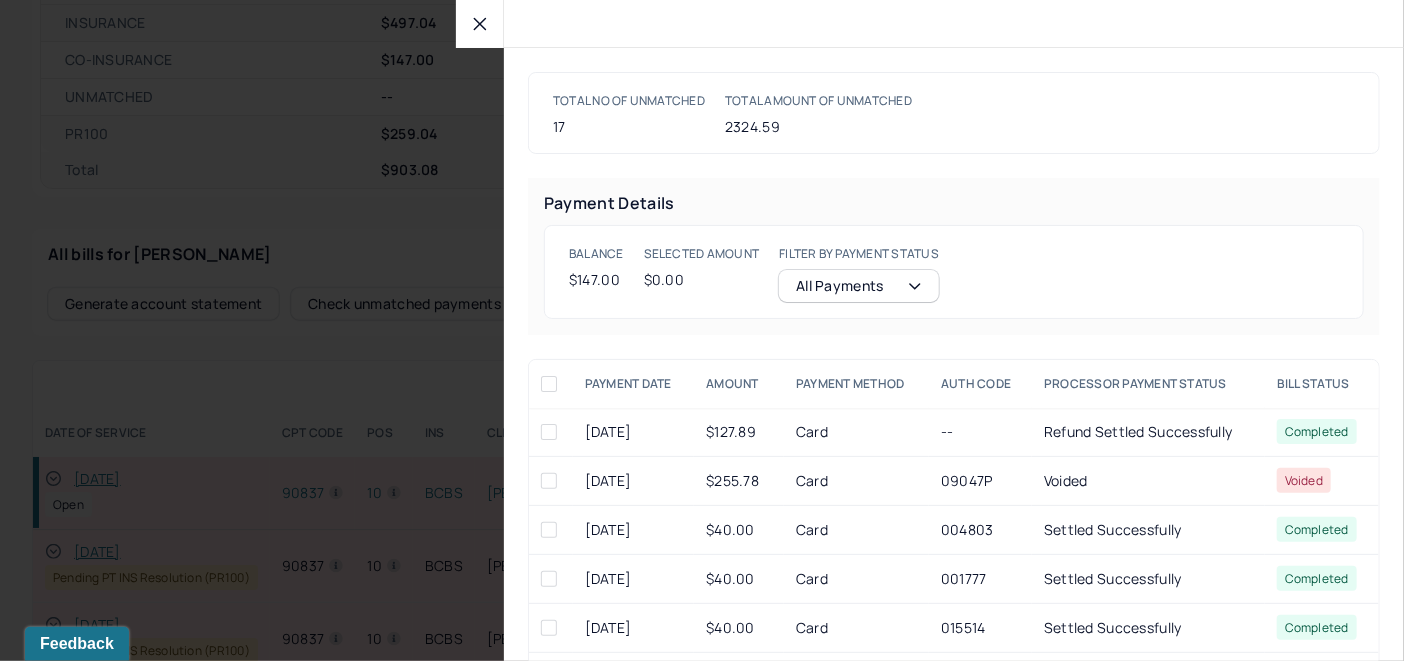 scroll, scrollTop: 842, scrollLeft: 0, axis: vertical 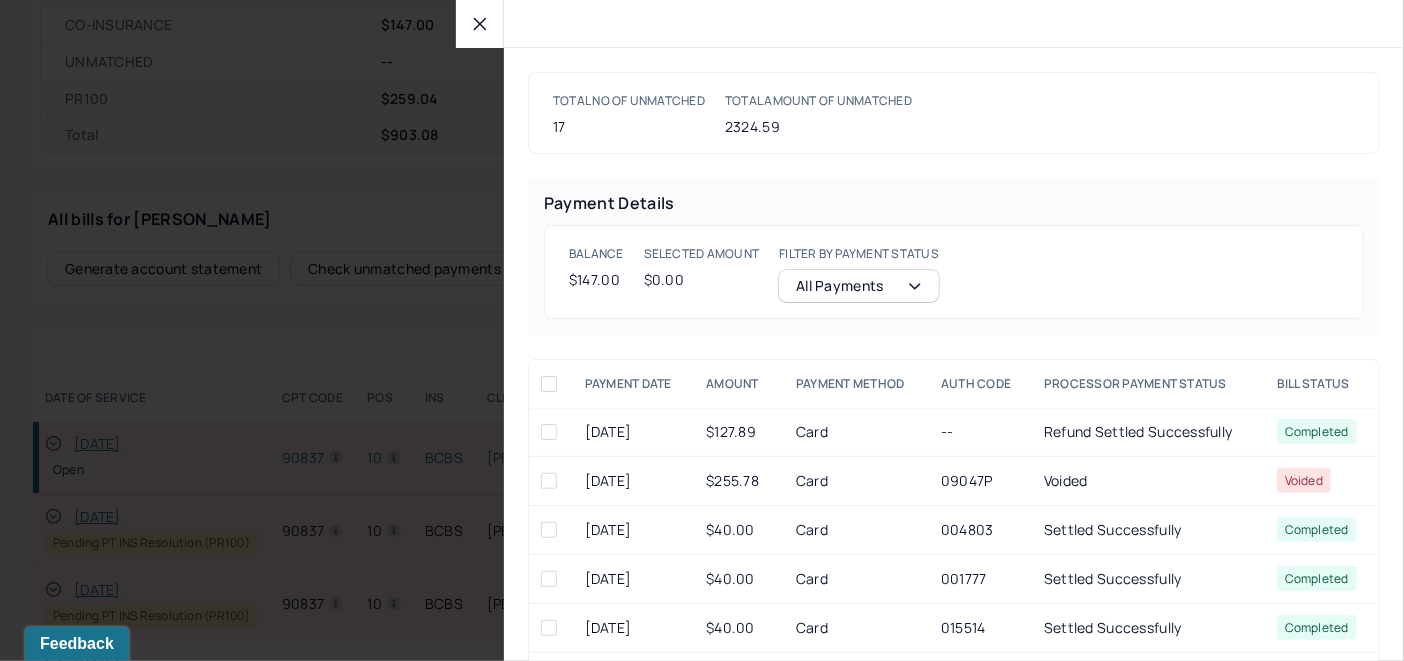 click at bounding box center (480, 24) 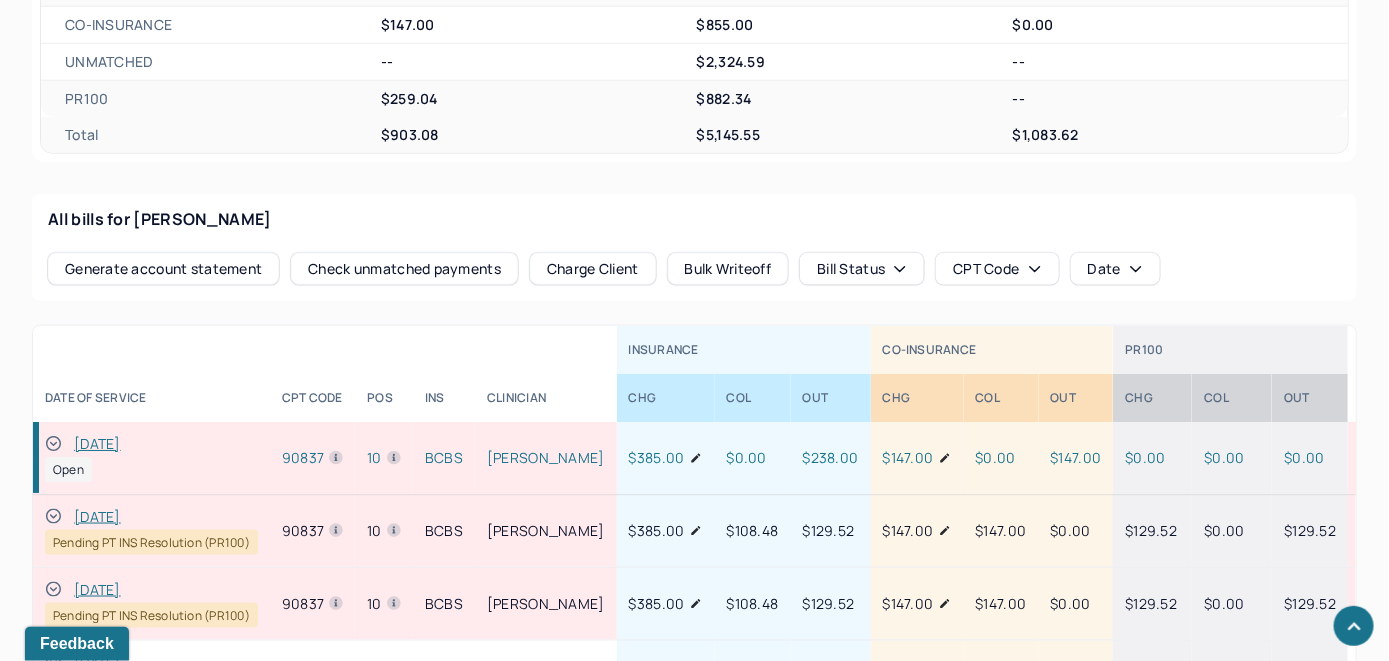 click on "Charge Client" at bounding box center [593, 269] 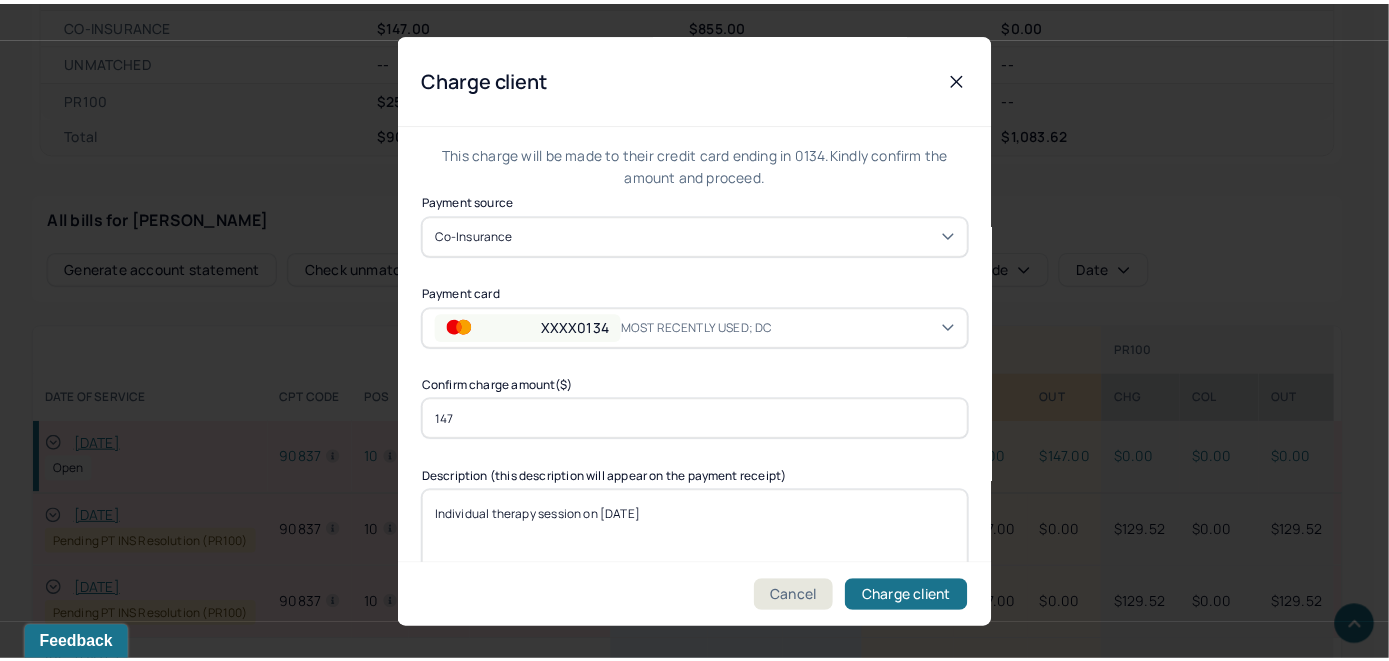 scroll, scrollTop: 121, scrollLeft: 0, axis: vertical 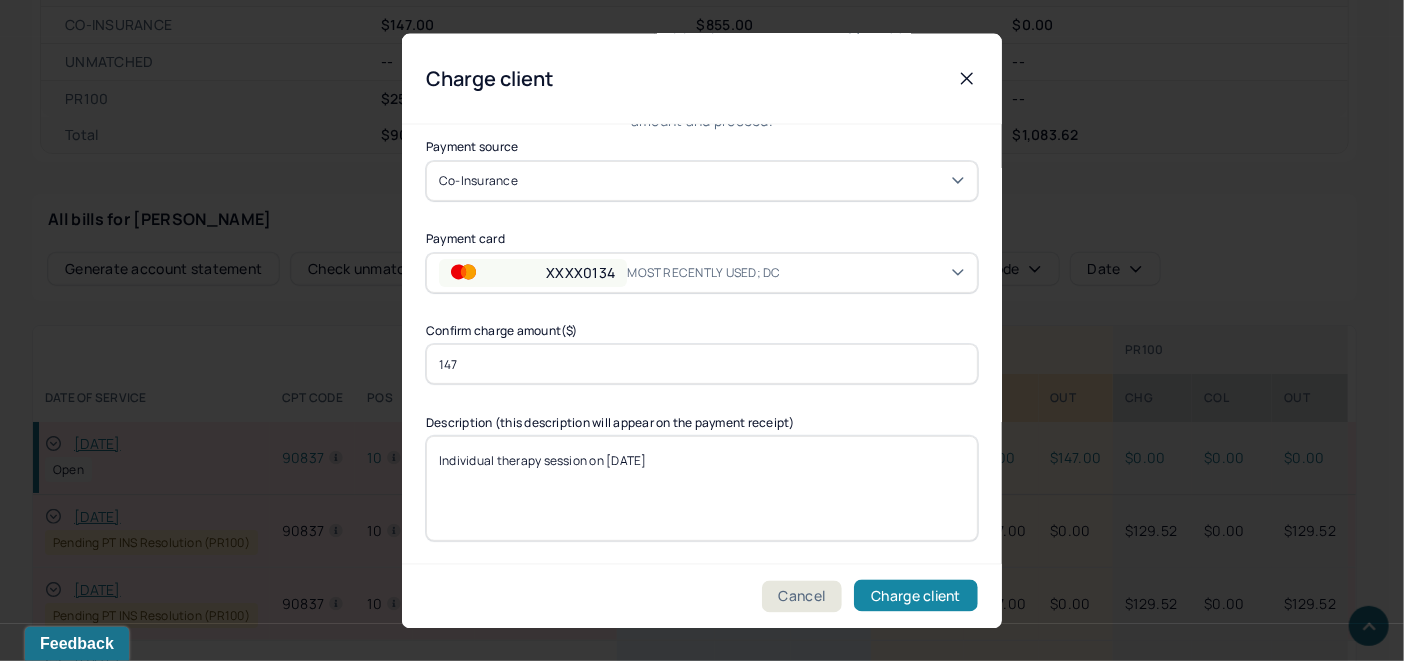click on "Charge client" at bounding box center (916, 596) 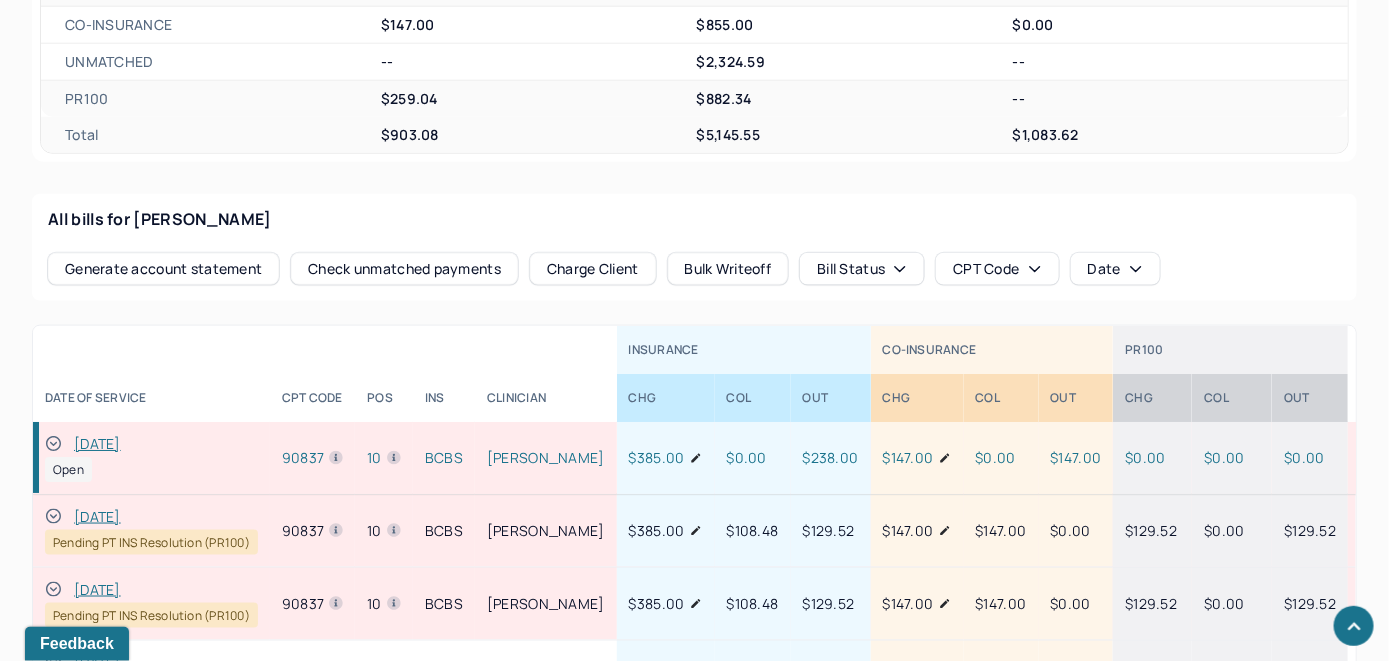 drag, startPoint x: 56, startPoint y: 436, endPoint x: 66, endPoint y: 423, distance: 16.40122 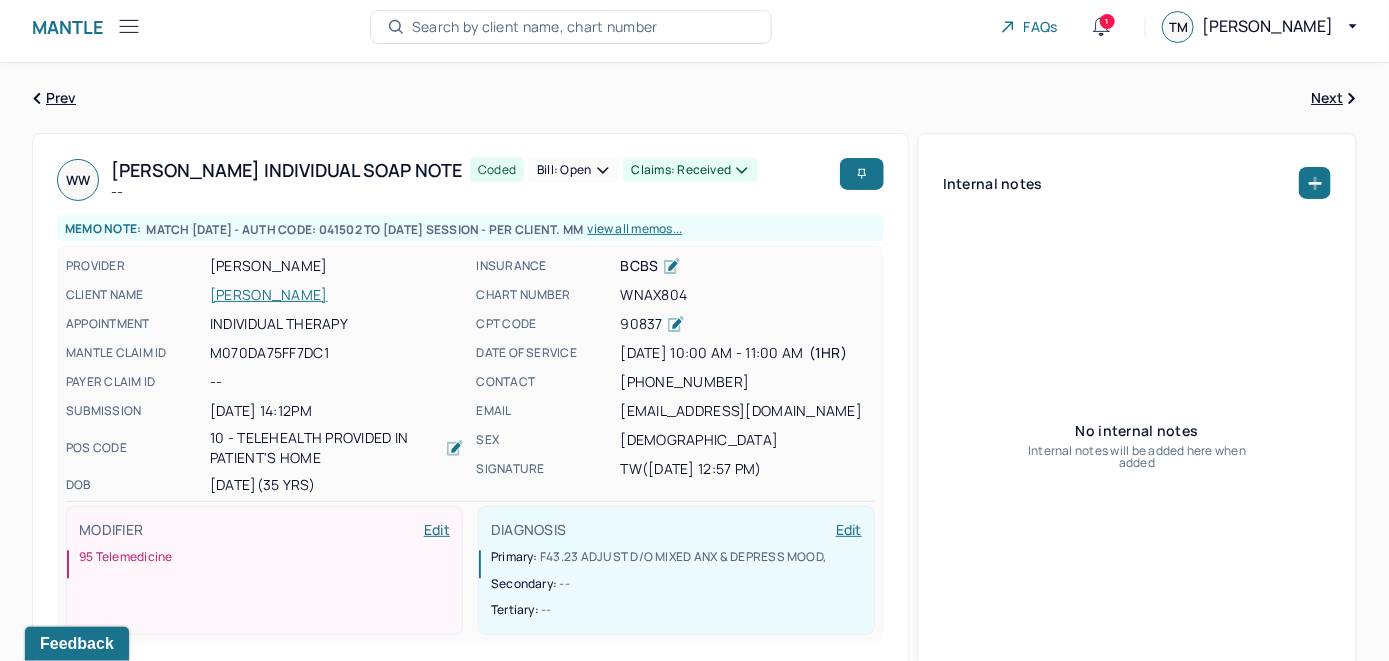 scroll, scrollTop: 0, scrollLeft: 0, axis: both 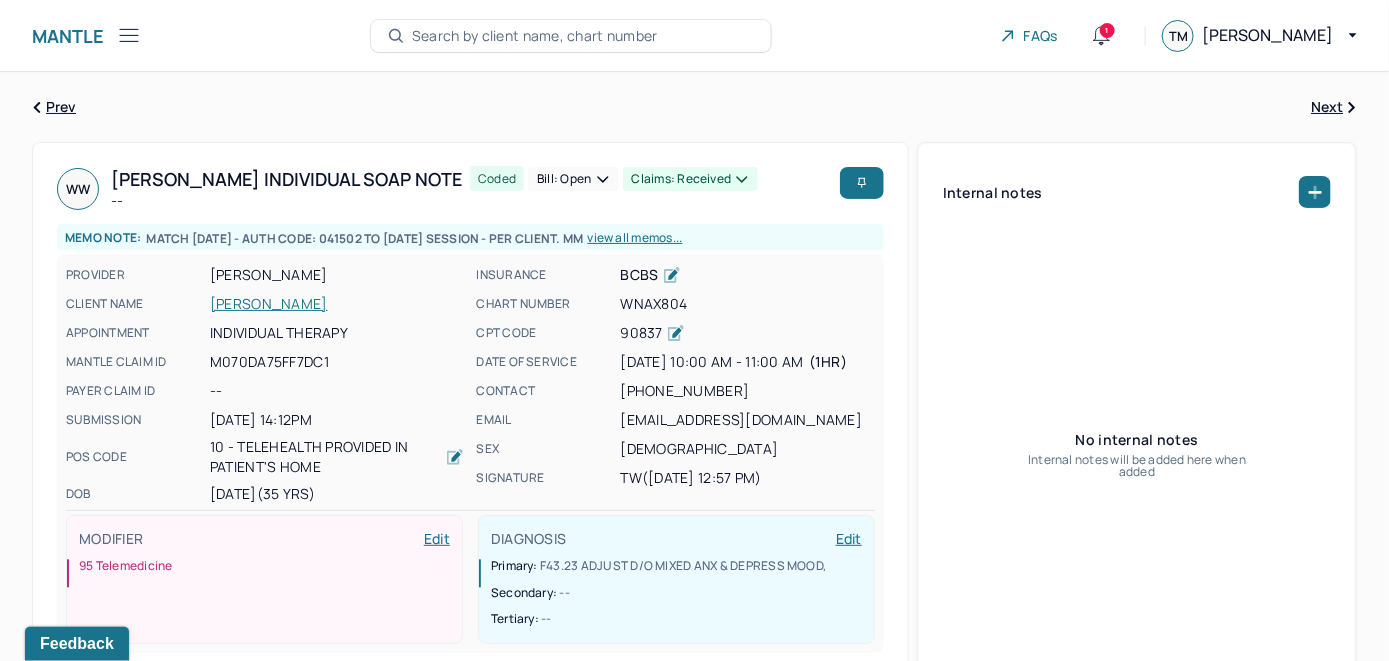 click on "Bill: Open" at bounding box center (573, 179) 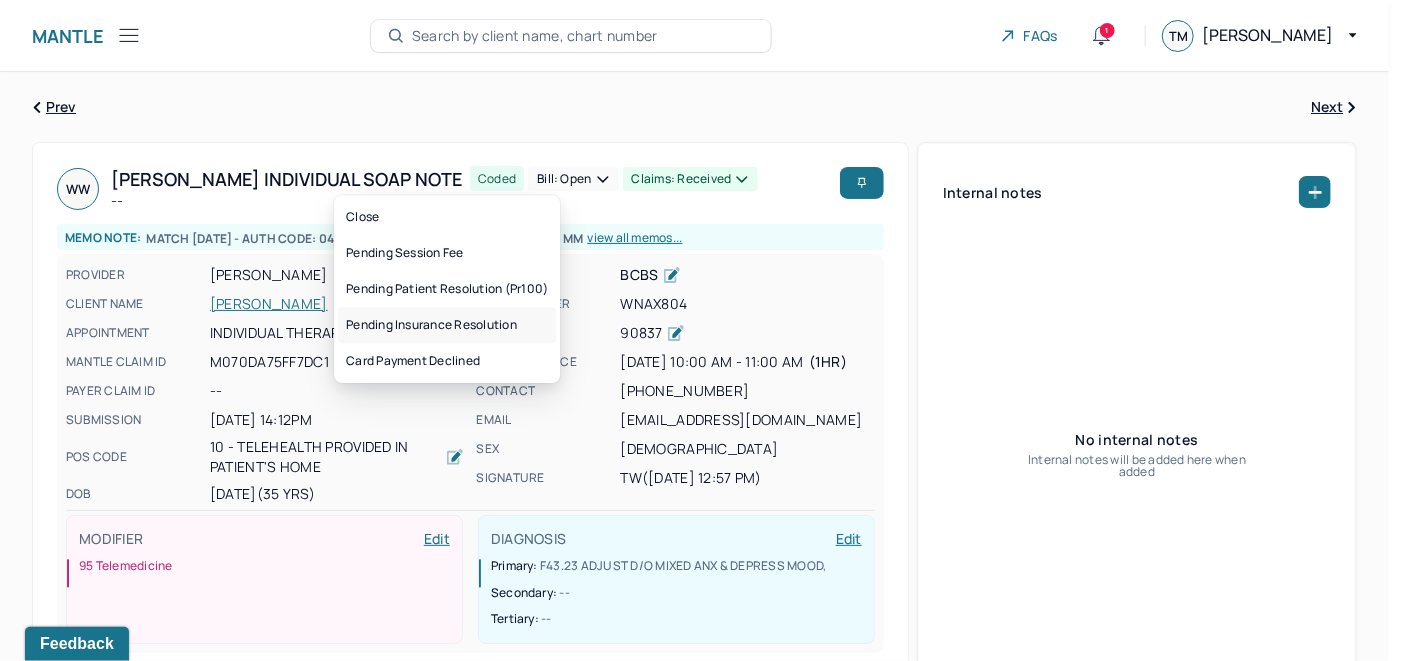 click on "Pending insurance resolution" at bounding box center [447, 325] 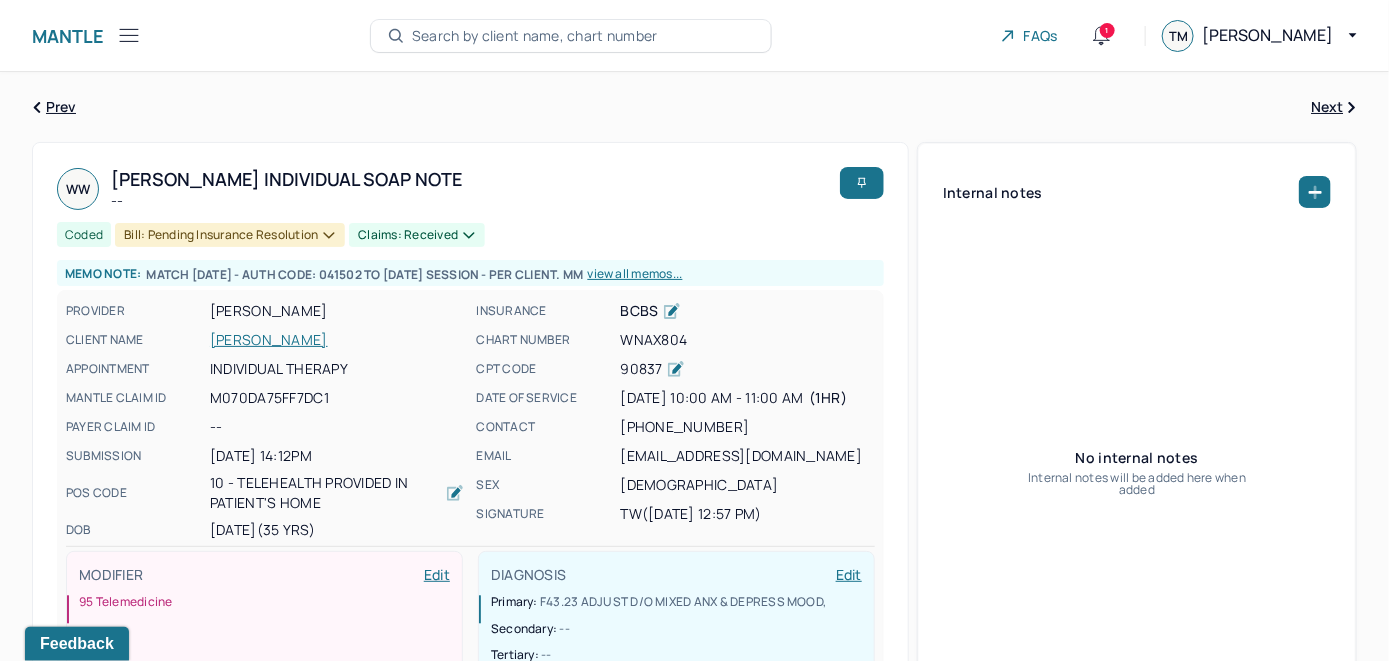 click on "Search by client name, chart number" at bounding box center [535, 36] 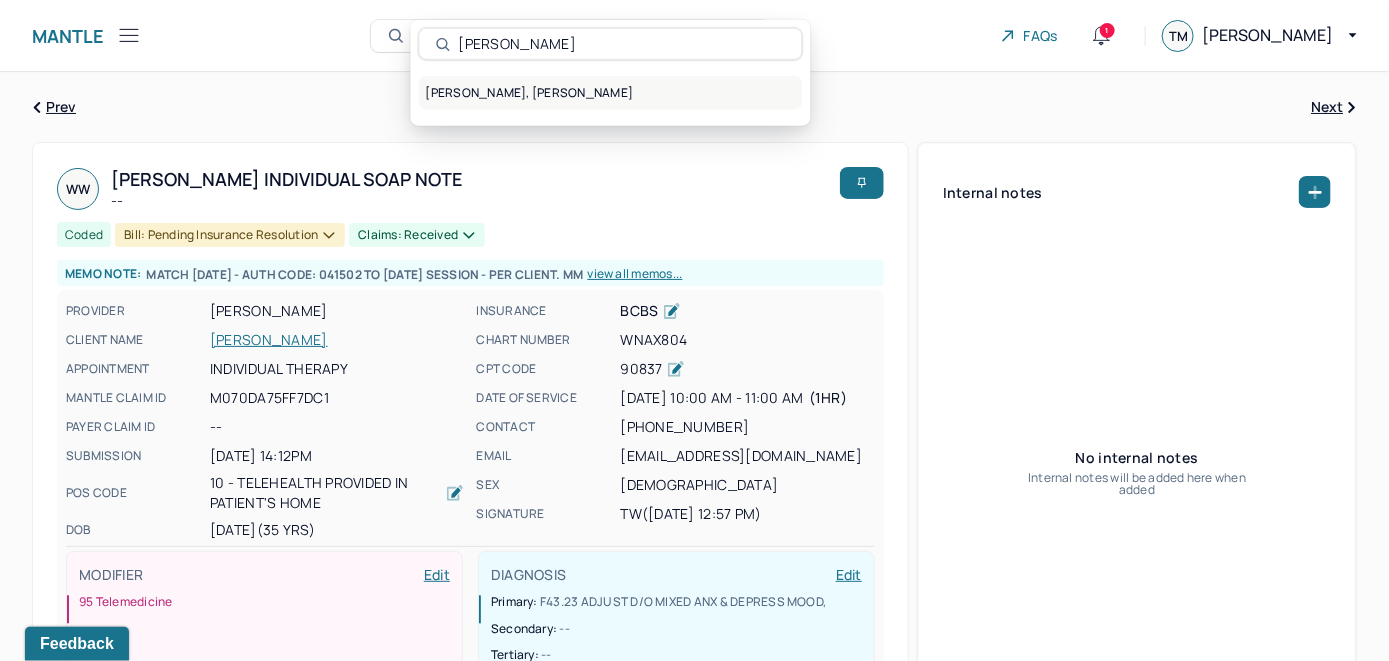 type on "[PERSON_NAME]" 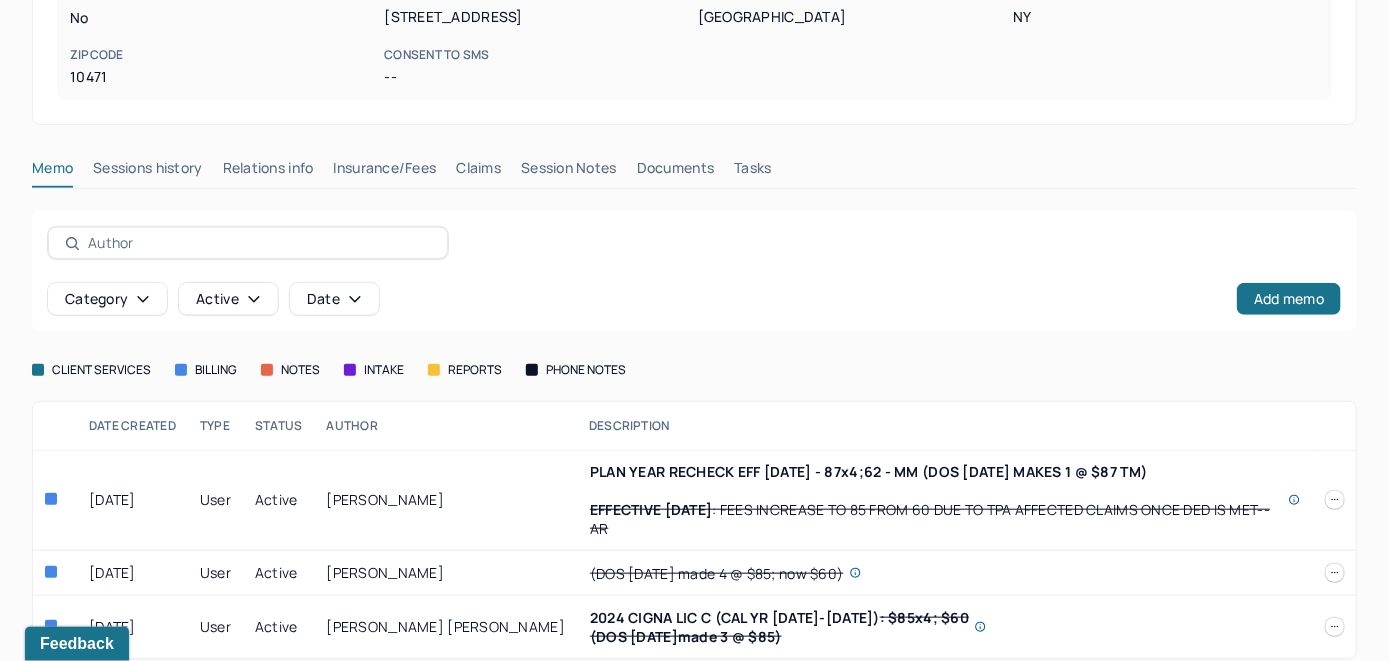 scroll, scrollTop: 431, scrollLeft: 0, axis: vertical 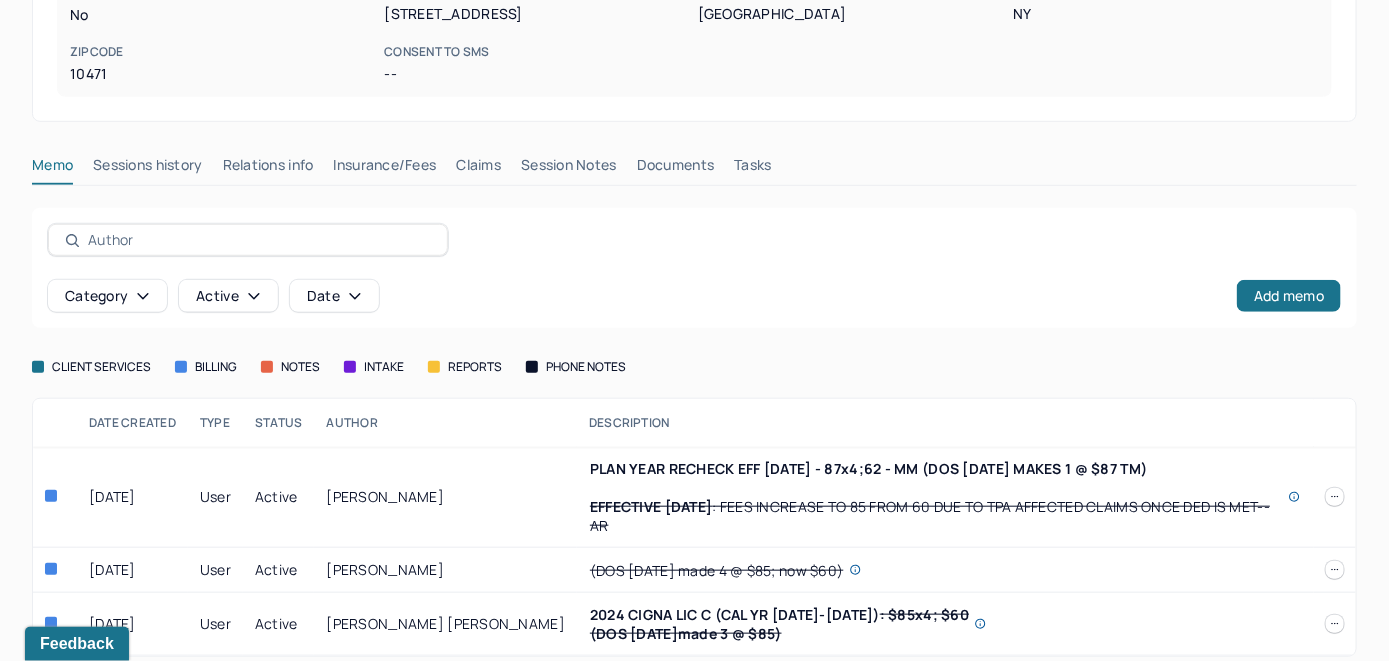 click on "Insurance/Fees" at bounding box center [385, 169] 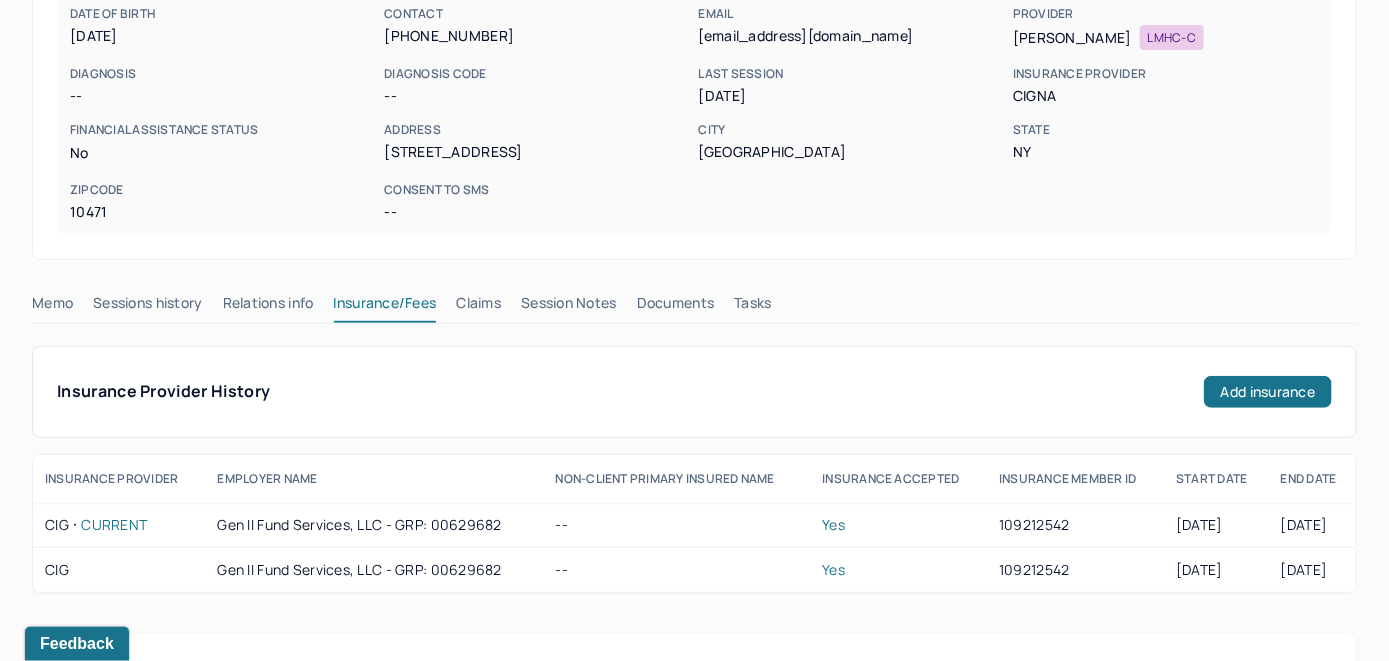 scroll, scrollTop: 231, scrollLeft: 0, axis: vertical 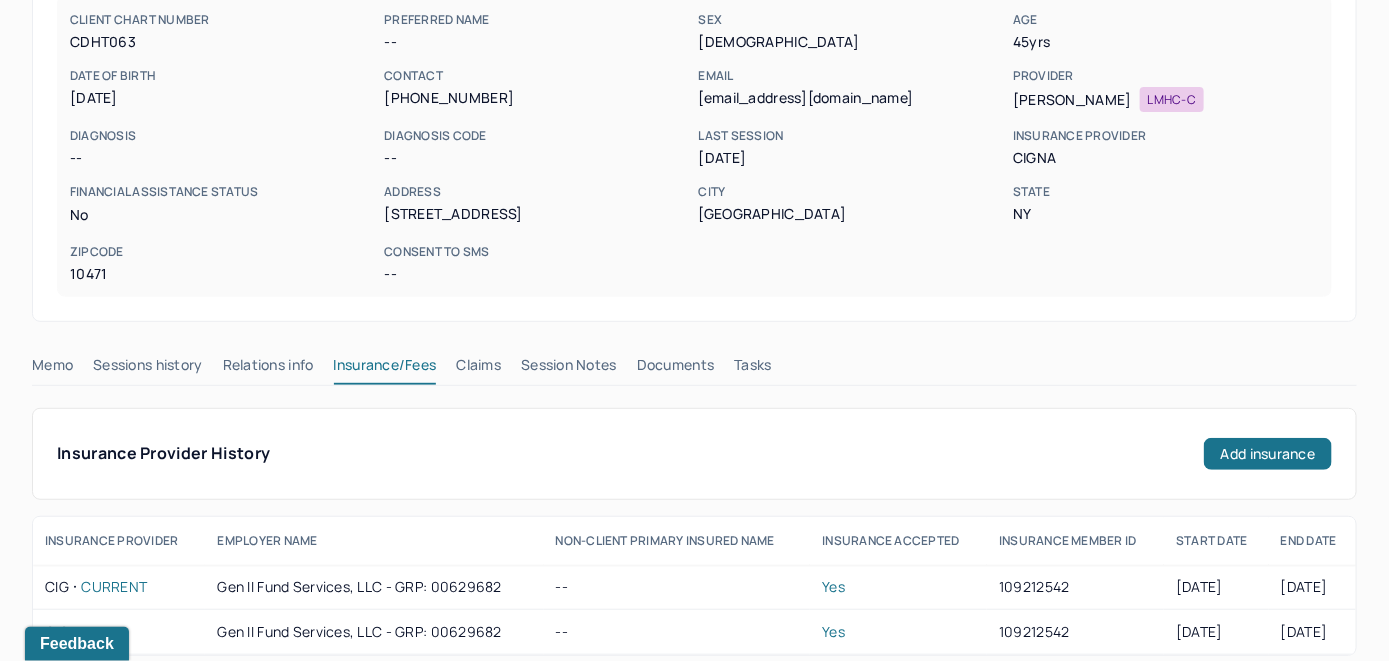 click on "Claims" at bounding box center [478, 369] 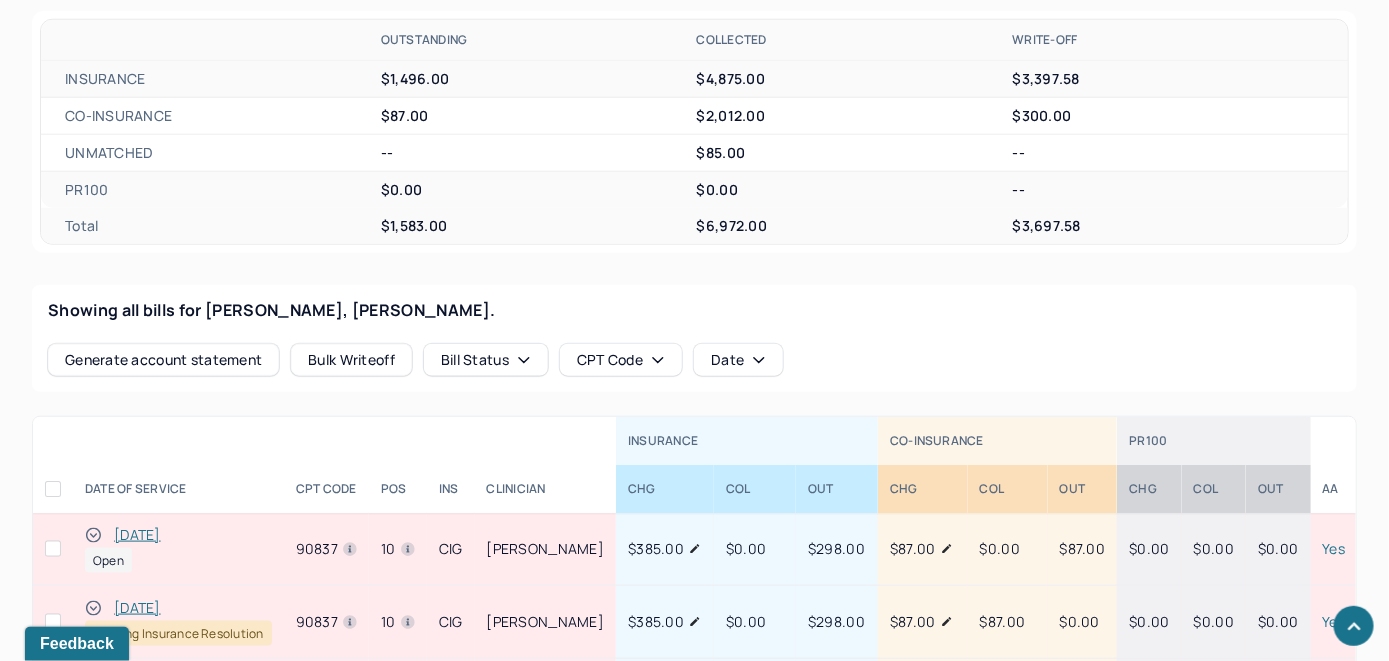 scroll, scrollTop: 928, scrollLeft: 0, axis: vertical 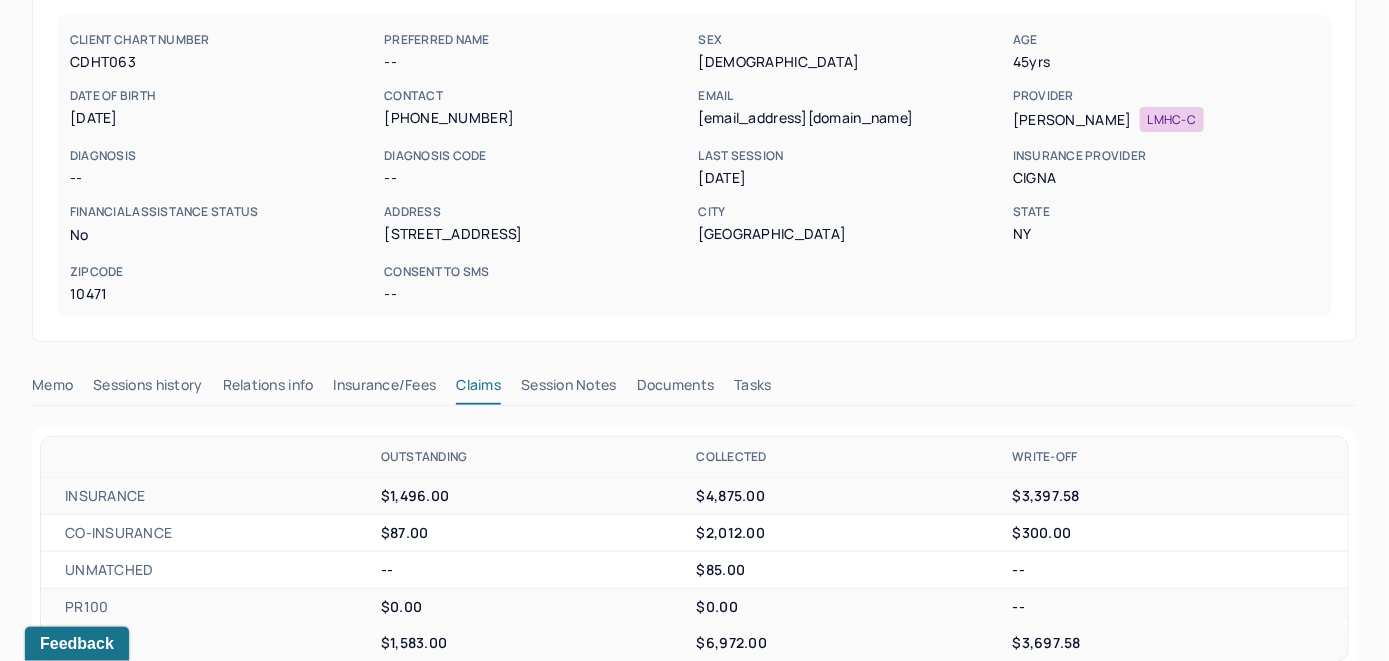 click on "Memo" at bounding box center (52, 389) 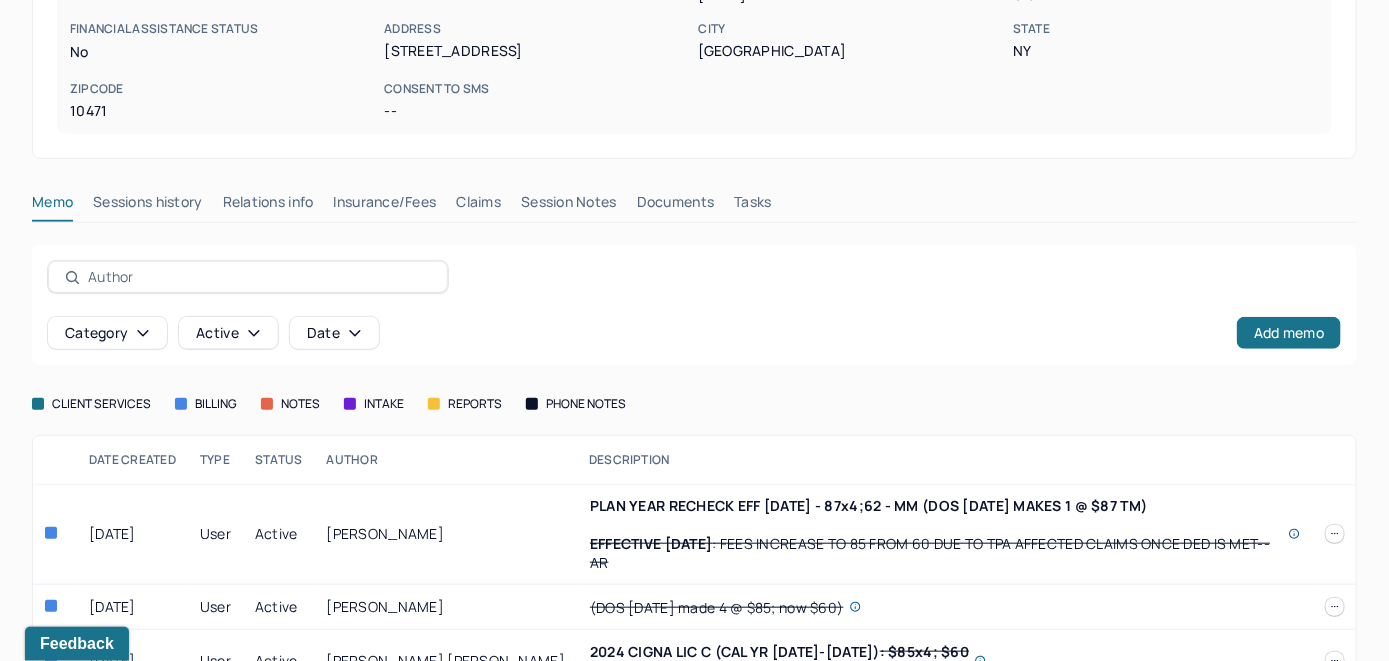 scroll, scrollTop: 431, scrollLeft: 0, axis: vertical 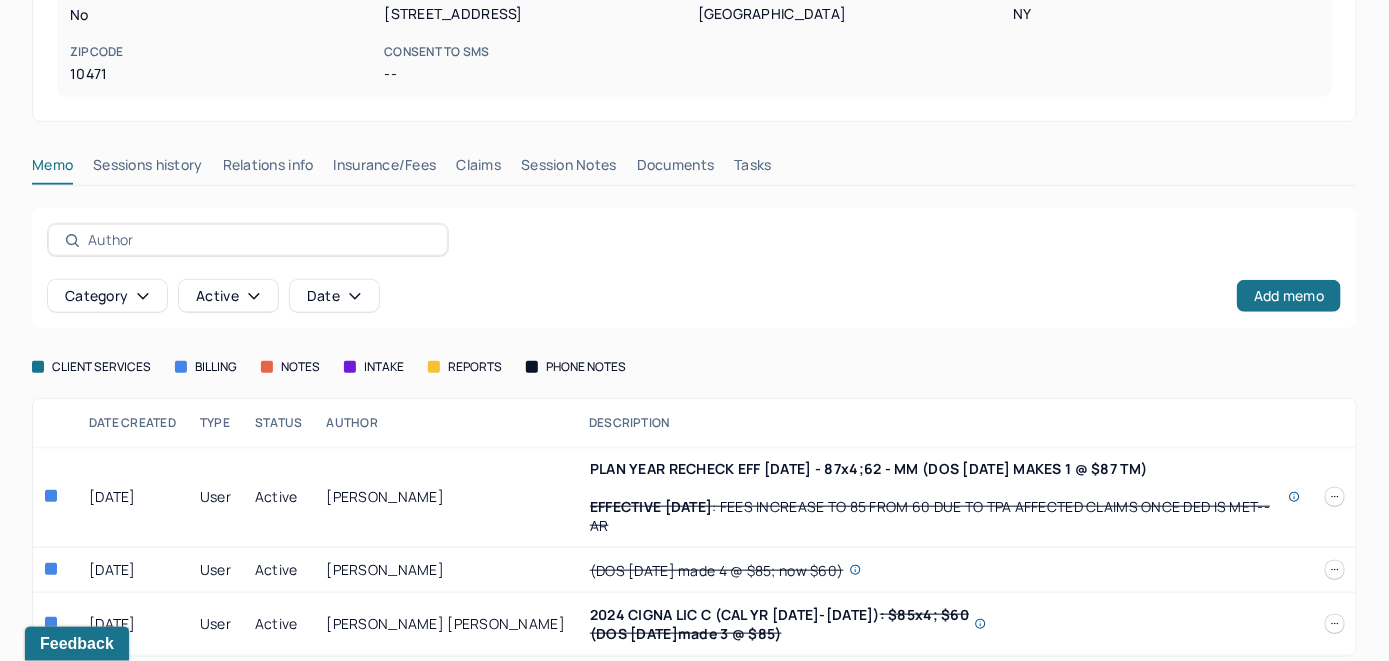 click at bounding box center [1335, 497] 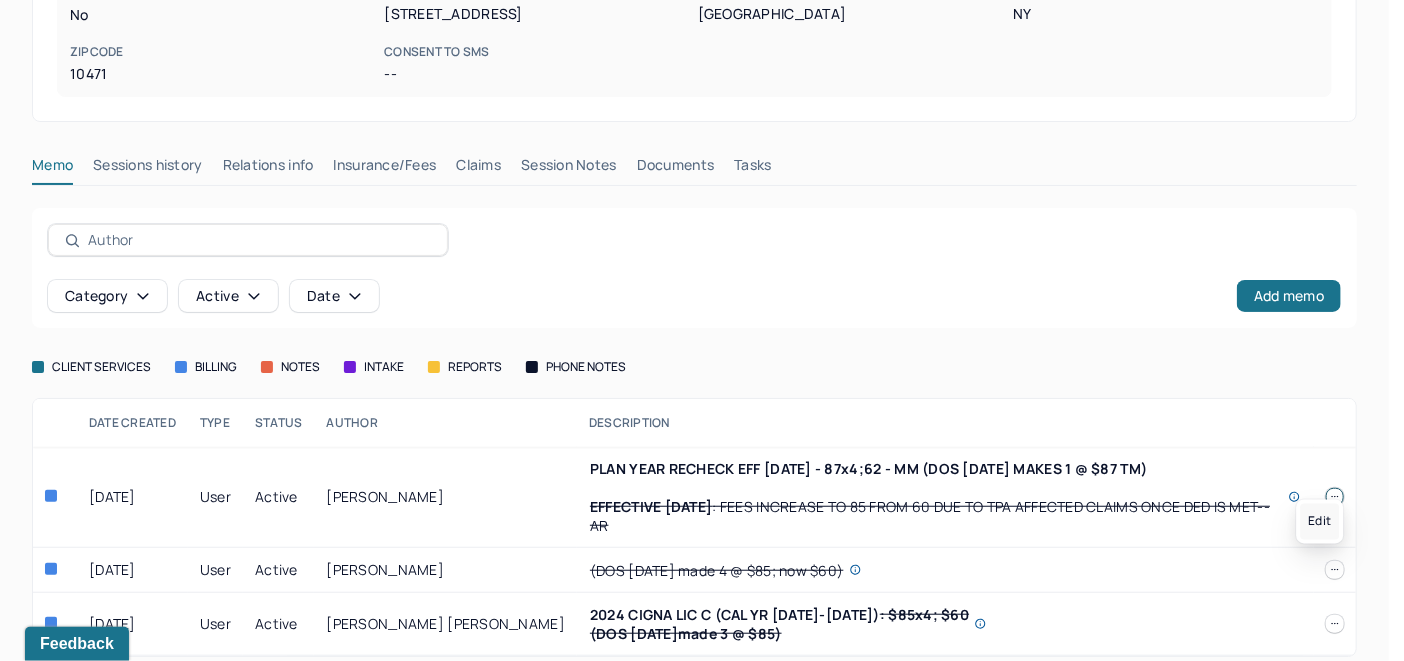 click on "Edit" at bounding box center [1319, 522] 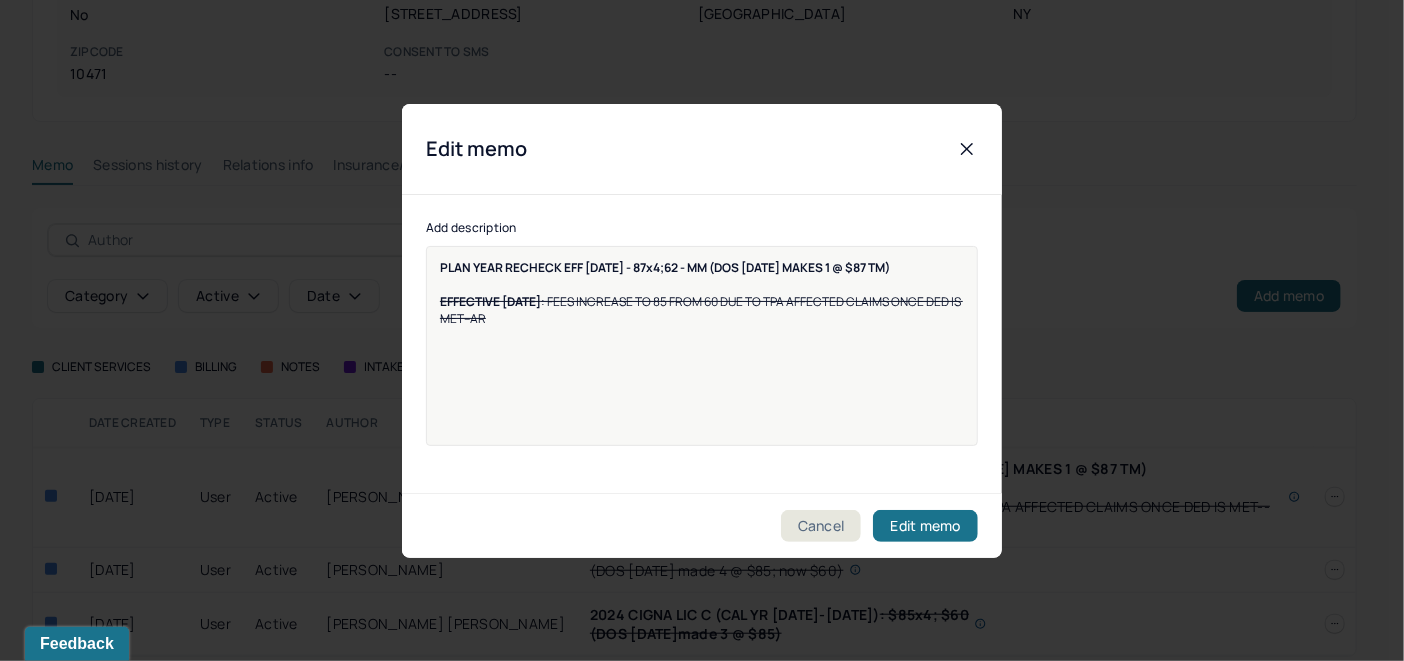 click on "PLAN YEAR RECHECK EFF [DATE] - 87x4;62 - MM (DOS [DATE] MAKES 1 @ $87 TM) EFFECTIVE [DATE] : FEES INCREASE TO 85 FROM 60 DUE TO TPA AFFECTED CLAIMS ONCE DED IS MET--AR" at bounding box center (702, 293) 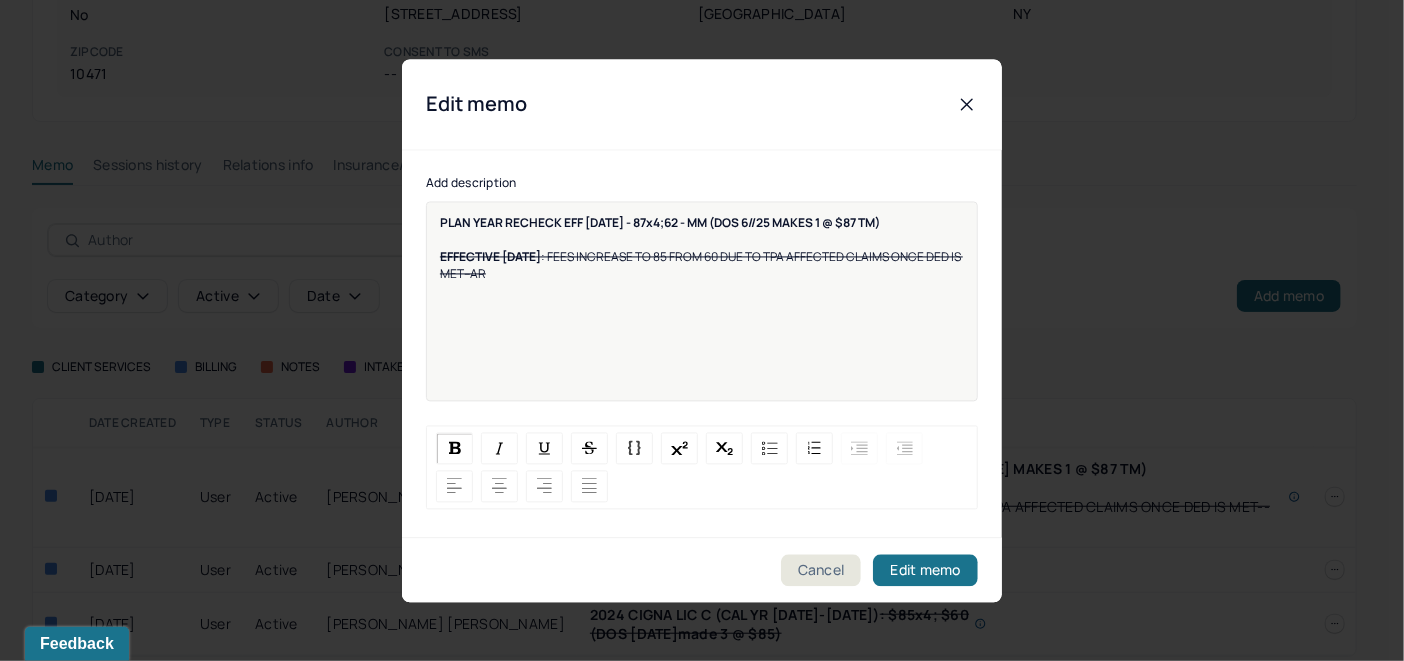 type 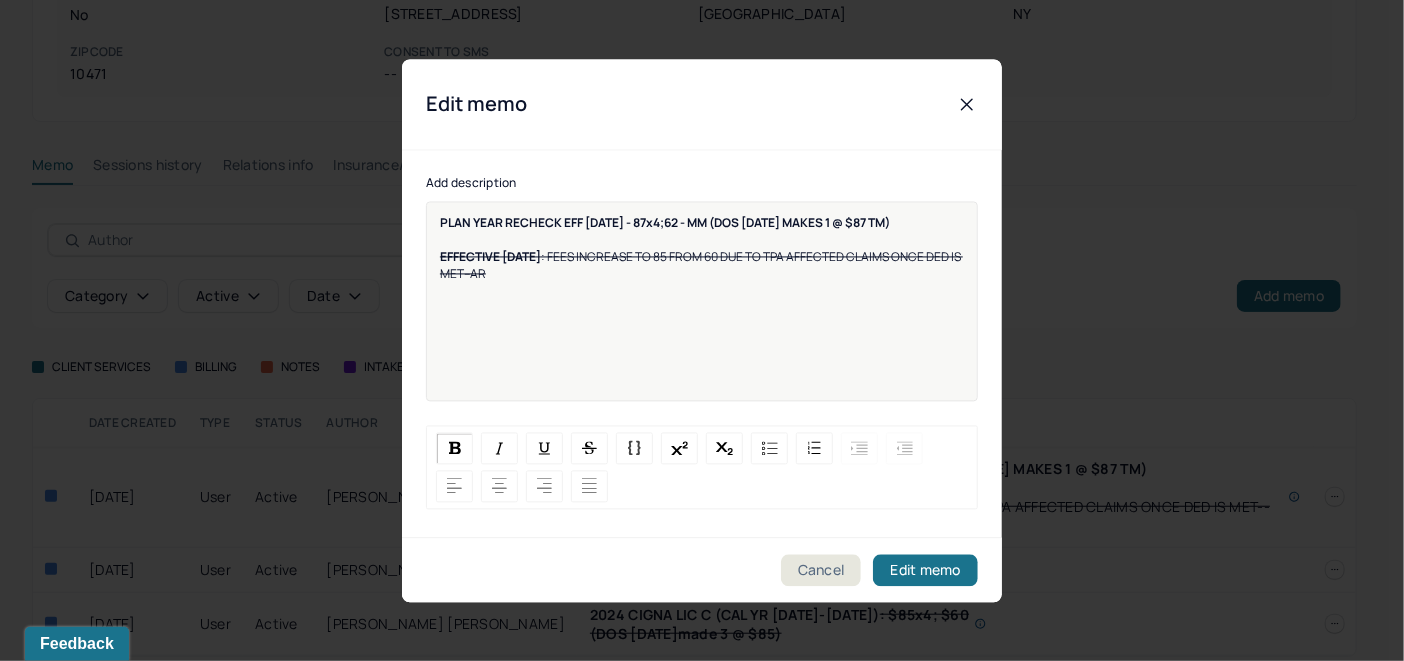click on "PLAN YEAR RECHECK EFF [DATE] - 87x4;62 - MM (DOS [DATE] MAKES 1 @ $87 TM)" at bounding box center [665, 222] 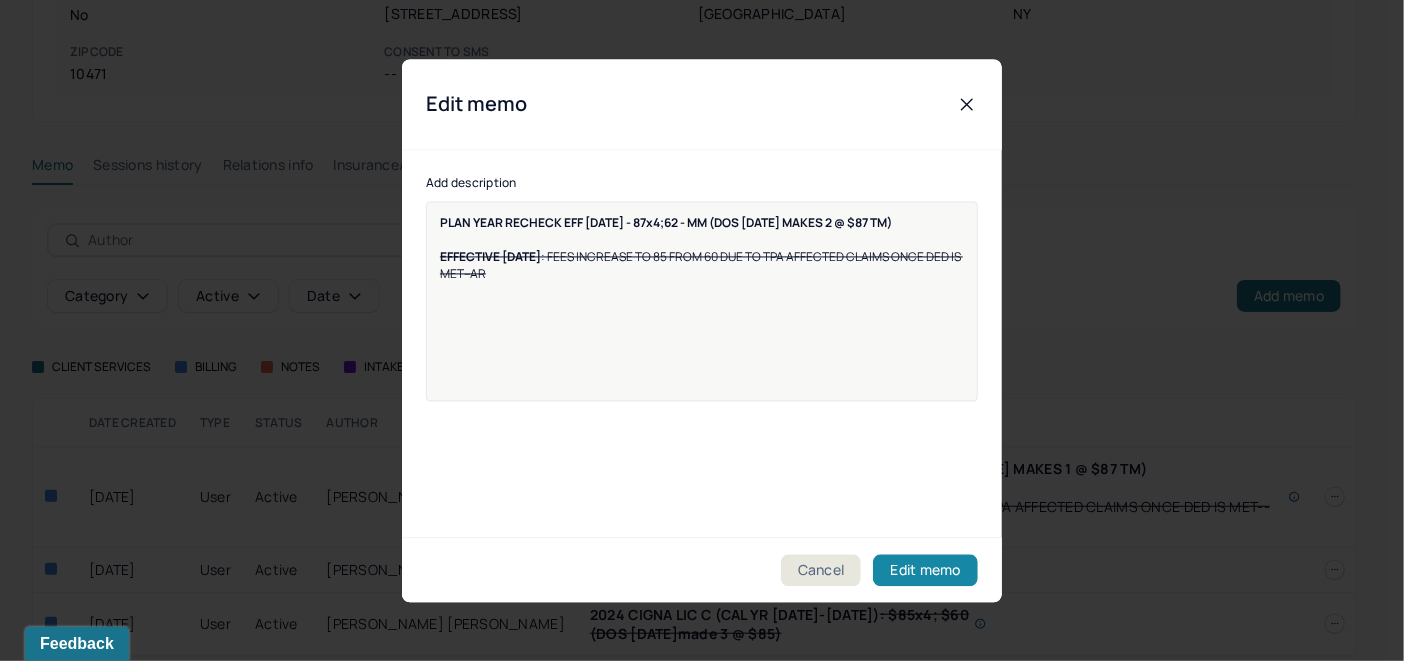 click on "Edit memo" at bounding box center (925, 570) 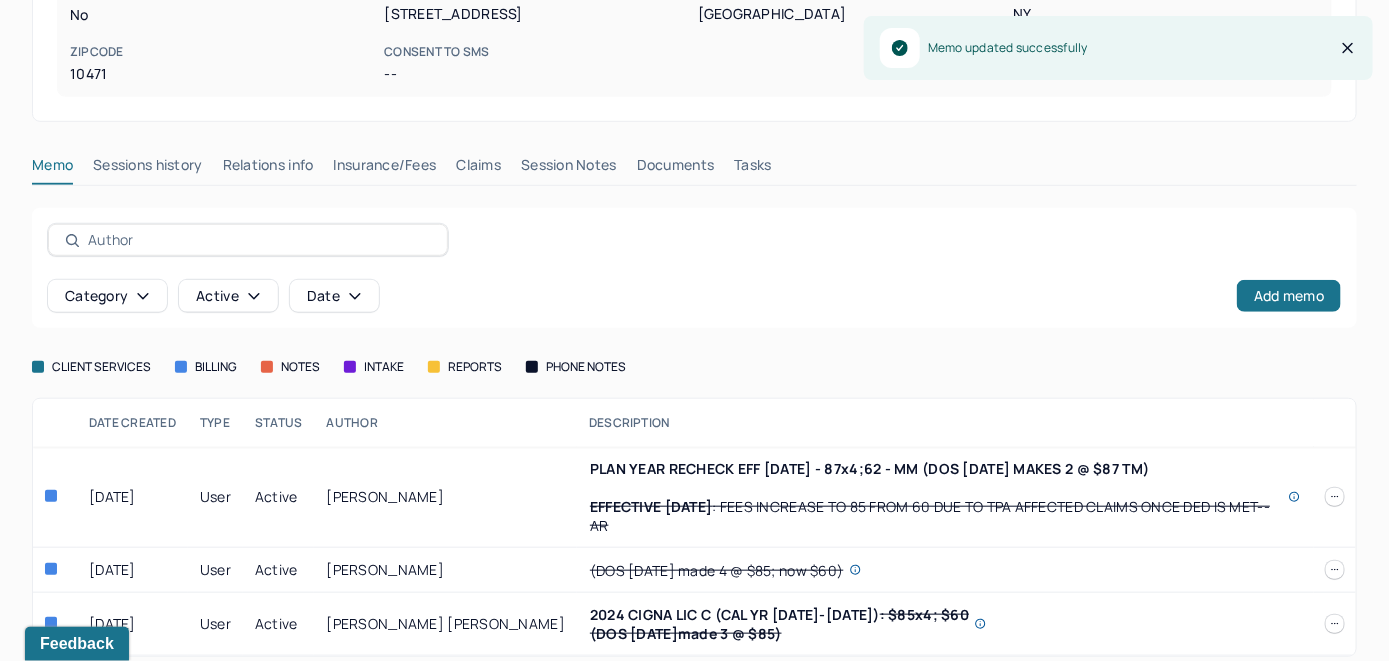click on "Claims" at bounding box center [478, 169] 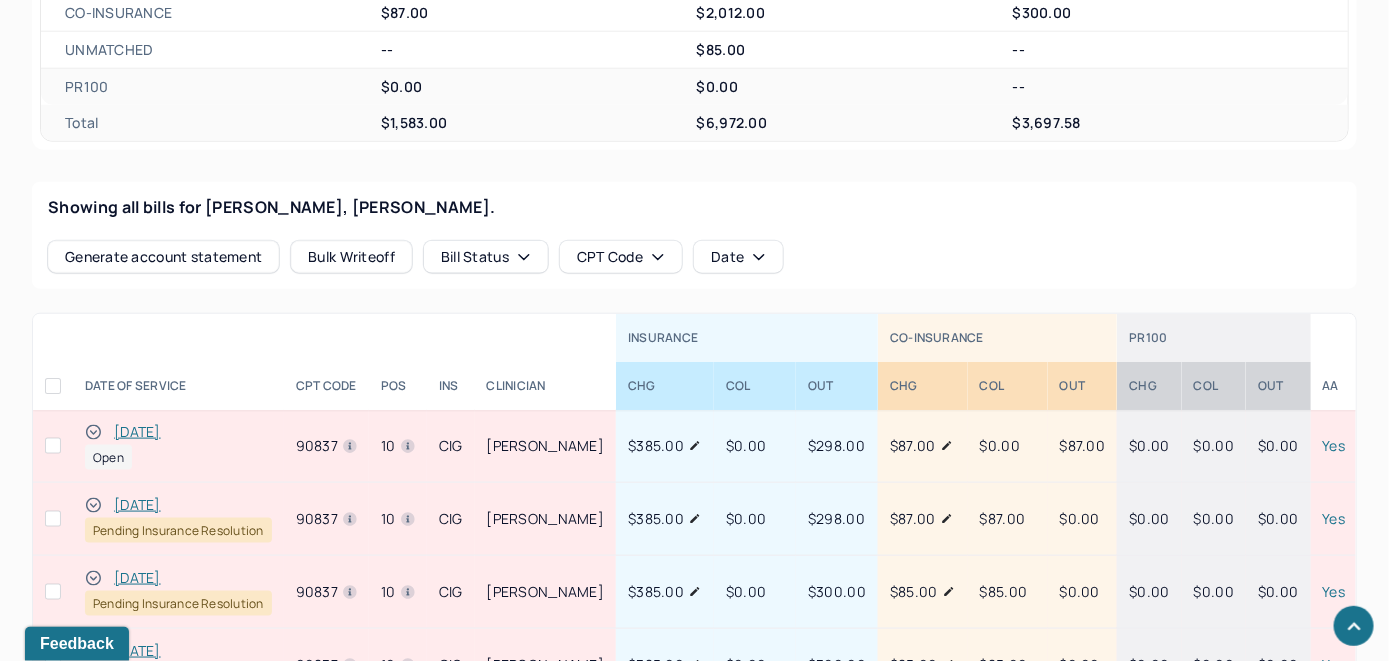 click on "[DATE]" at bounding box center [137, 432] 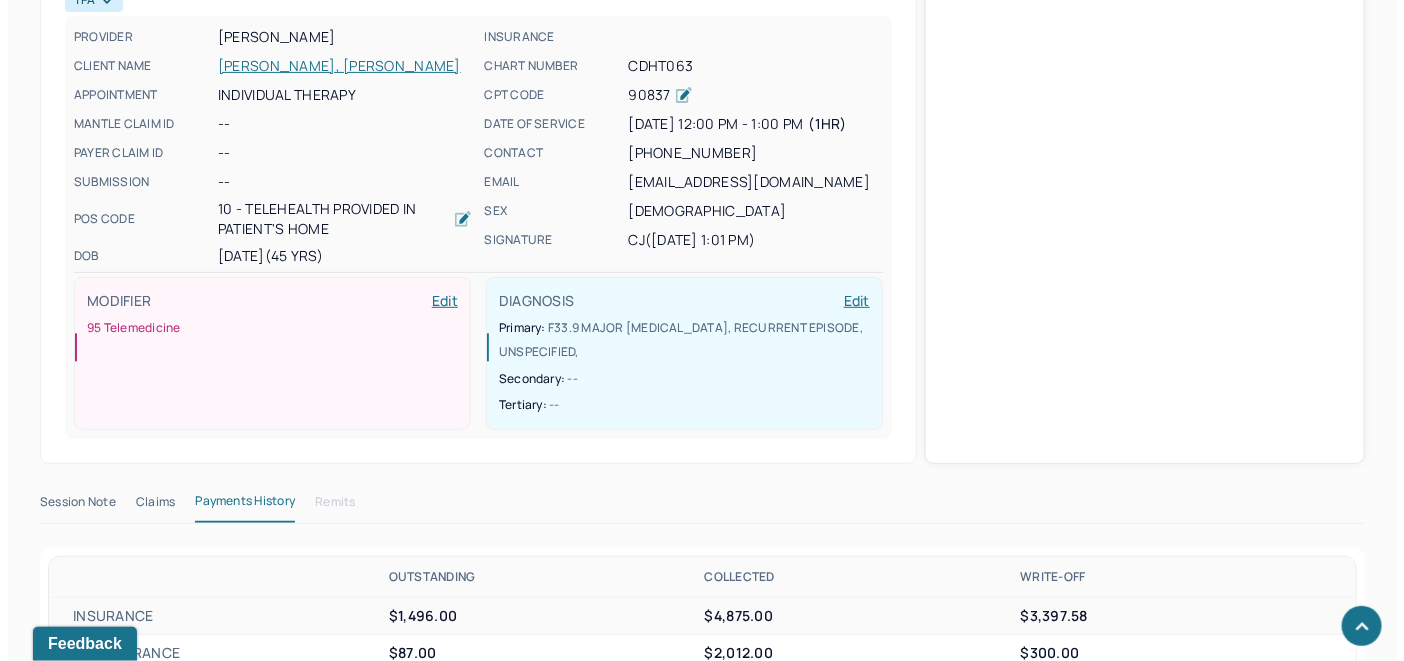 scroll, scrollTop: 659, scrollLeft: 0, axis: vertical 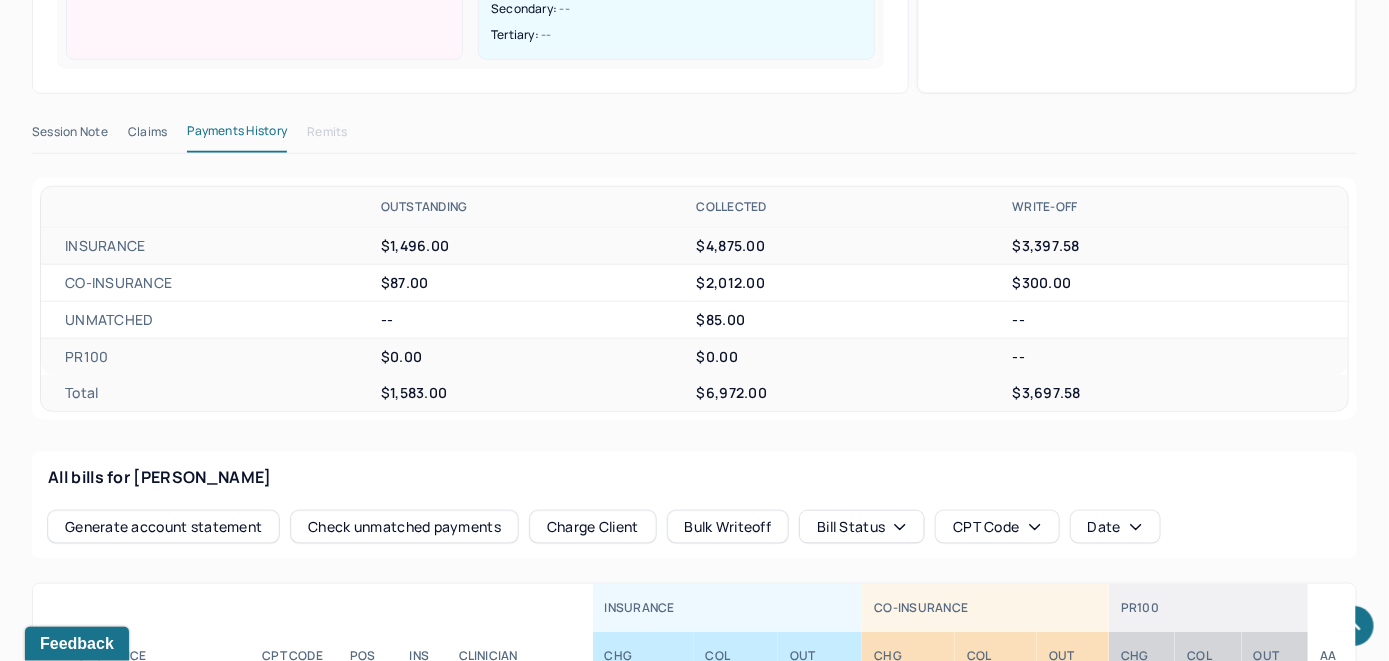 click on "Check unmatched payments" at bounding box center (404, 527) 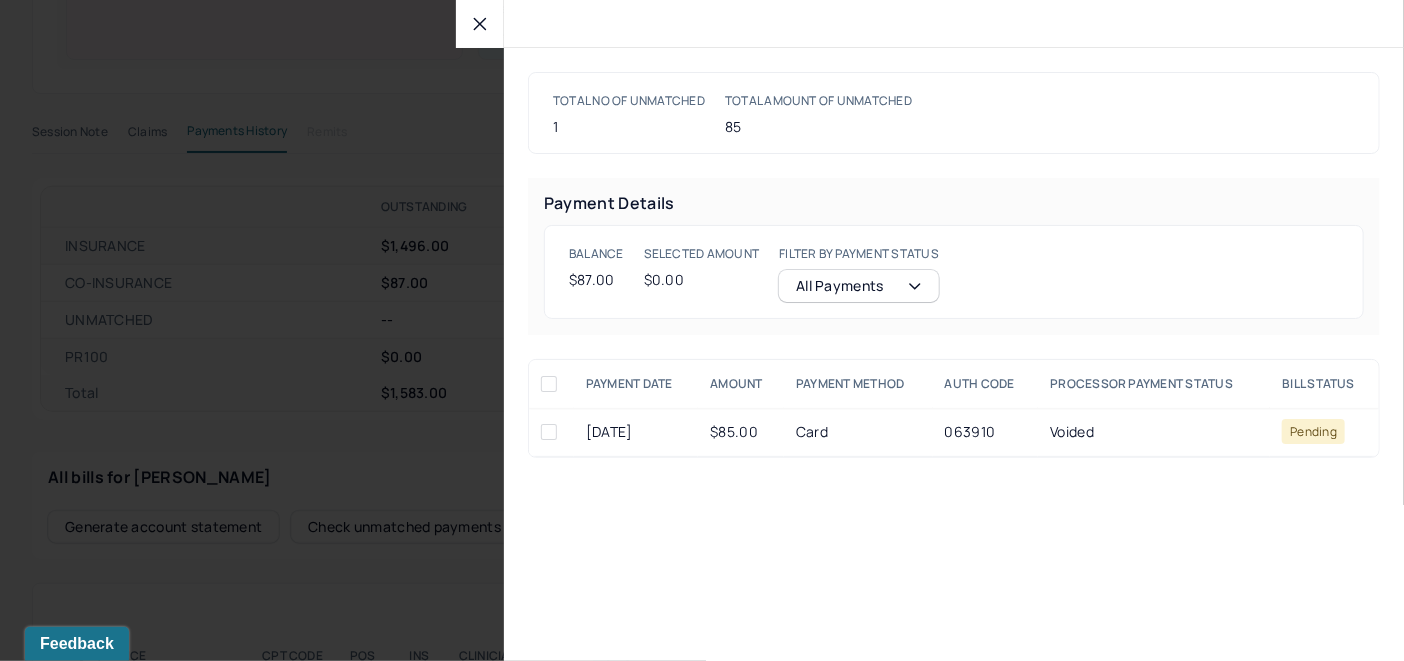 click 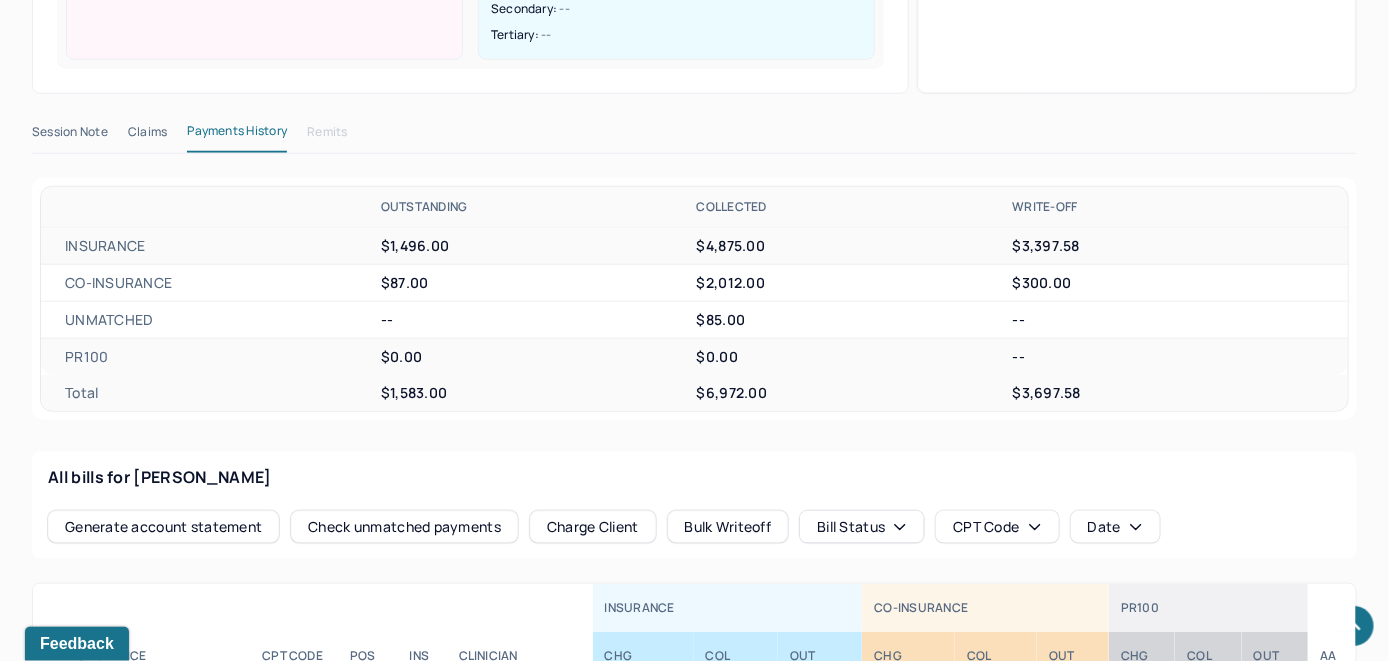 click on "Charge Client" at bounding box center [593, 527] 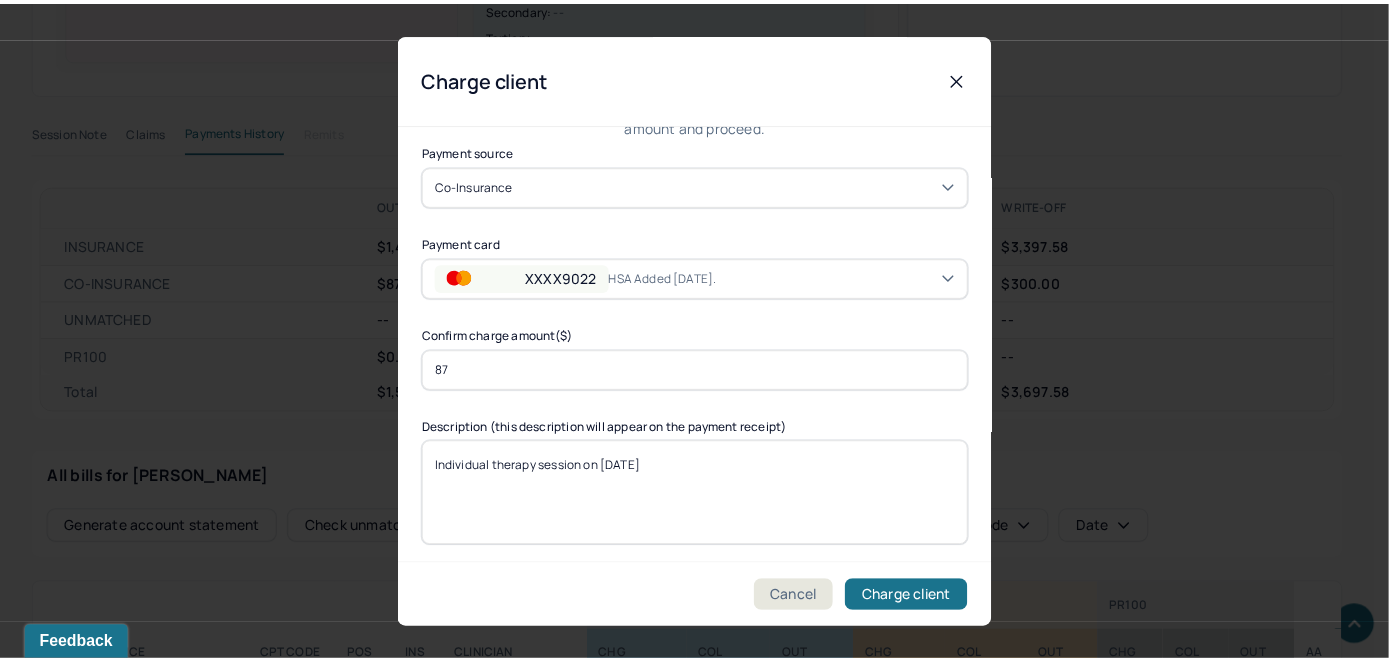 scroll, scrollTop: 121, scrollLeft: 0, axis: vertical 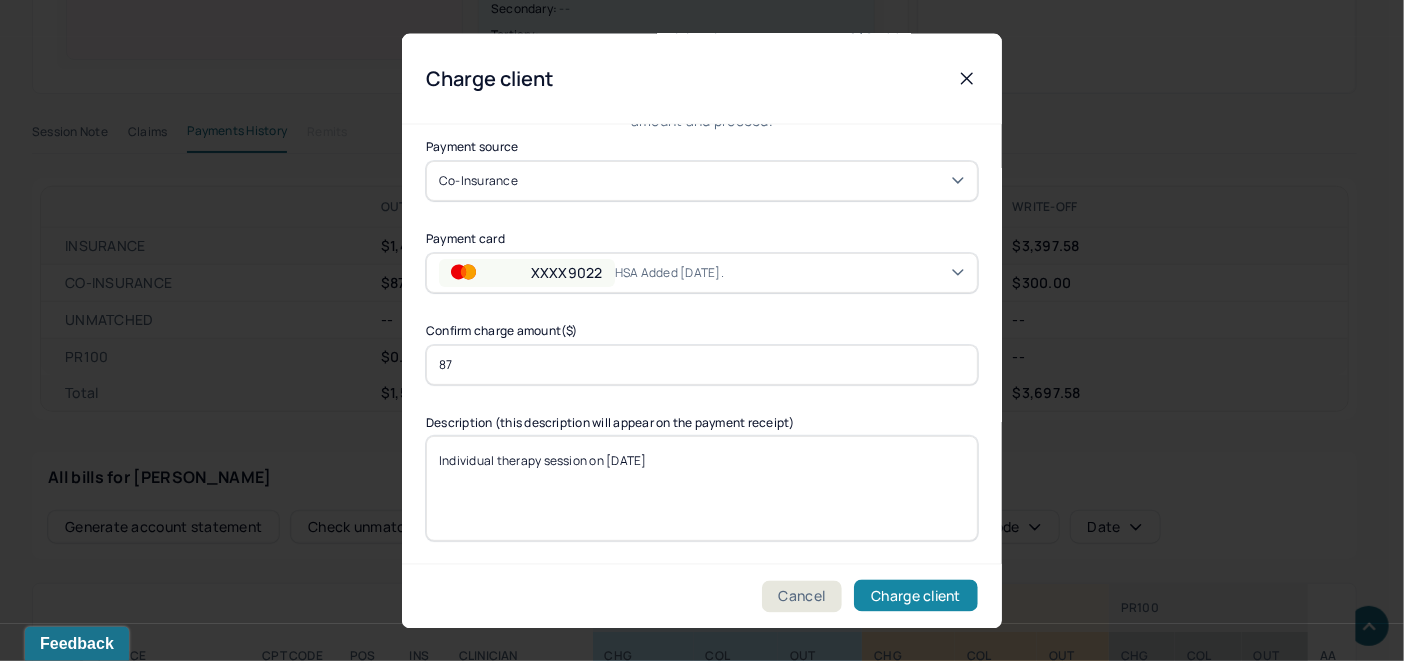 click on "Charge client" at bounding box center (916, 596) 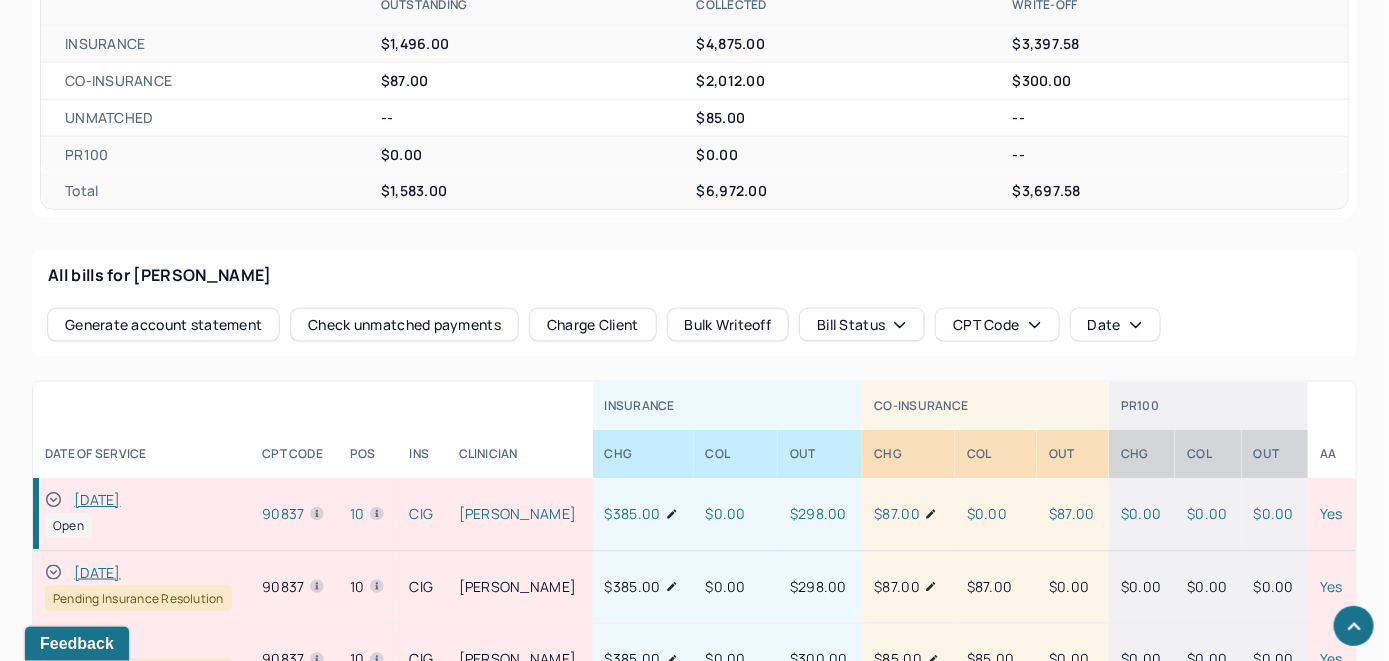 scroll, scrollTop: 1059, scrollLeft: 0, axis: vertical 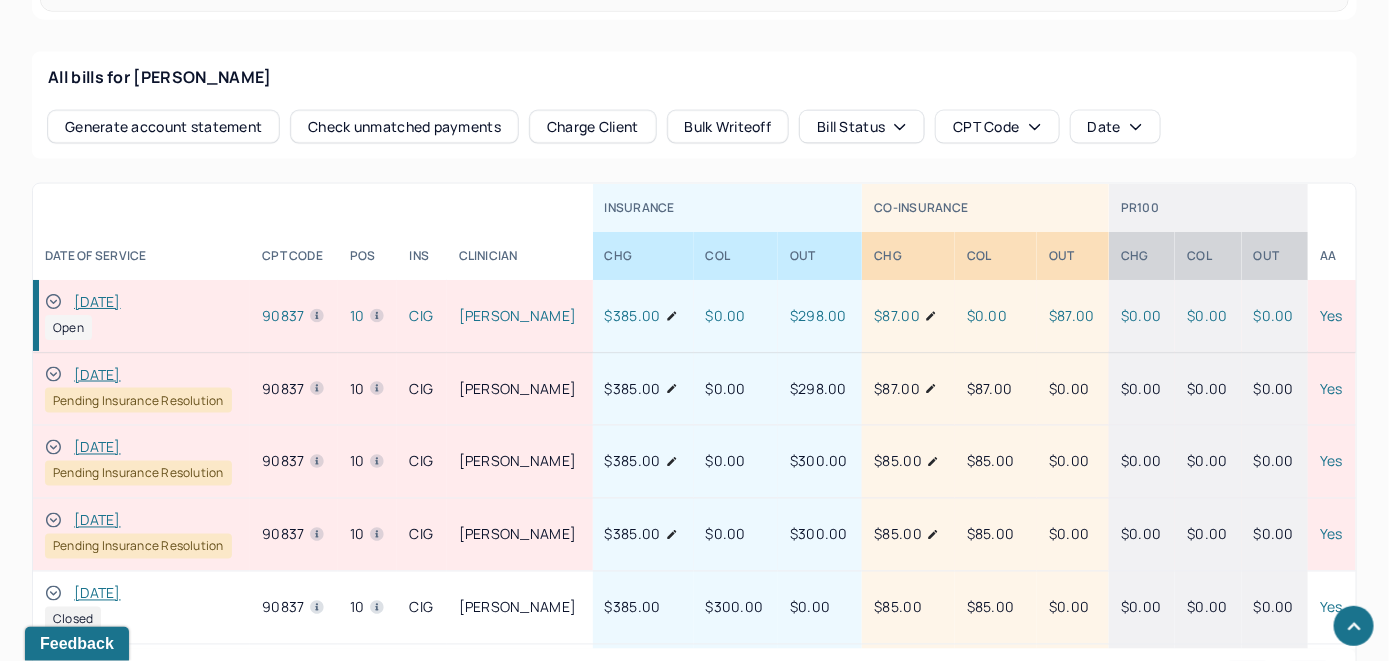 click 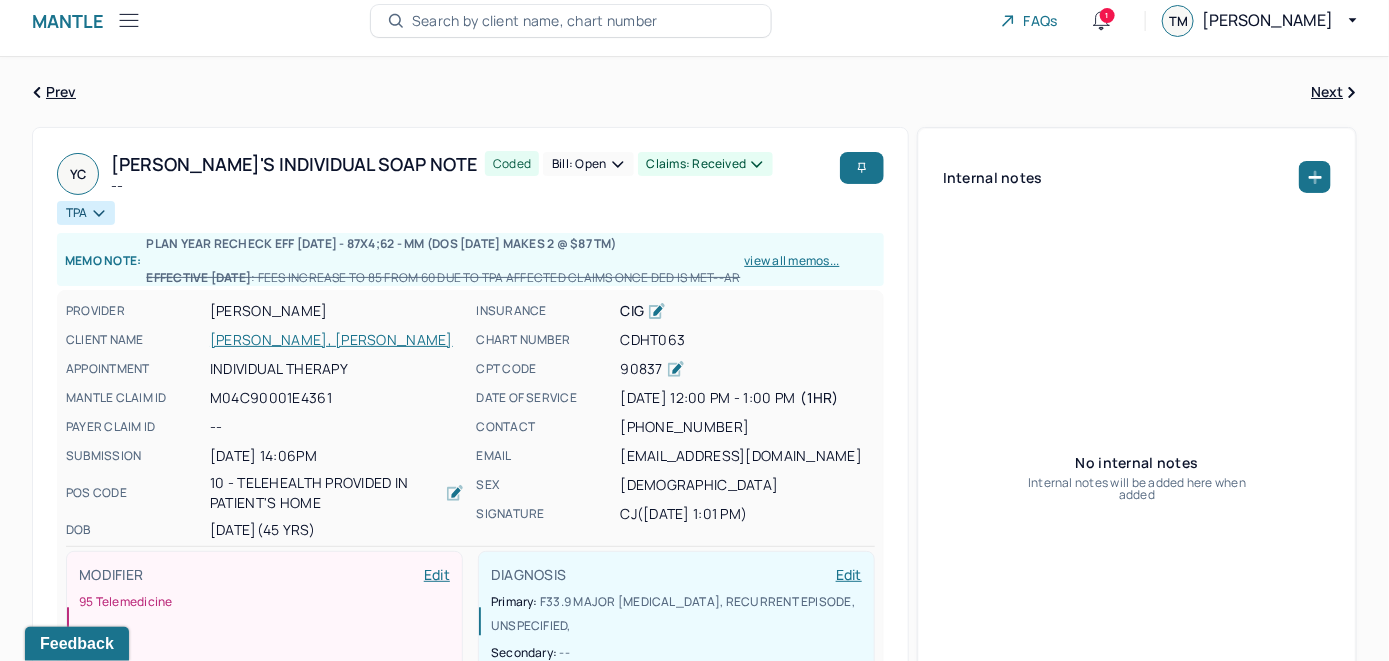 scroll, scrollTop: 0, scrollLeft: 0, axis: both 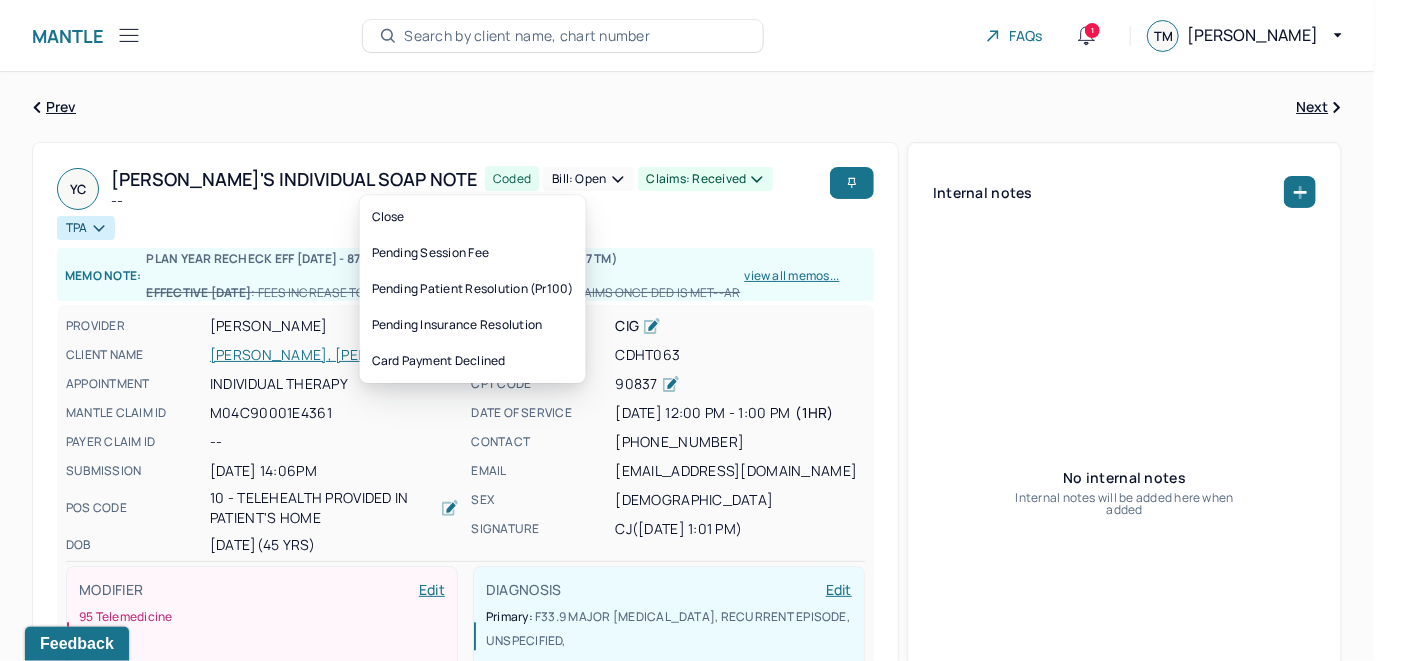 click on "Bill: Open" at bounding box center (588, 179) 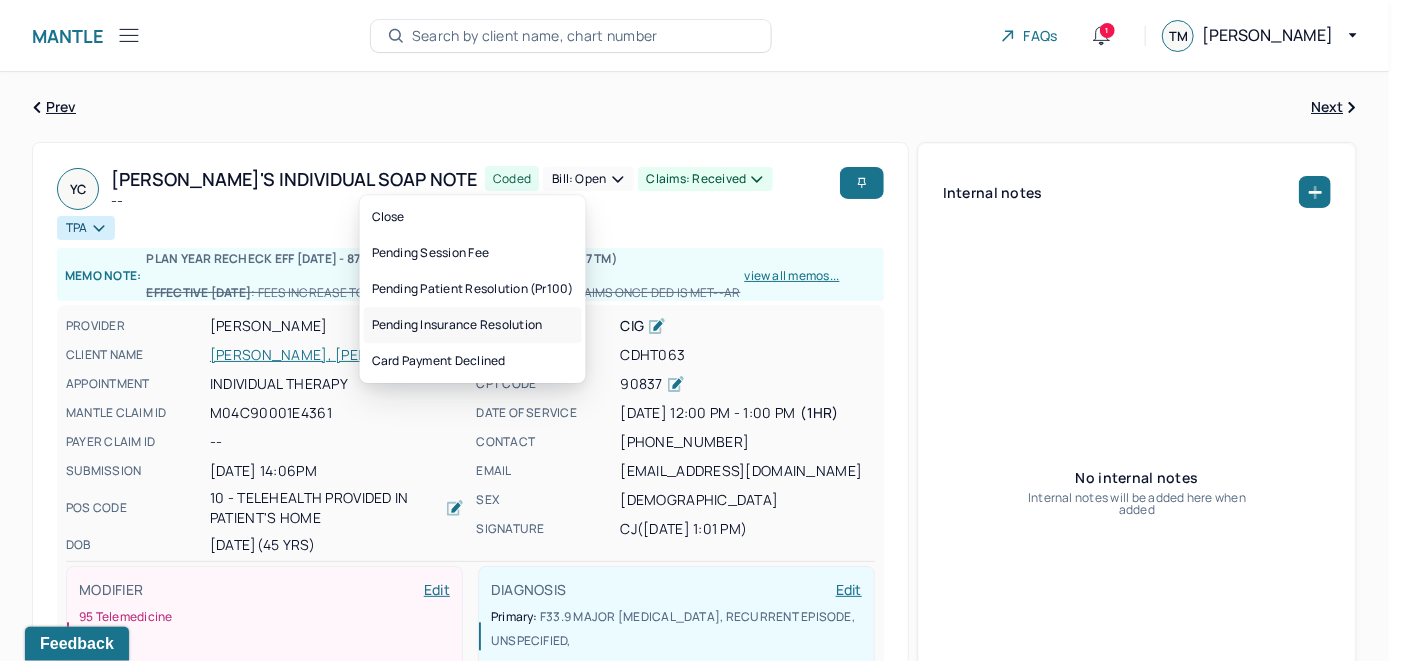 click on "Pending insurance resolution" at bounding box center (473, 325) 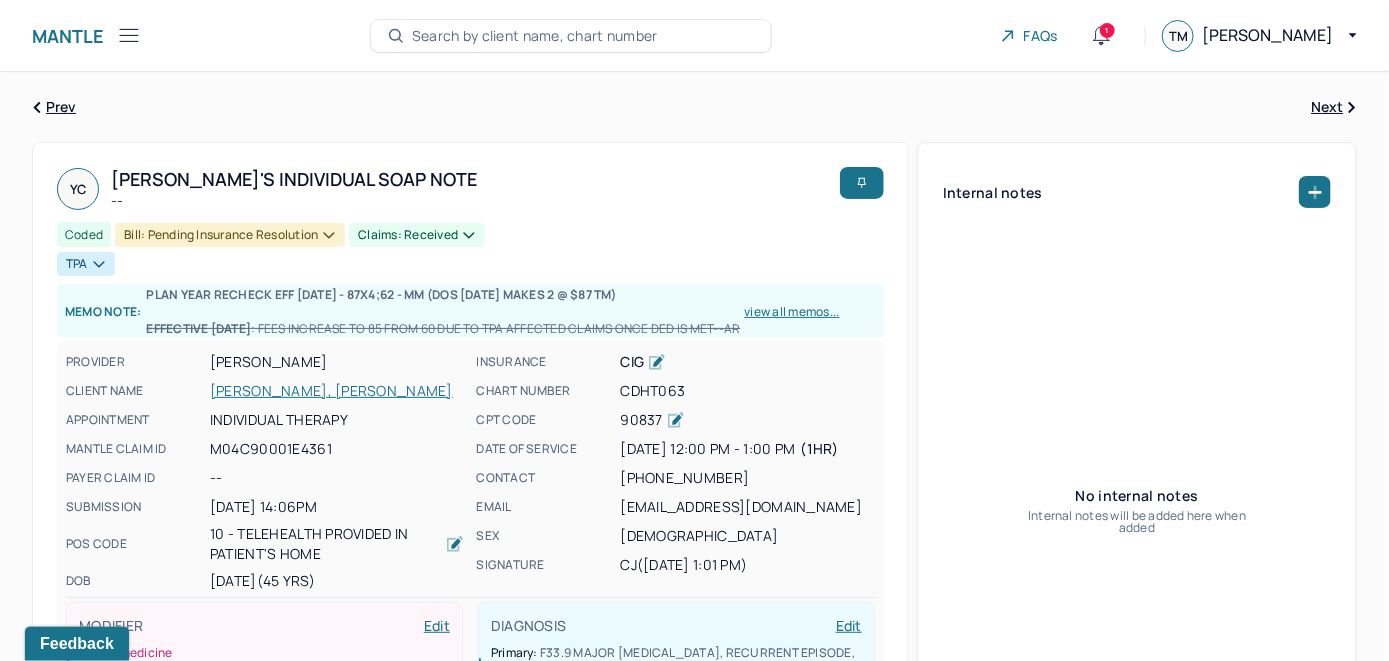 click on "Search by client name, chart number" at bounding box center (535, 36) 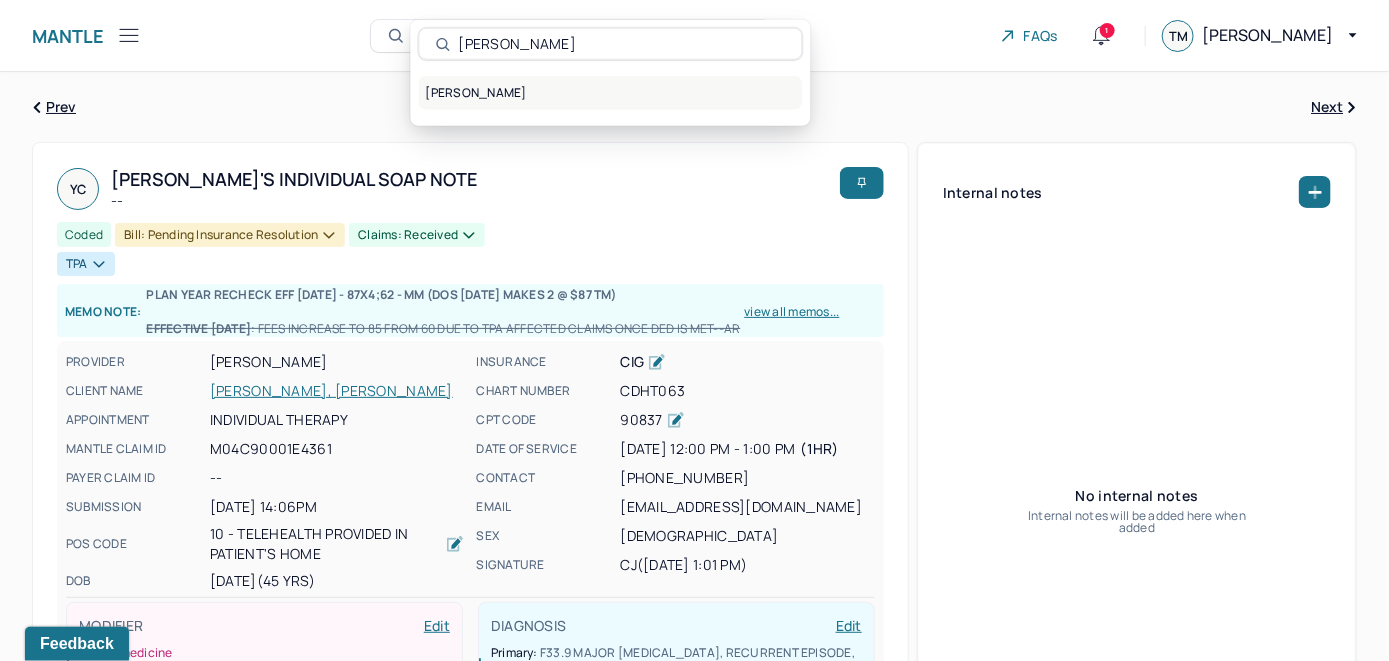 type on "[PERSON_NAME]" 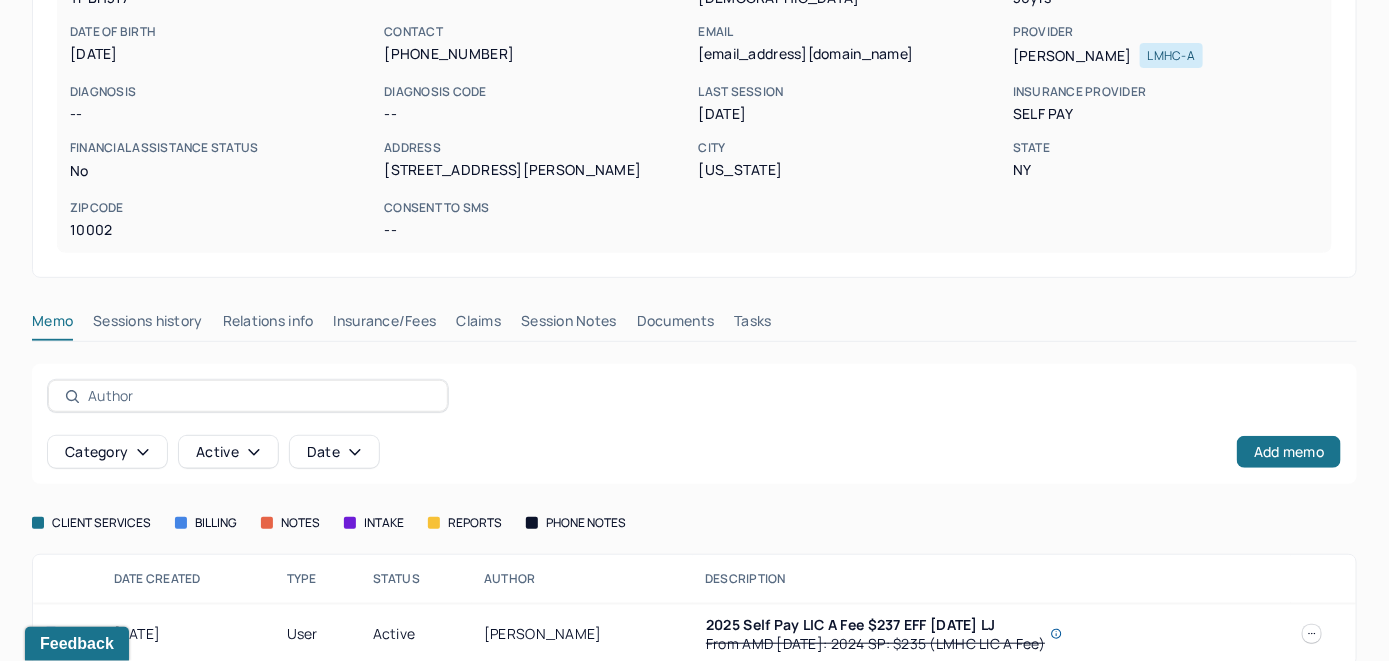 scroll, scrollTop: 279, scrollLeft: 0, axis: vertical 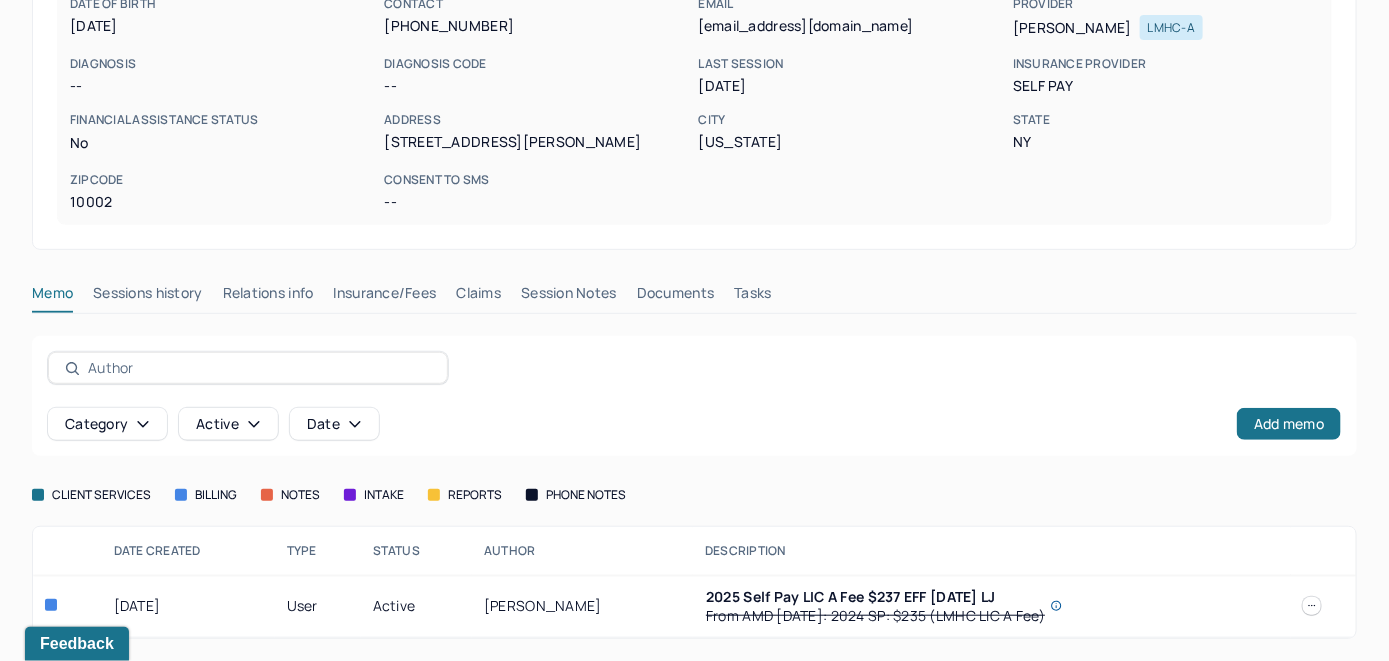 click on "Insurance/Fees" at bounding box center (385, 297) 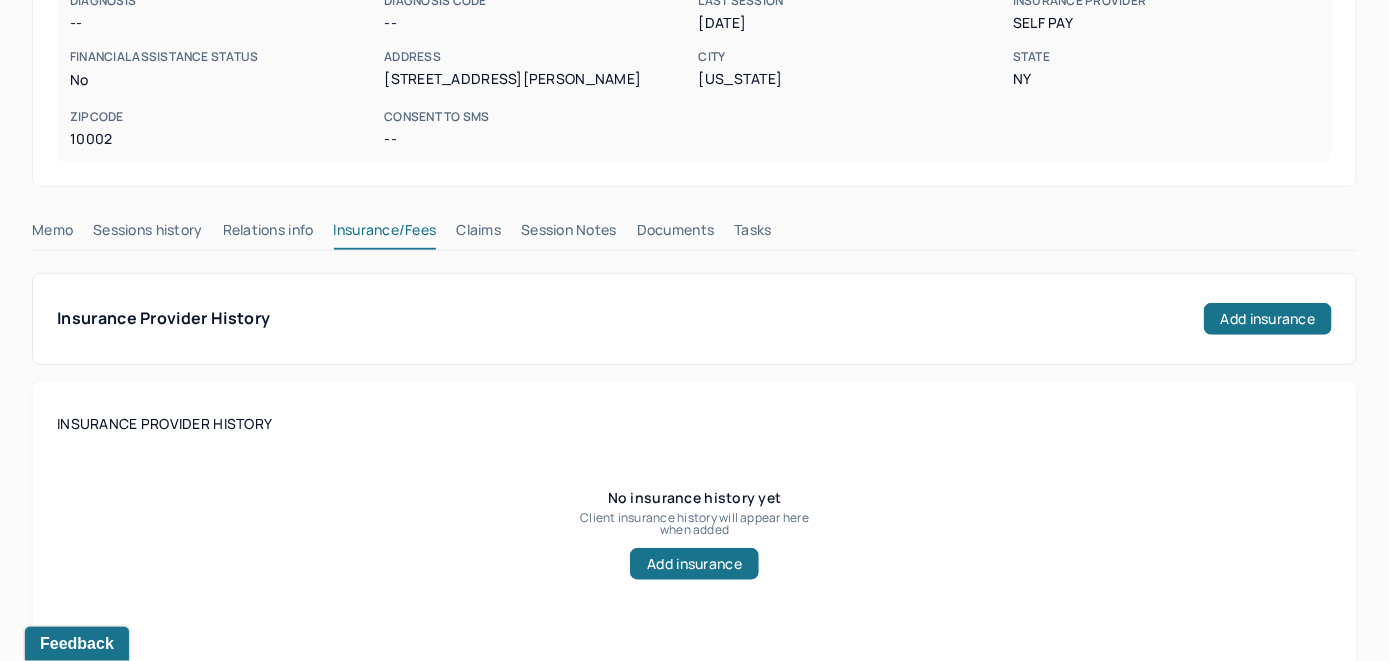 scroll, scrollTop: 279, scrollLeft: 0, axis: vertical 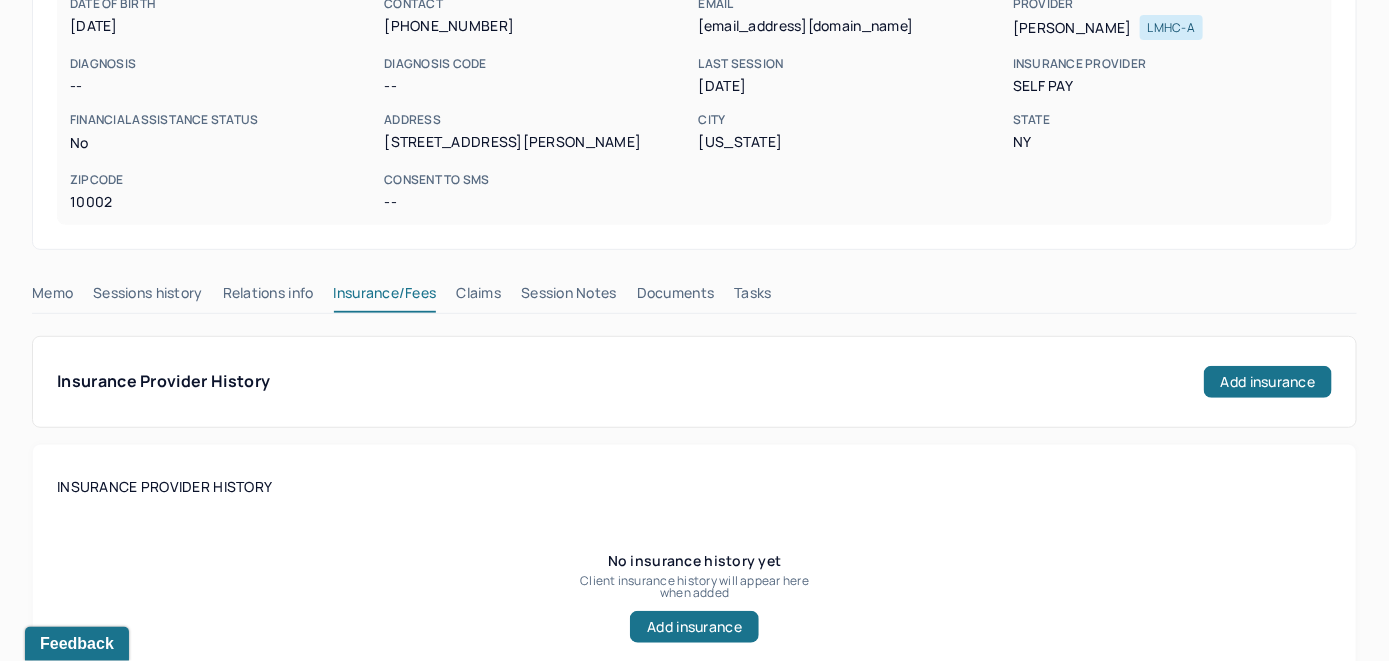 click on "Claims" at bounding box center [478, 297] 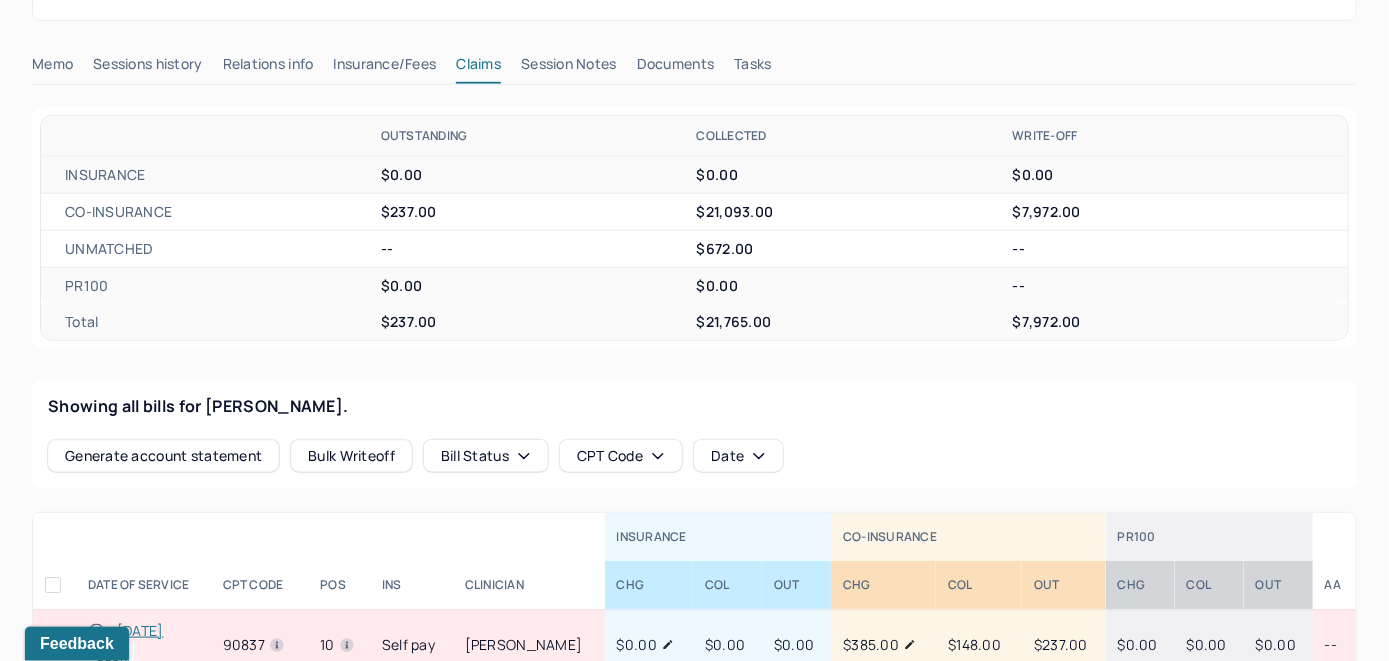 scroll, scrollTop: 579, scrollLeft: 0, axis: vertical 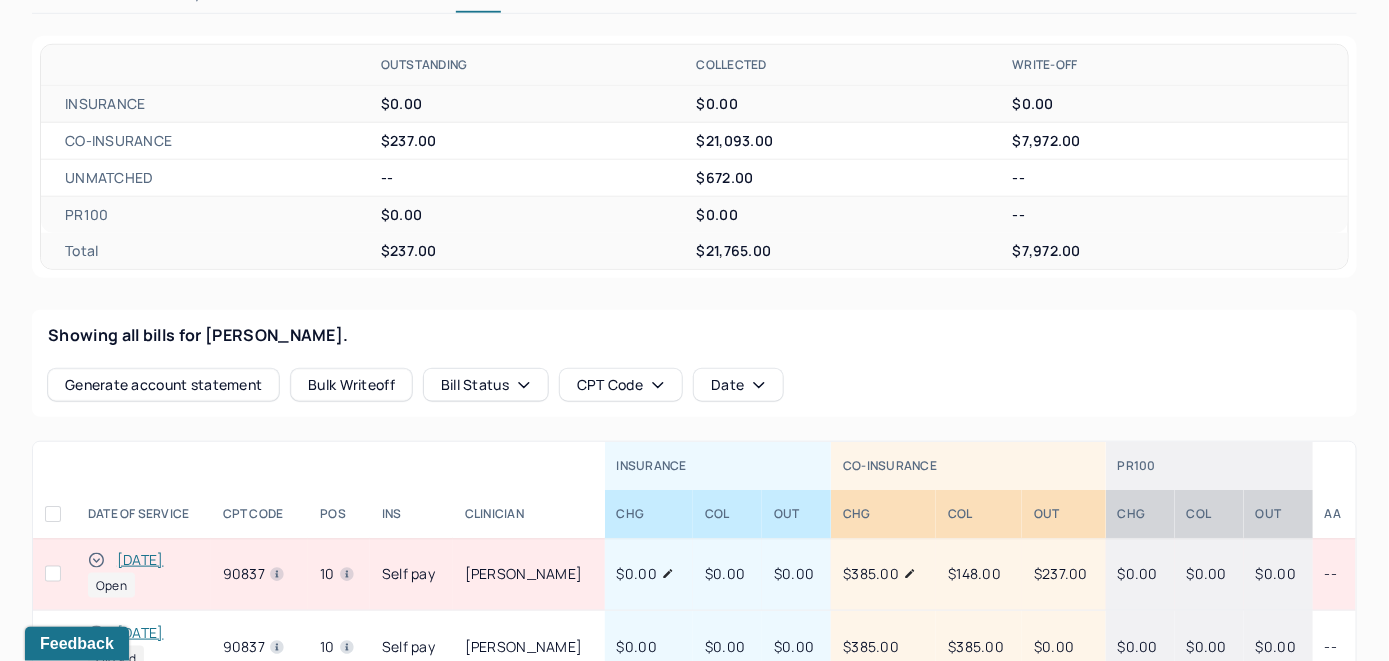 click on "[DATE]" at bounding box center (140, 560) 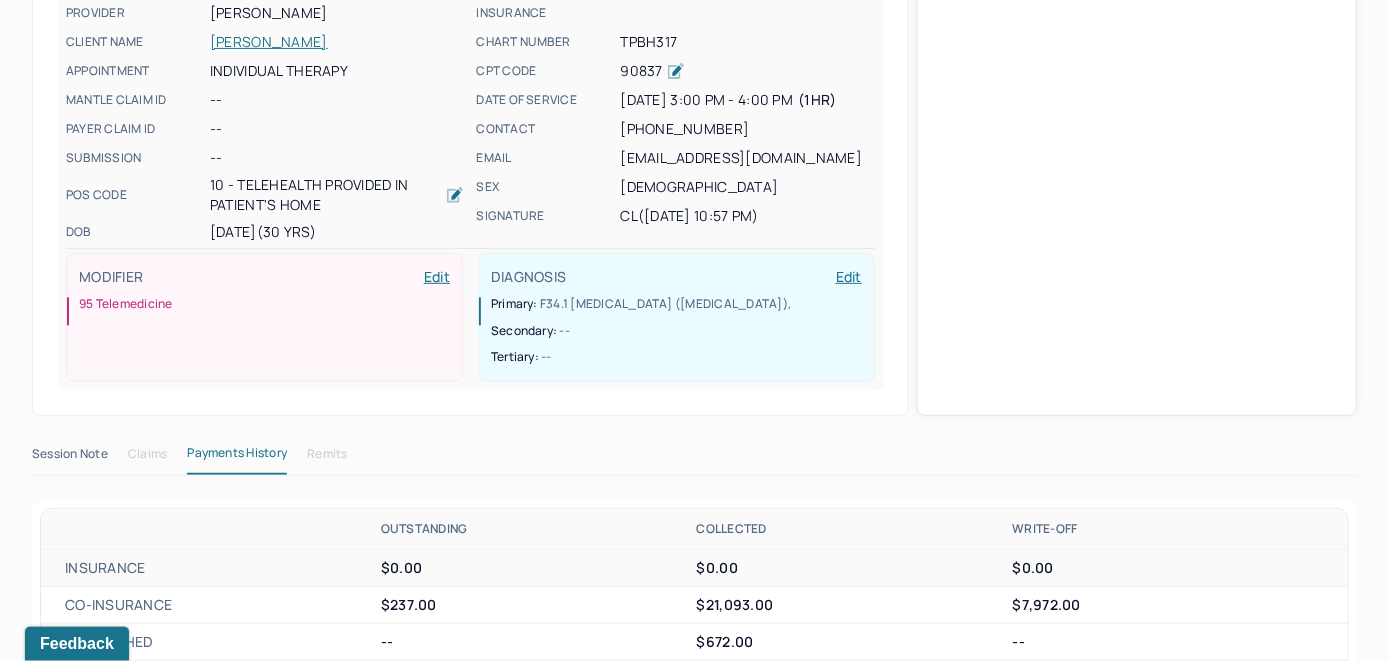 scroll, scrollTop: 507, scrollLeft: 0, axis: vertical 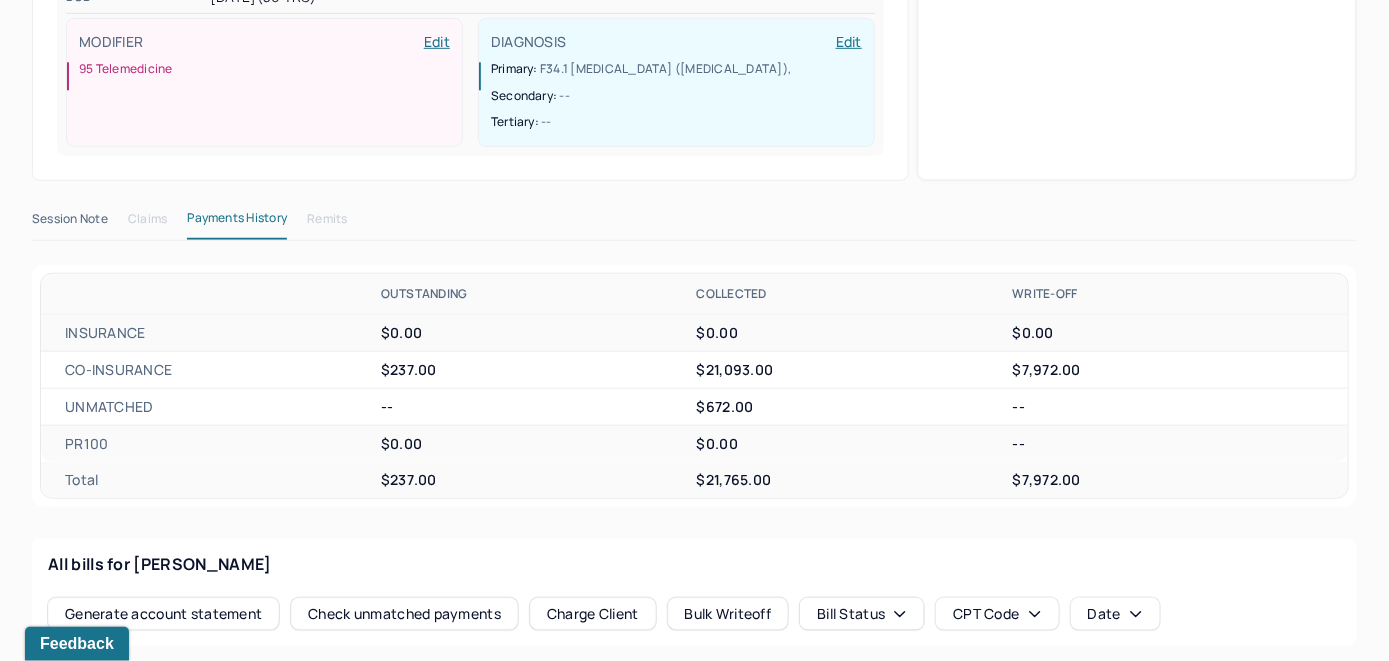 click on "Check unmatched payments" at bounding box center [404, 614] 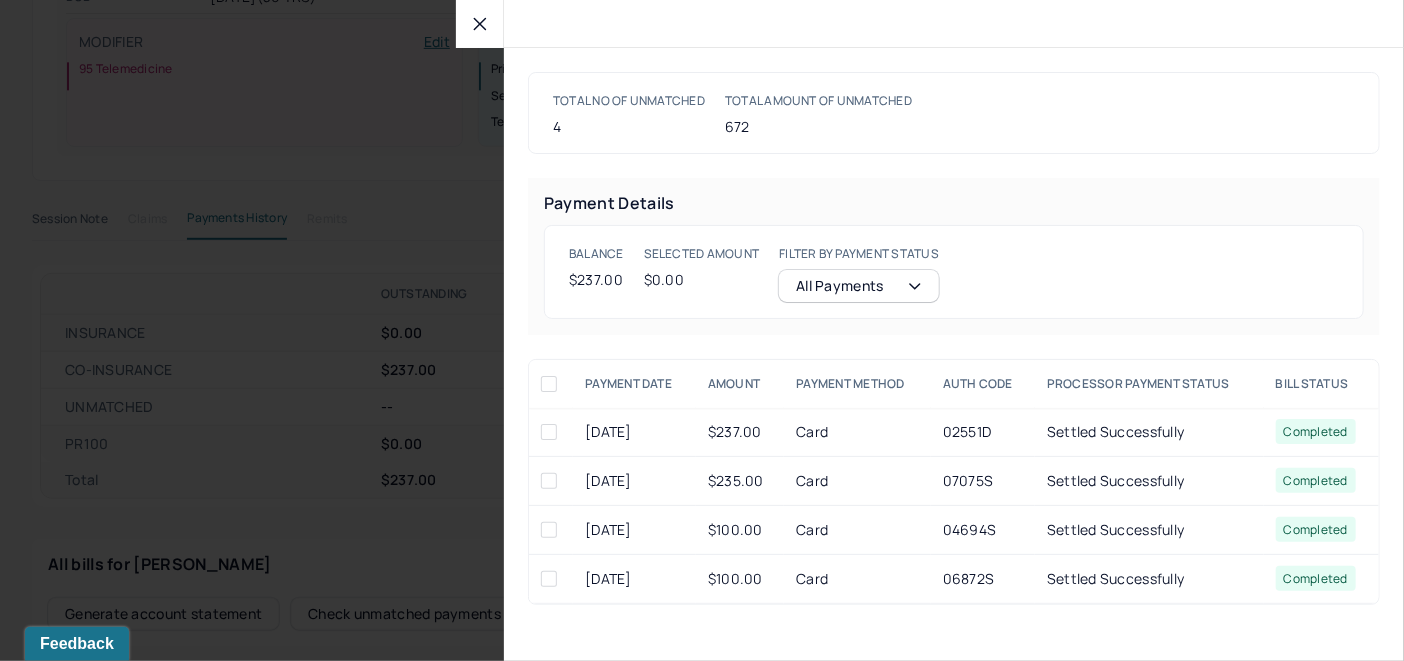 click at bounding box center (549, 432) 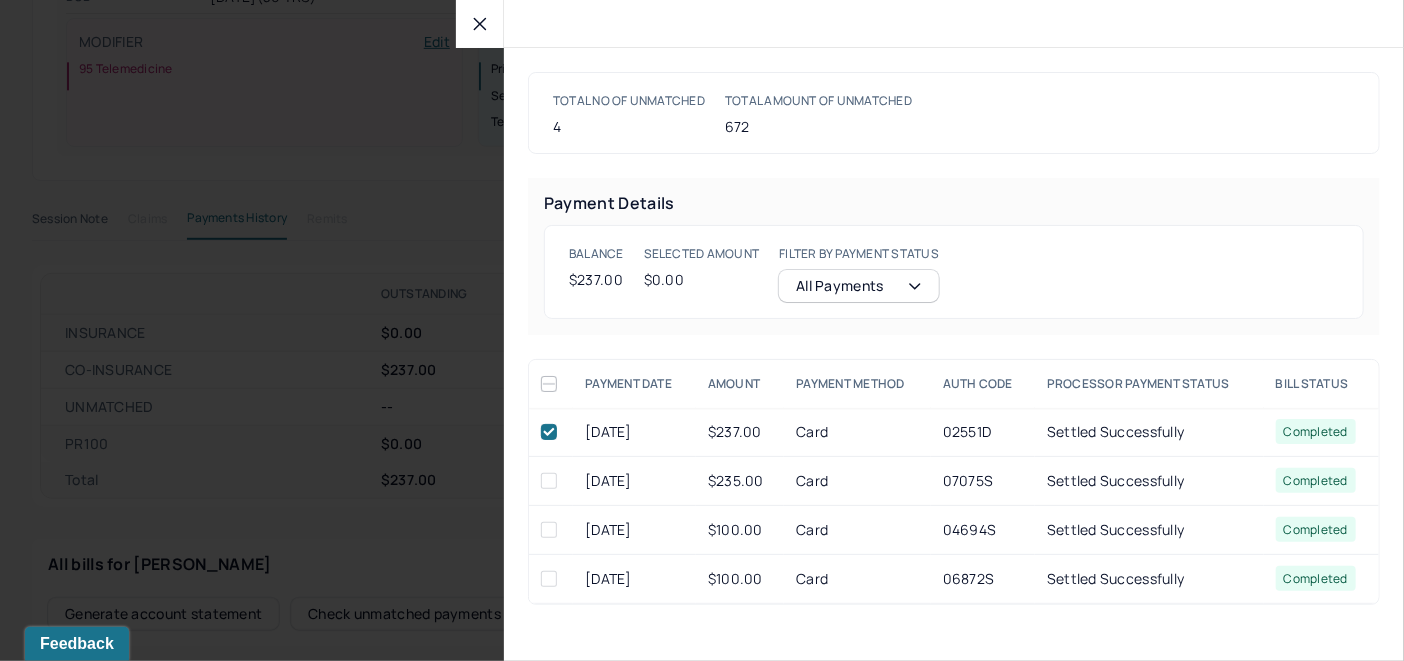 checkbox on "true" 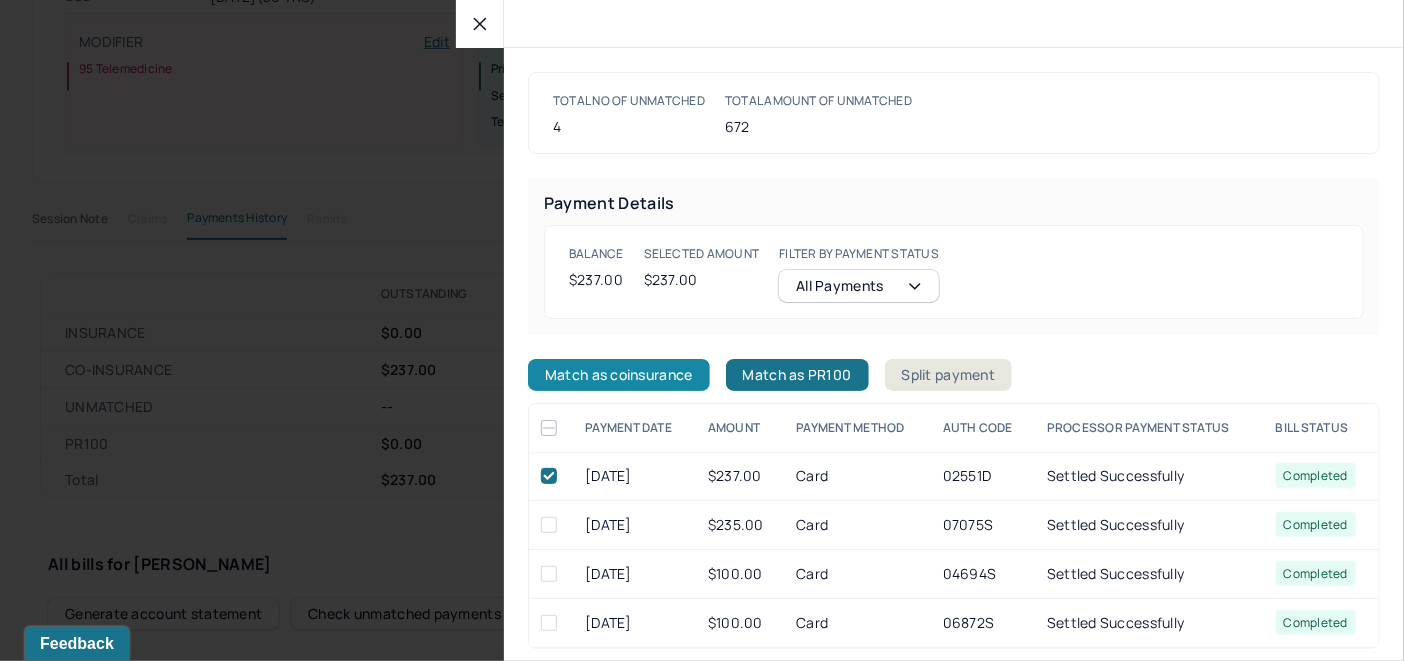 click on "Match as coinsurance" at bounding box center [619, 375] 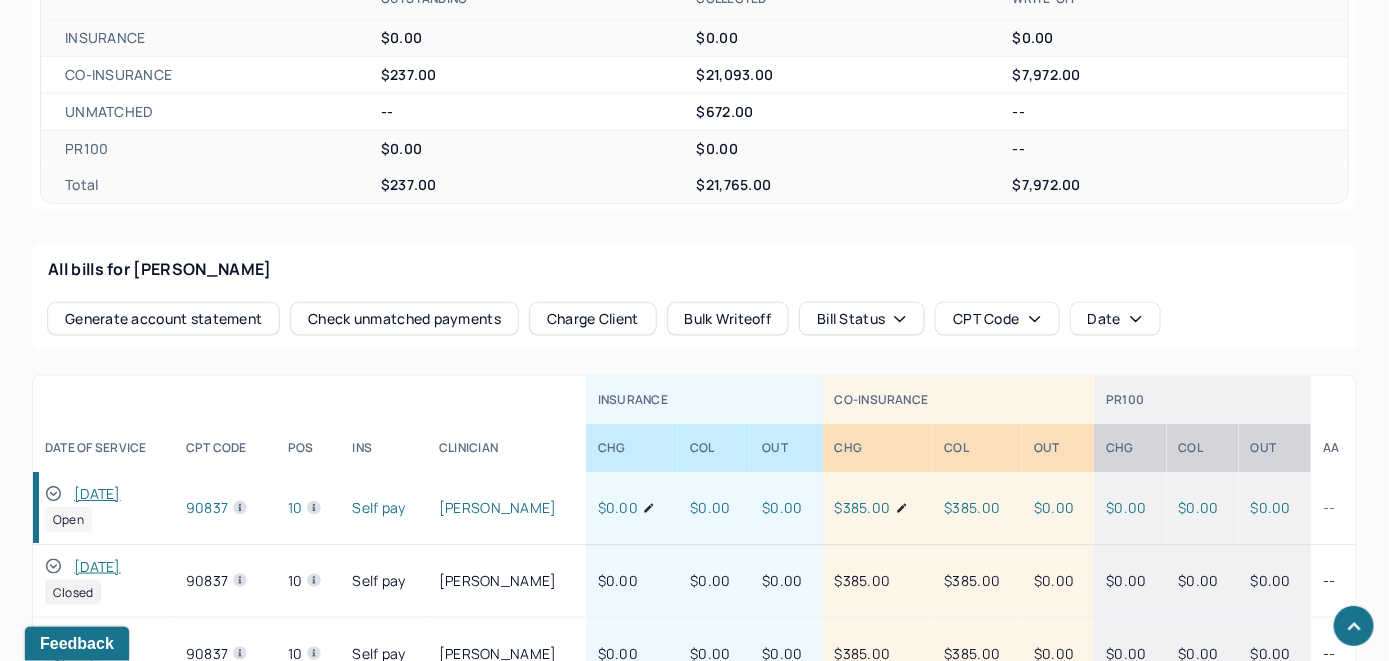scroll, scrollTop: 807, scrollLeft: 0, axis: vertical 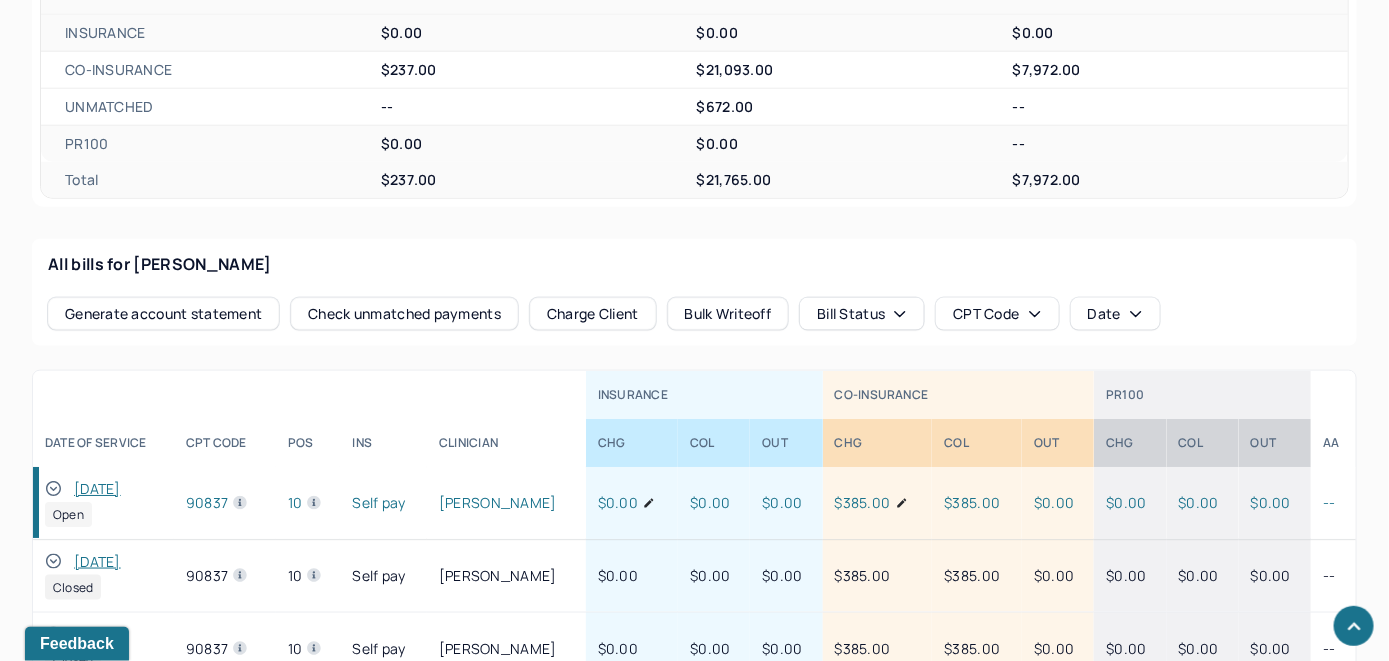 click 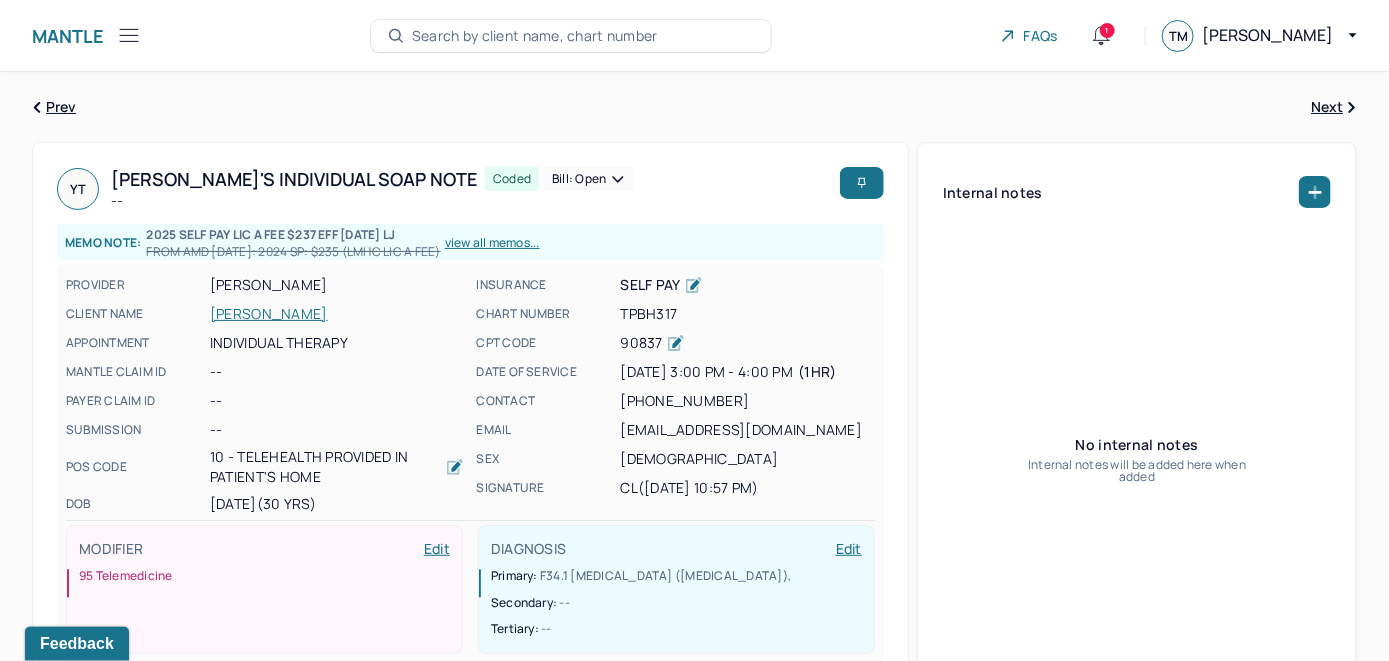 scroll, scrollTop: 0, scrollLeft: 0, axis: both 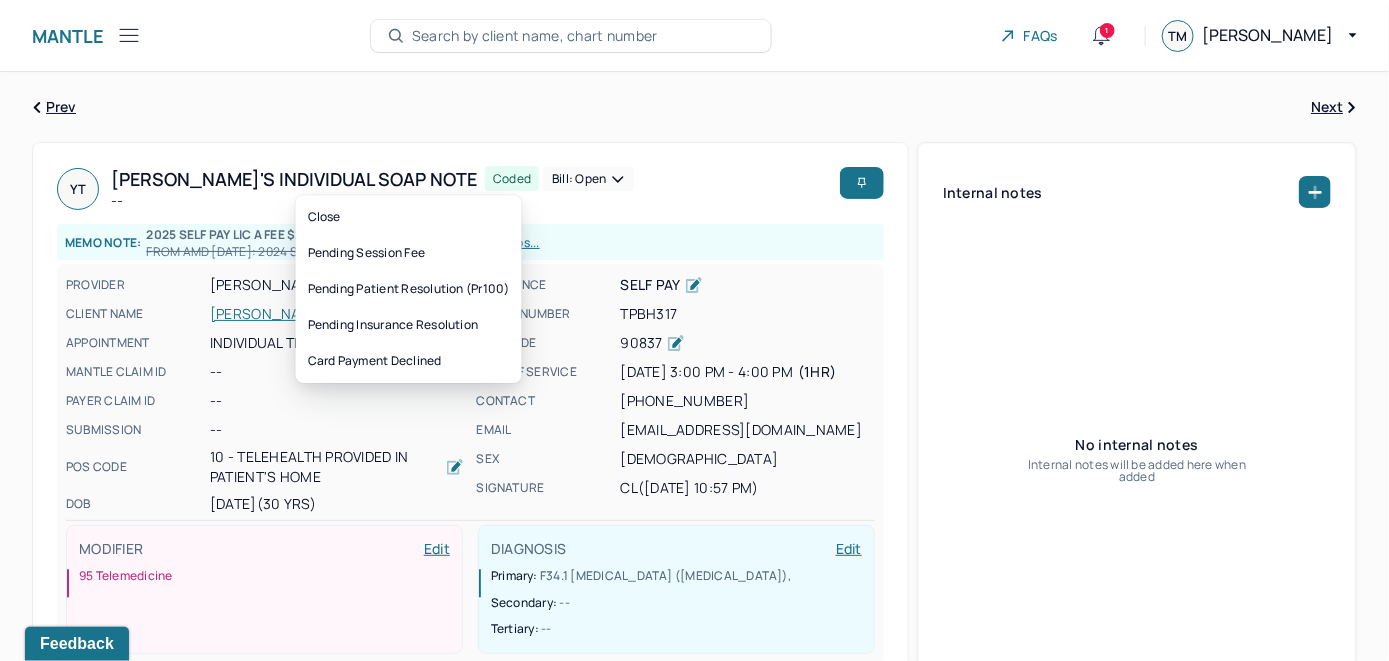 click on "Bill: Open" at bounding box center (588, 179) 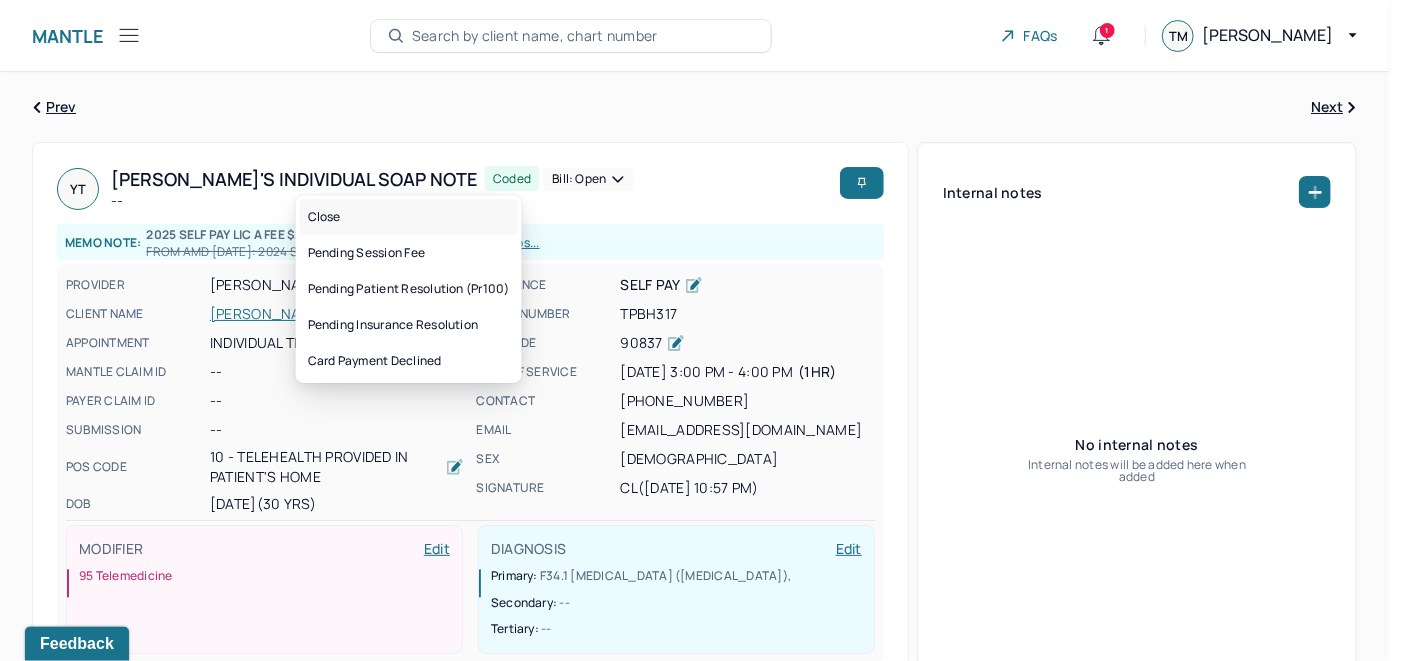 click on "Close" at bounding box center [409, 217] 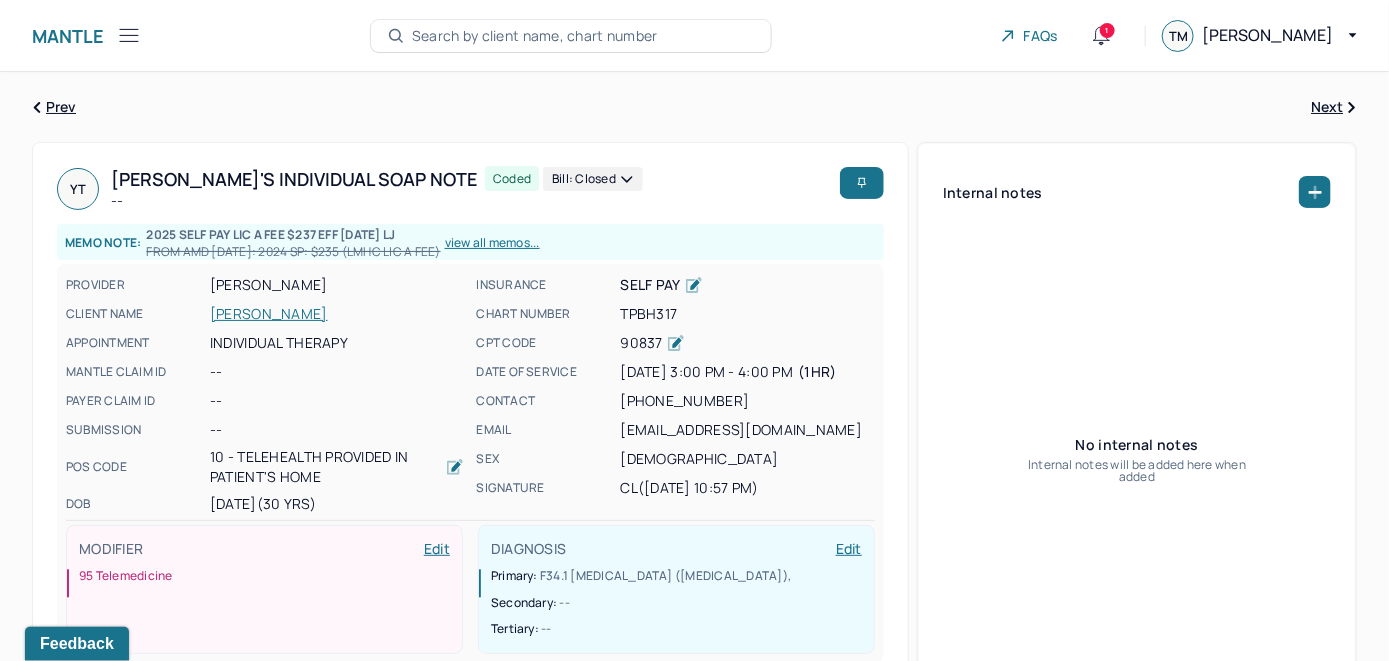 click on "Search by client name, chart number" at bounding box center (571, 36) 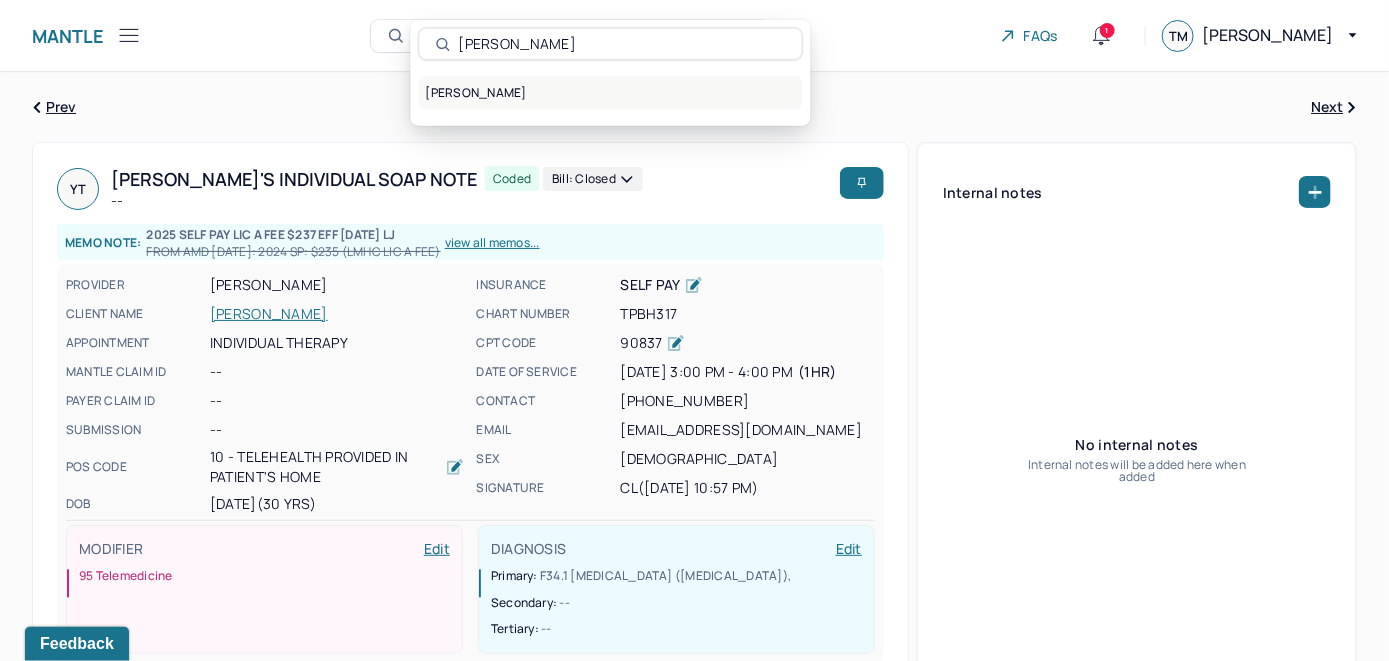 type on "[PERSON_NAME]" 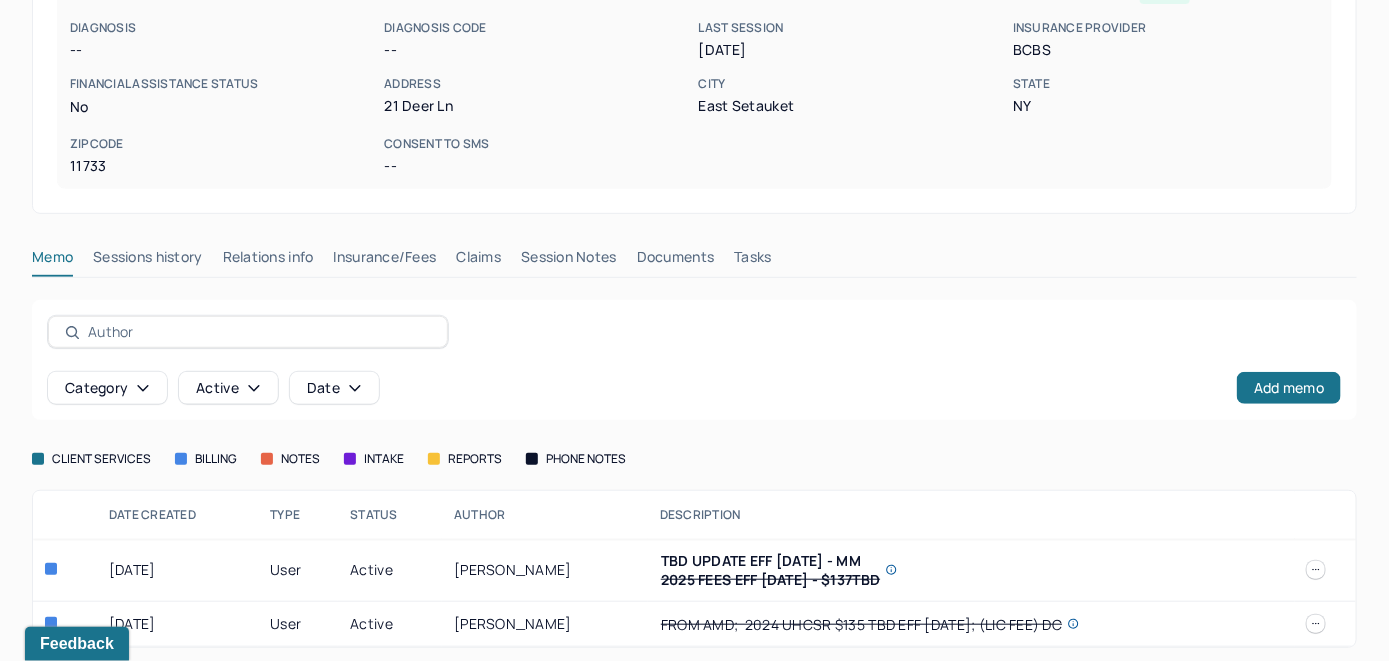 scroll, scrollTop: 324, scrollLeft: 0, axis: vertical 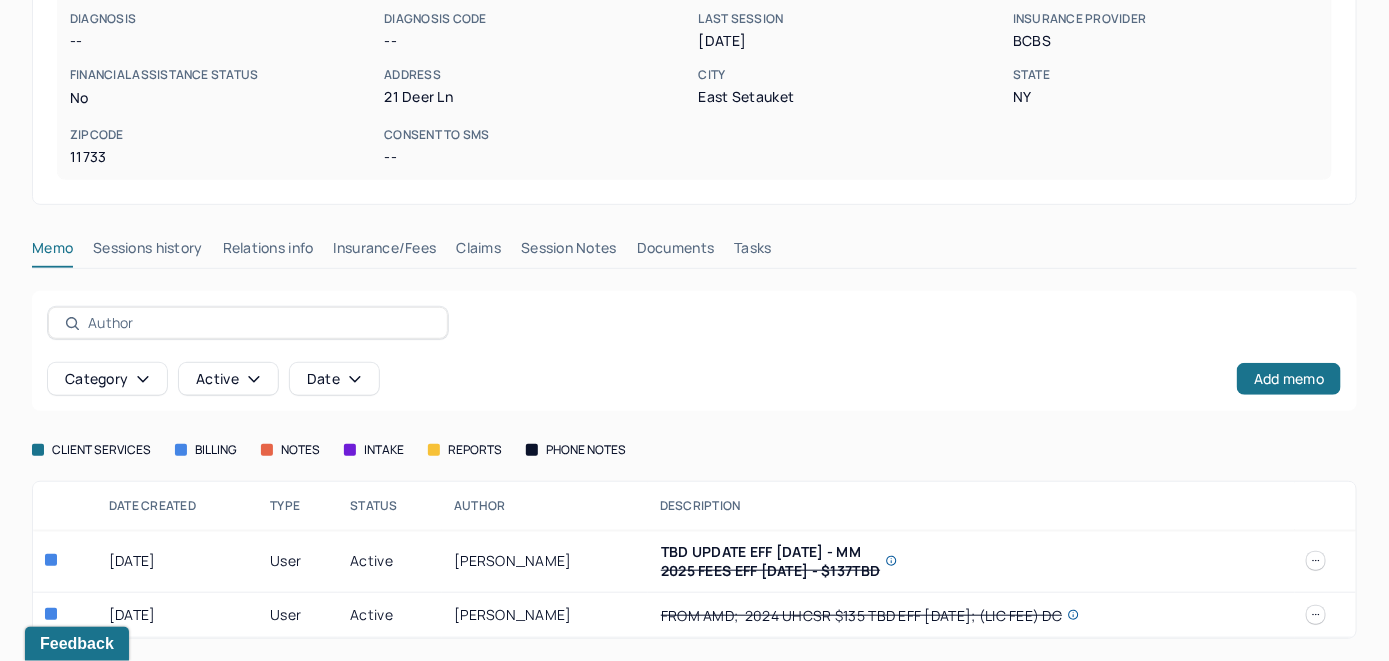click on "Insurance/Fees" at bounding box center (385, 252) 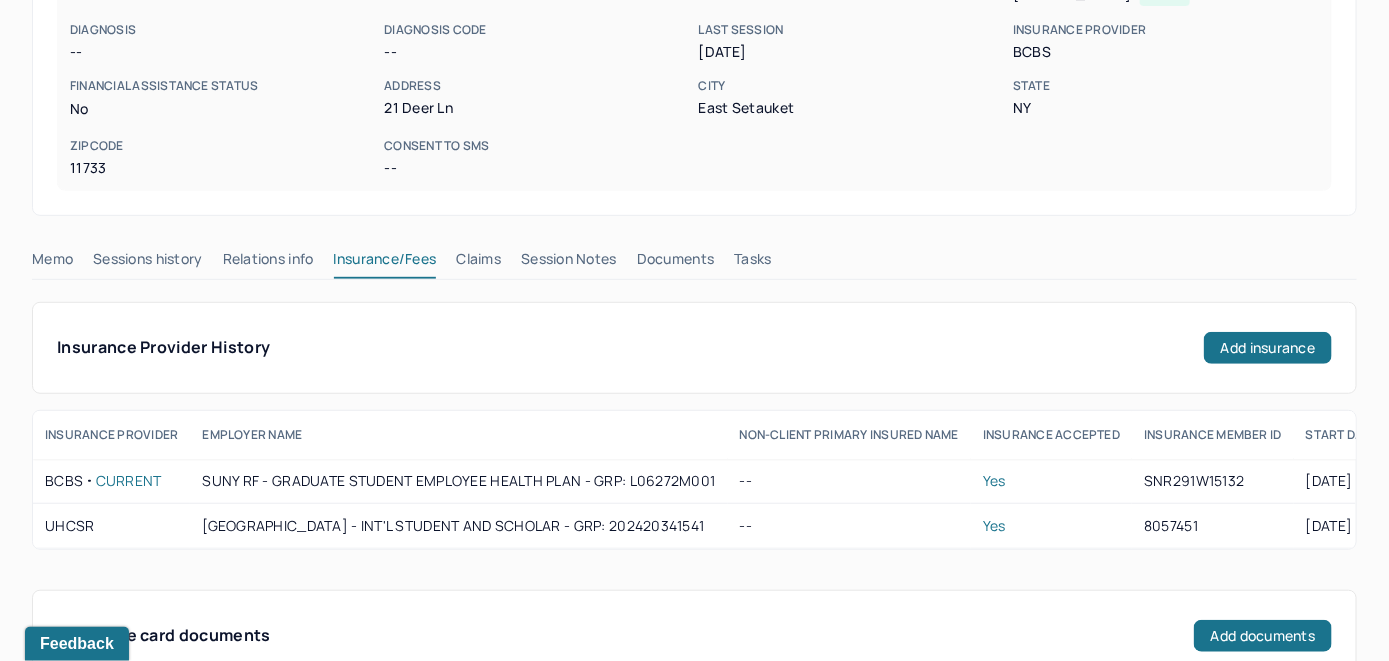 scroll, scrollTop: 224, scrollLeft: 0, axis: vertical 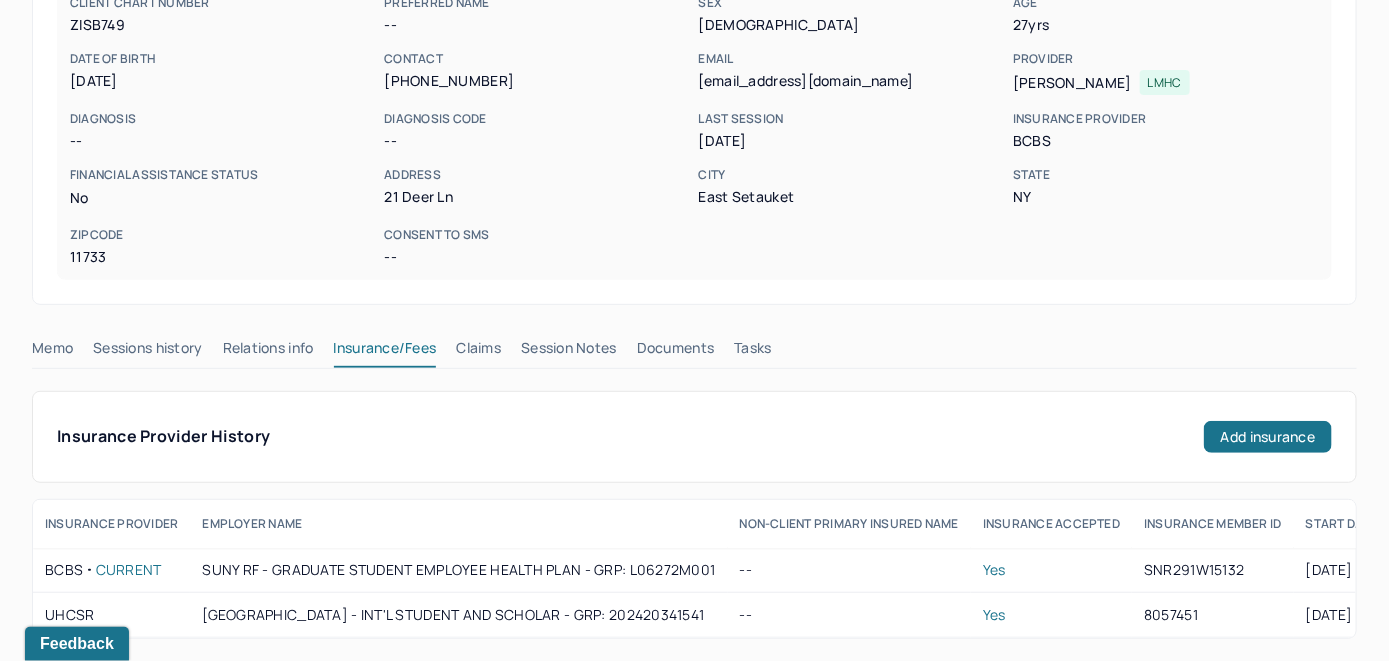 click on "Claims" at bounding box center [478, 352] 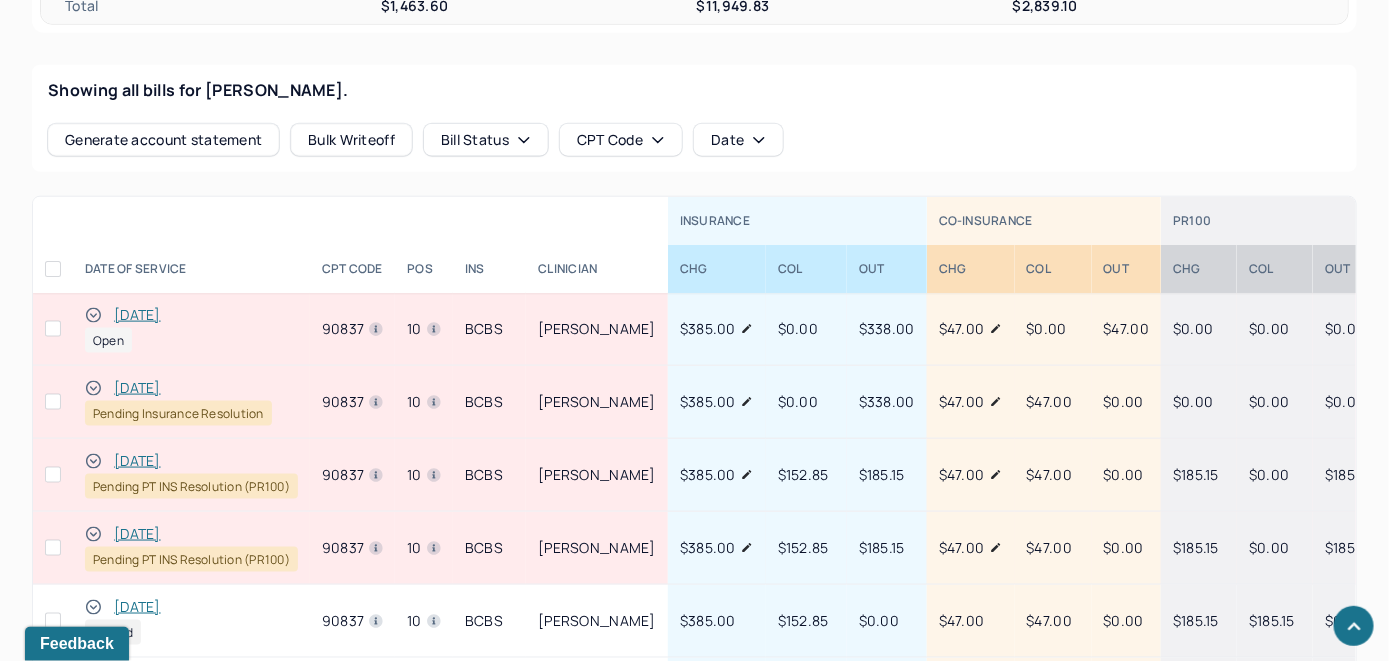 click on "[DATE]" at bounding box center (137, 315) 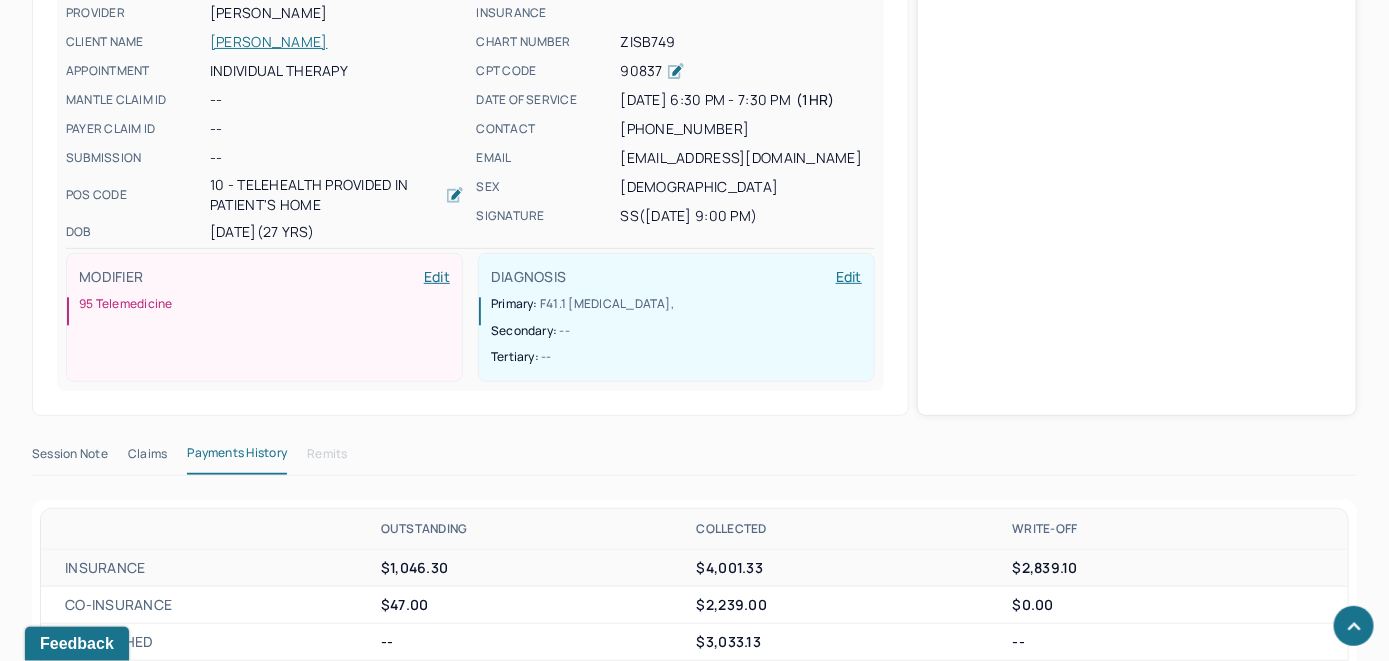 scroll, scrollTop: 752, scrollLeft: 0, axis: vertical 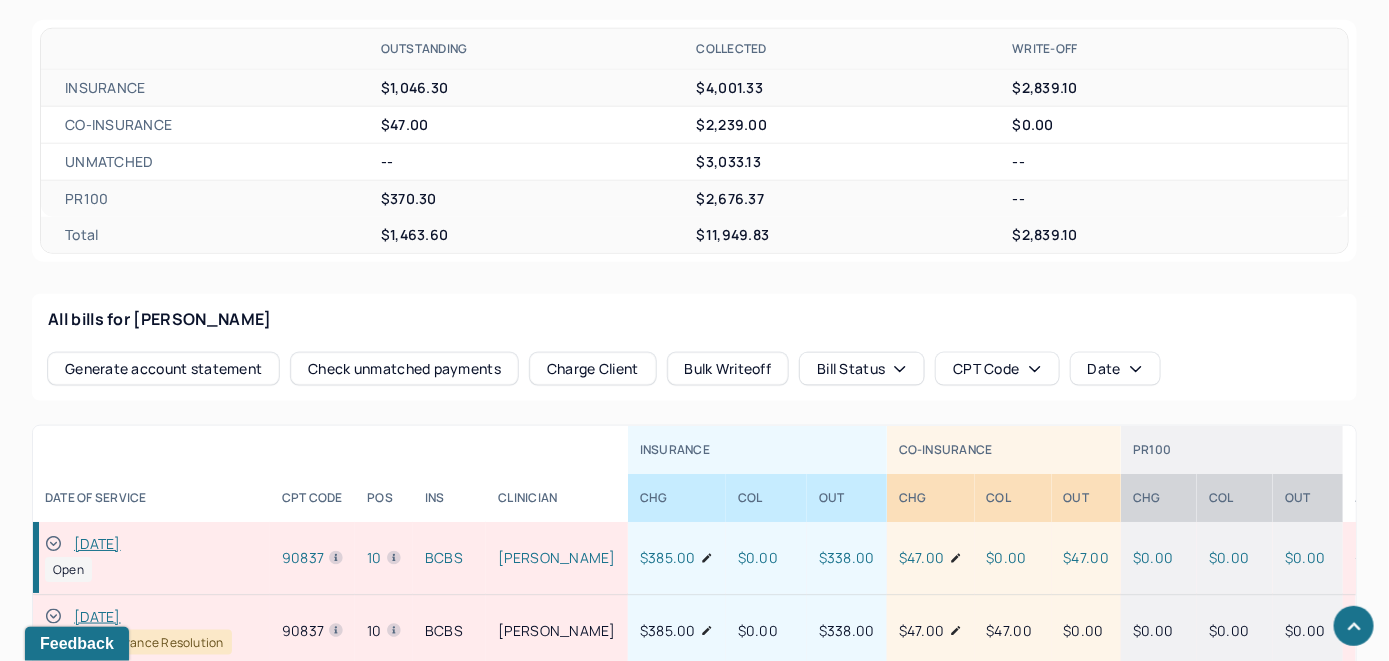 click on "Check unmatched payments" at bounding box center [404, 369] 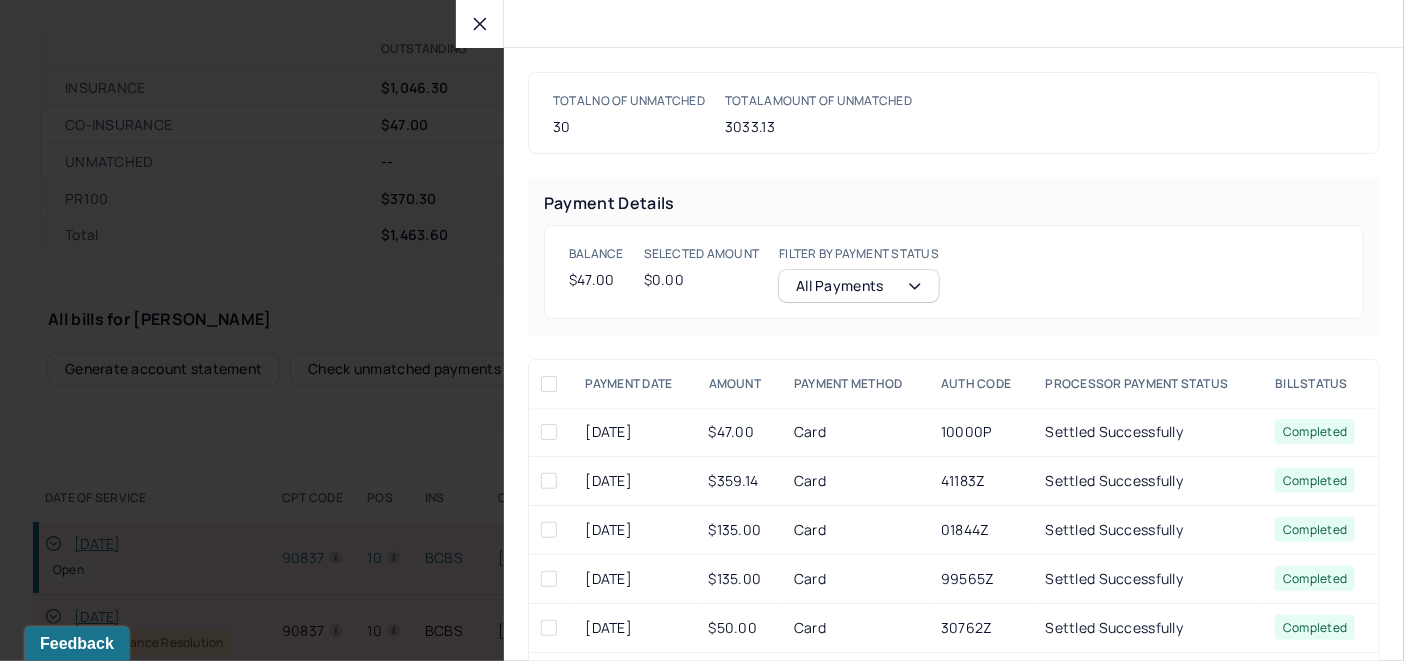 click at bounding box center (549, 432) 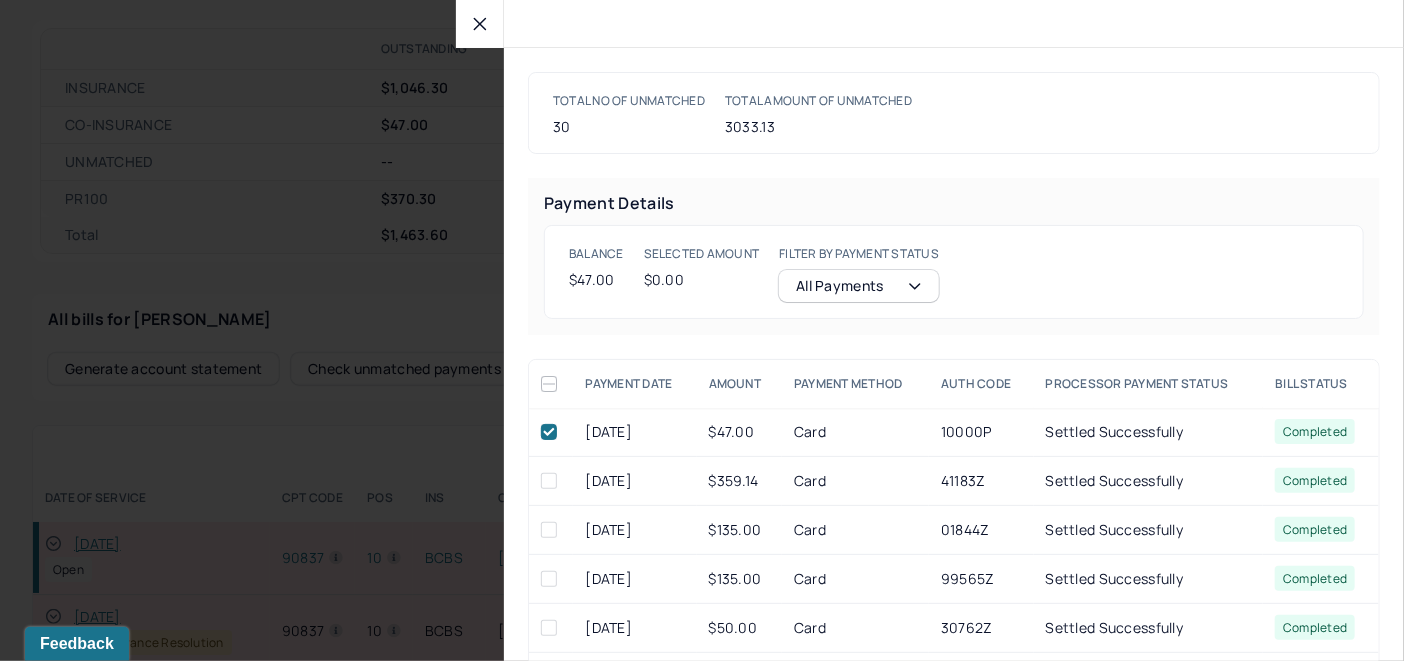 checkbox on "true" 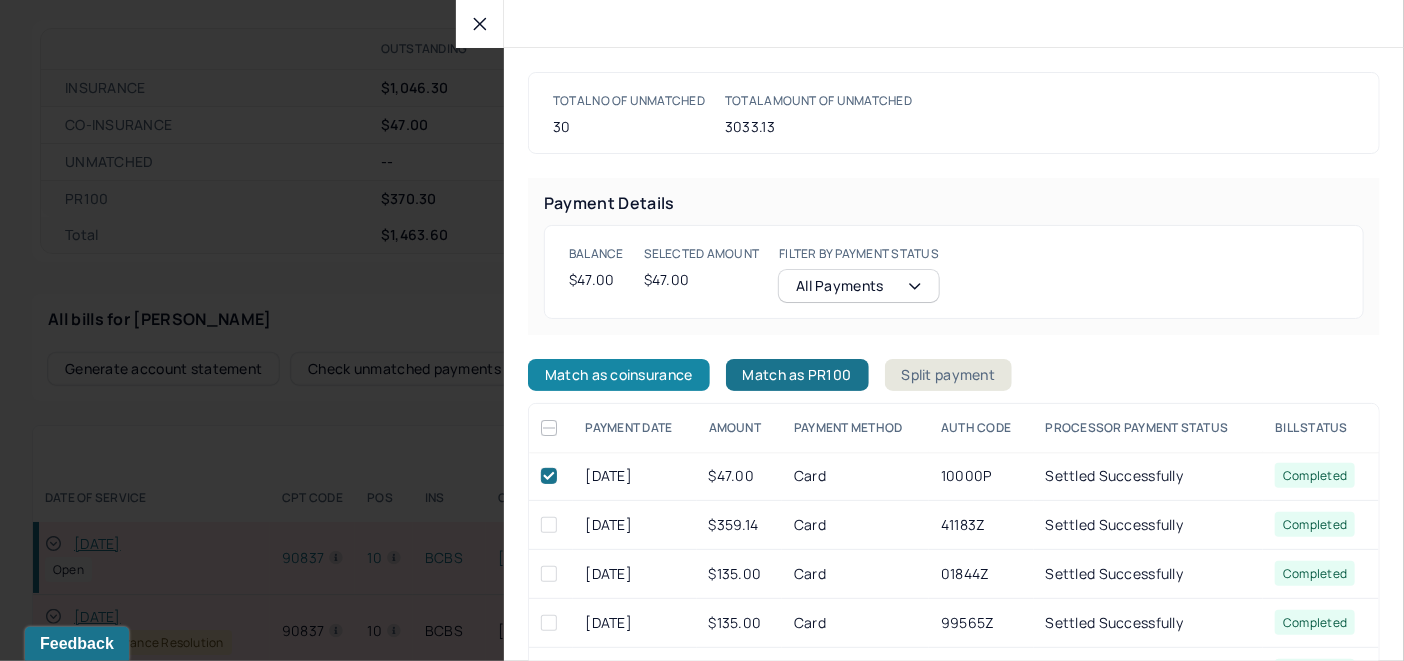 click on "Match as coinsurance" at bounding box center [619, 375] 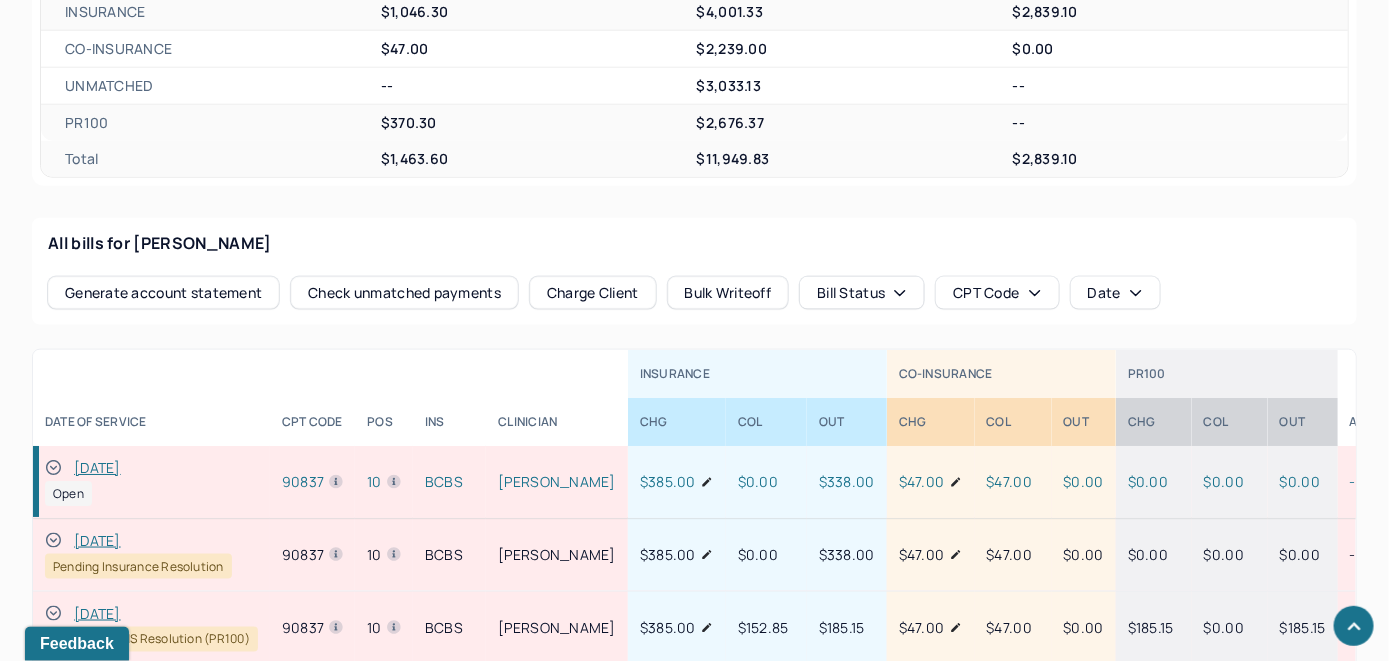 scroll, scrollTop: 952, scrollLeft: 0, axis: vertical 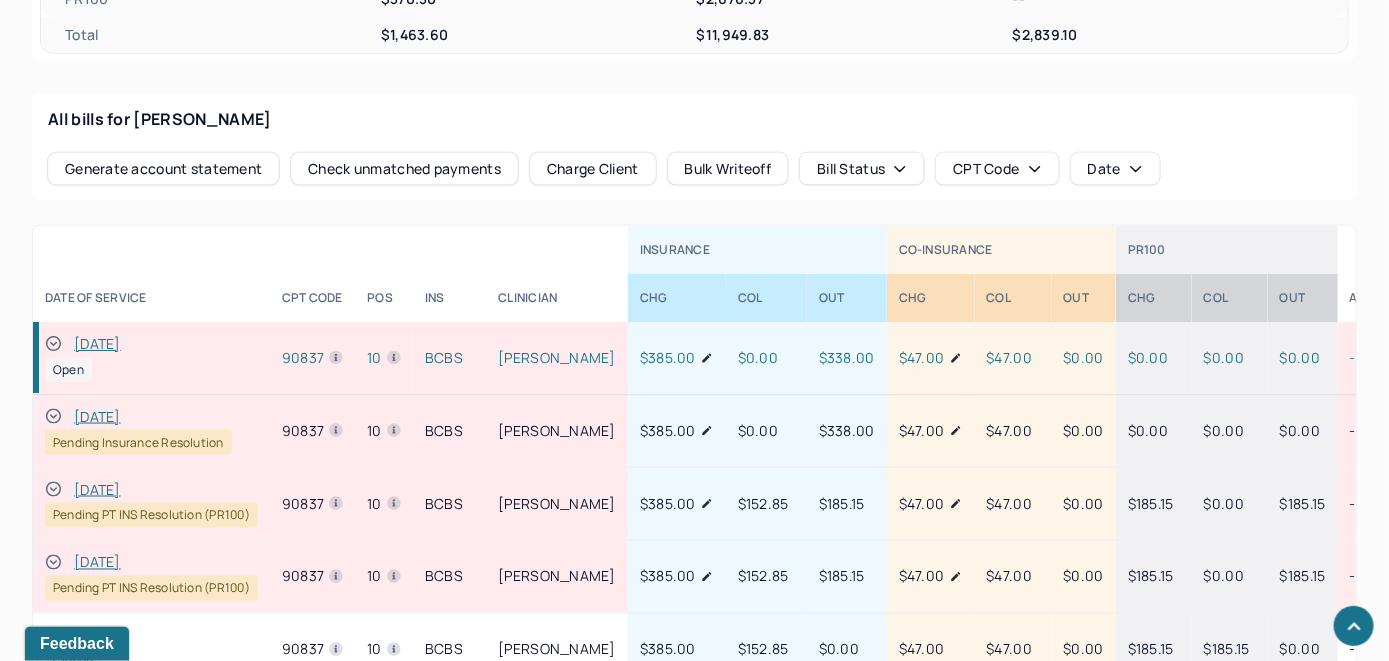 click 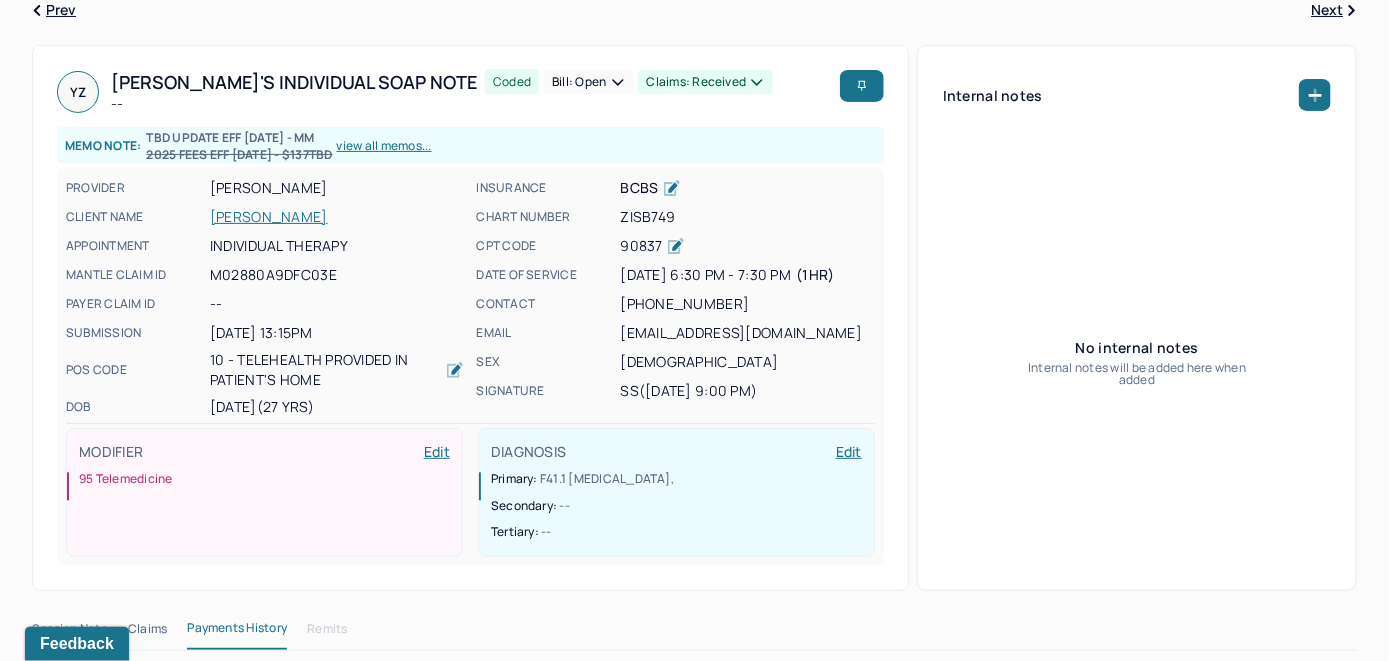 scroll, scrollTop: 0, scrollLeft: 0, axis: both 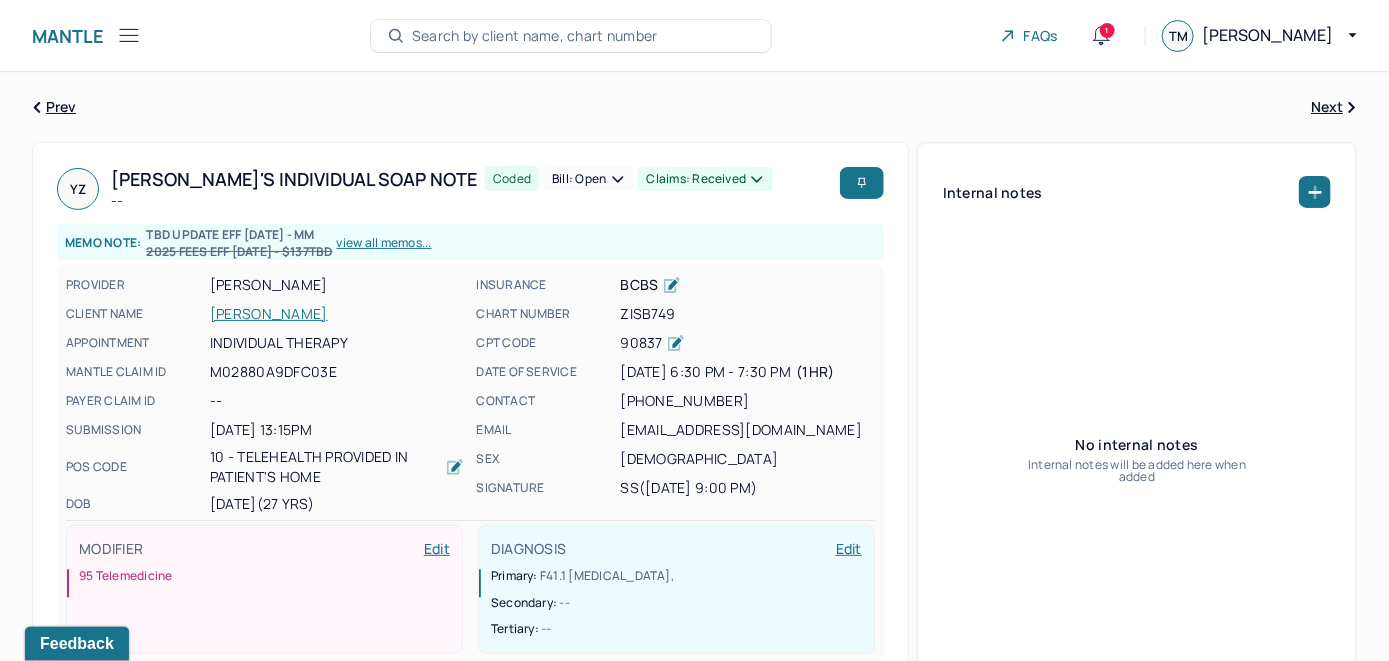 click on "Bill: Open" at bounding box center (588, 179) 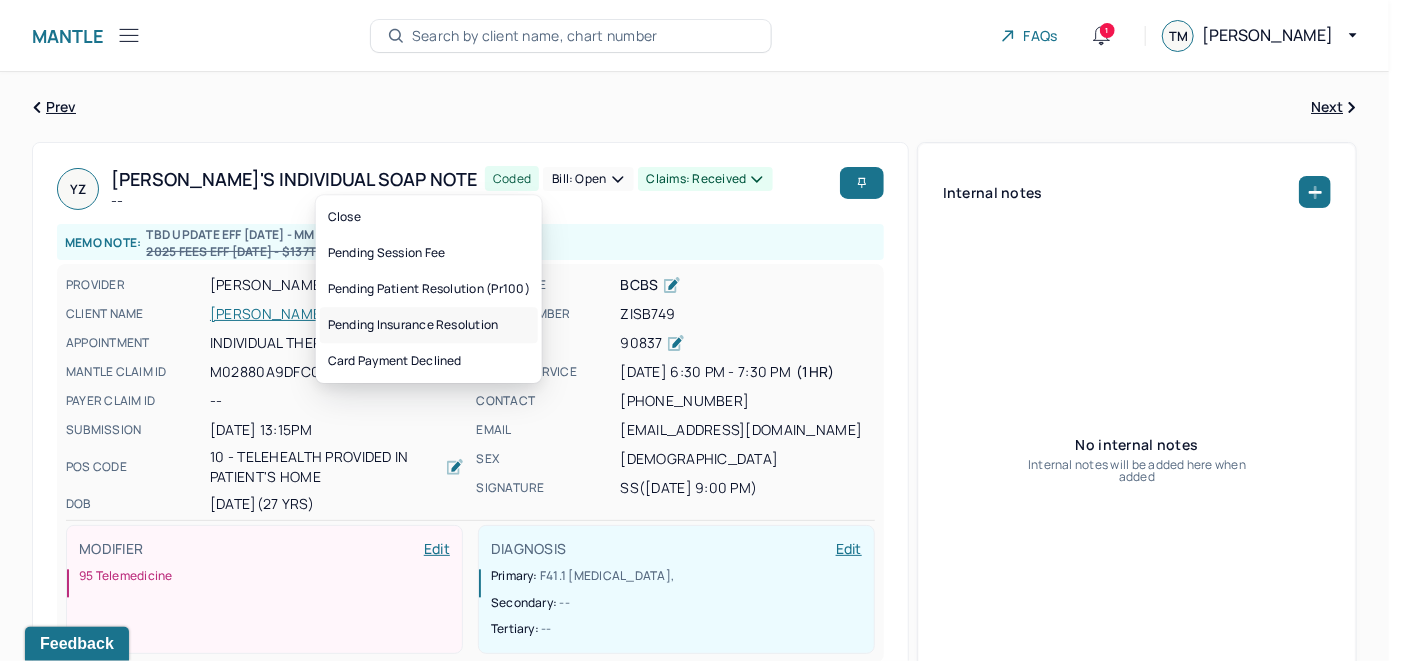 click on "Pending insurance resolution" at bounding box center (429, 325) 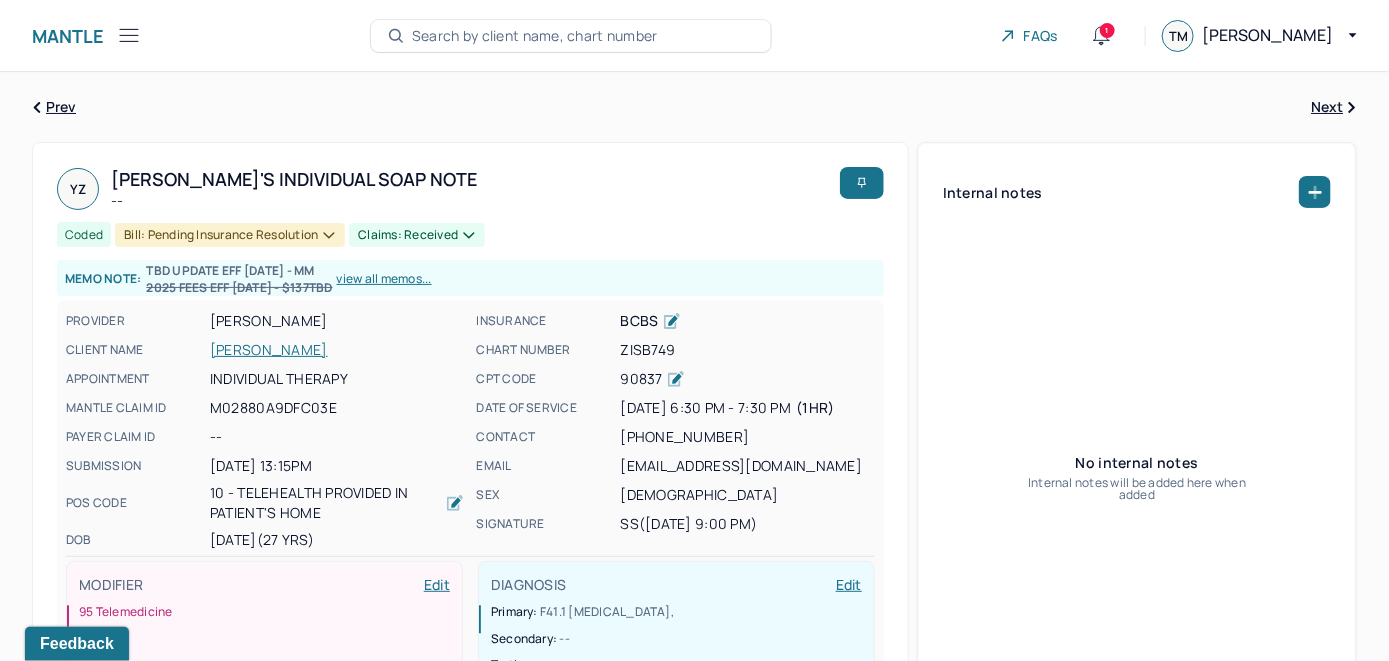 click on "Search by client name, chart number" at bounding box center [571, 36] 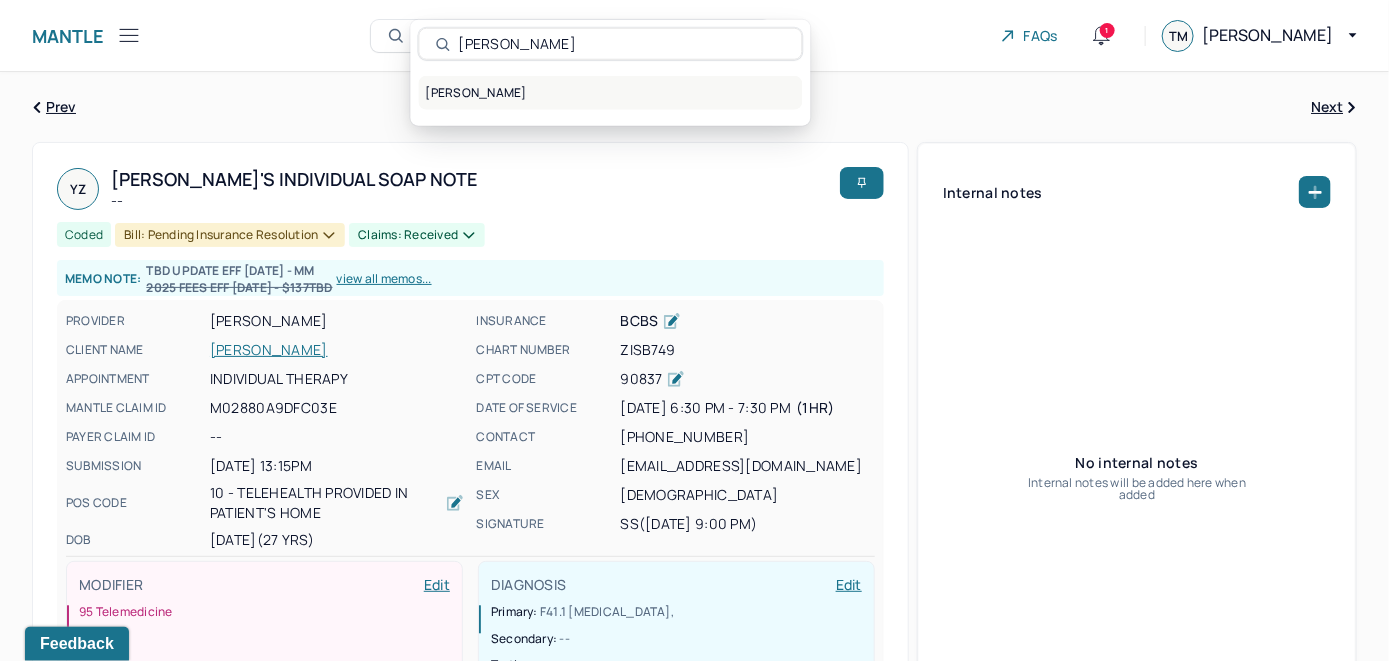 type on "[PERSON_NAME]" 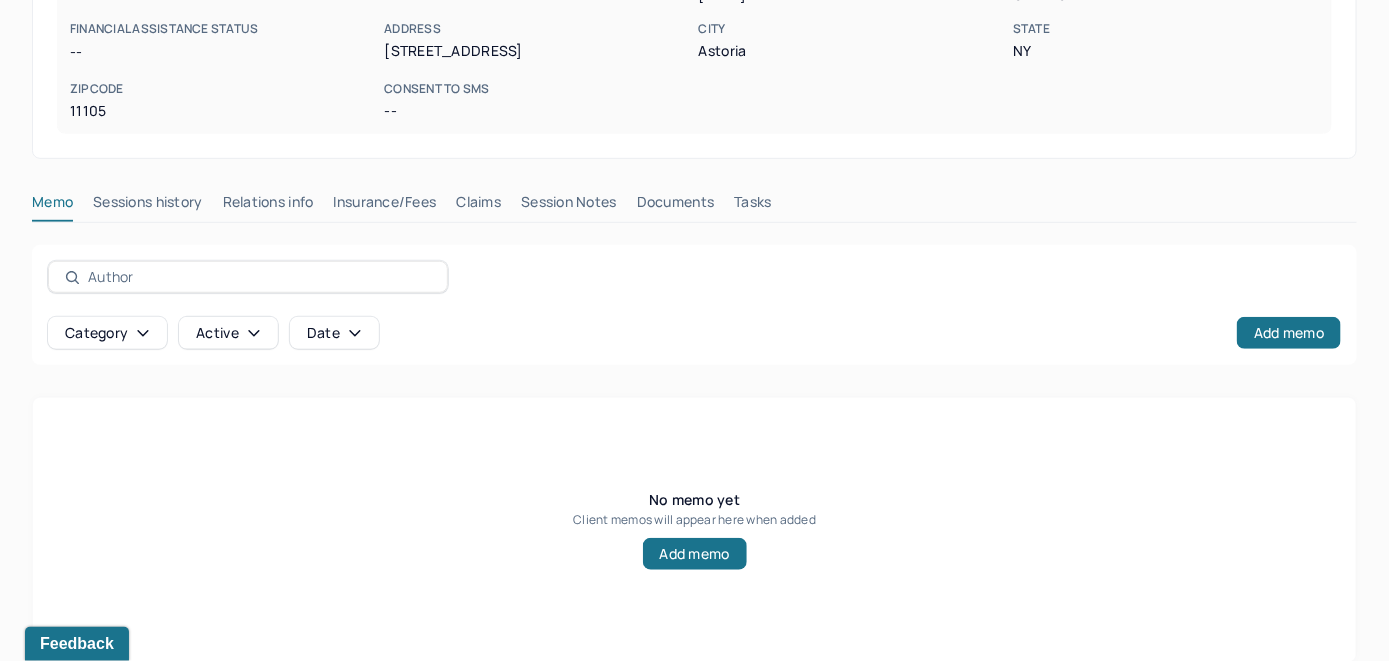 scroll, scrollTop: 393, scrollLeft: 0, axis: vertical 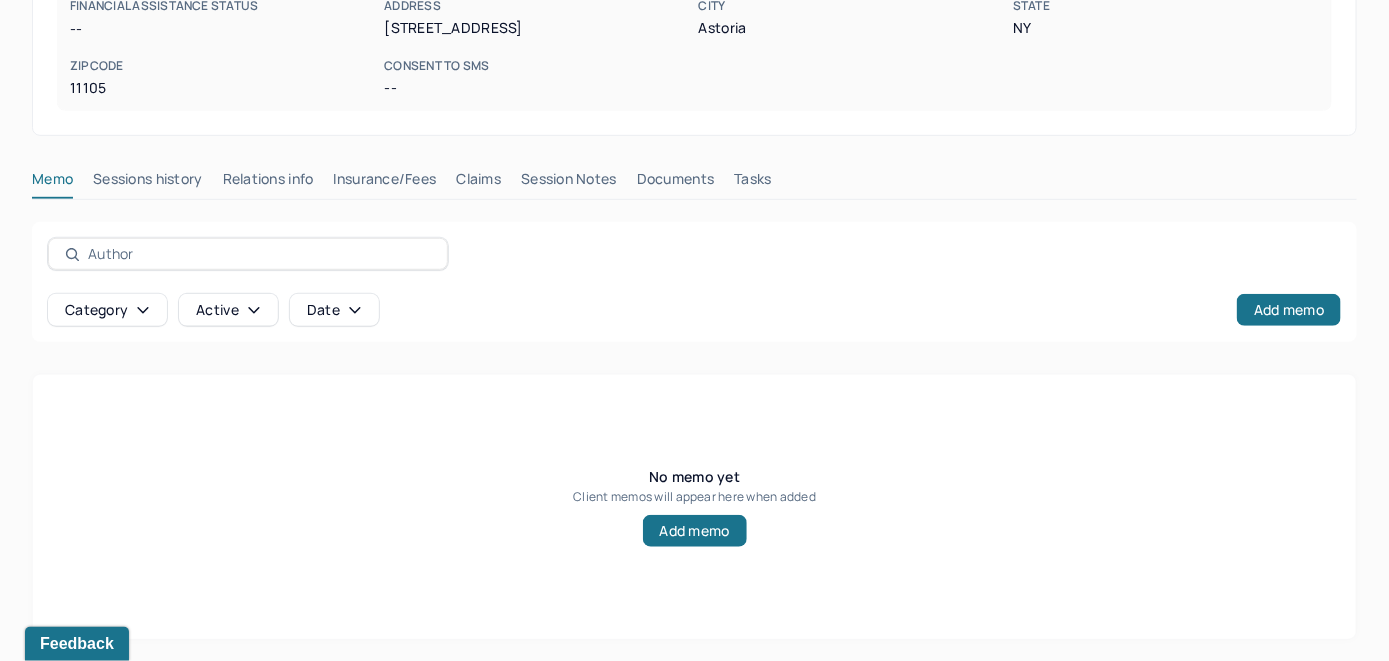 click on "Insurance/Fees" at bounding box center (385, 183) 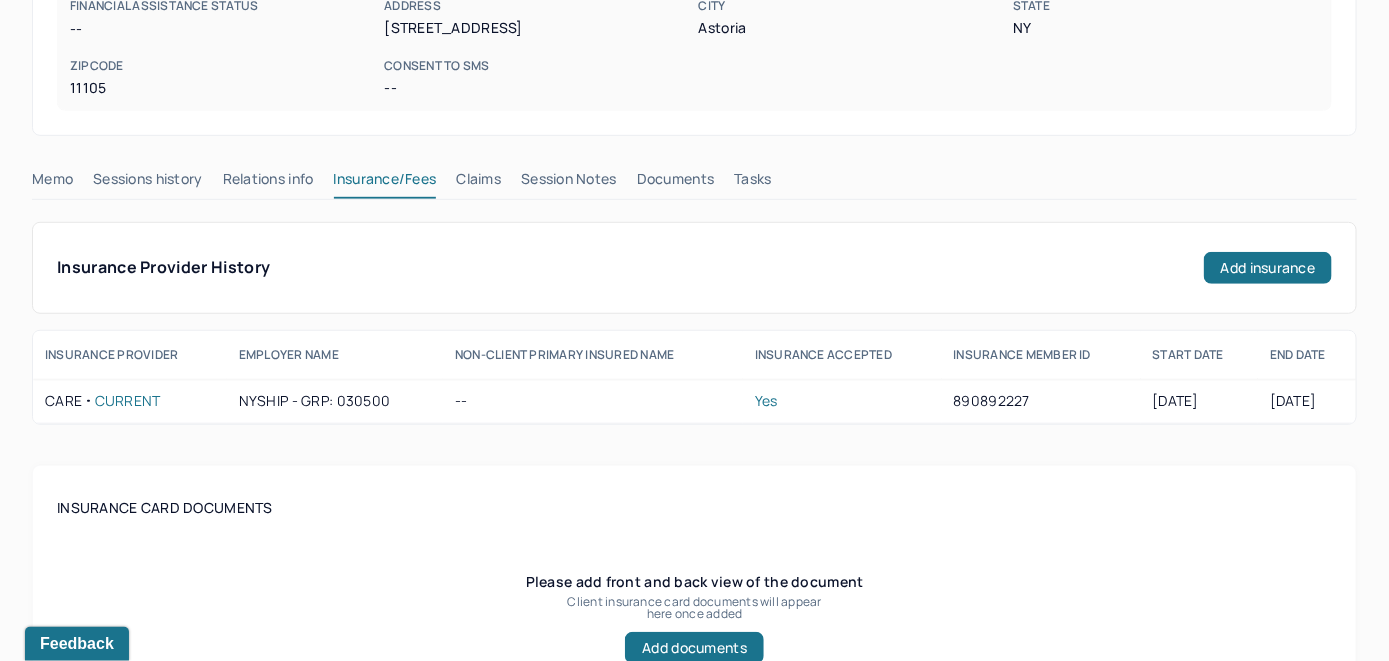 click on "Claims" at bounding box center (478, 183) 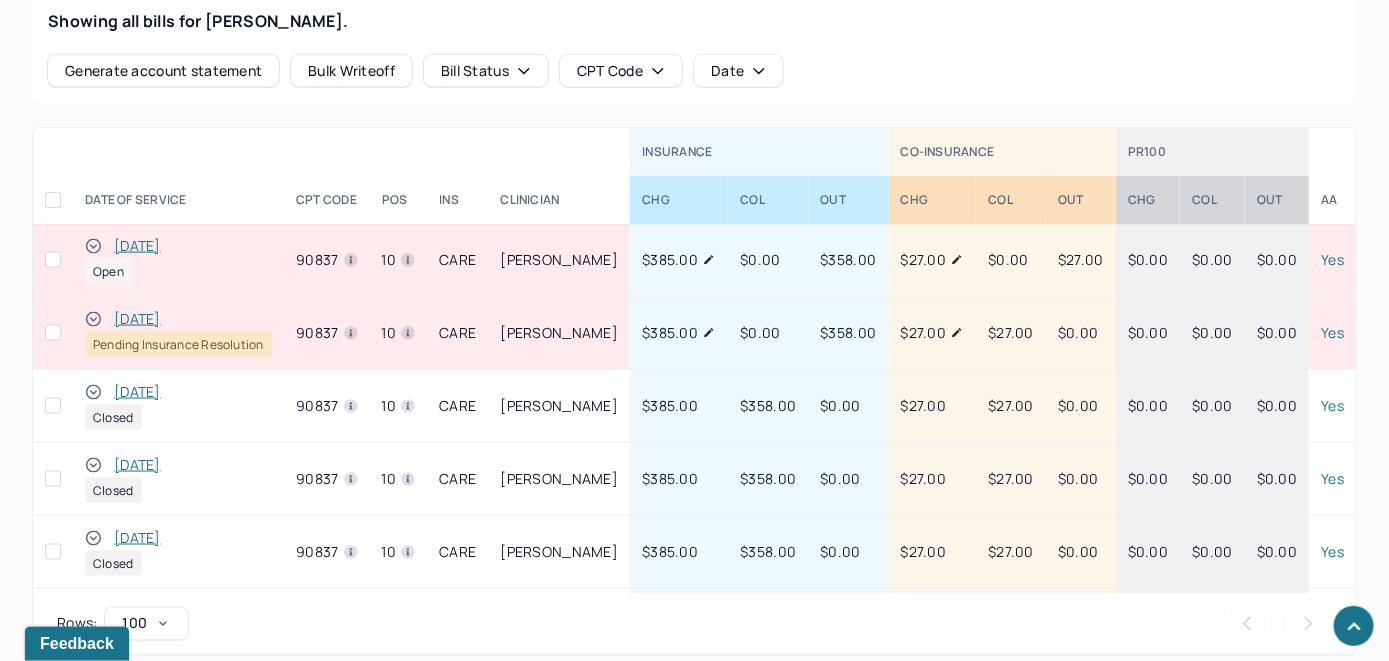 scroll, scrollTop: 935, scrollLeft: 0, axis: vertical 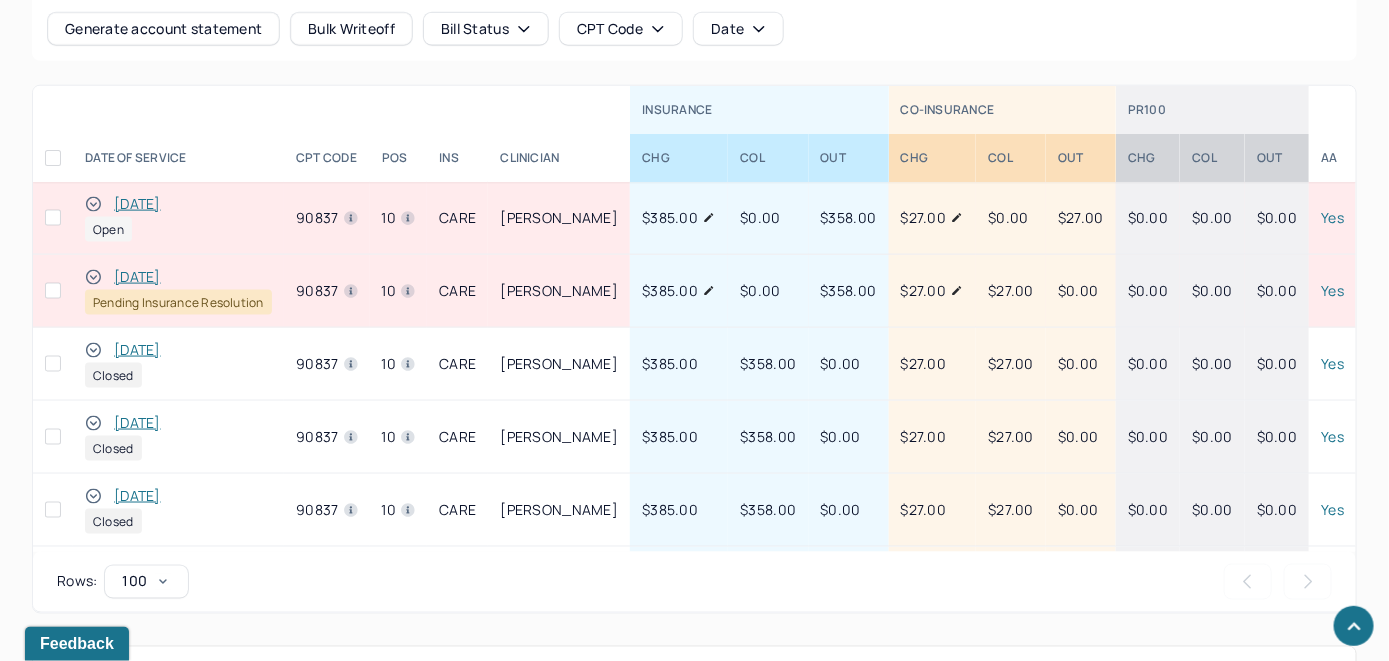 click on "[DATE]" at bounding box center [137, 204] 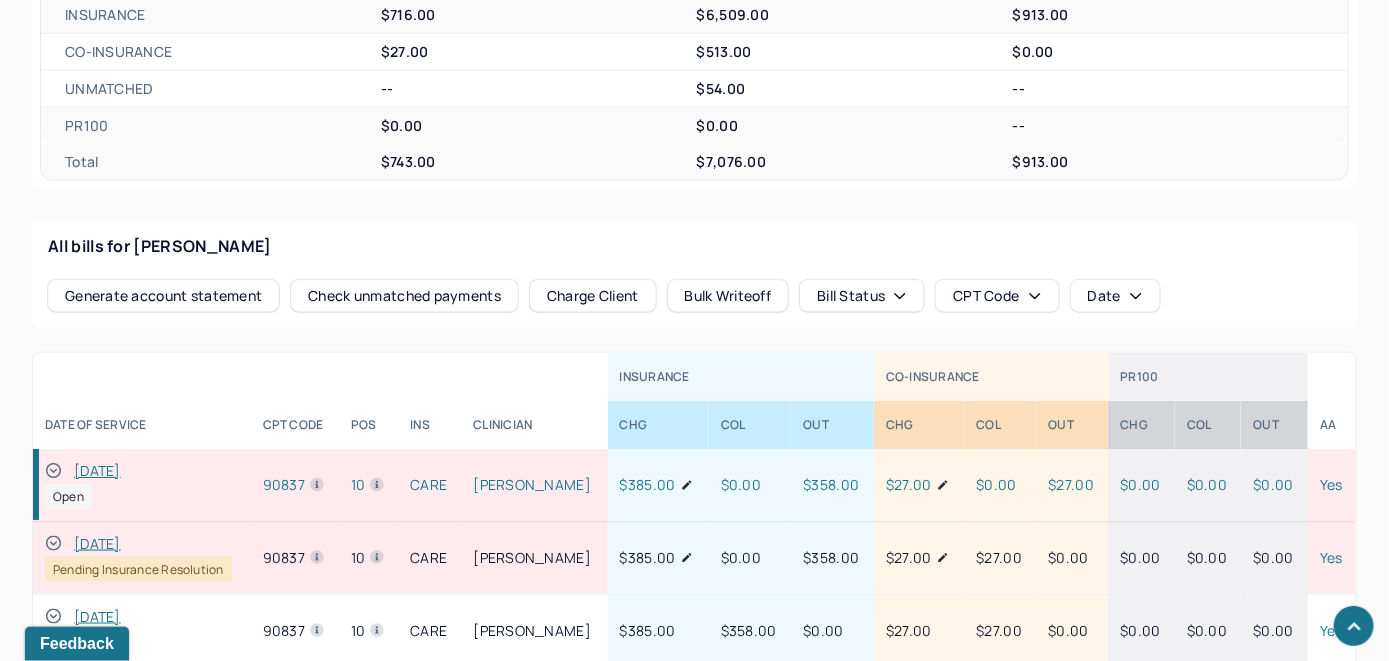 scroll, scrollTop: 864, scrollLeft: 0, axis: vertical 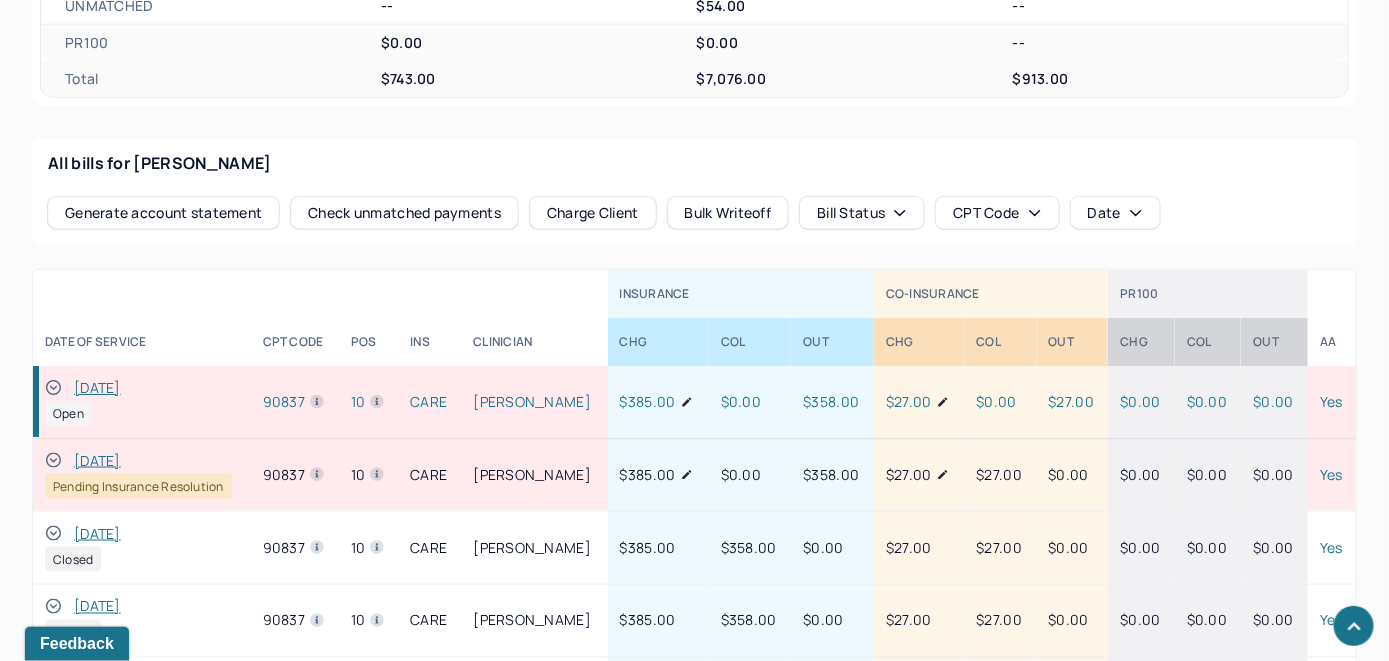 click on "Check unmatched payments" at bounding box center (404, 213) 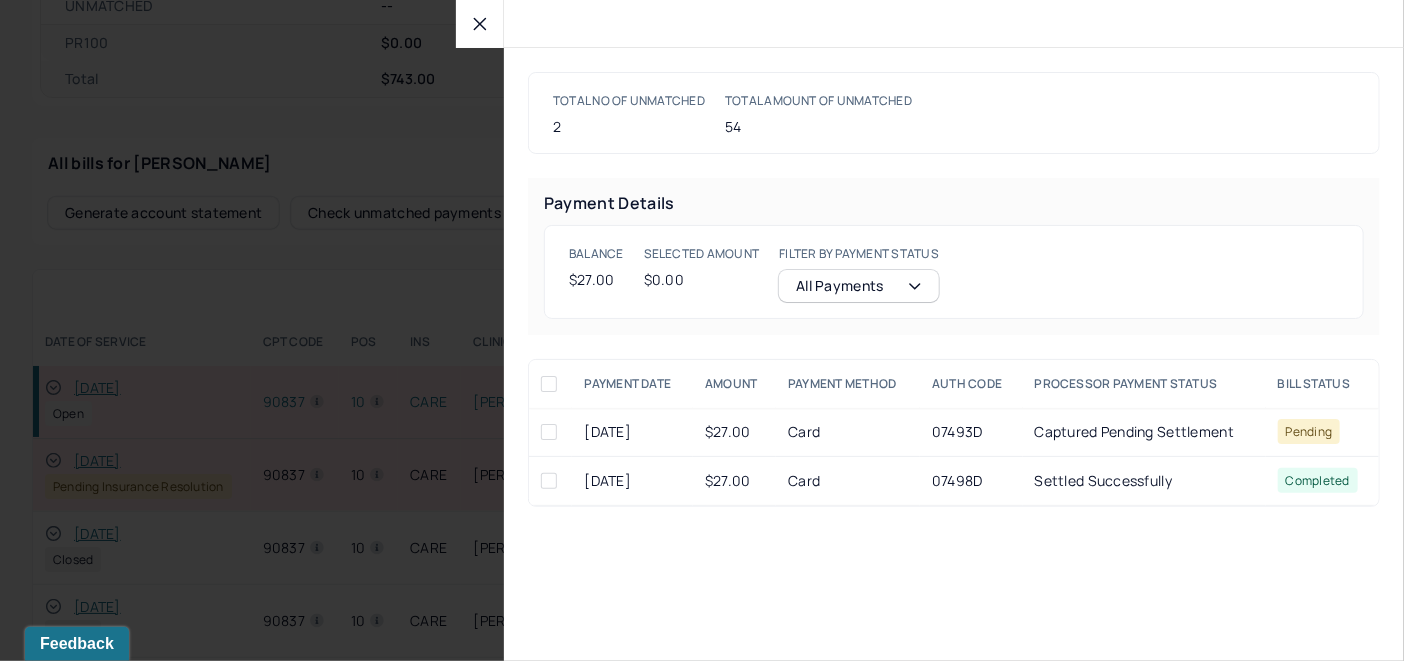 click at bounding box center [549, 481] 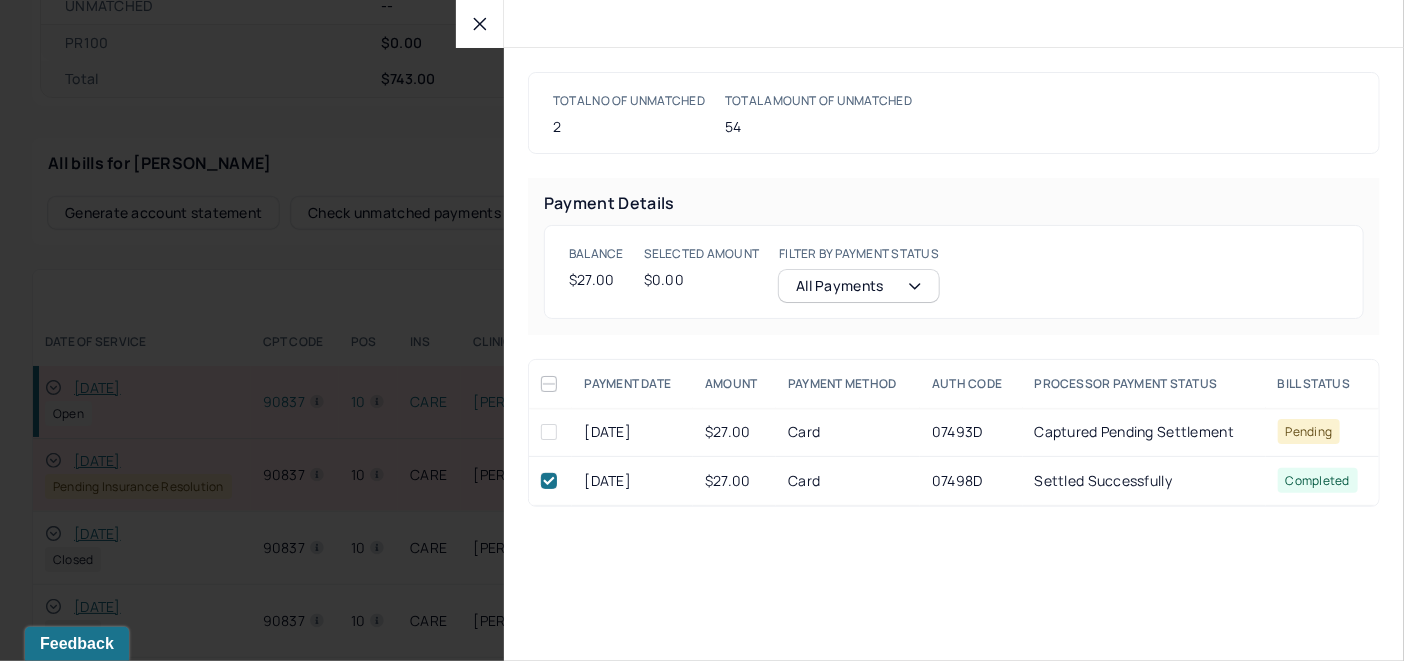 checkbox on "true" 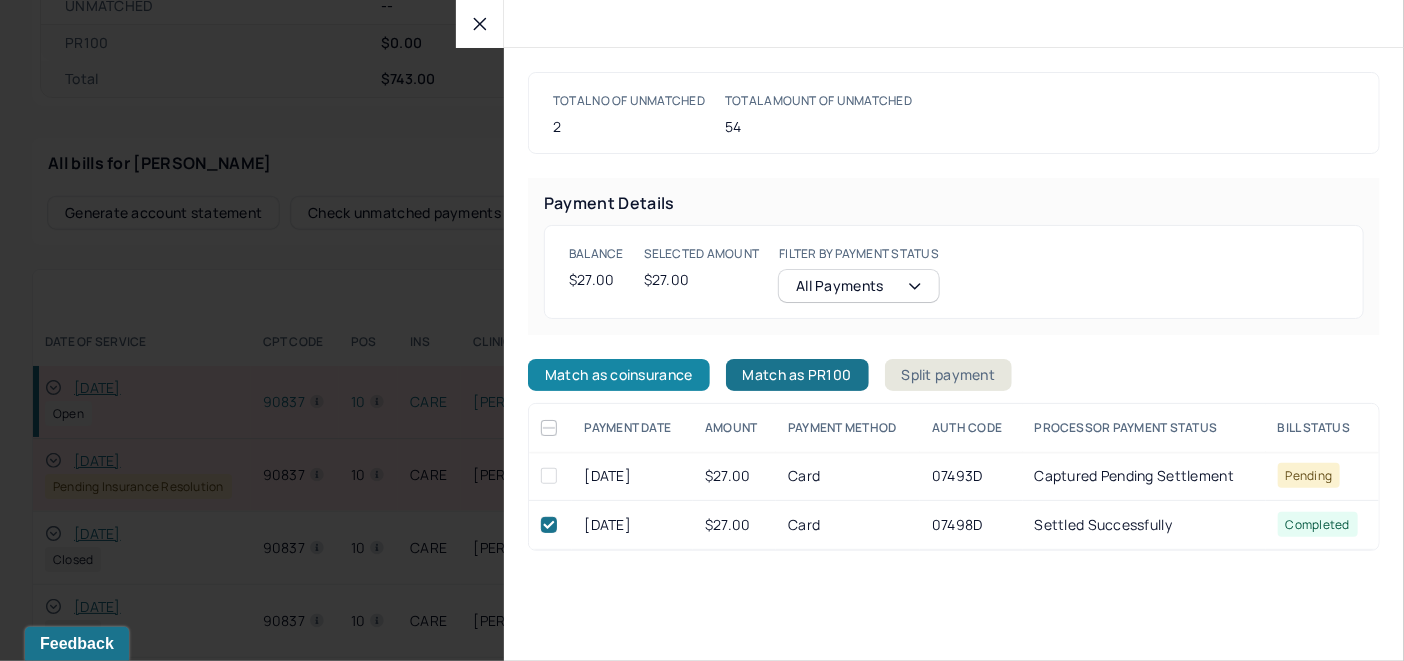 click on "Match as coinsurance" at bounding box center [619, 375] 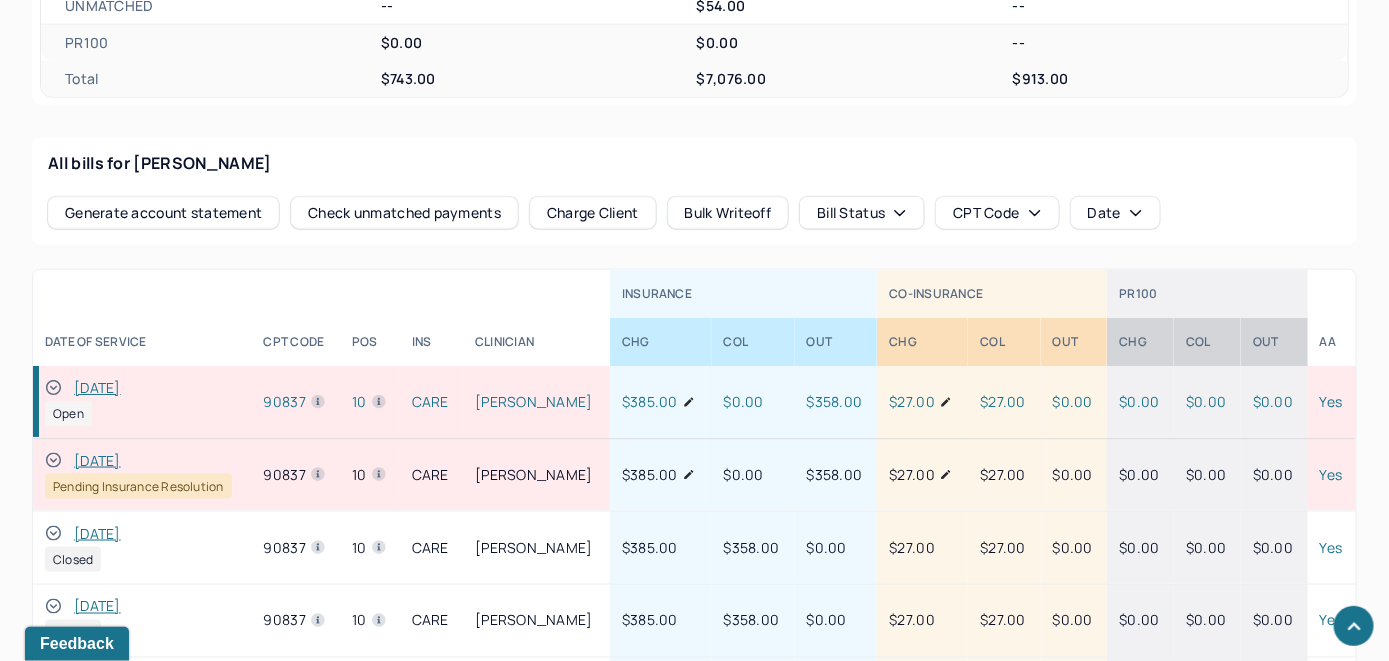 click 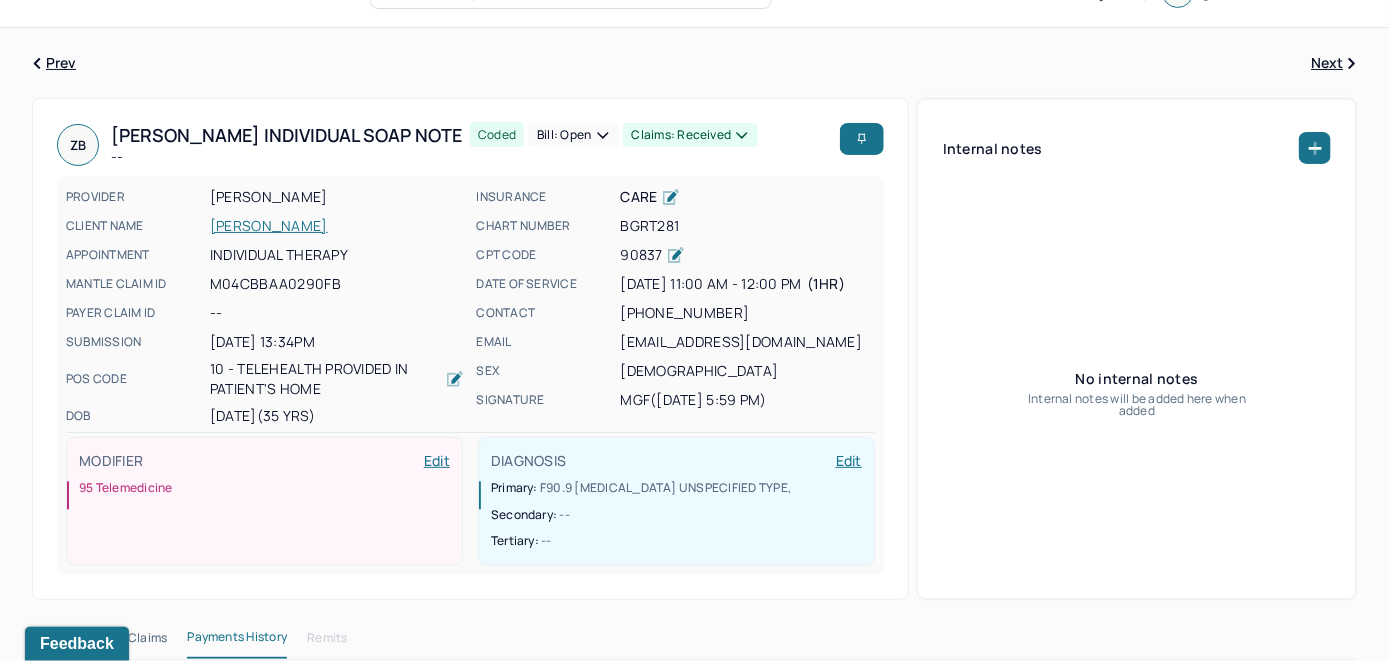 scroll, scrollTop: 0, scrollLeft: 0, axis: both 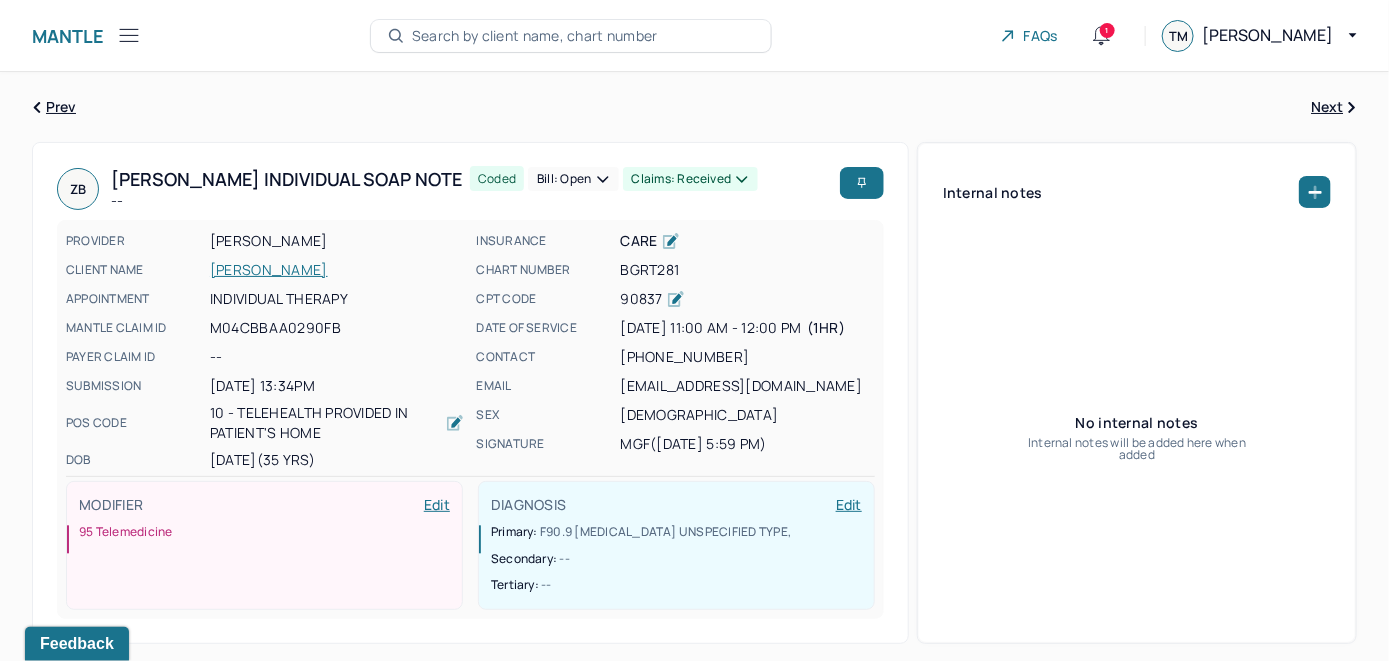click on "Bill: Open" at bounding box center (573, 179) 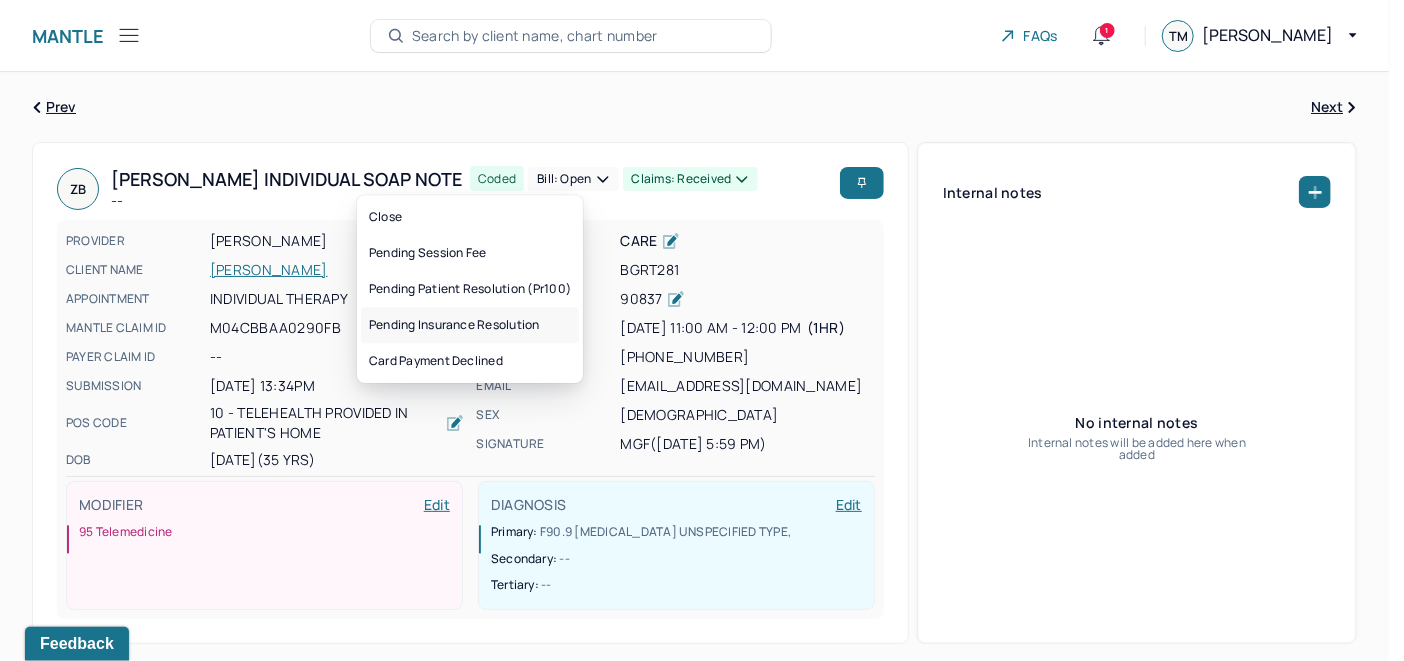 click on "Pending insurance resolution" at bounding box center (470, 325) 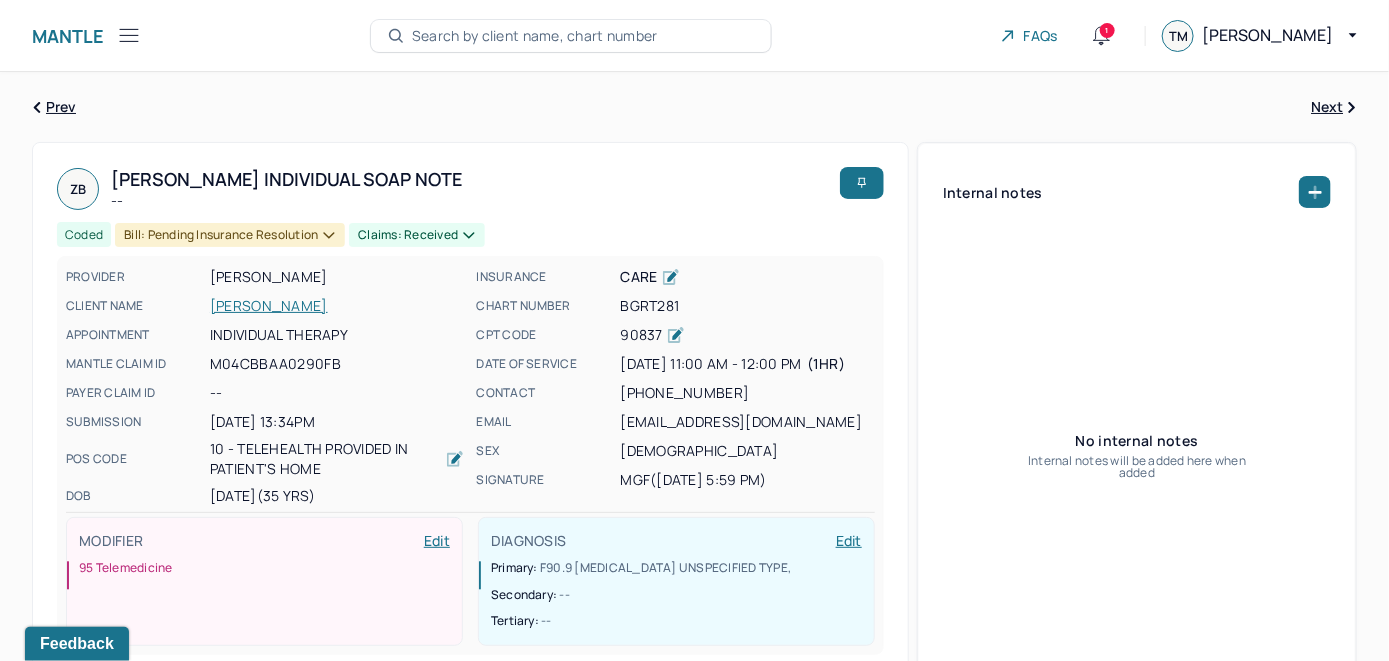 click on "Search by client name, chart number" at bounding box center [535, 36] 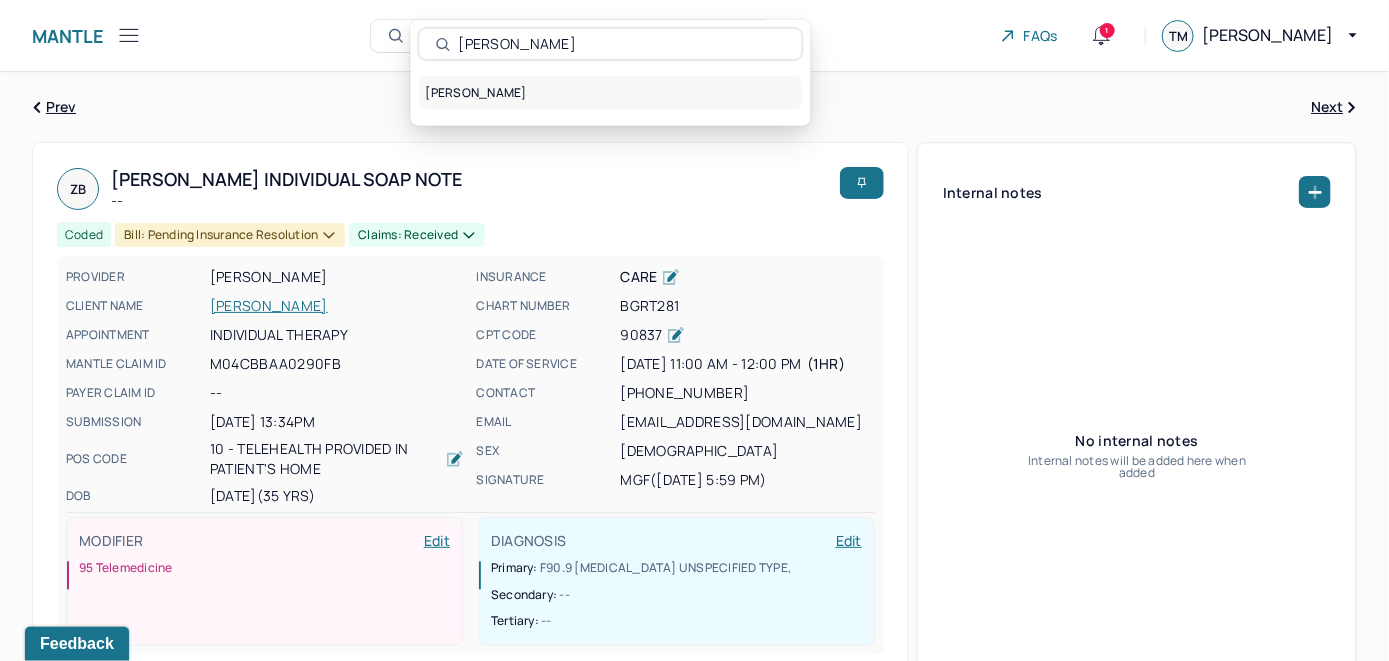 type on "[PERSON_NAME]" 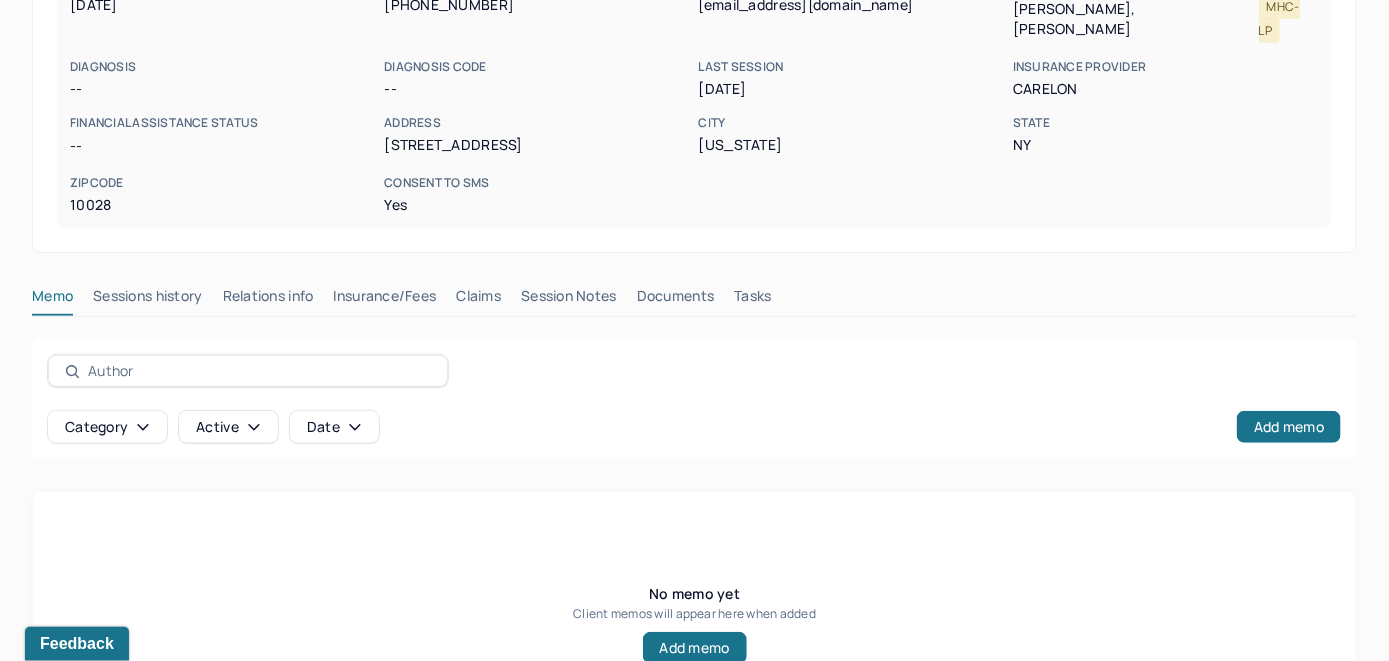 scroll, scrollTop: 393, scrollLeft: 0, axis: vertical 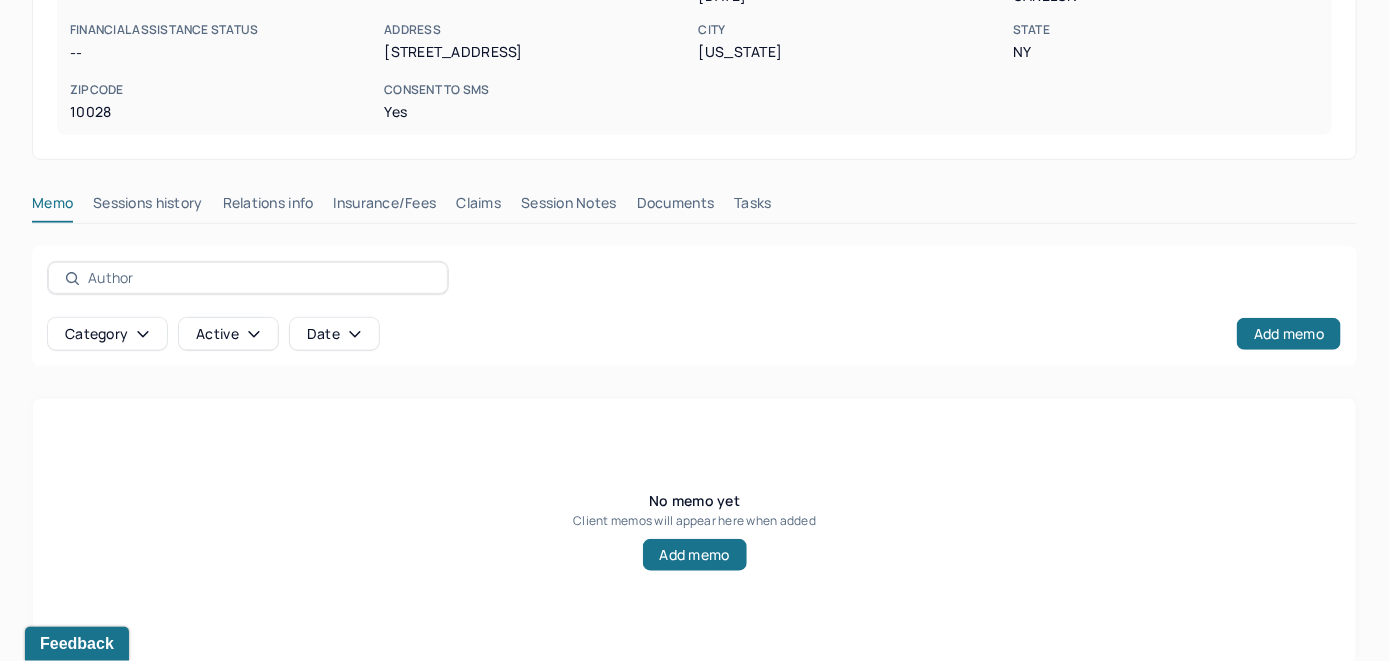 click on "Insurance/Fees" at bounding box center [385, 207] 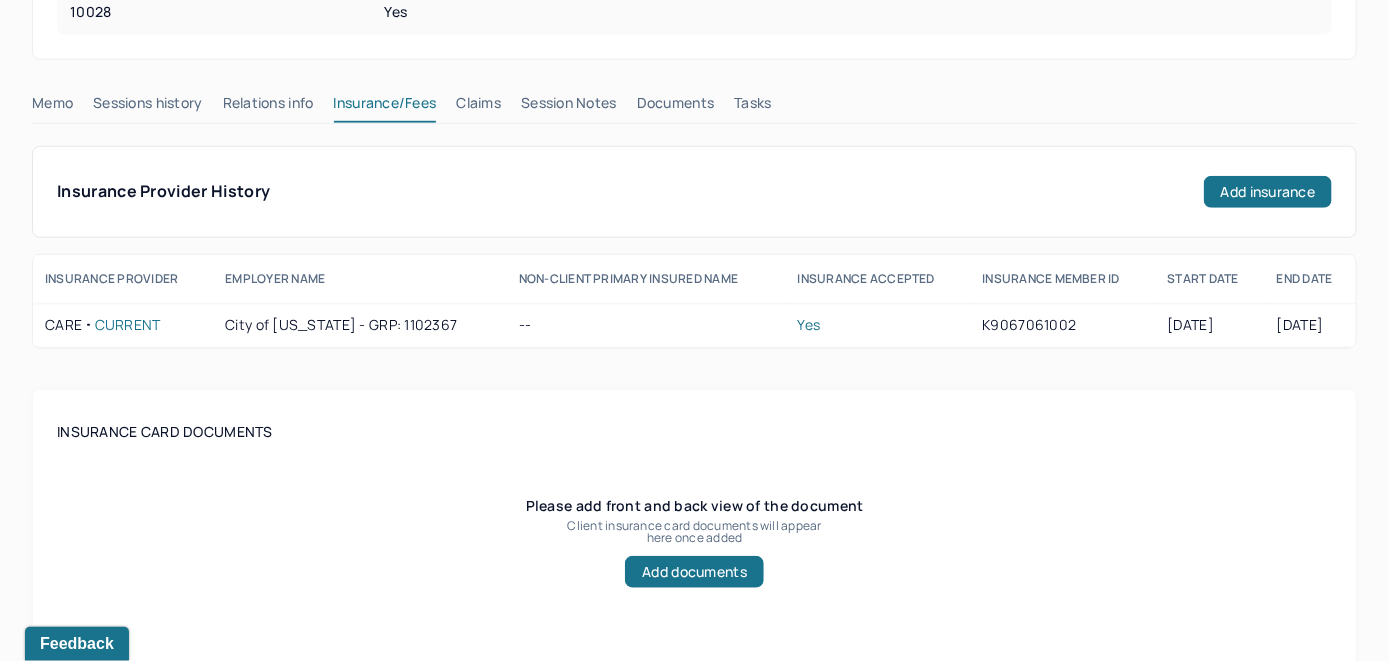 scroll, scrollTop: 293, scrollLeft: 0, axis: vertical 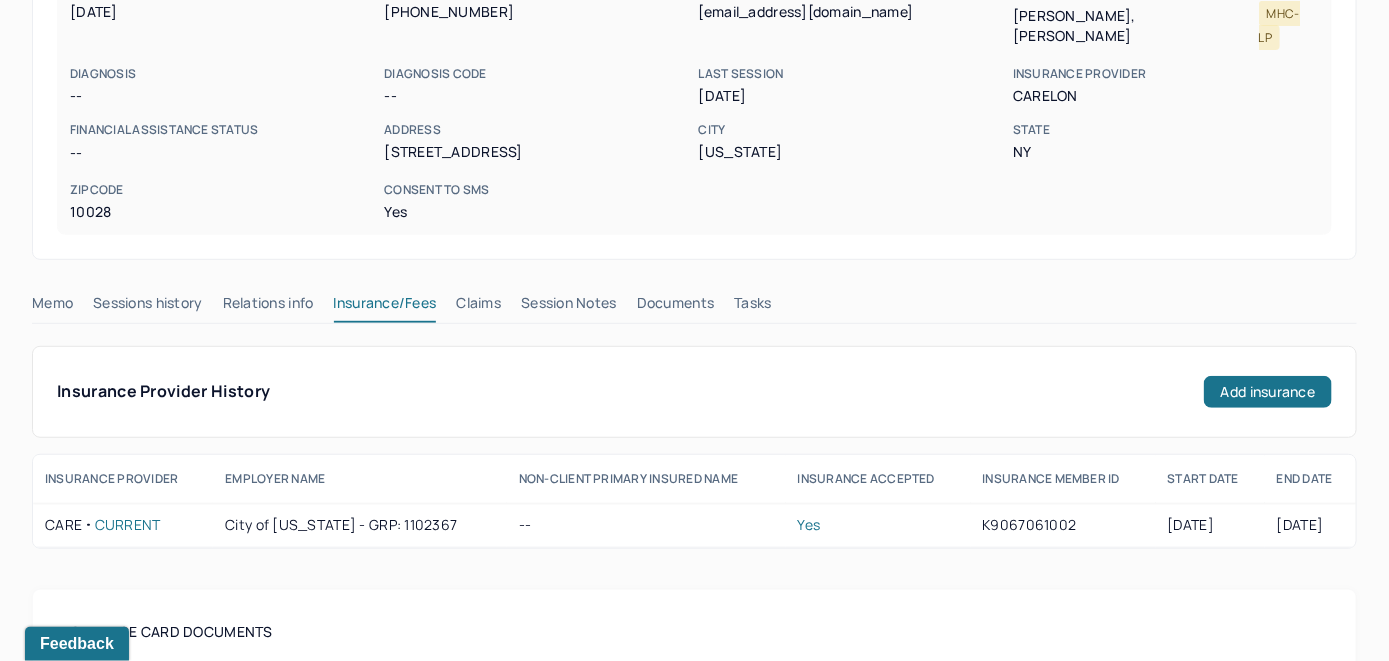 click on "Claims" at bounding box center (478, 307) 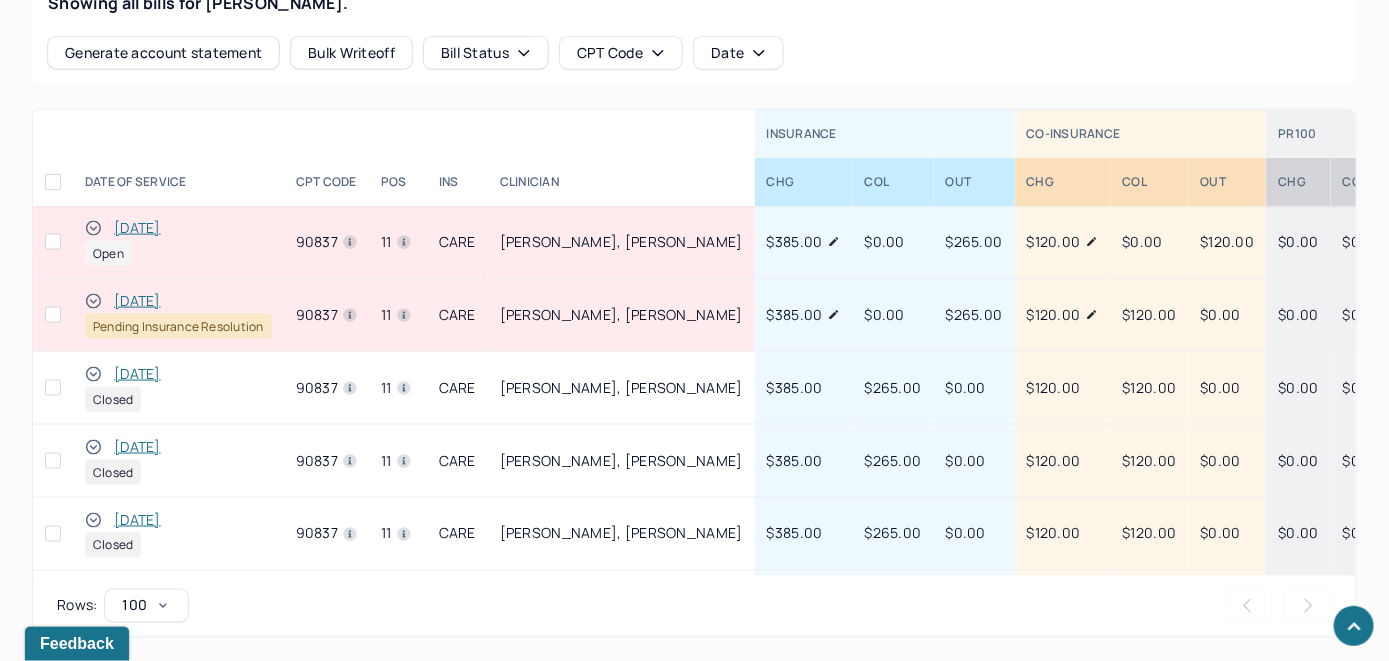 scroll, scrollTop: 886, scrollLeft: 0, axis: vertical 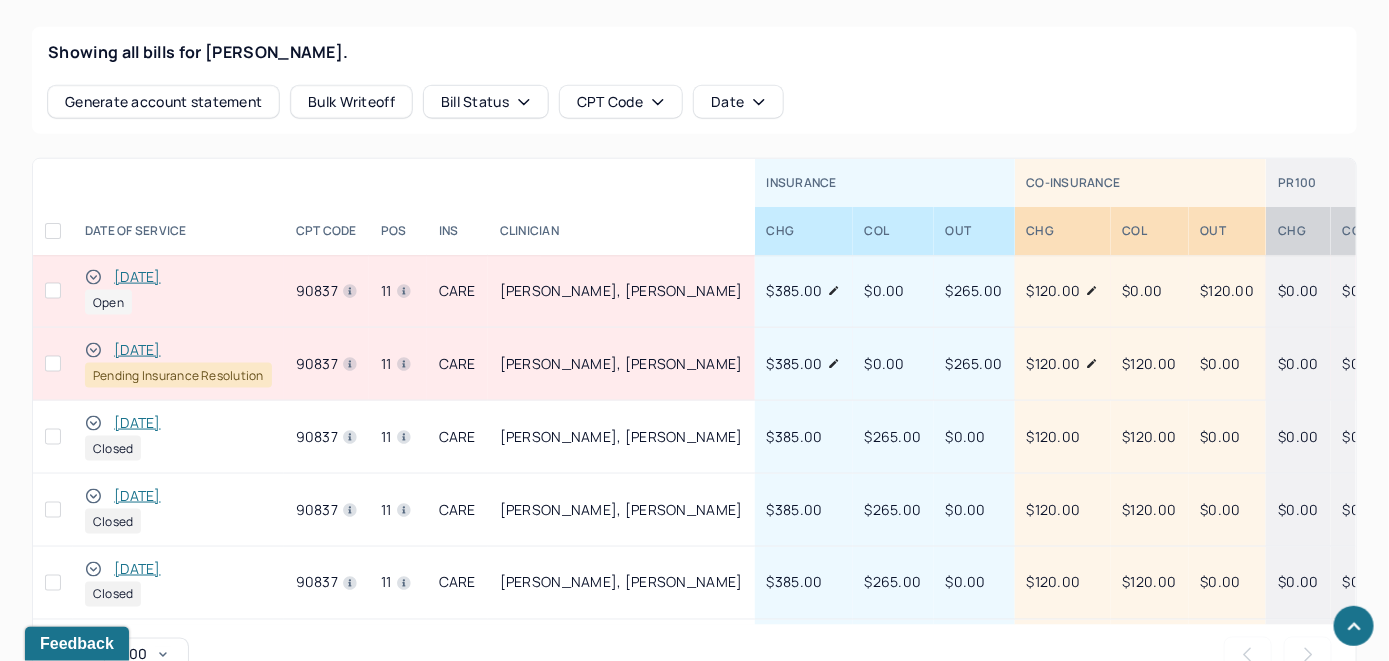 click on "[DATE]" at bounding box center [137, 277] 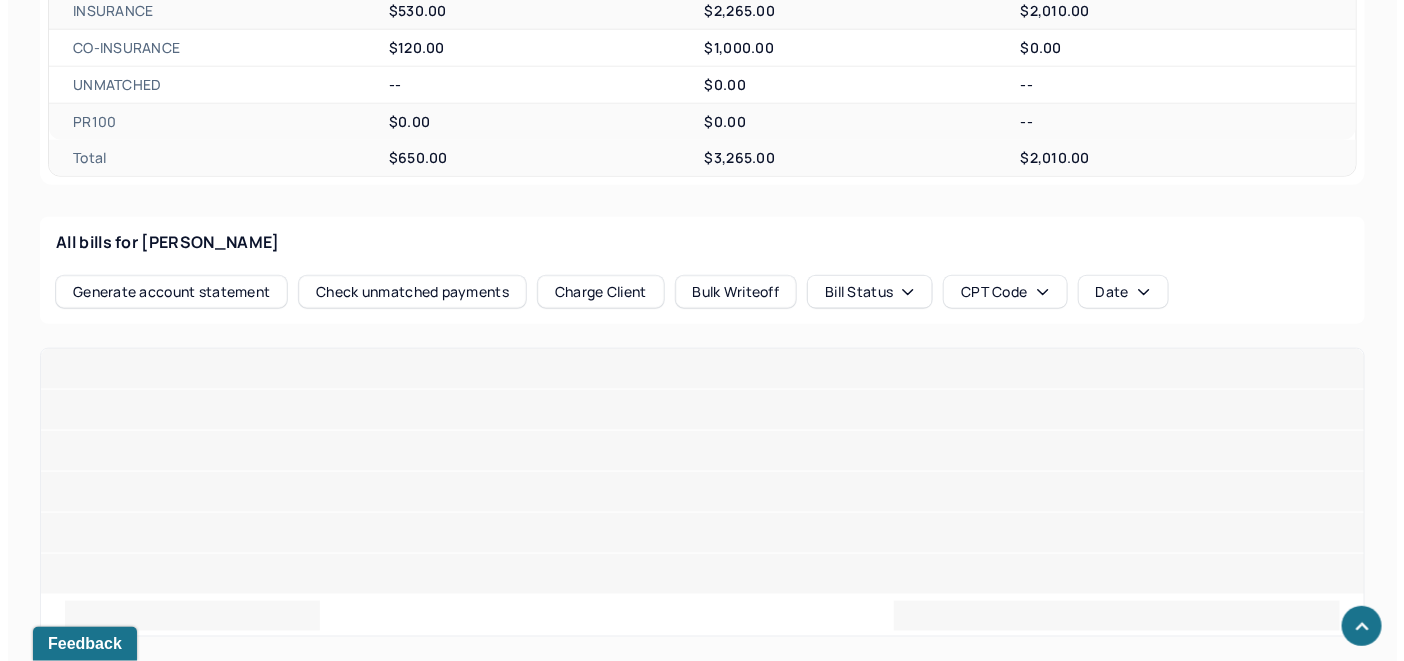 scroll, scrollTop: 814, scrollLeft: 0, axis: vertical 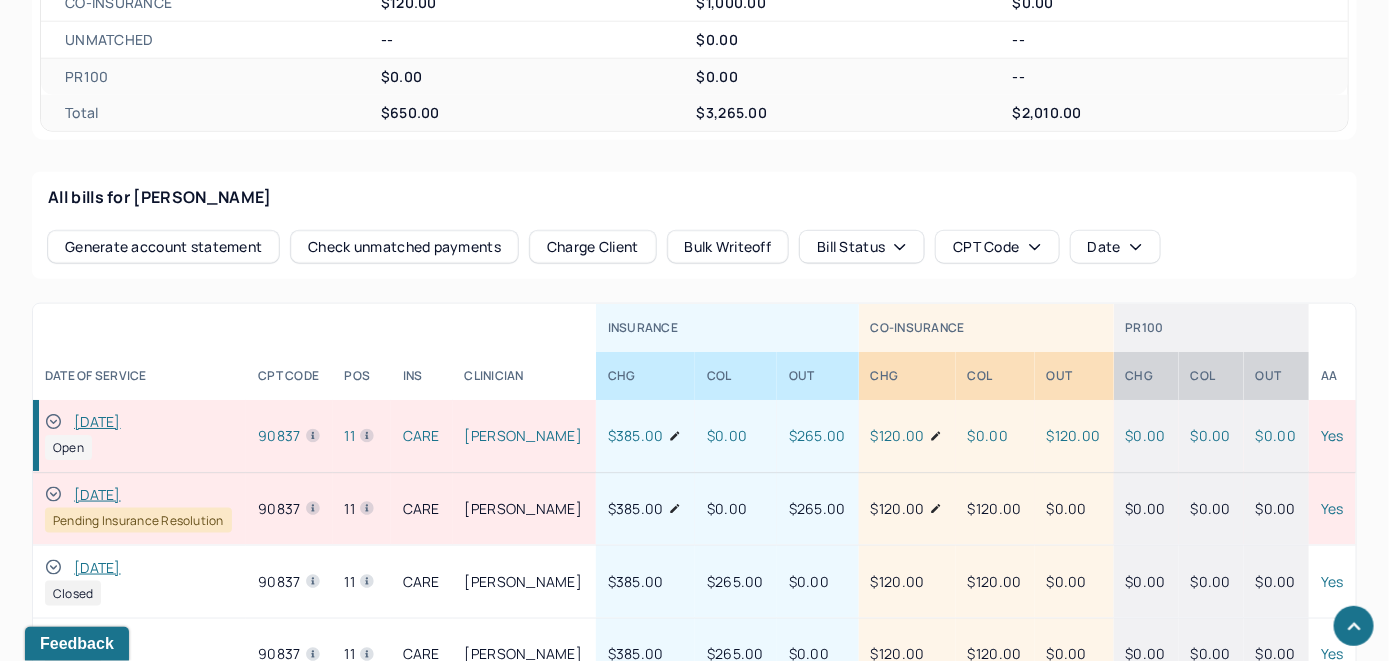 click on "Check unmatched payments" at bounding box center [404, 247] 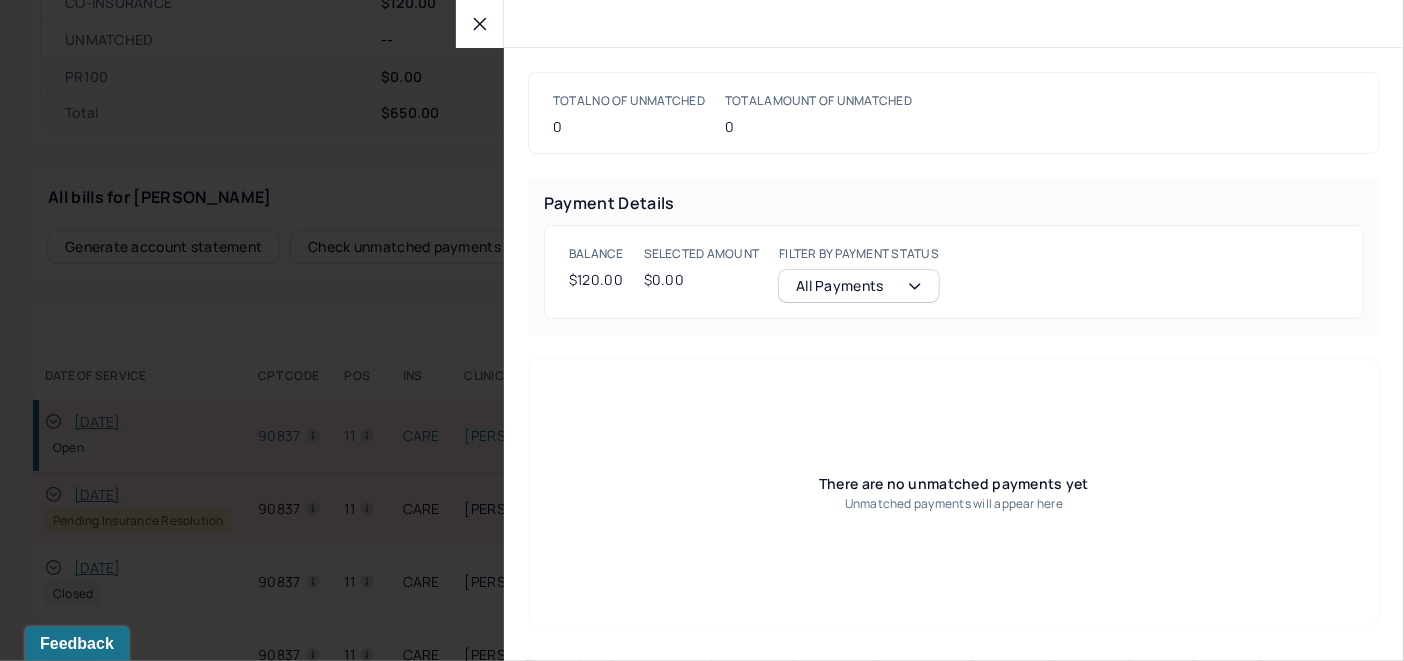 click 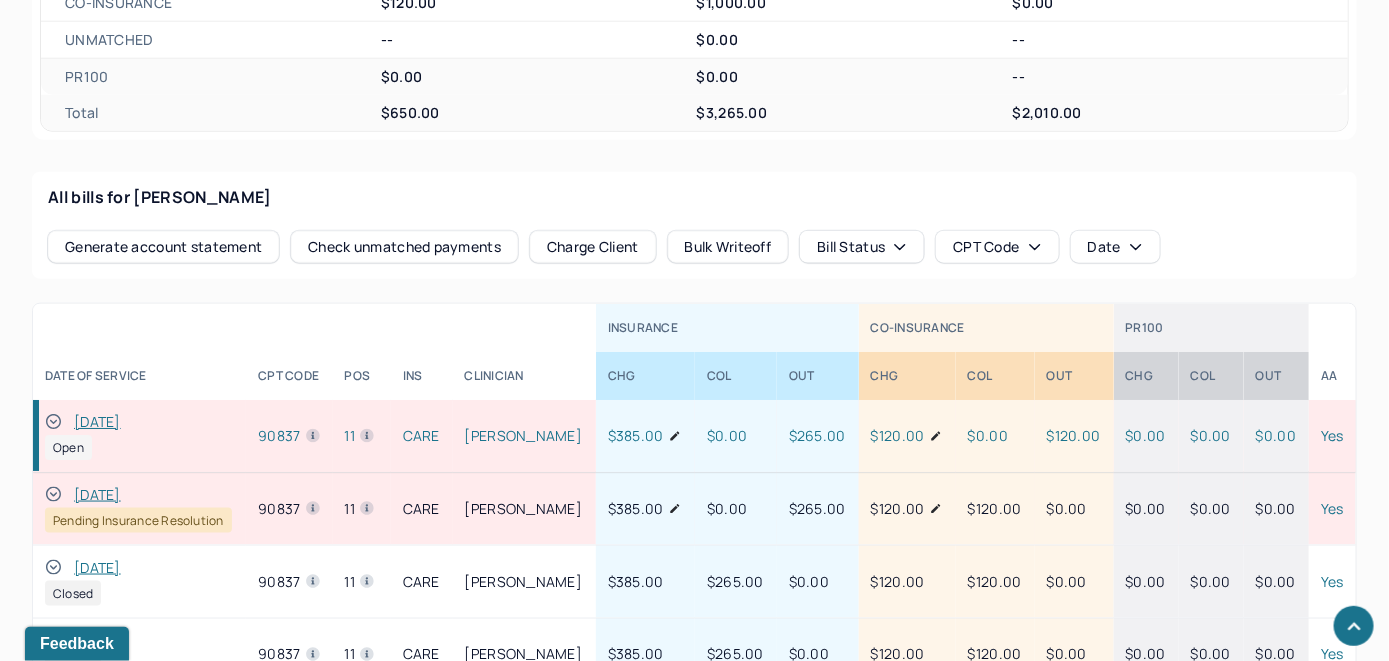 click on "Charge Client" at bounding box center [593, 247] 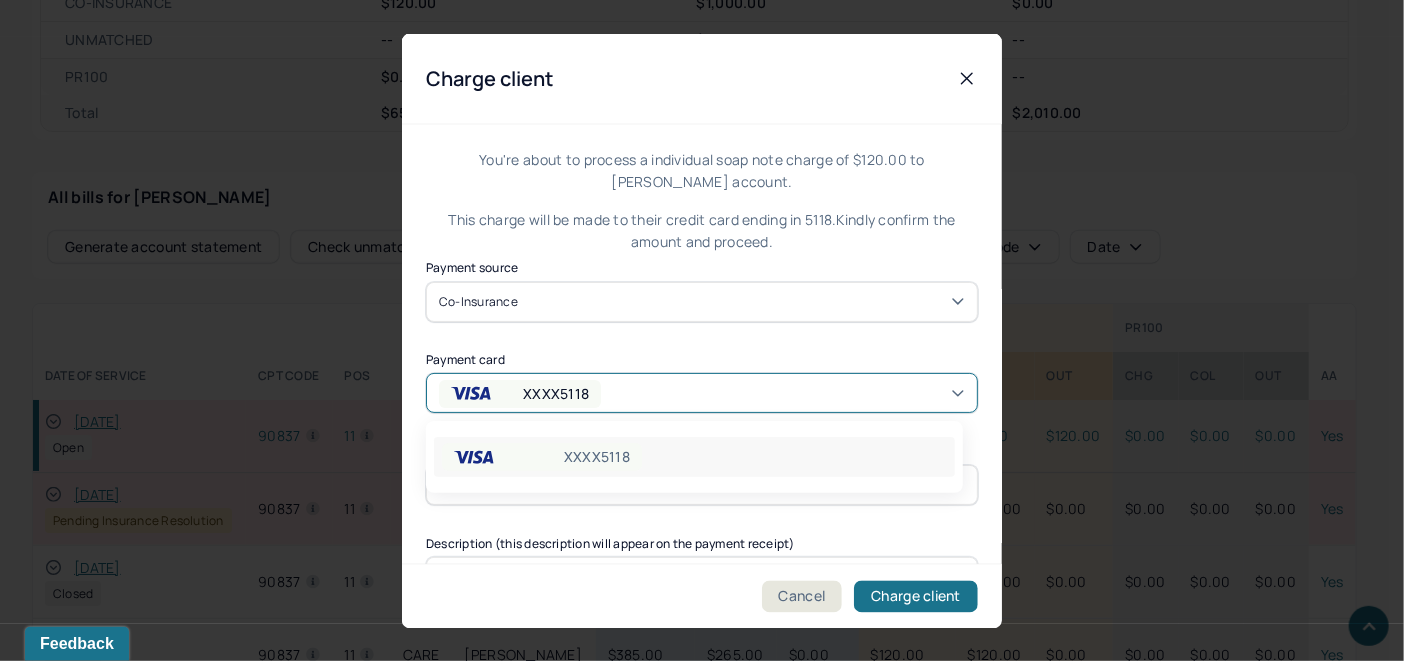 click 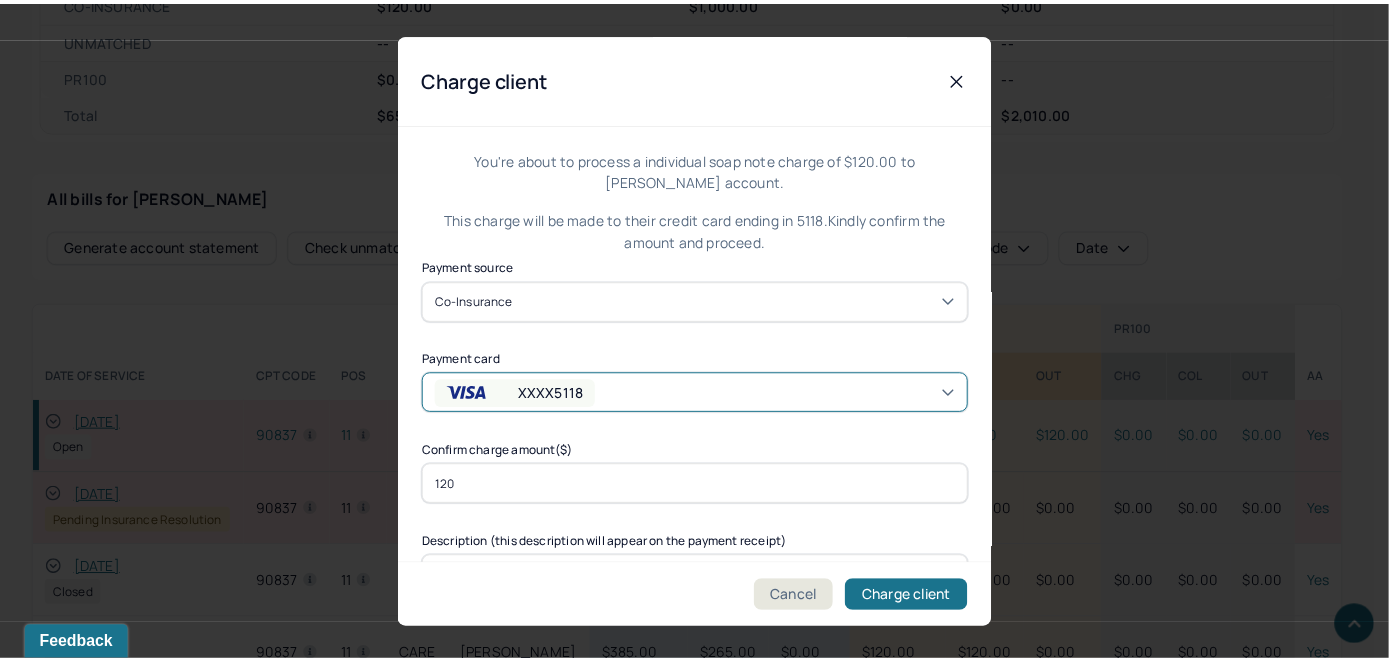 scroll, scrollTop: 121, scrollLeft: 0, axis: vertical 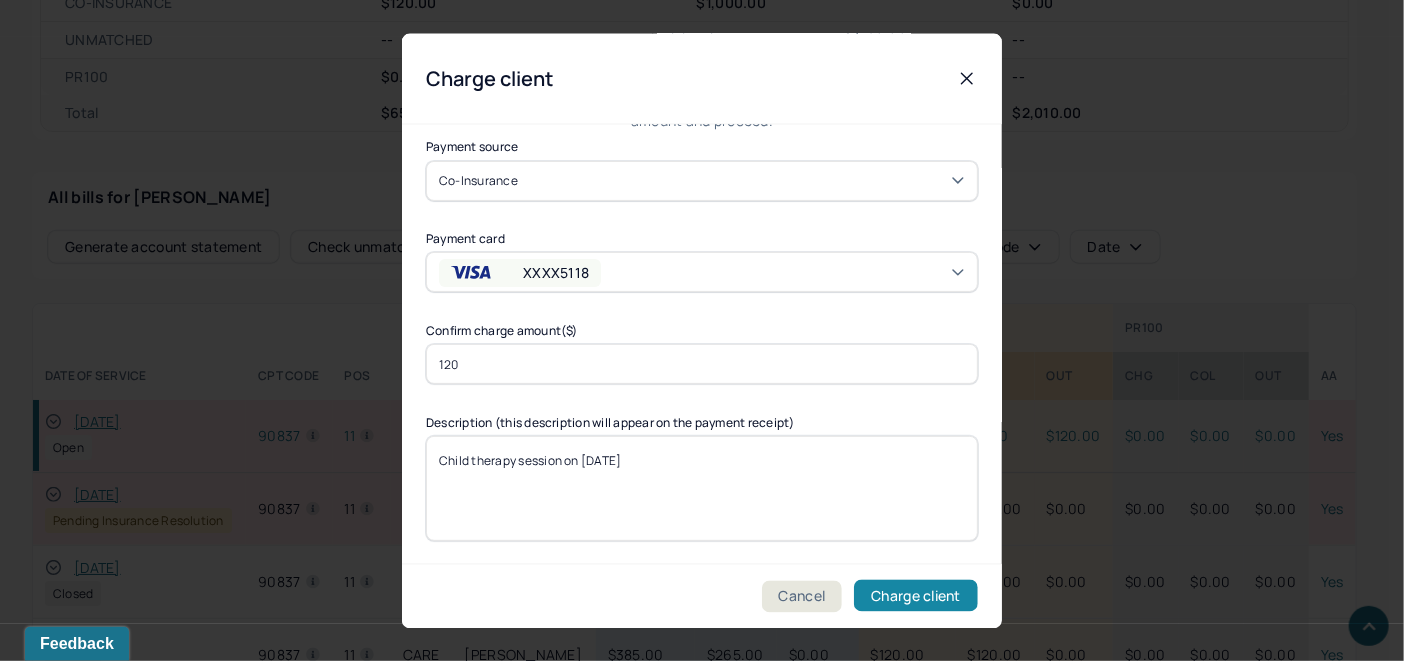 click on "Charge client" at bounding box center [916, 596] 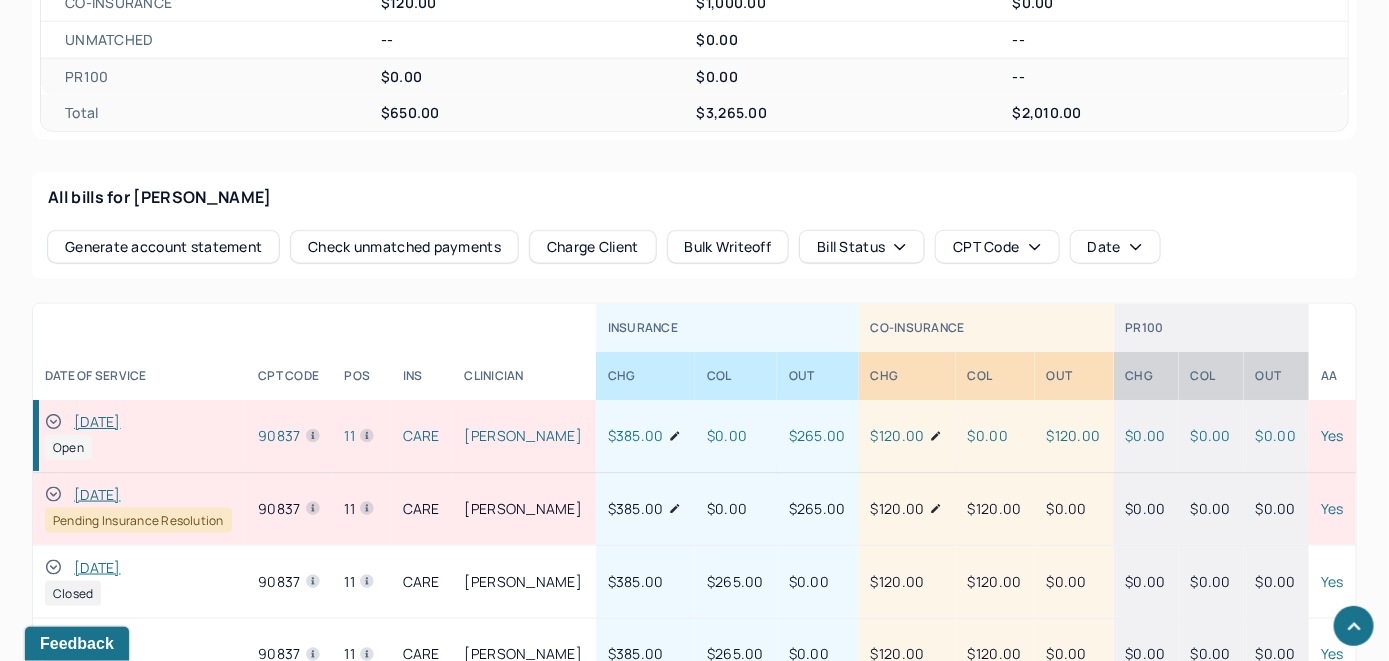 click 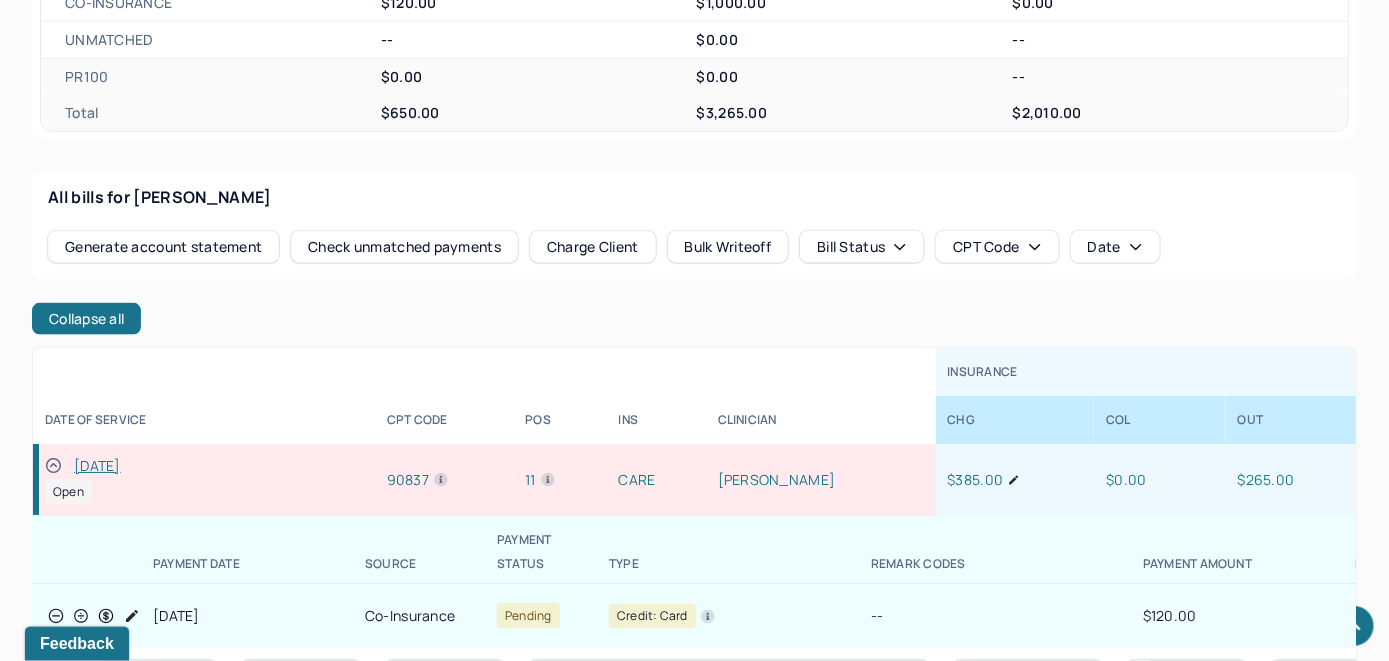 scroll, scrollTop: 0, scrollLeft: 0, axis: both 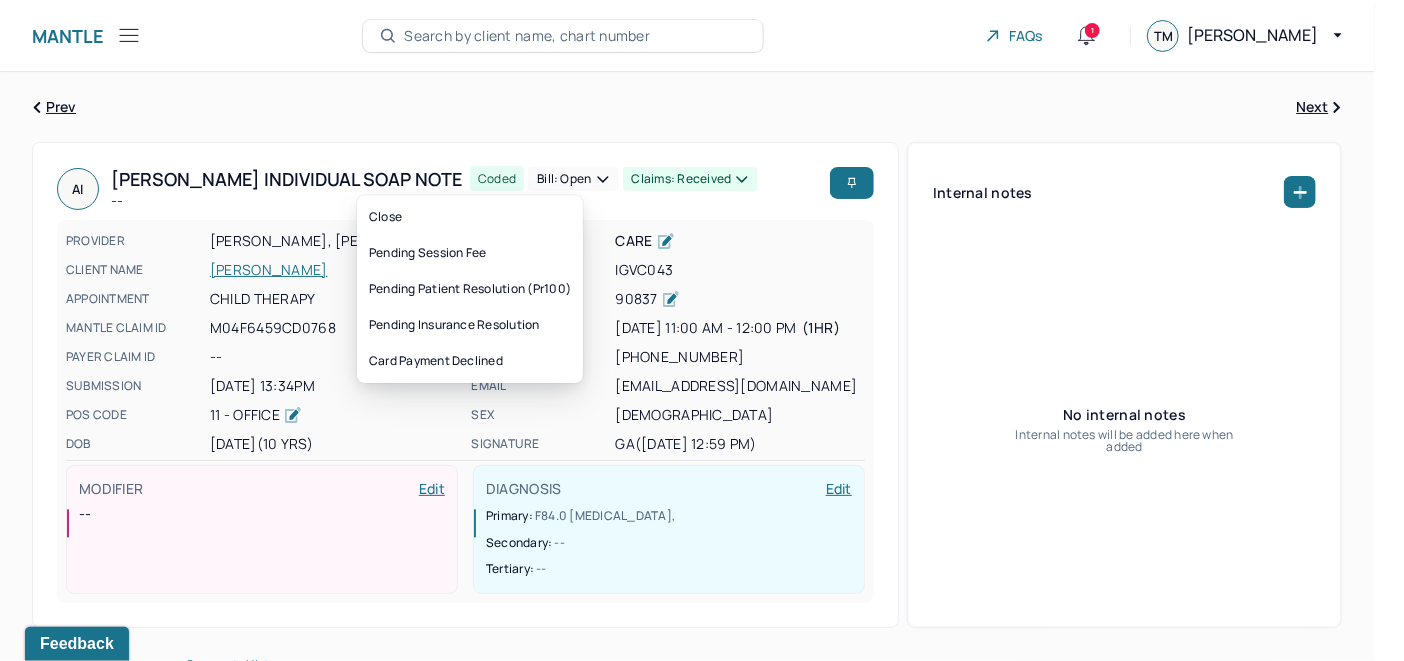 click on "Bill: Open" at bounding box center (573, 179) 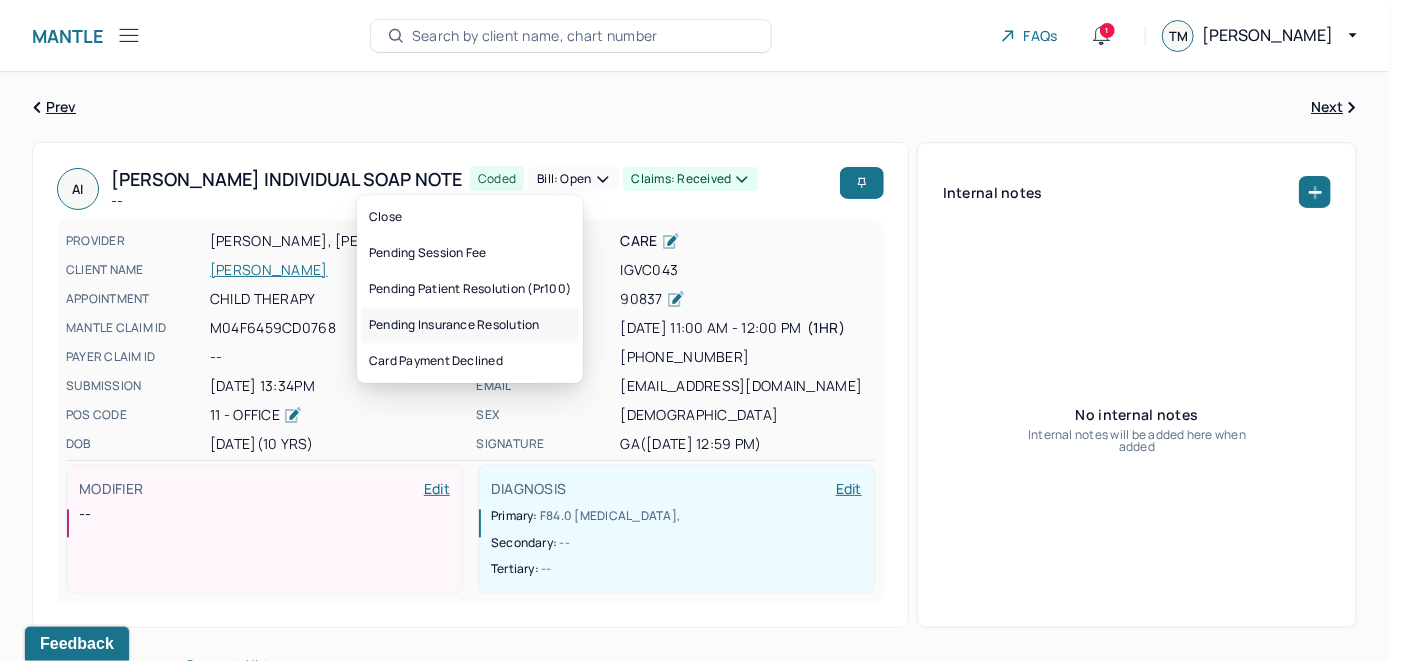 click on "Pending insurance resolution" at bounding box center [470, 325] 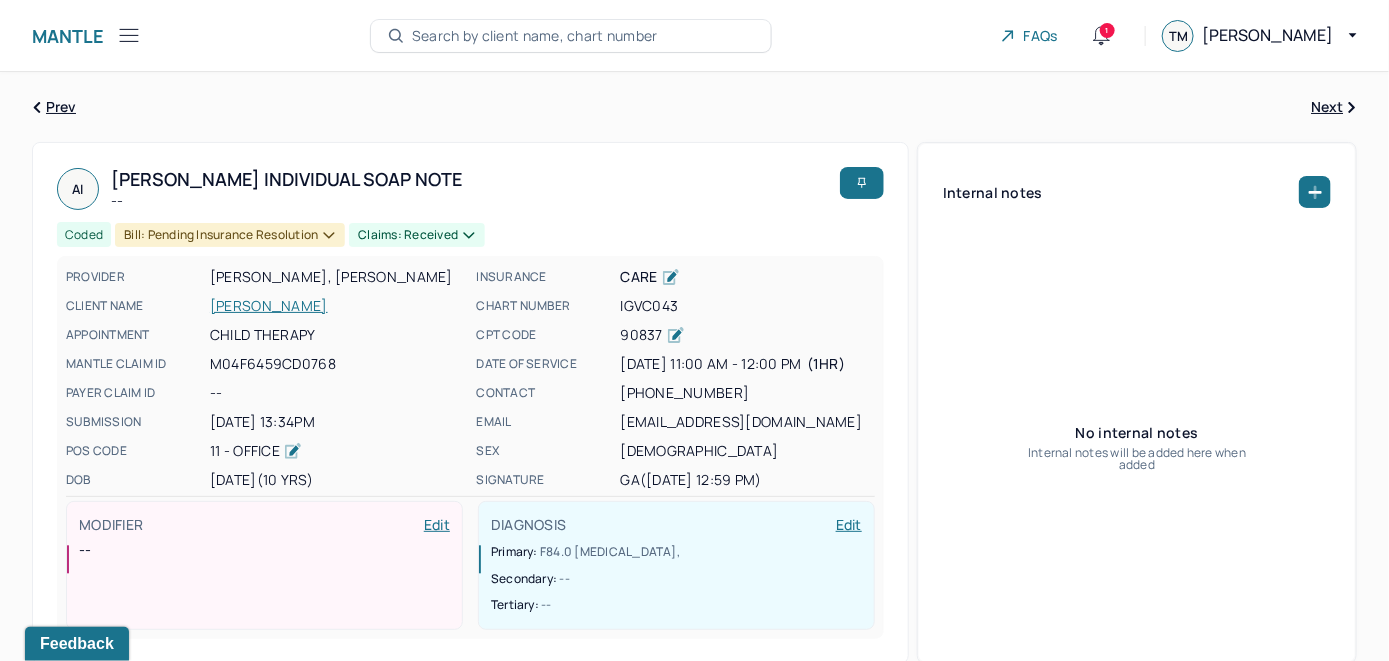click on "Search by client name, chart number" at bounding box center (535, 36) 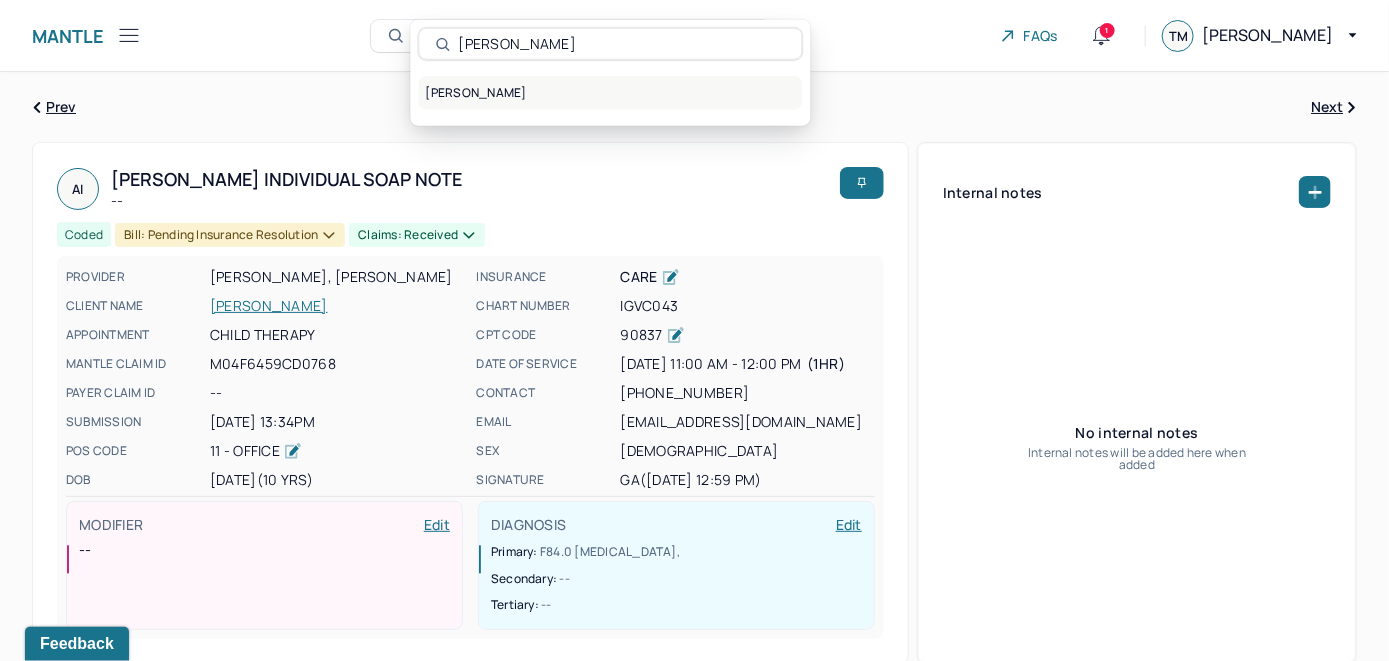 type on "[PERSON_NAME]" 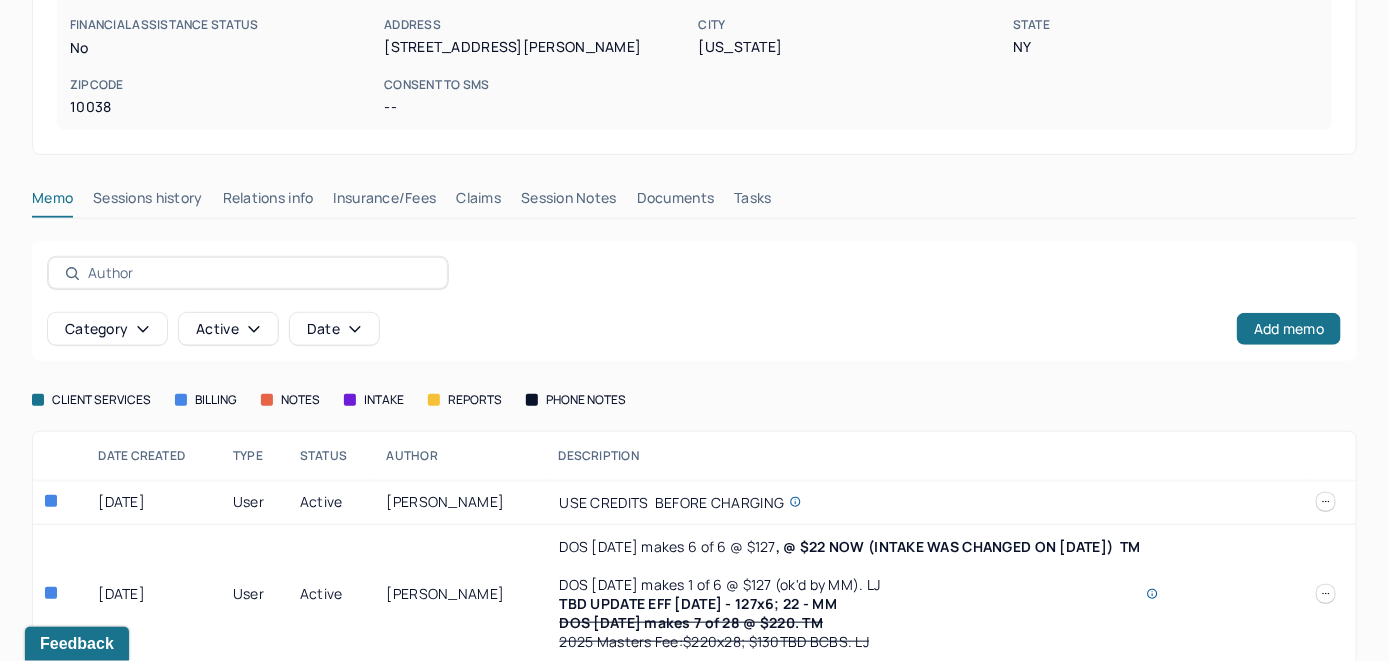 scroll, scrollTop: 447, scrollLeft: 0, axis: vertical 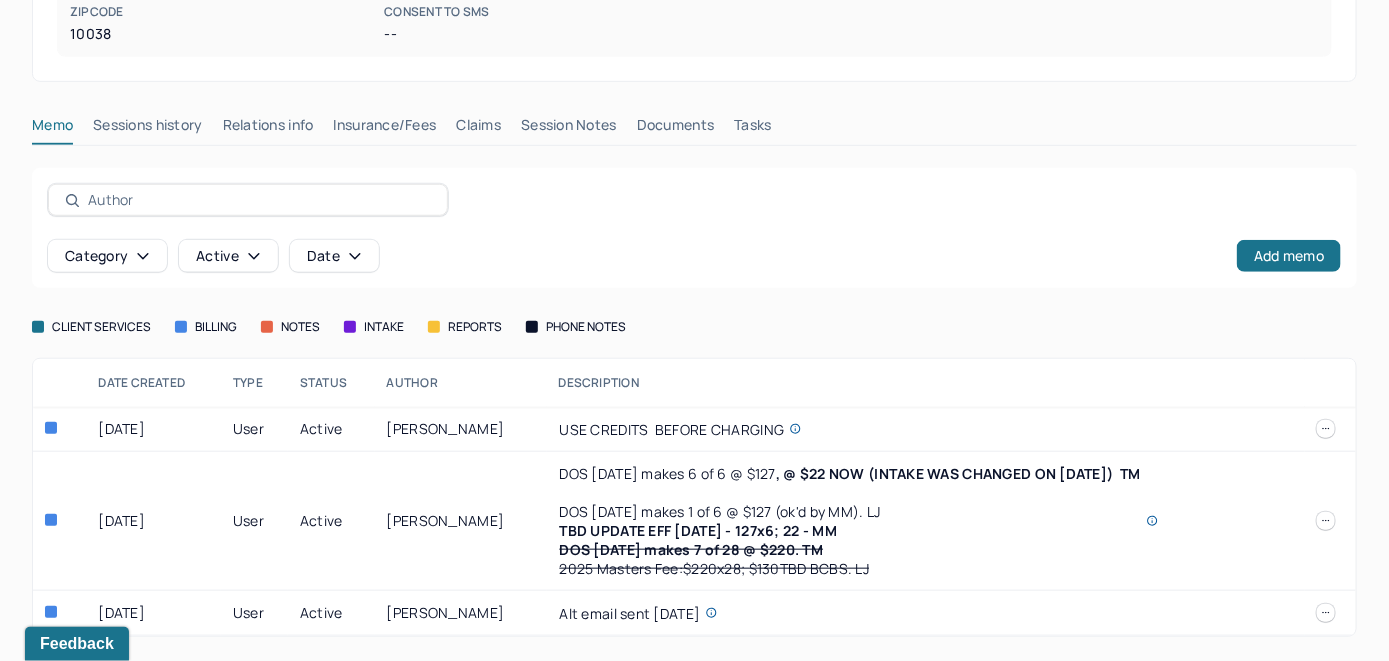 click on "Insurance/Fees" at bounding box center (385, 129) 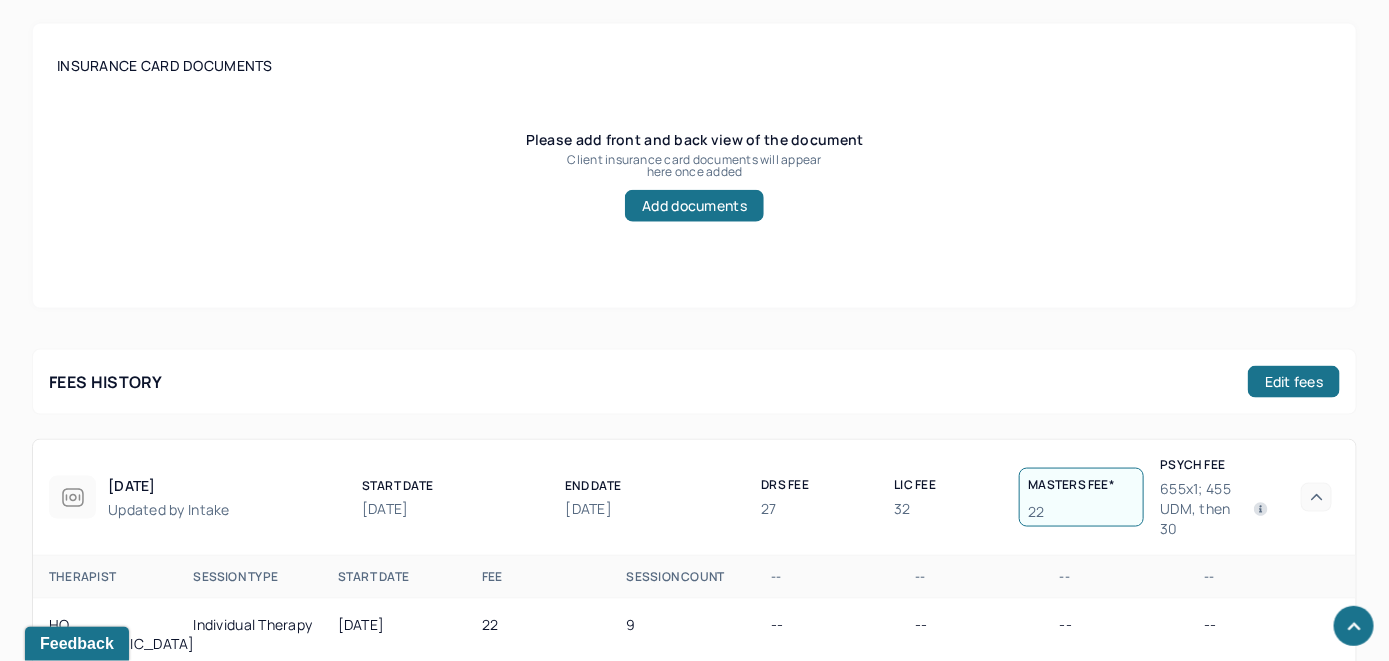 scroll, scrollTop: 947, scrollLeft: 0, axis: vertical 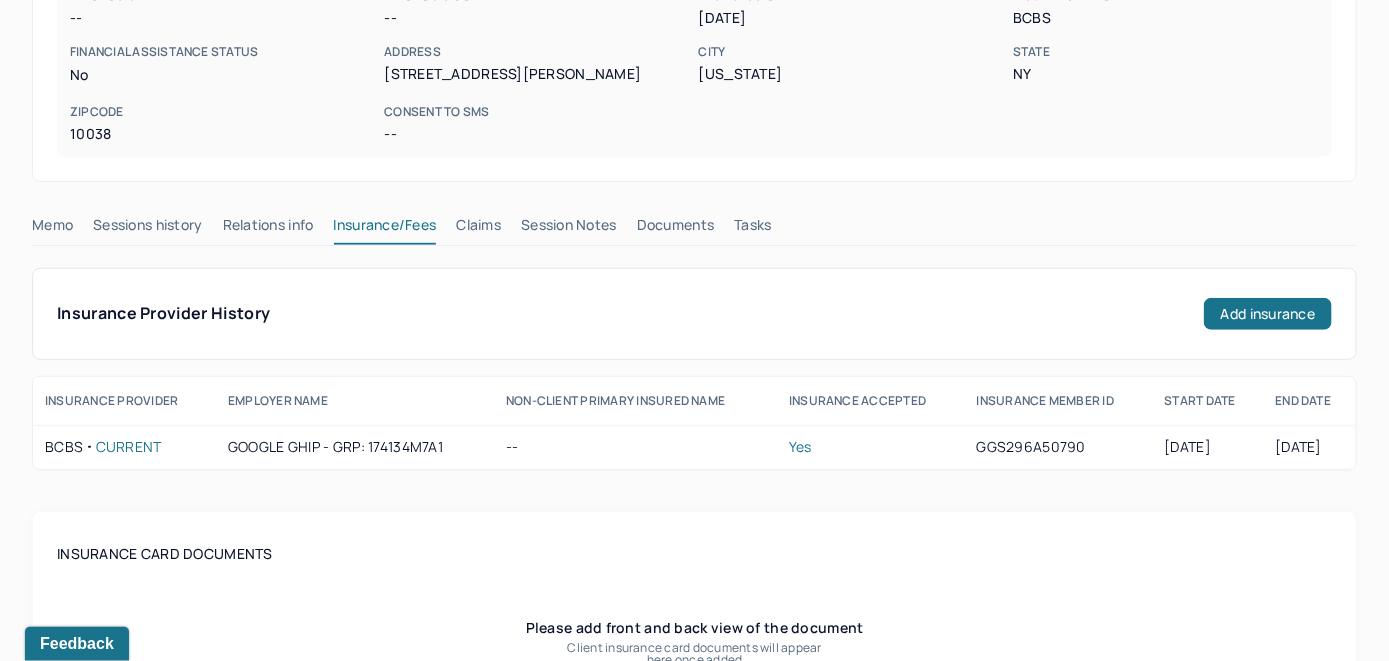 click on "Claims" at bounding box center (478, 229) 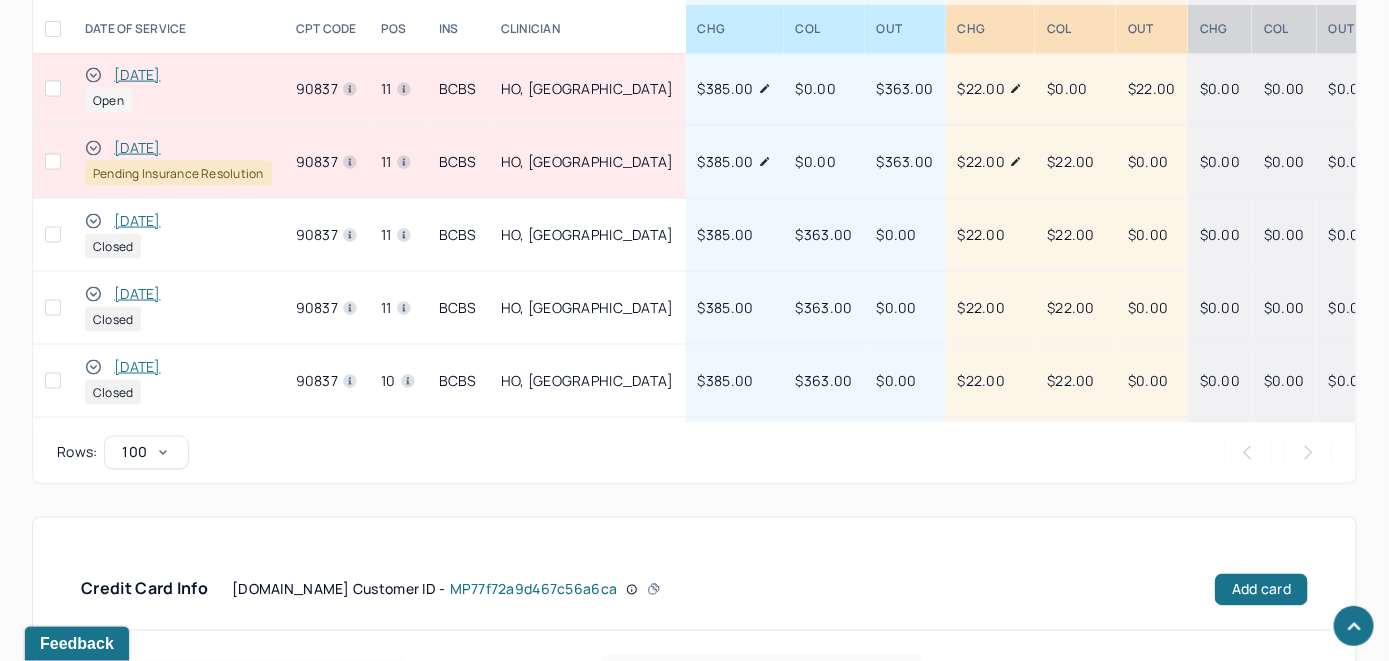 scroll, scrollTop: 934, scrollLeft: 0, axis: vertical 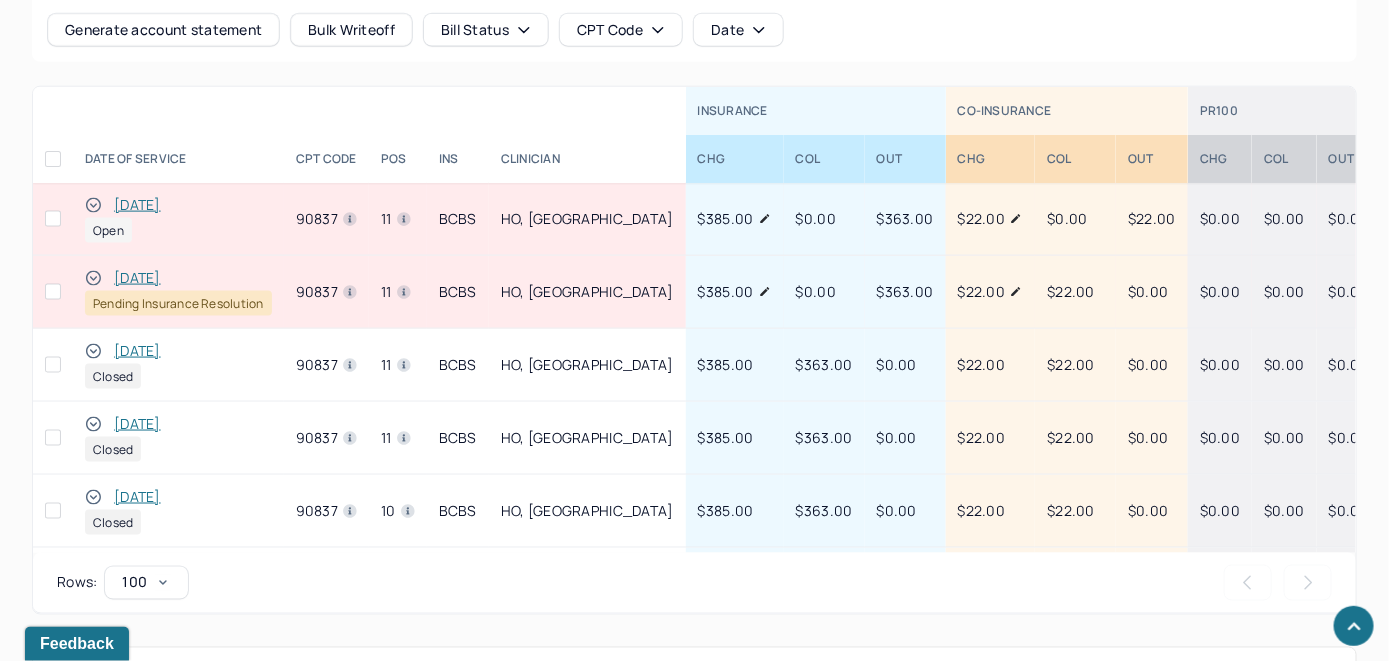 click on "[DATE]" at bounding box center [137, 205] 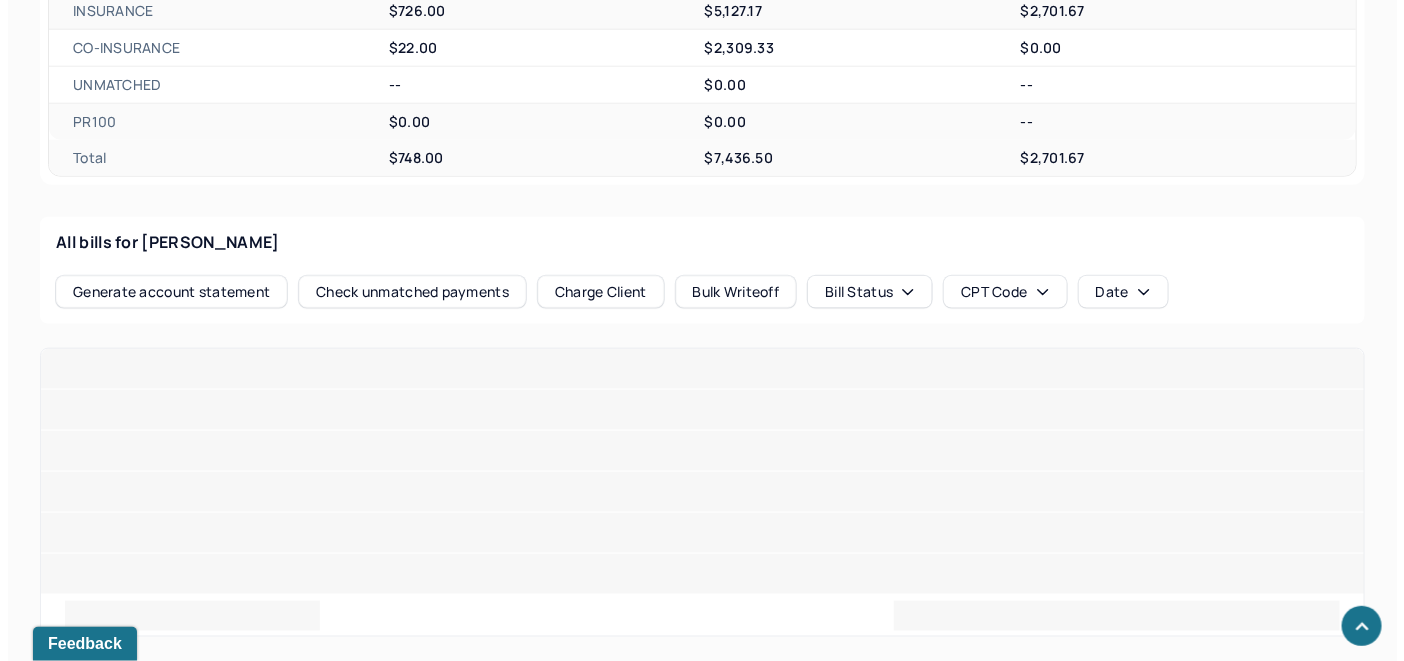 scroll, scrollTop: 862, scrollLeft: 0, axis: vertical 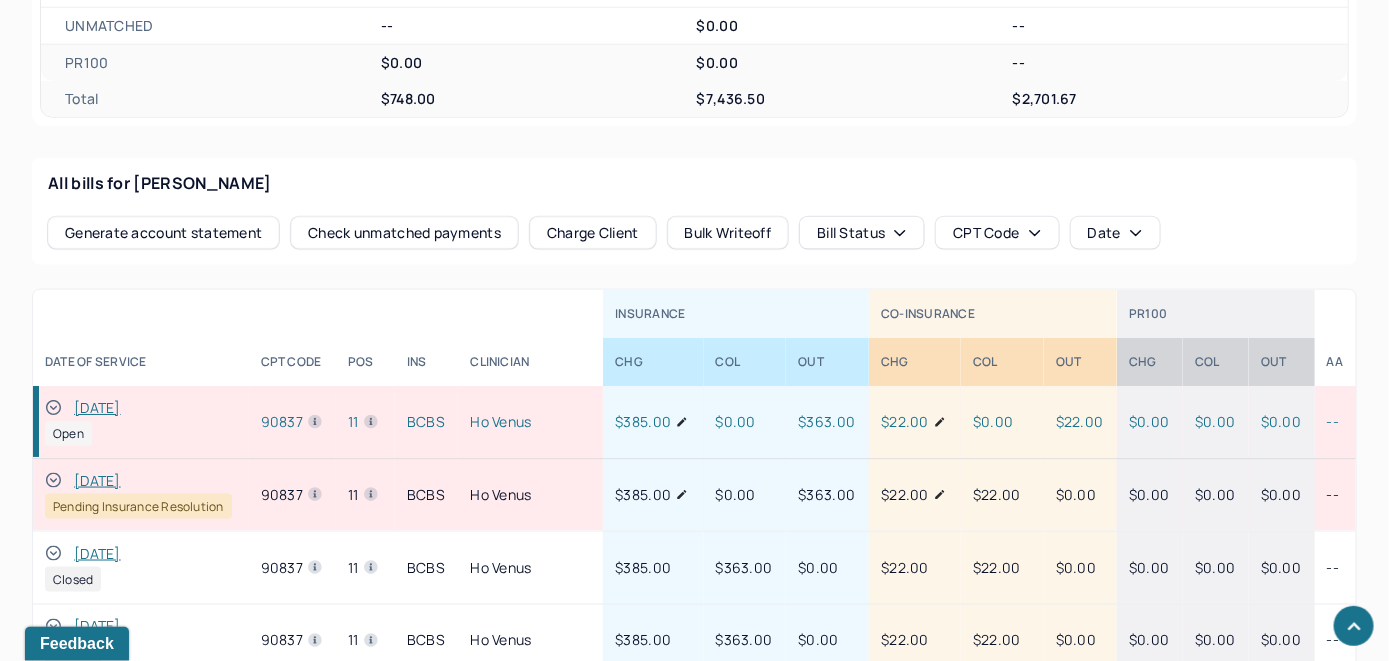 click on "Check unmatched payments" at bounding box center (404, 233) 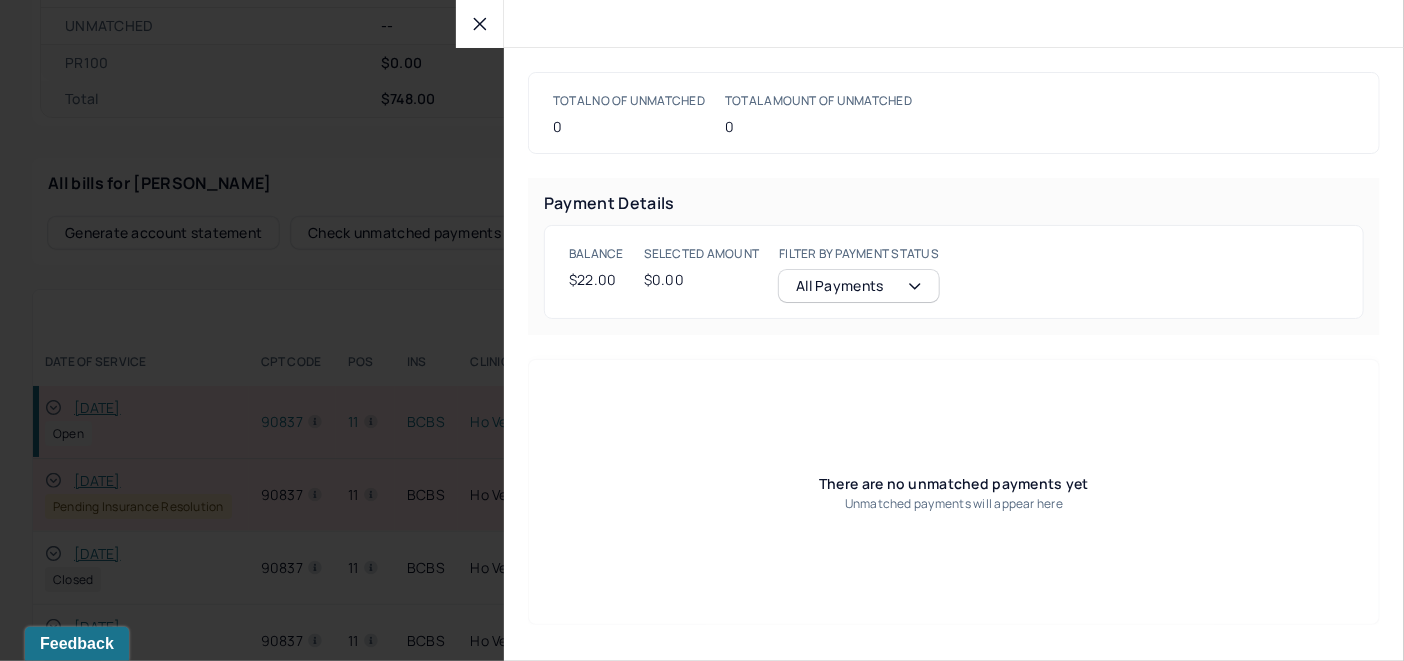 click at bounding box center [480, 24] 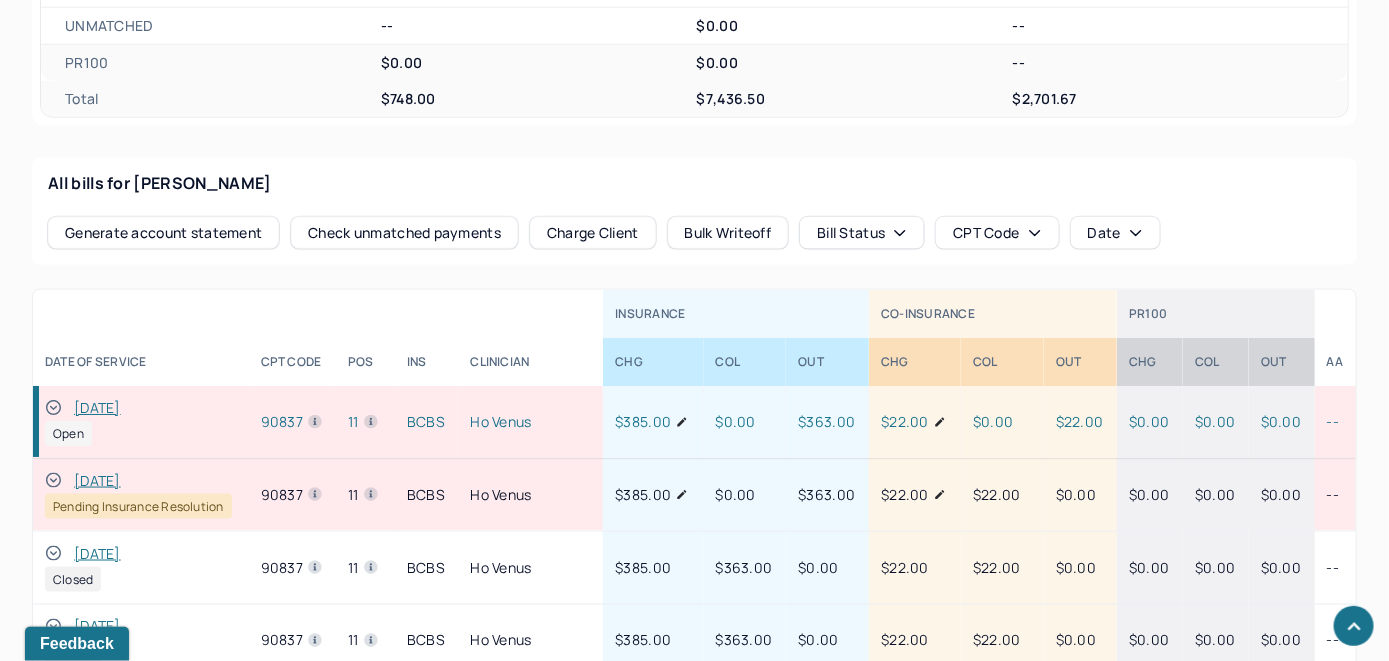 click on "Charge Client" at bounding box center (593, 233) 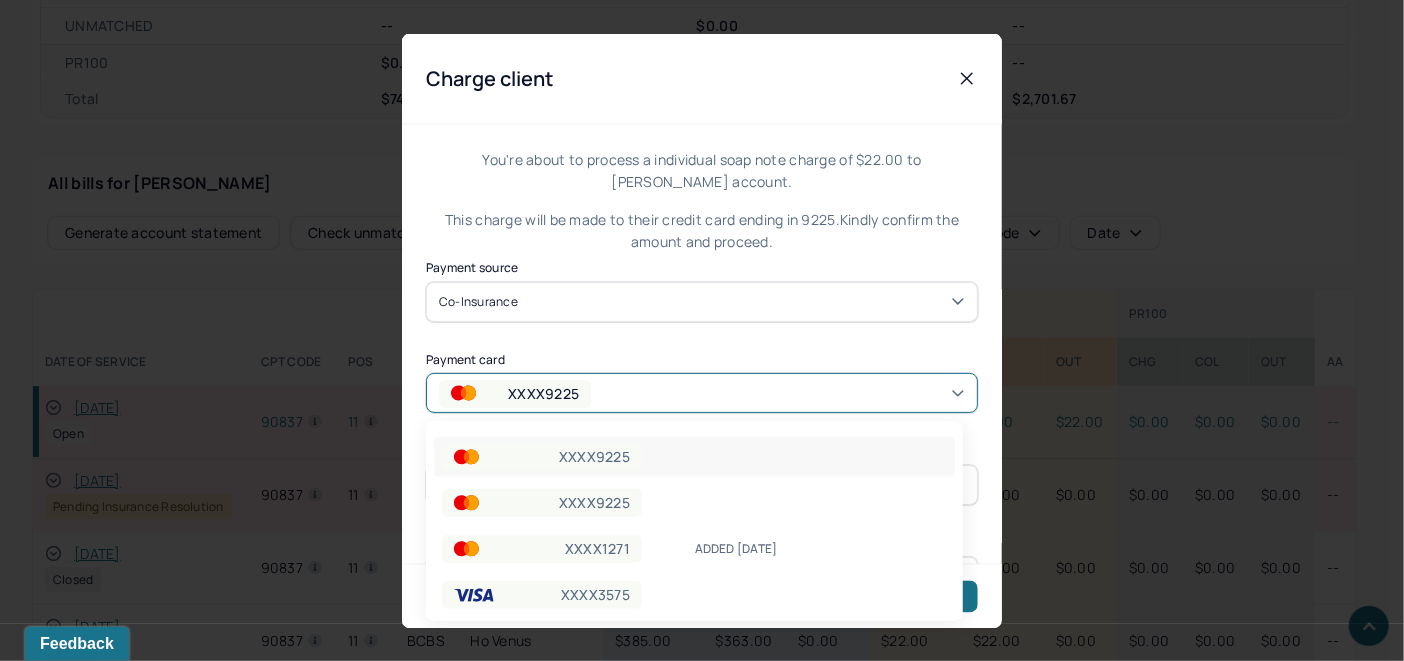 click 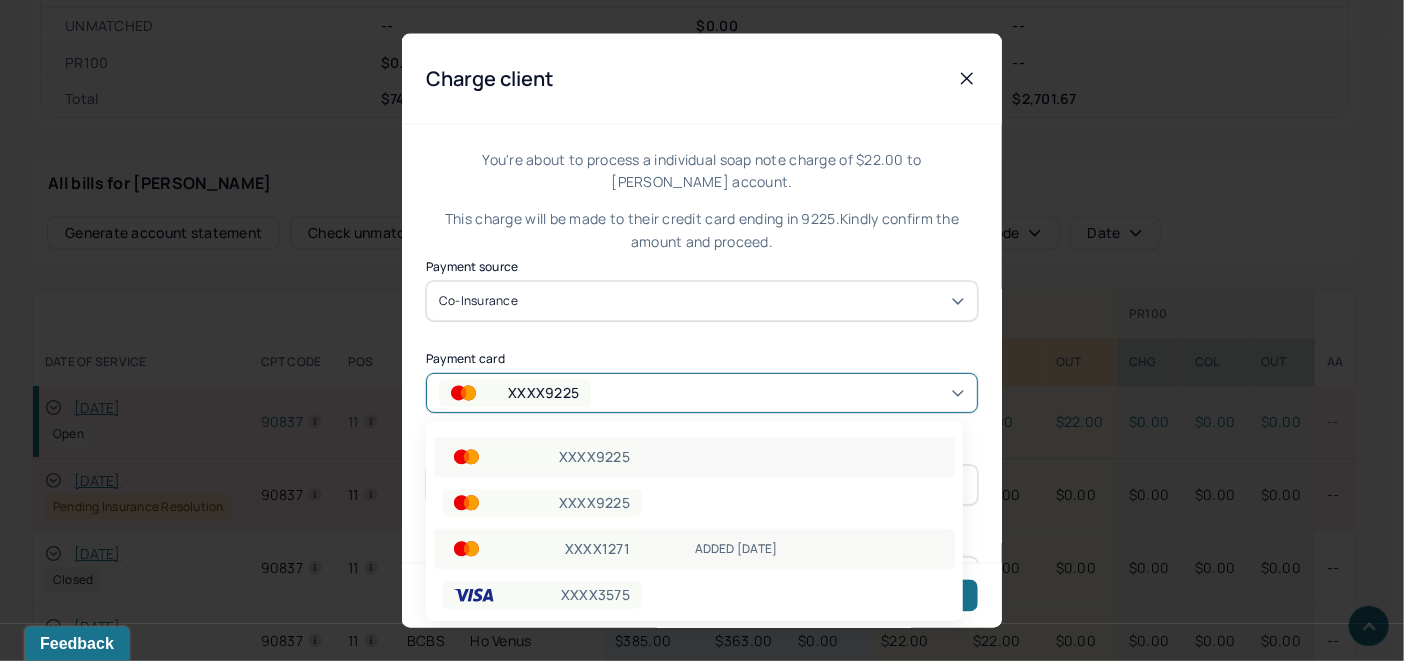 click on "XXXX1271 ADDED [DATE]" at bounding box center [694, 549] 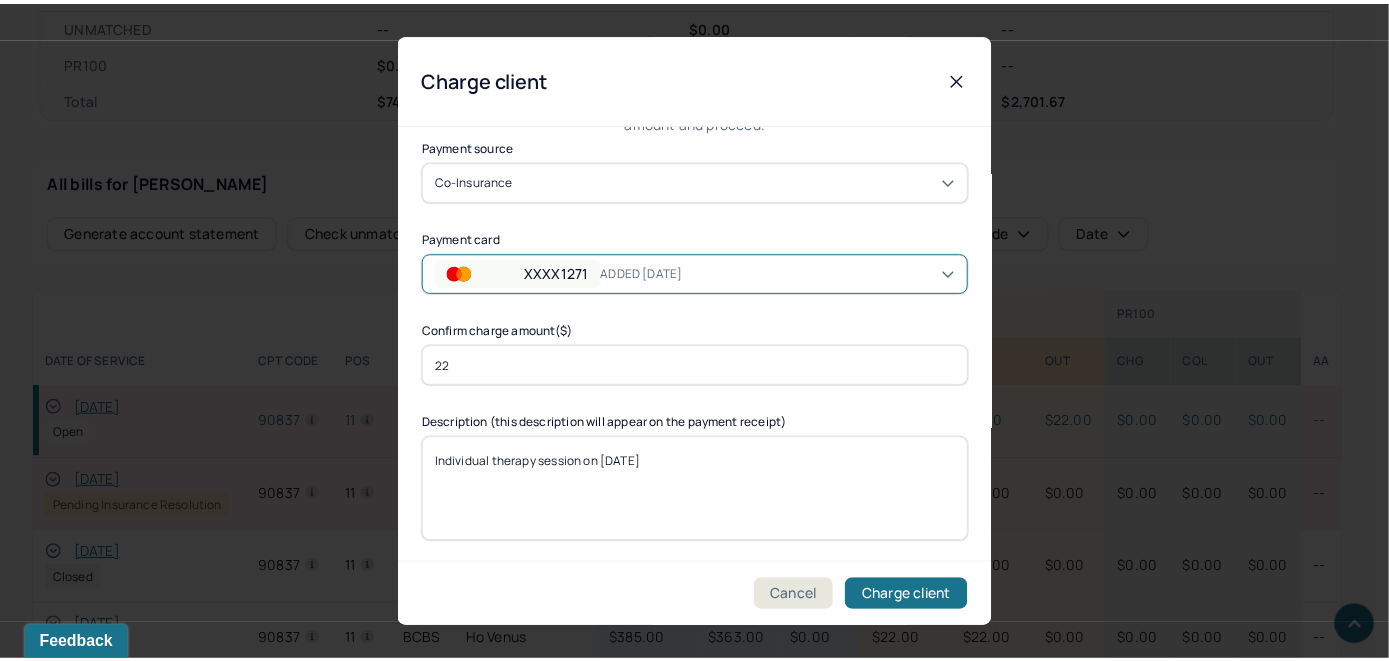 scroll, scrollTop: 121, scrollLeft: 0, axis: vertical 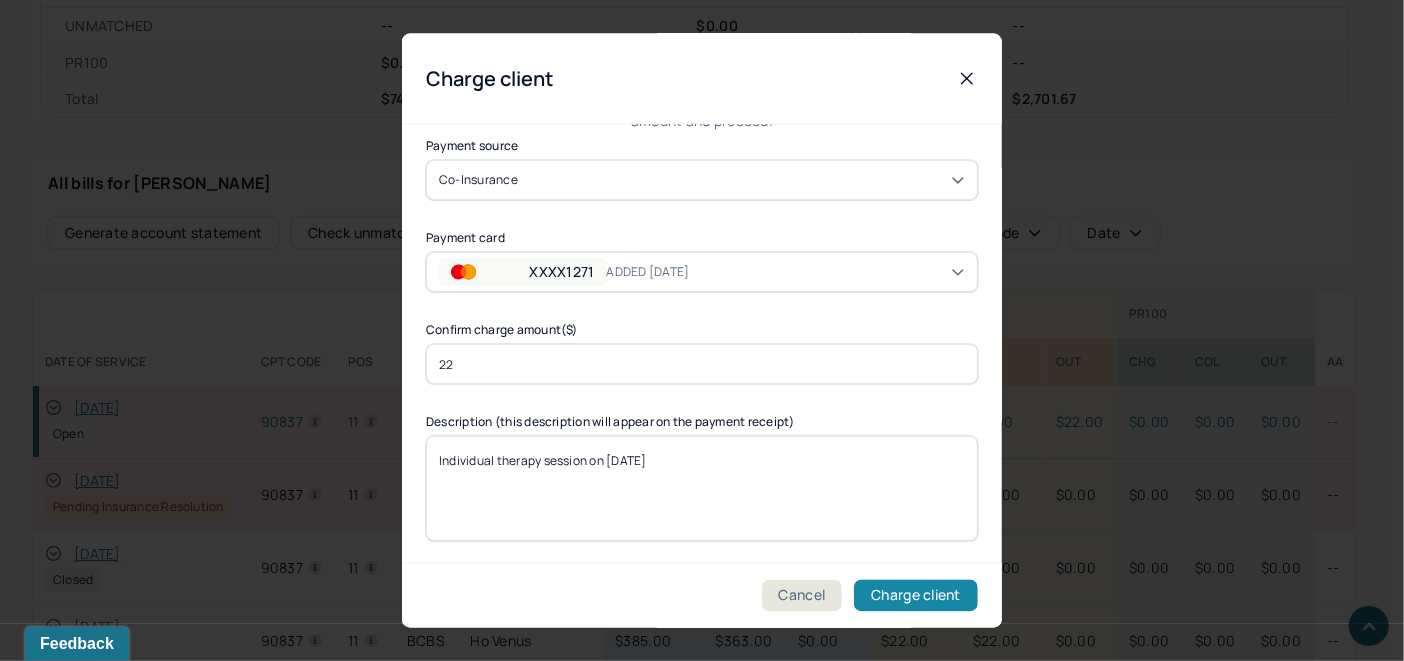 click on "Charge client" at bounding box center [916, 596] 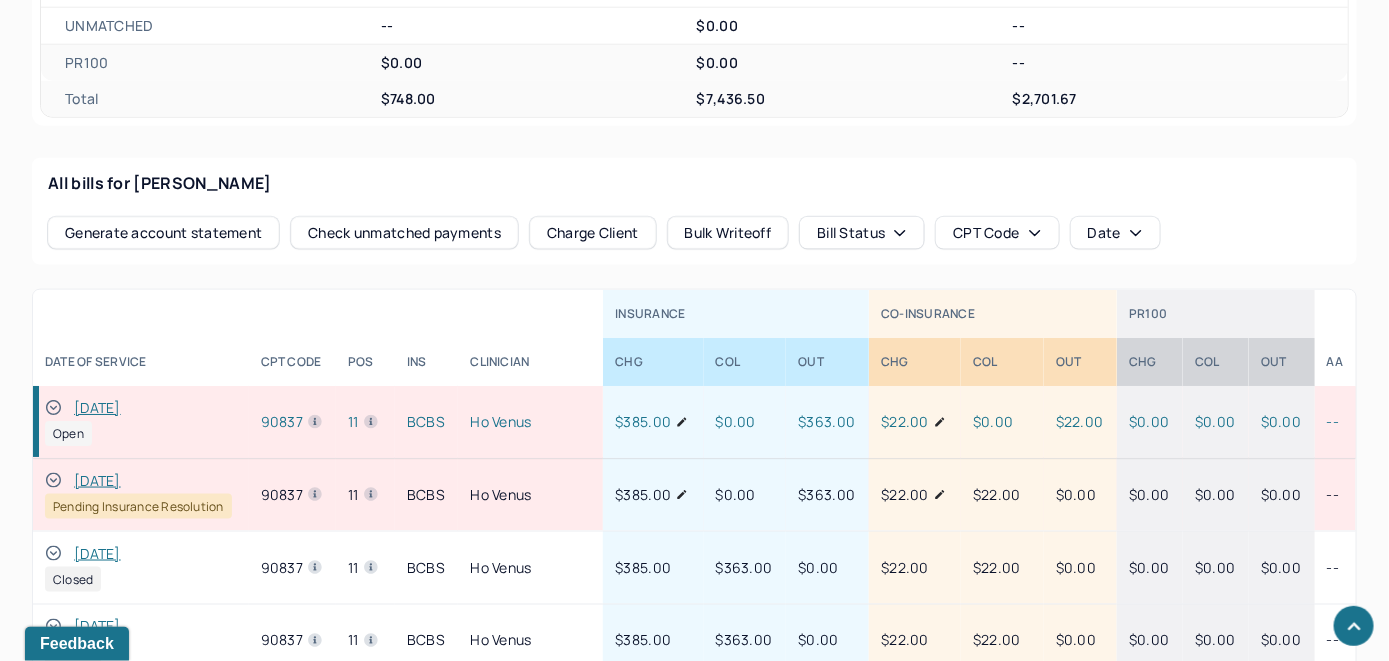 click 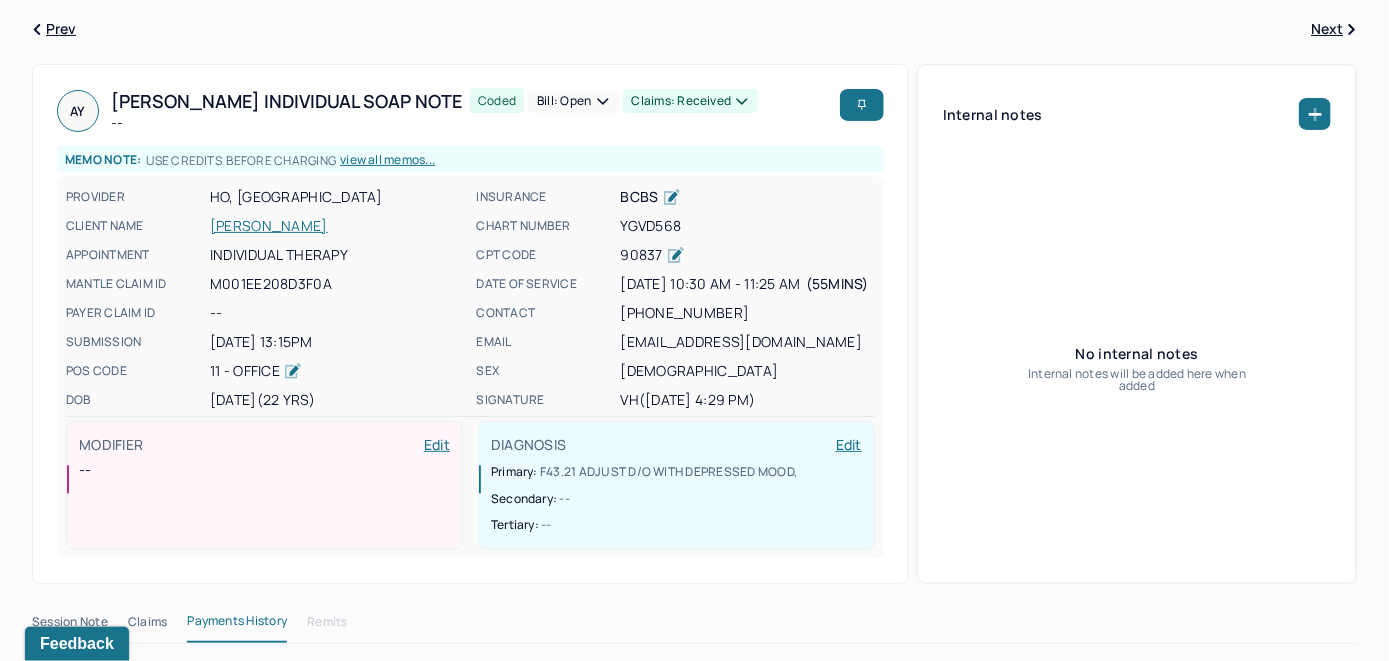 scroll, scrollTop: 62, scrollLeft: 0, axis: vertical 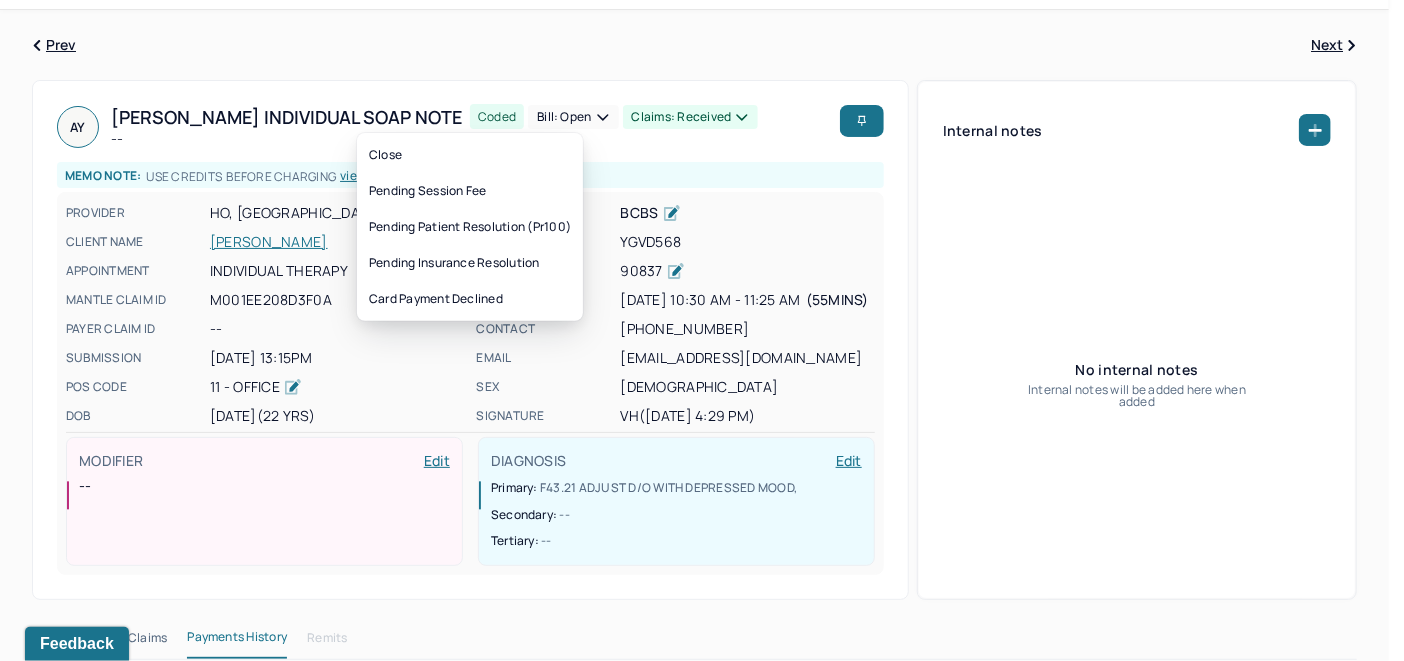 click on "Bill: Open" at bounding box center (573, 117) 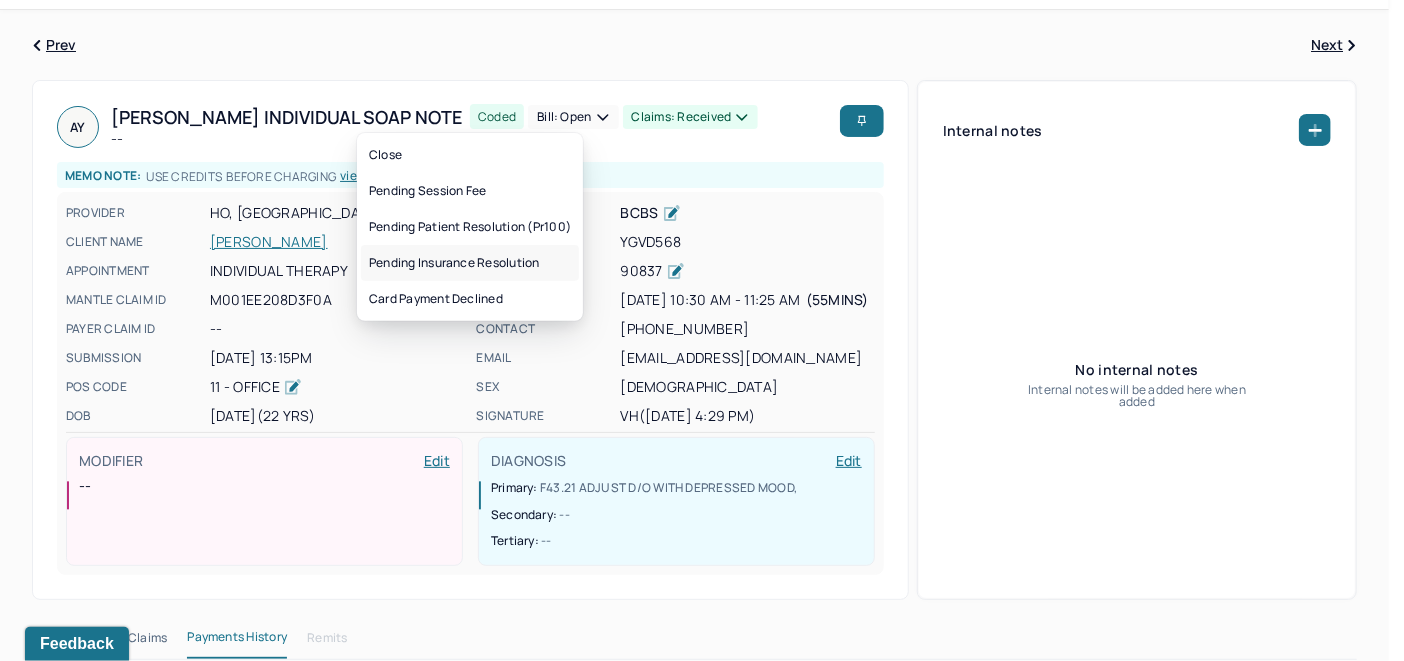 click on "Pending insurance resolution" at bounding box center [470, 263] 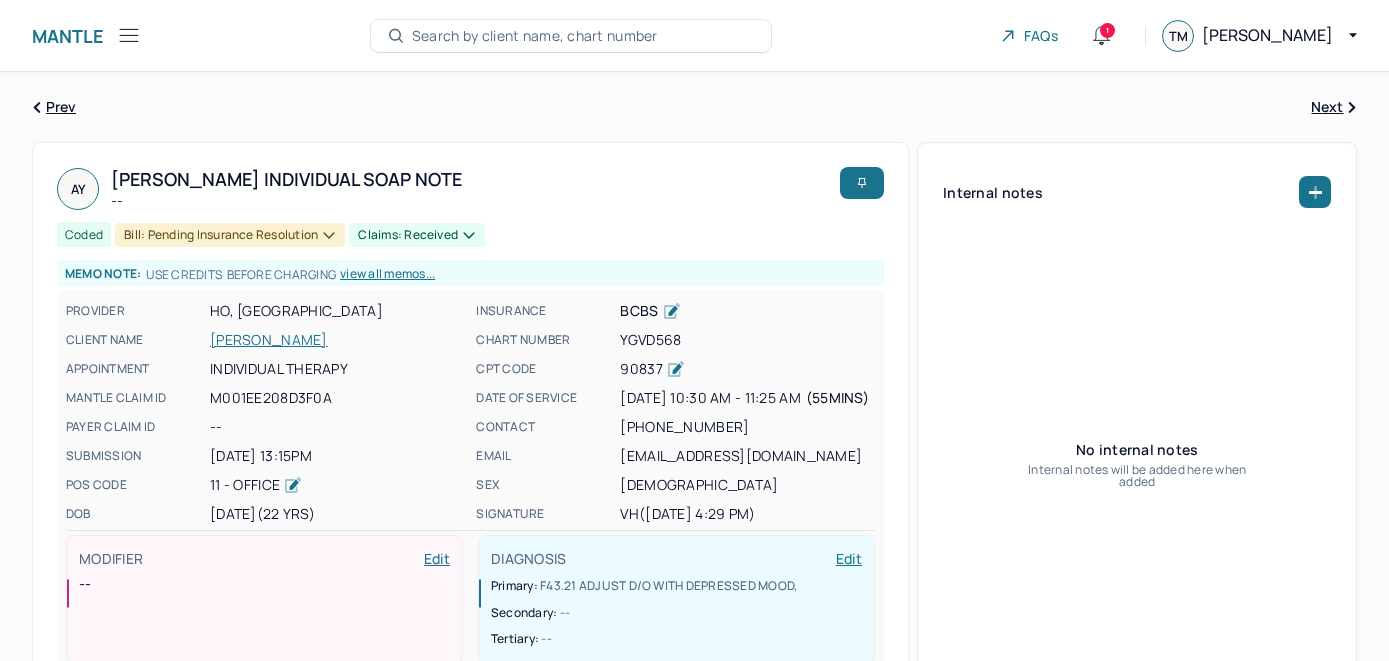 scroll, scrollTop: 62, scrollLeft: 0, axis: vertical 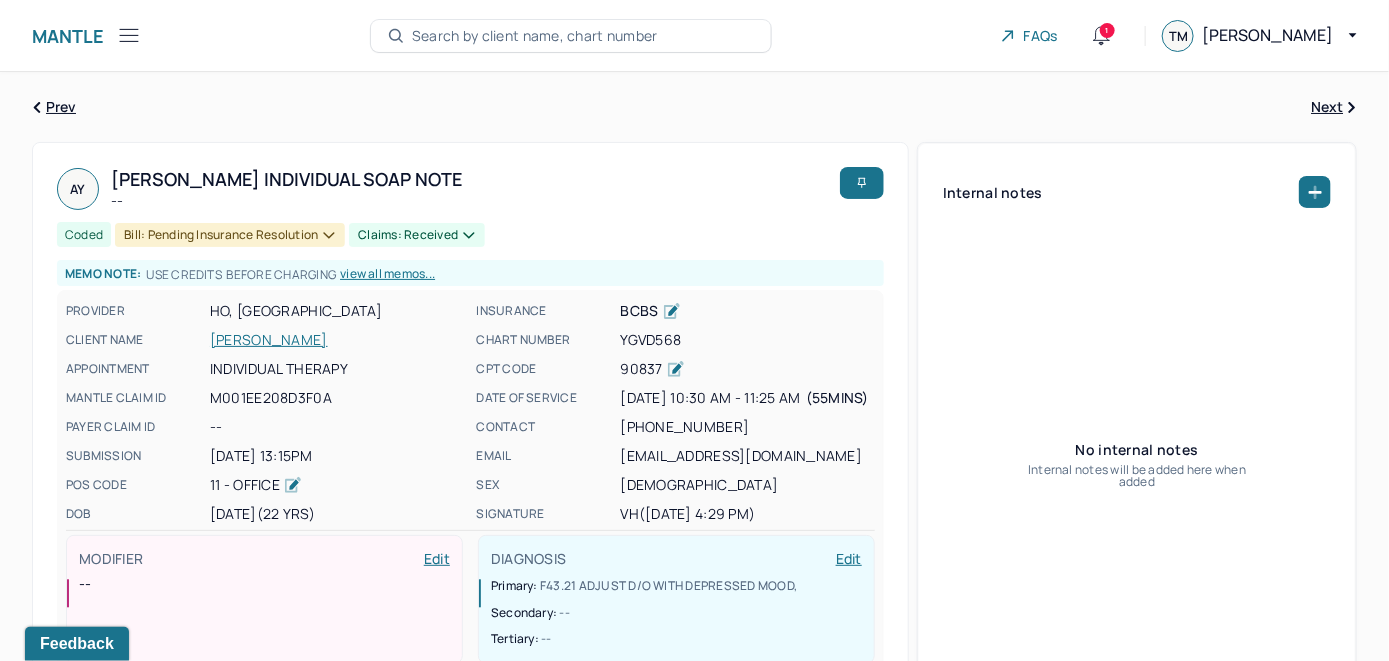 click on "Search by client name, chart number" at bounding box center [535, 36] 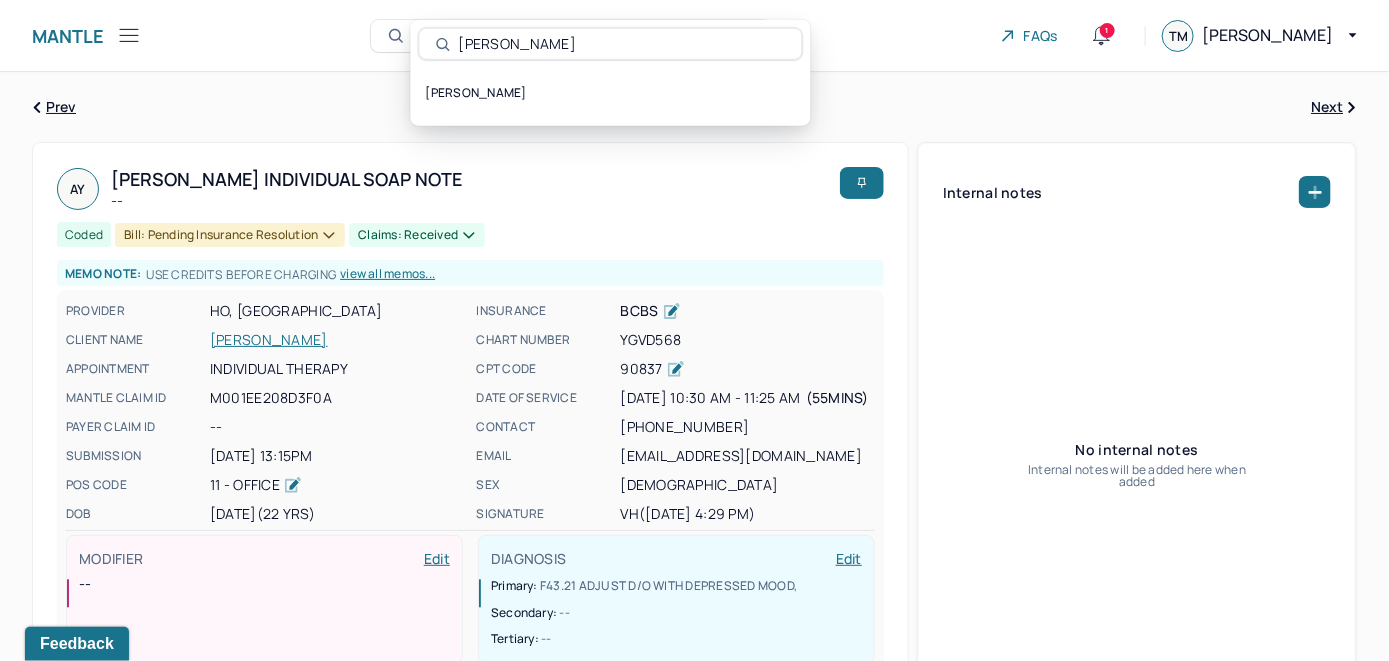 type on "Beeva Shrestha" 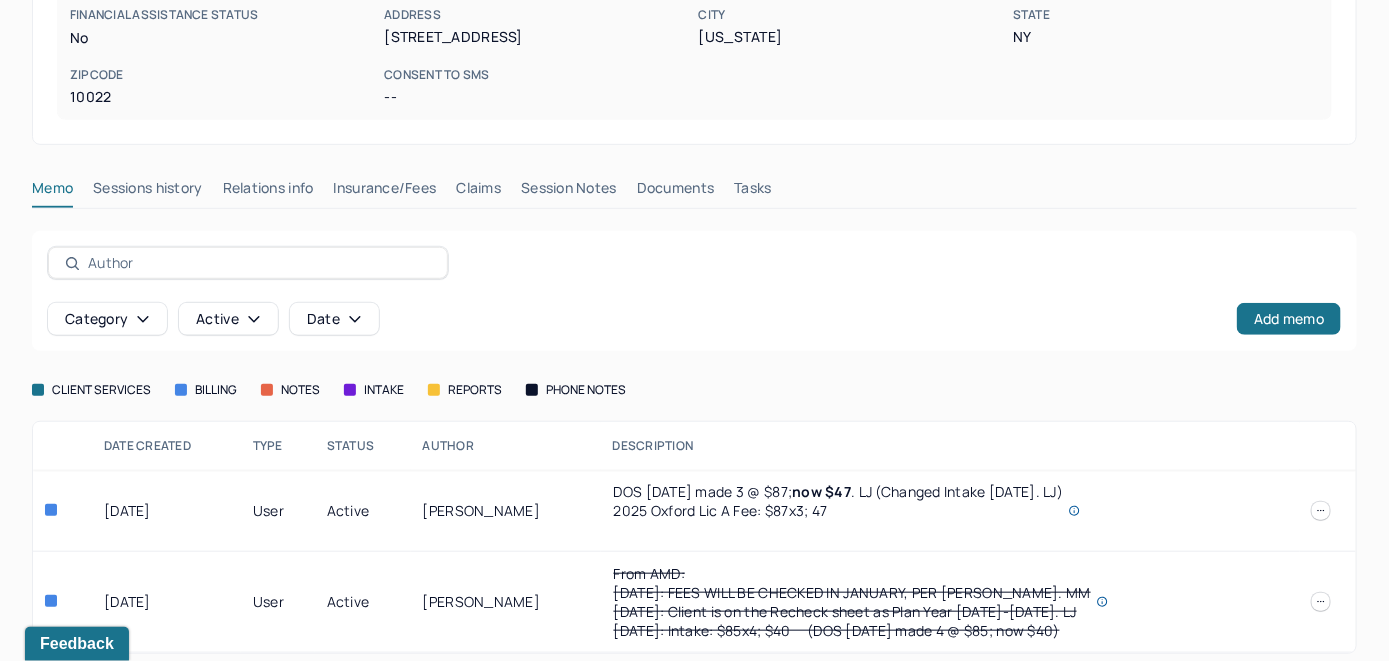 scroll, scrollTop: 401, scrollLeft: 0, axis: vertical 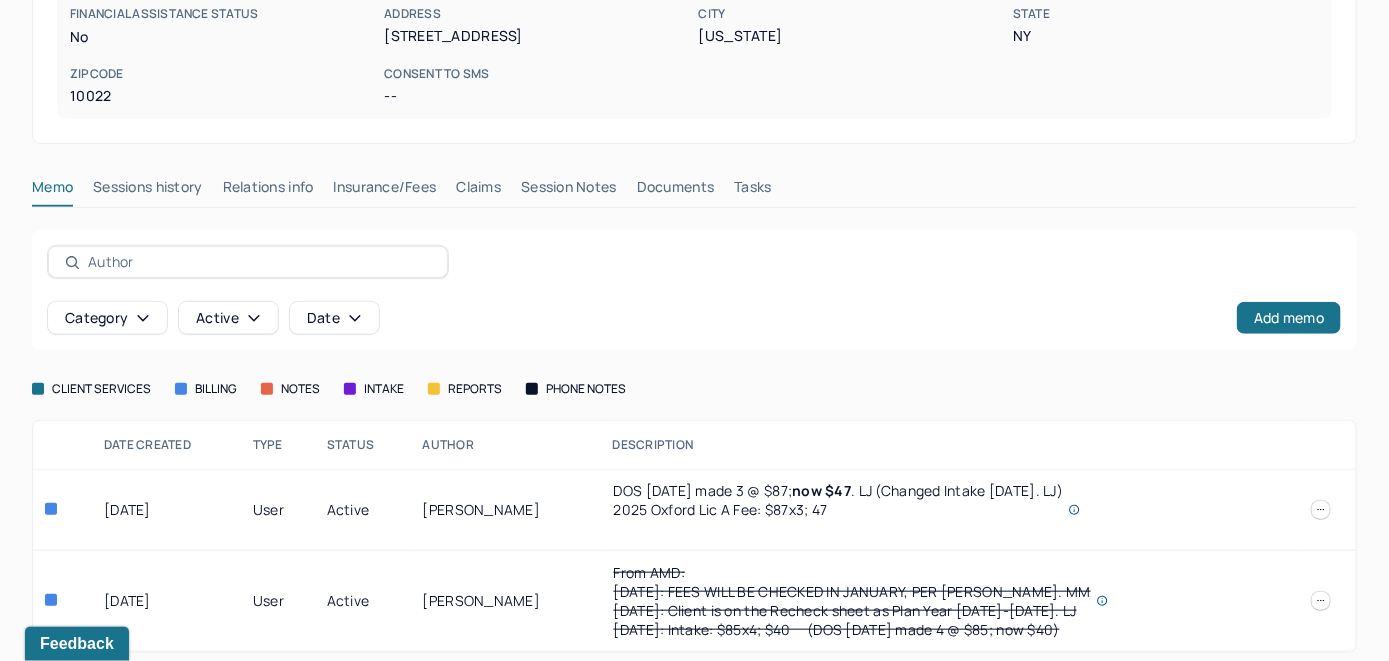 click on "Insurance/Fees" at bounding box center [385, 191] 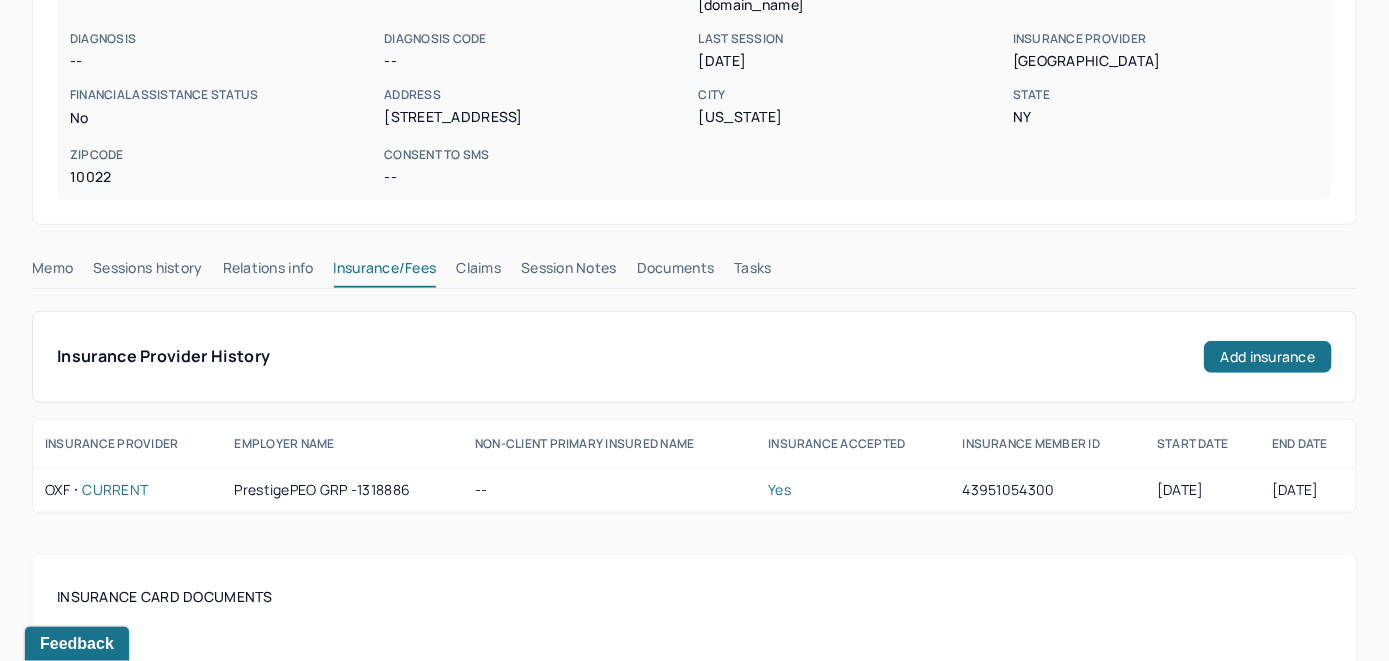 scroll, scrollTop: 301, scrollLeft: 0, axis: vertical 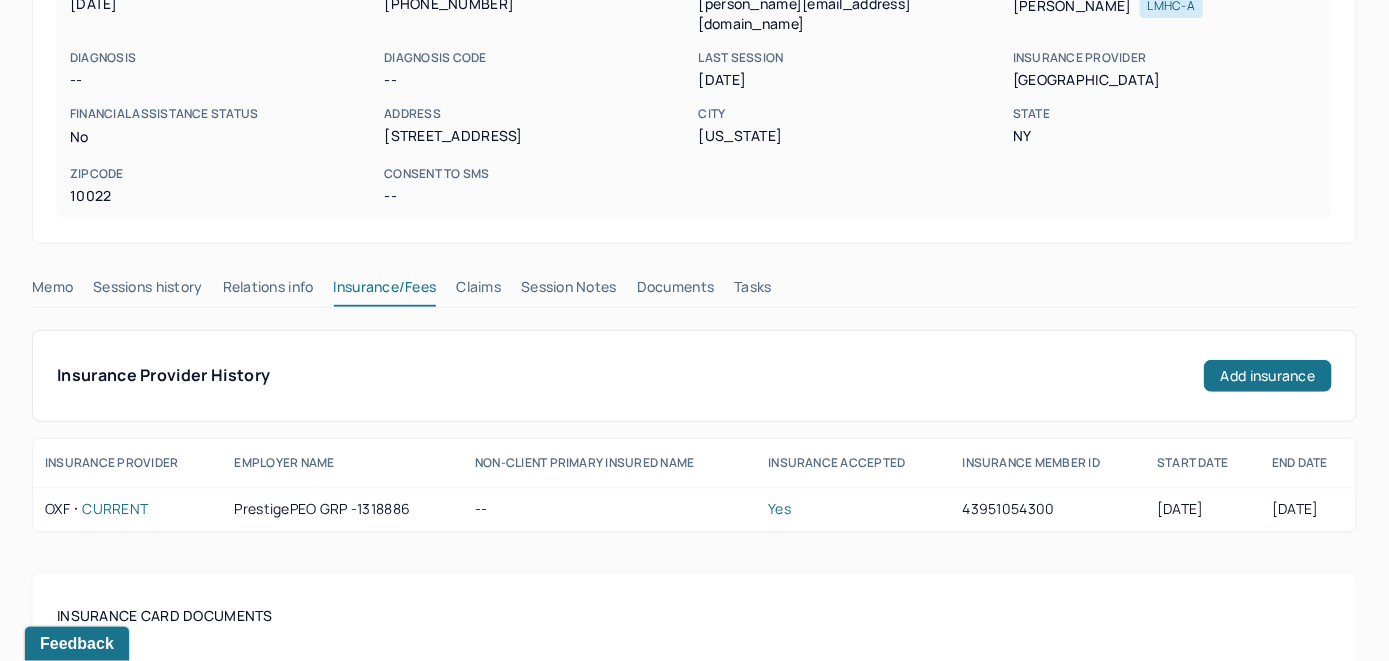 click on "Claims" at bounding box center (478, 291) 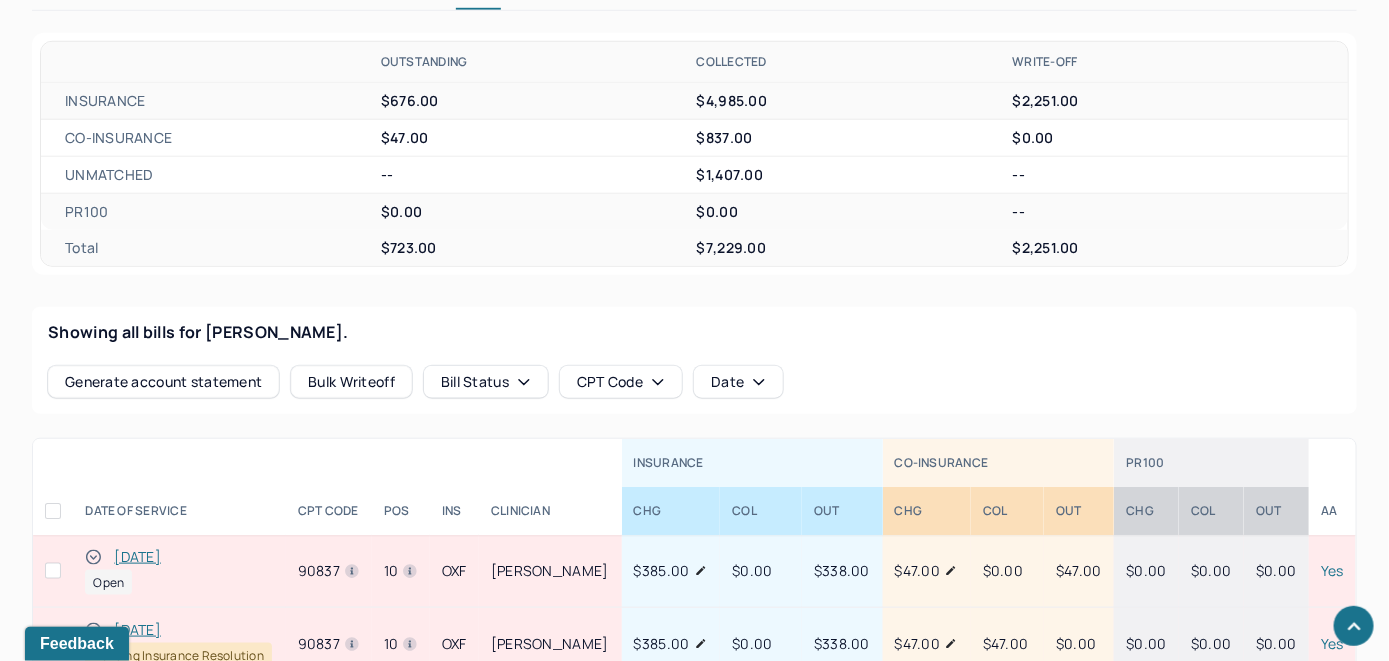 scroll, scrollTop: 701, scrollLeft: 0, axis: vertical 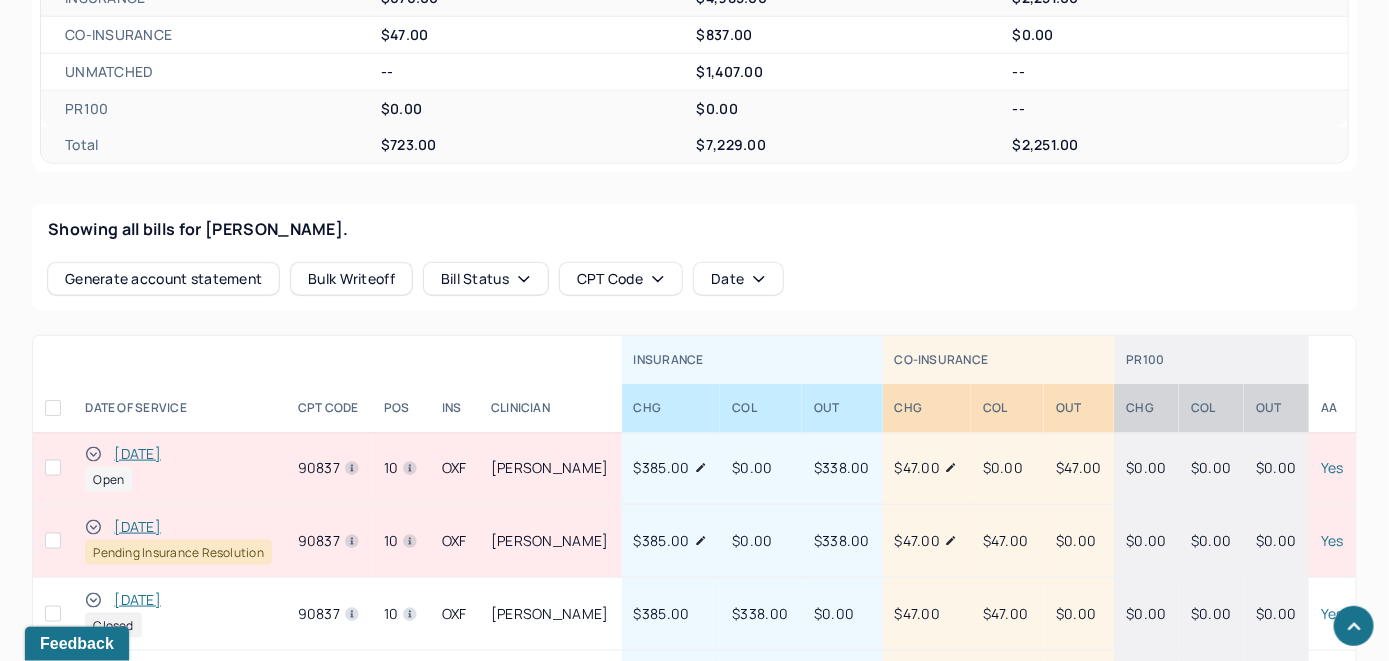 click on "[DATE]" at bounding box center [137, 454] 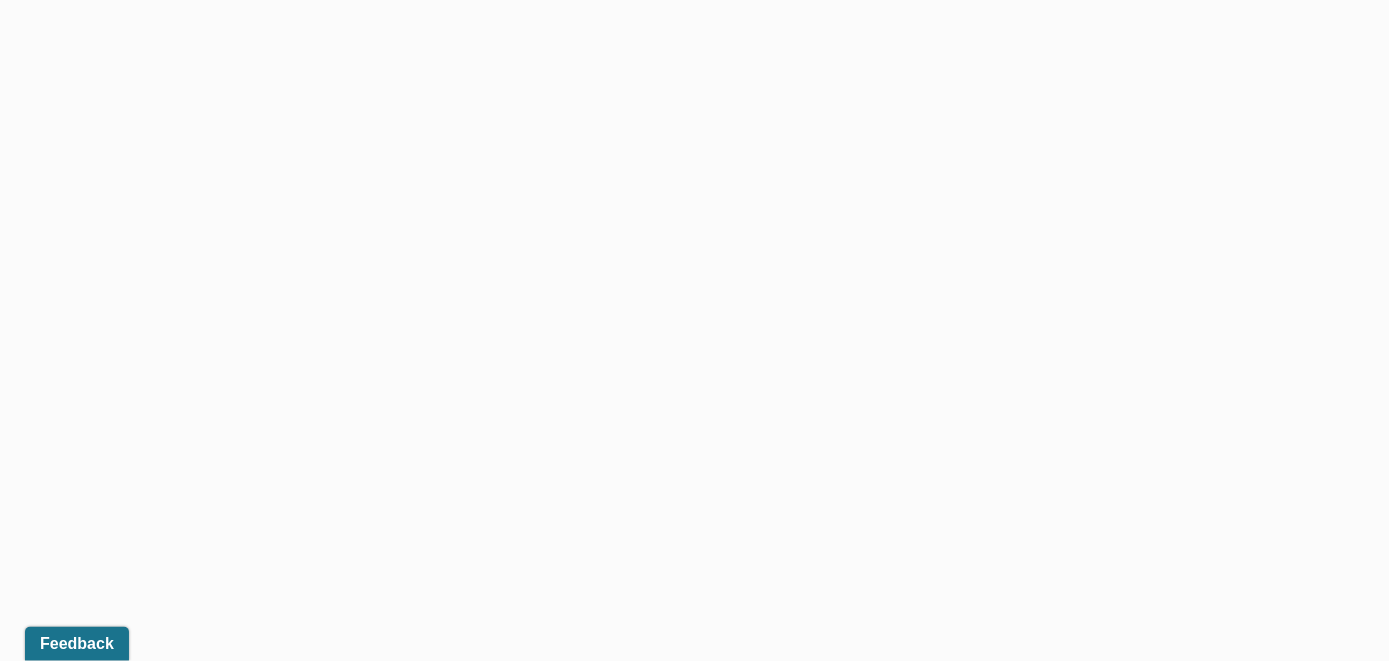 scroll, scrollTop: 629, scrollLeft: 0, axis: vertical 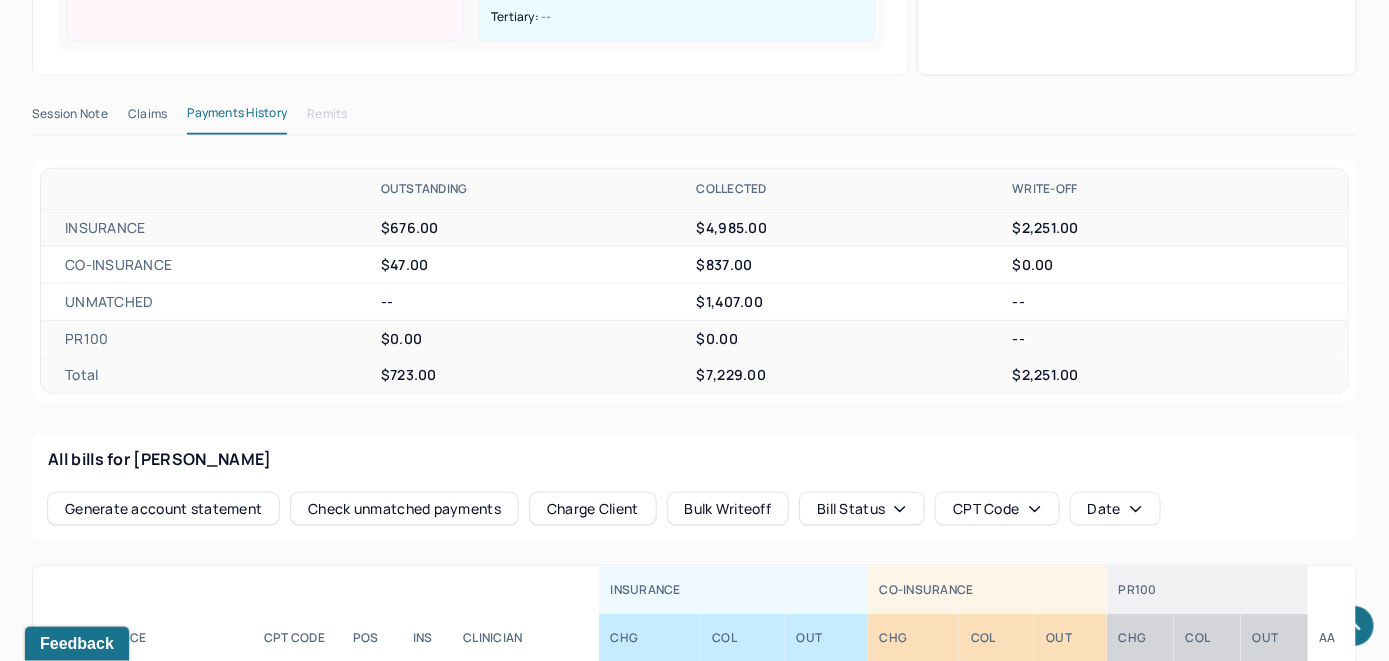 click on "Check unmatched payments" at bounding box center [404, 509] 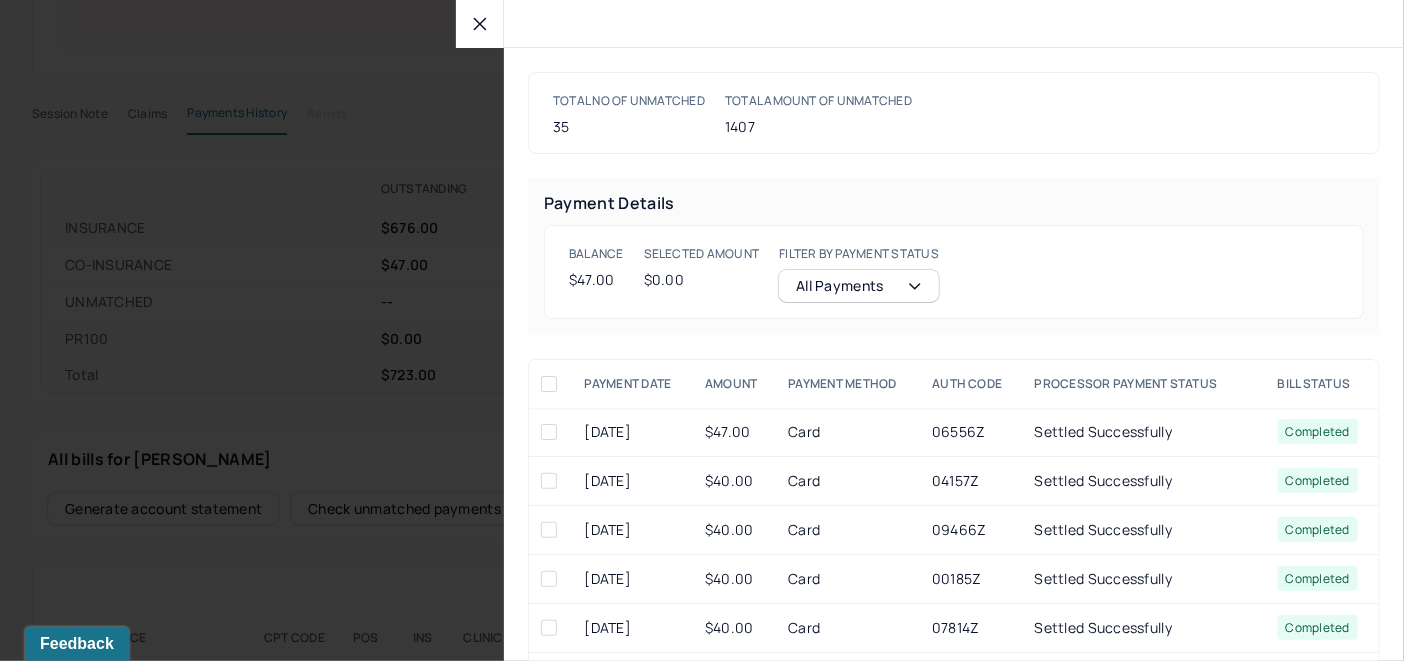 click at bounding box center (549, 432) 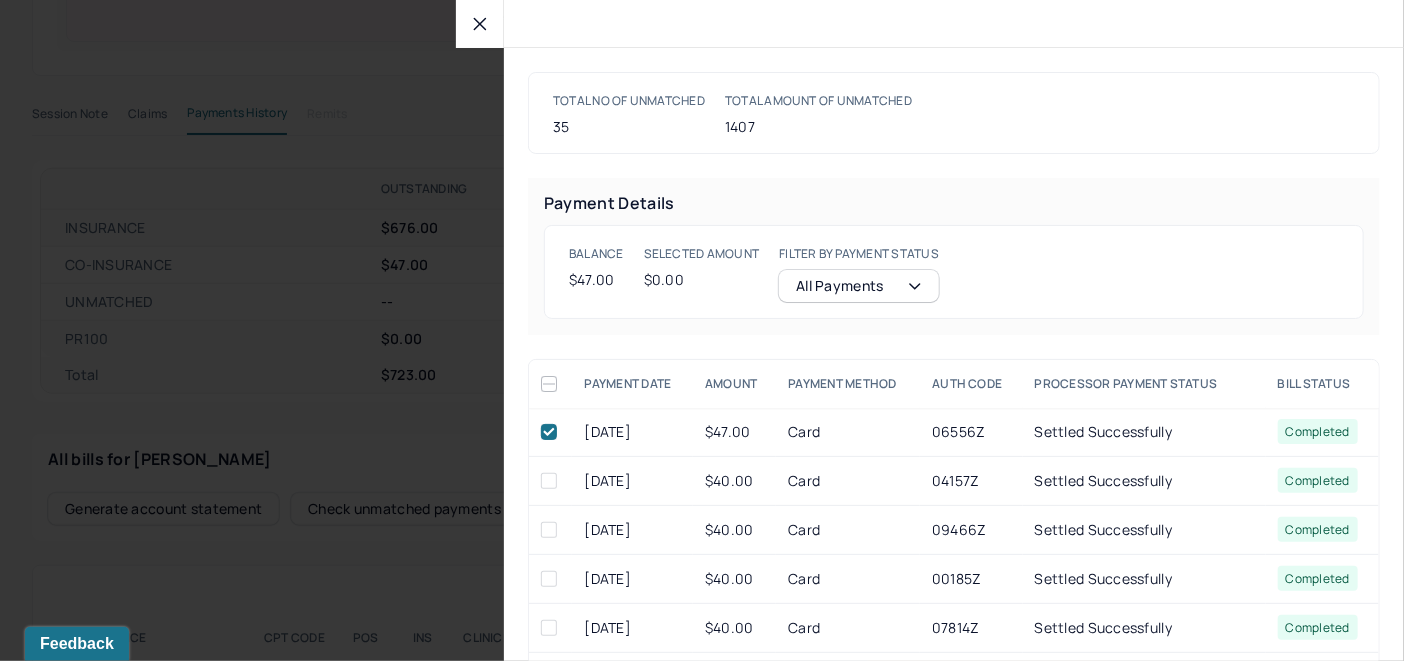 checkbox on "true" 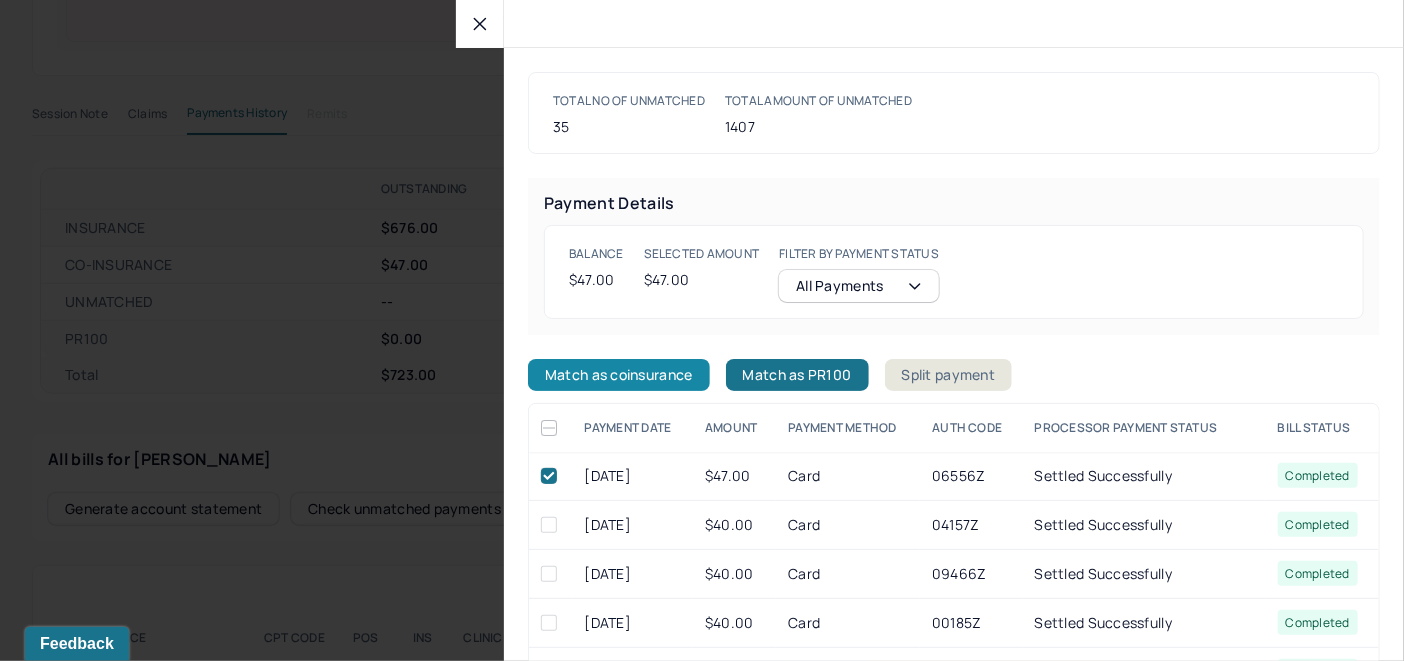 click on "Match as coinsurance" at bounding box center (619, 375) 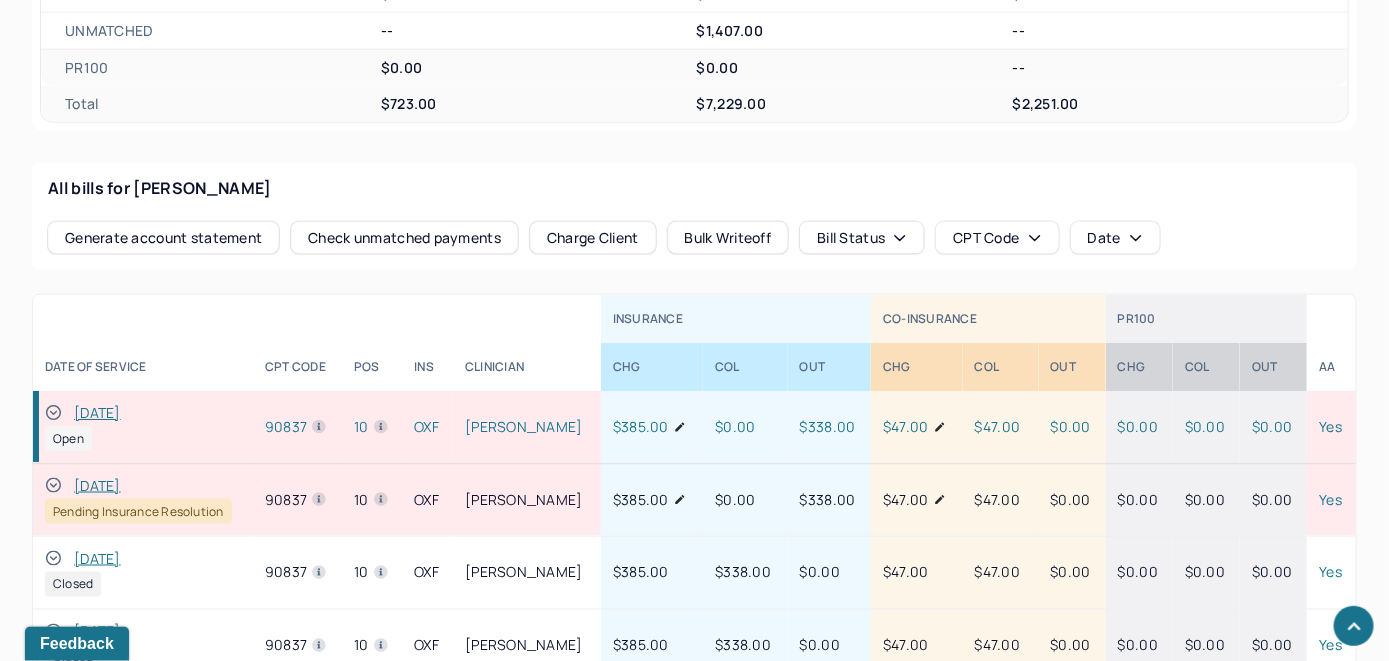 scroll, scrollTop: 929, scrollLeft: 0, axis: vertical 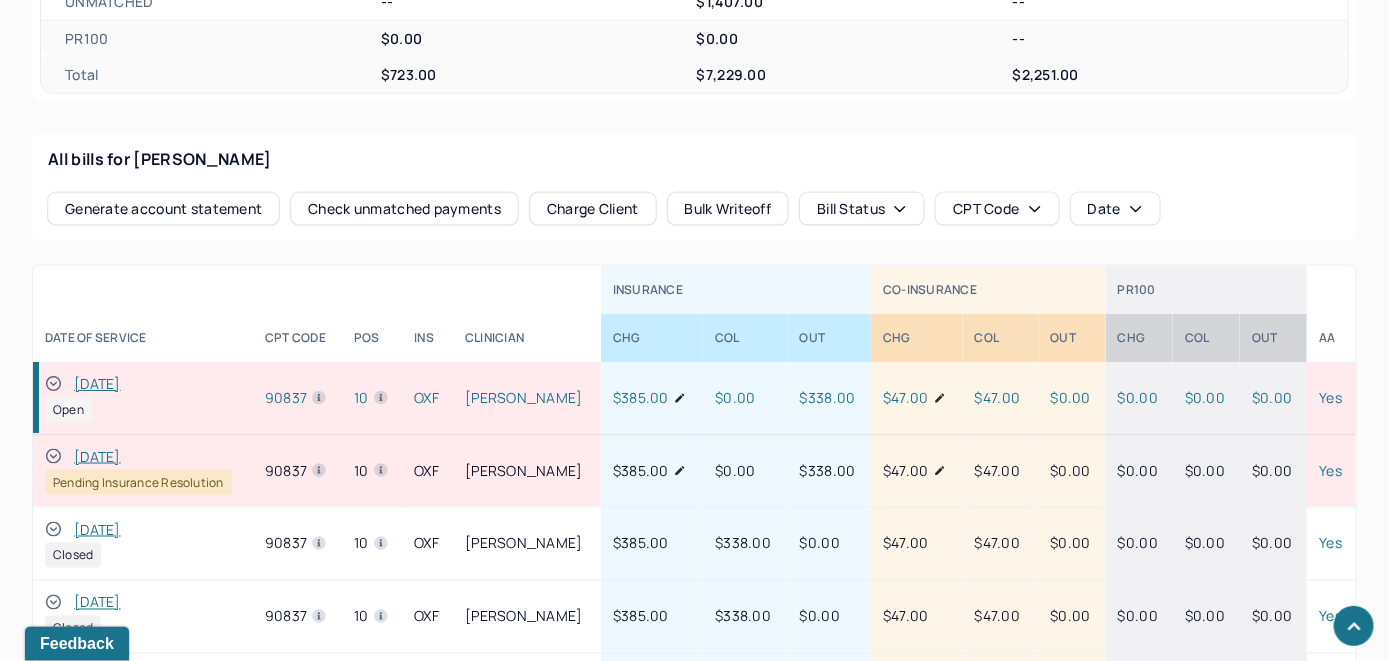 click 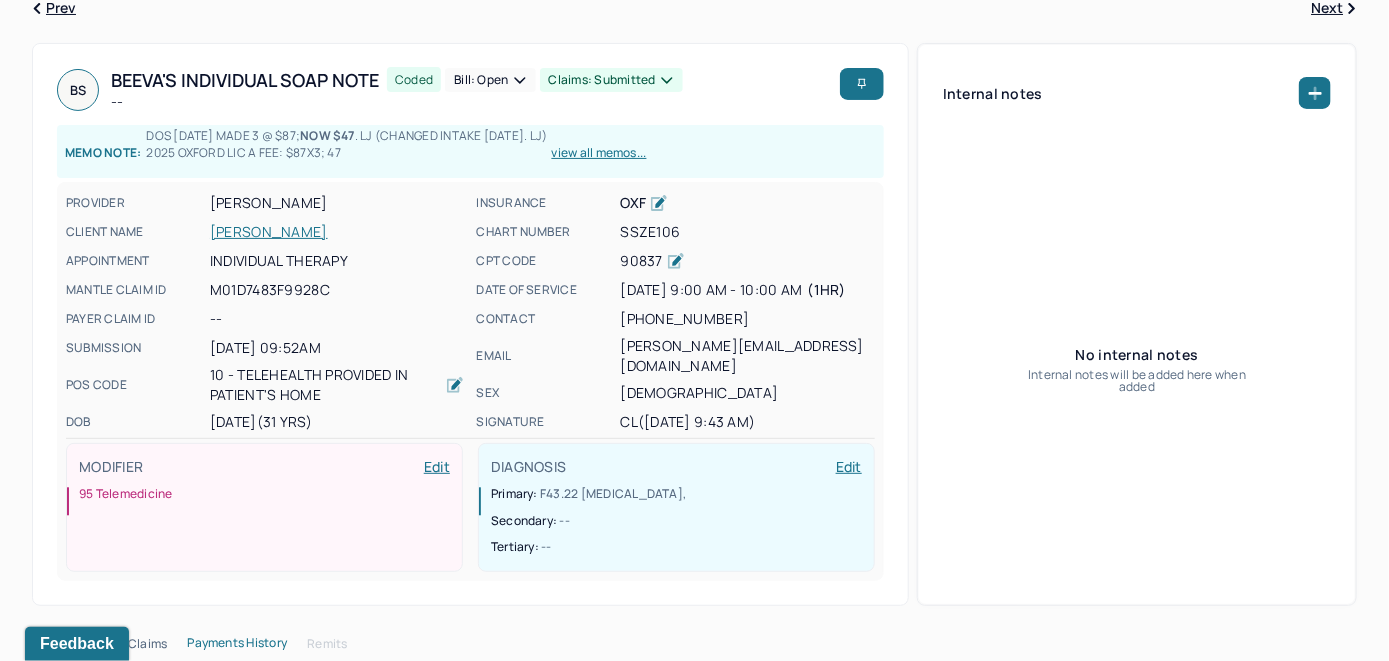 scroll, scrollTop: 29, scrollLeft: 0, axis: vertical 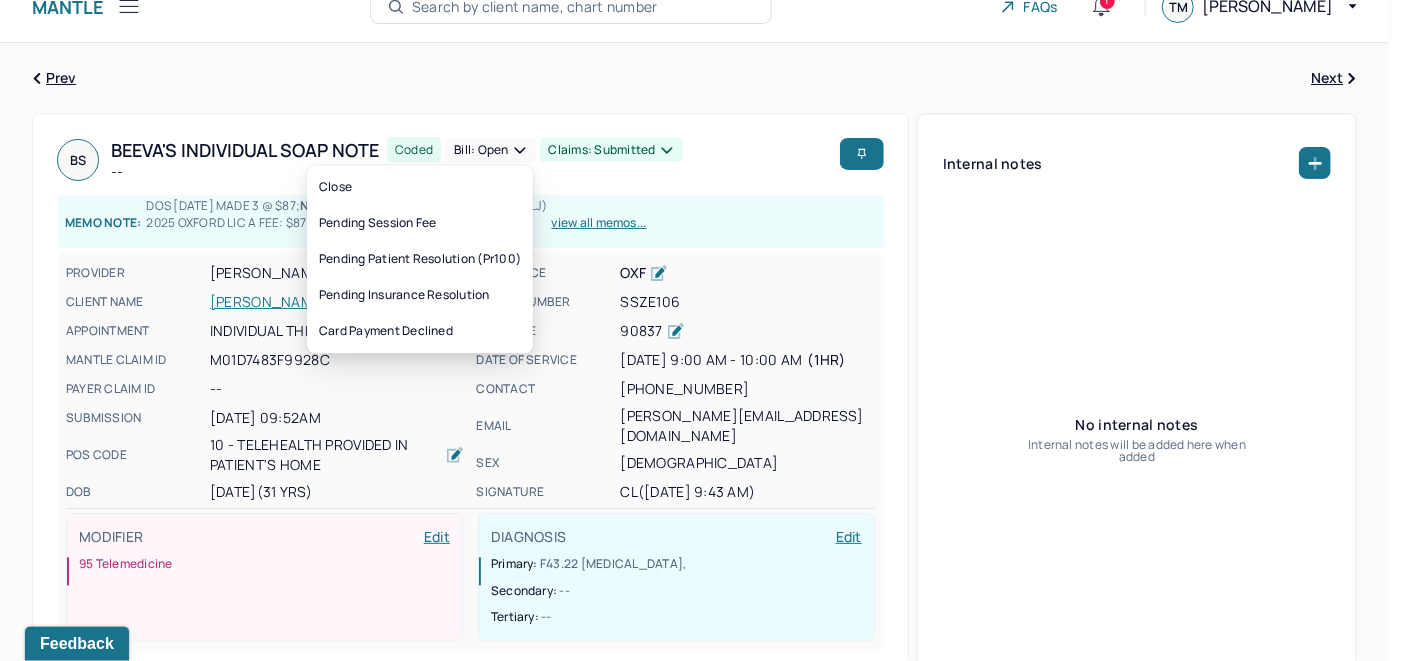 click on "Bill: Open" at bounding box center (490, 150) 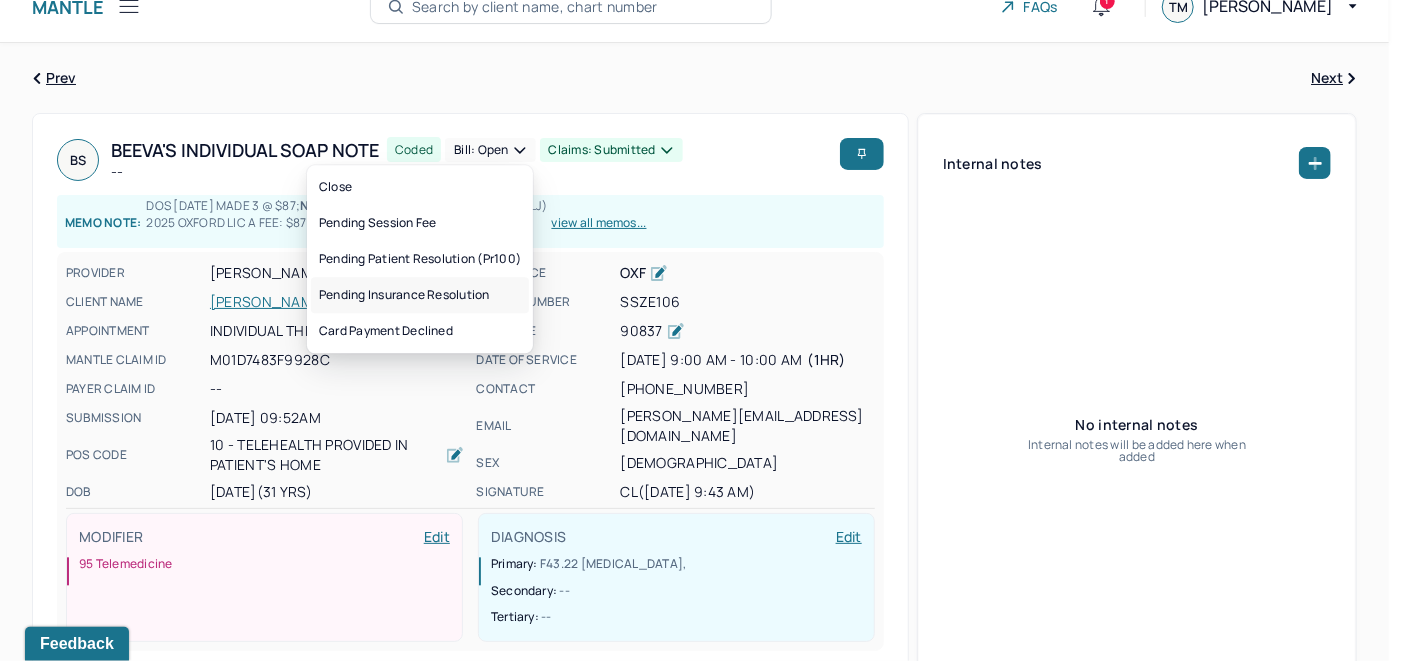 click on "Pending insurance resolution" at bounding box center (420, 295) 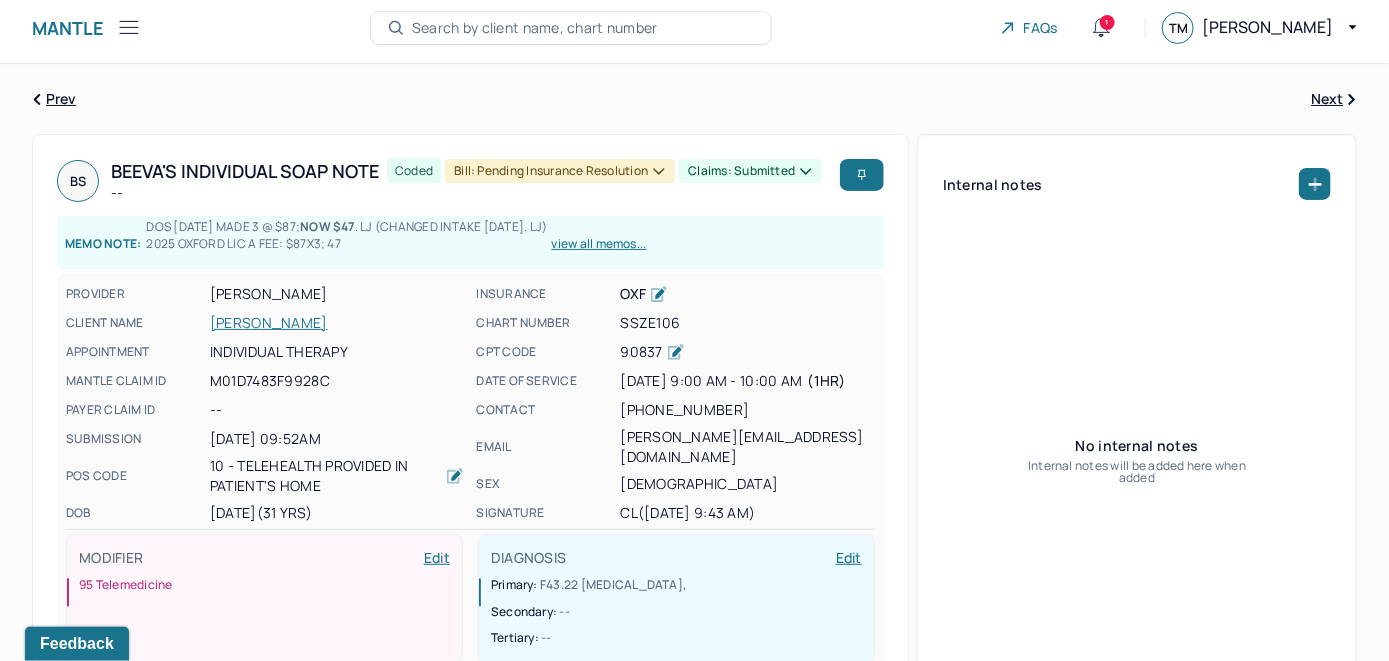 scroll, scrollTop: 0, scrollLeft: 0, axis: both 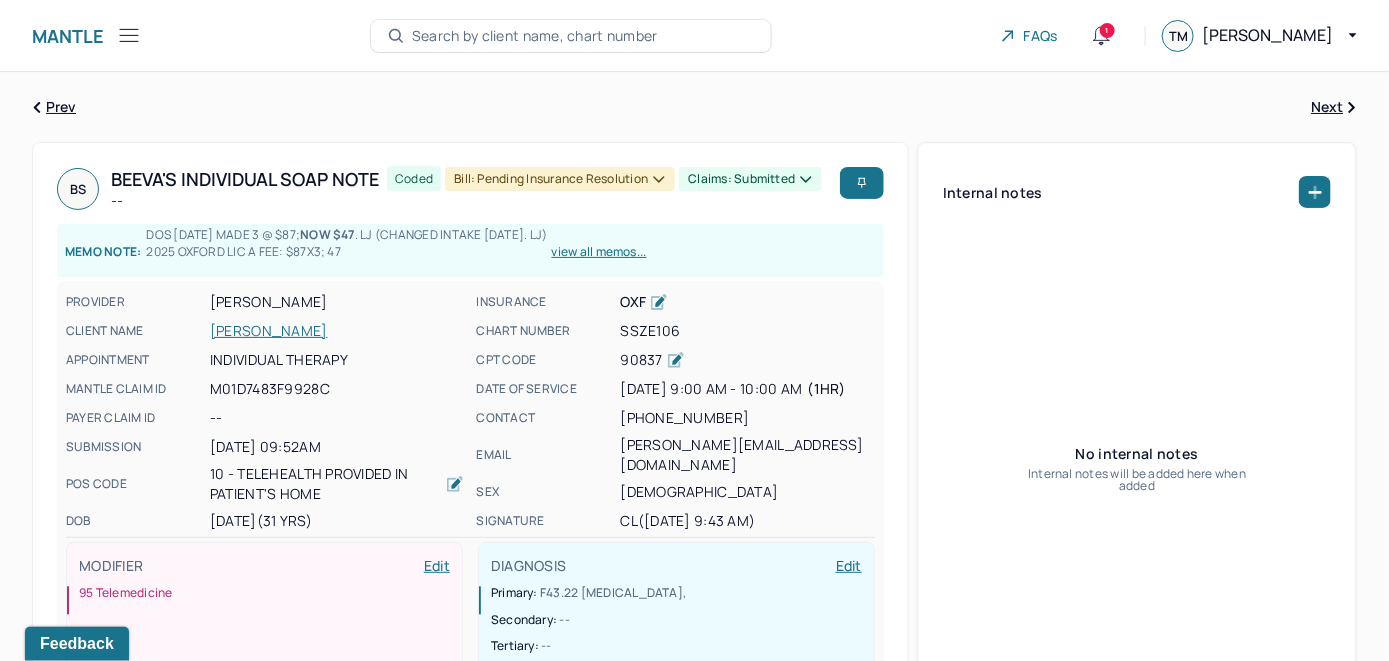 click on "Search by client name, chart number" at bounding box center [535, 36] 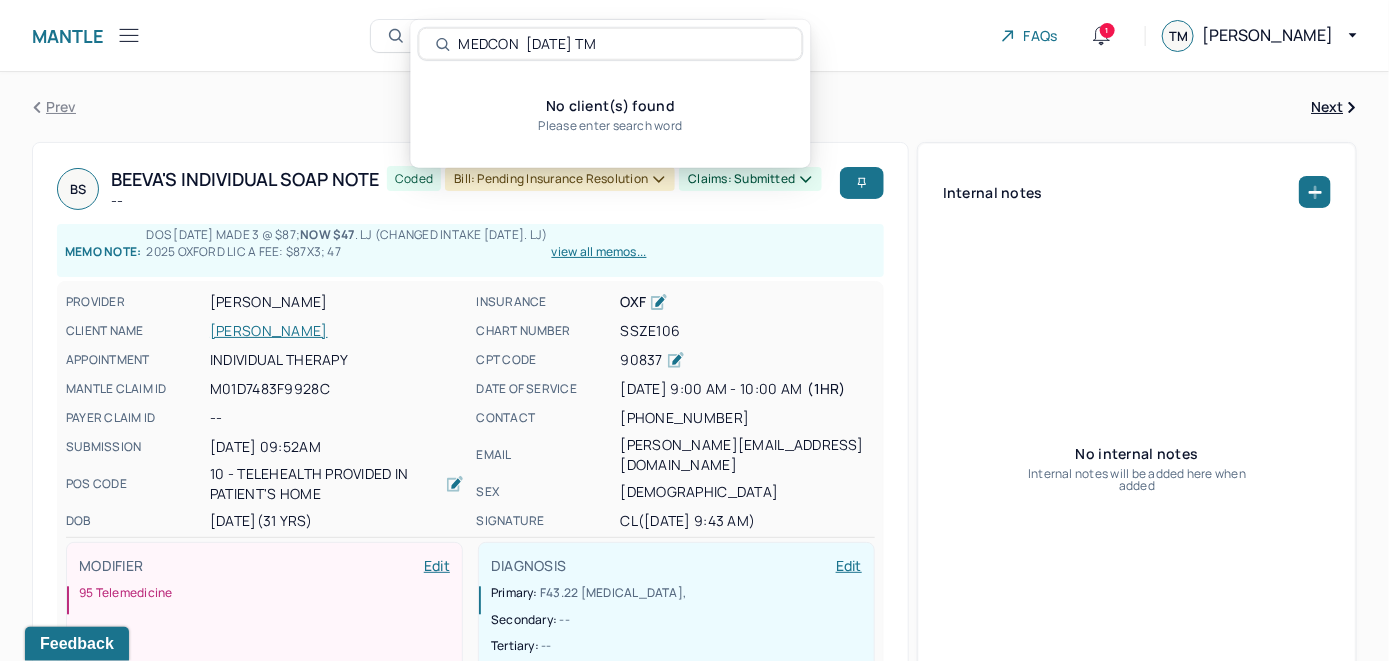 drag, startPoint x: 633, startPoint y: 39, endPoint x: 394, endPoint y: 41, distance: 239.00836 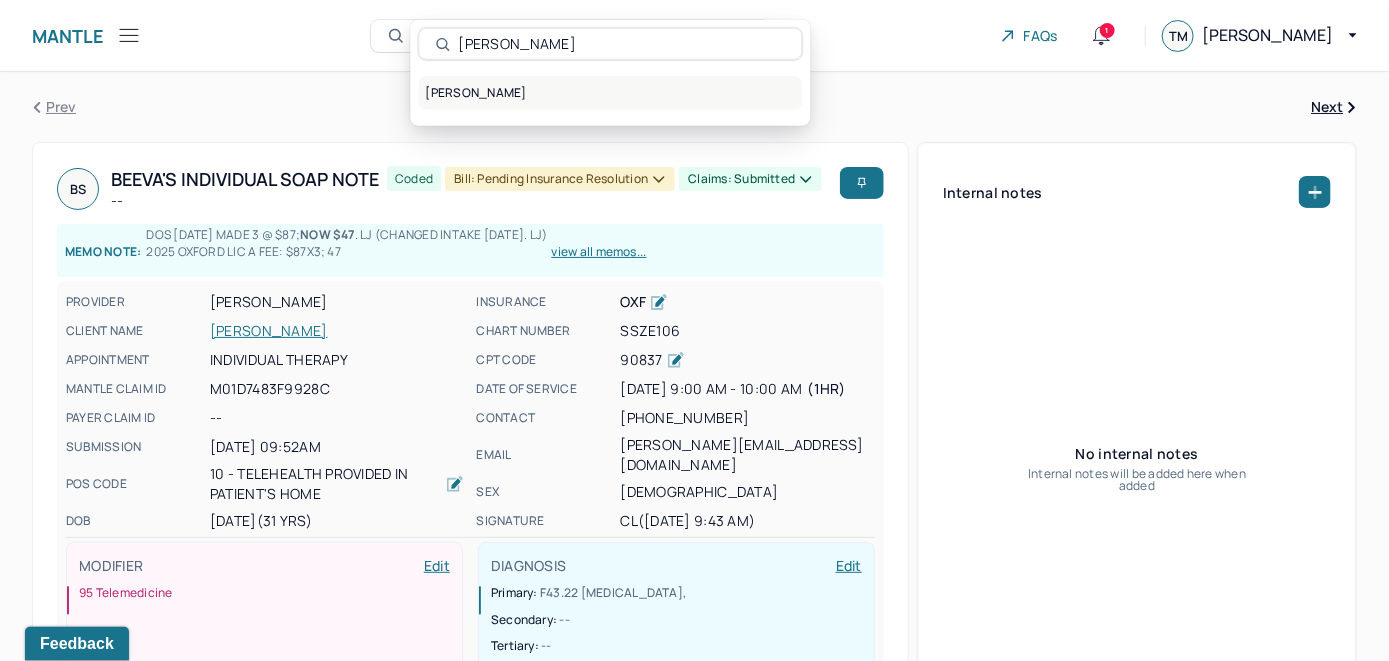 type on "Christopher Xu" 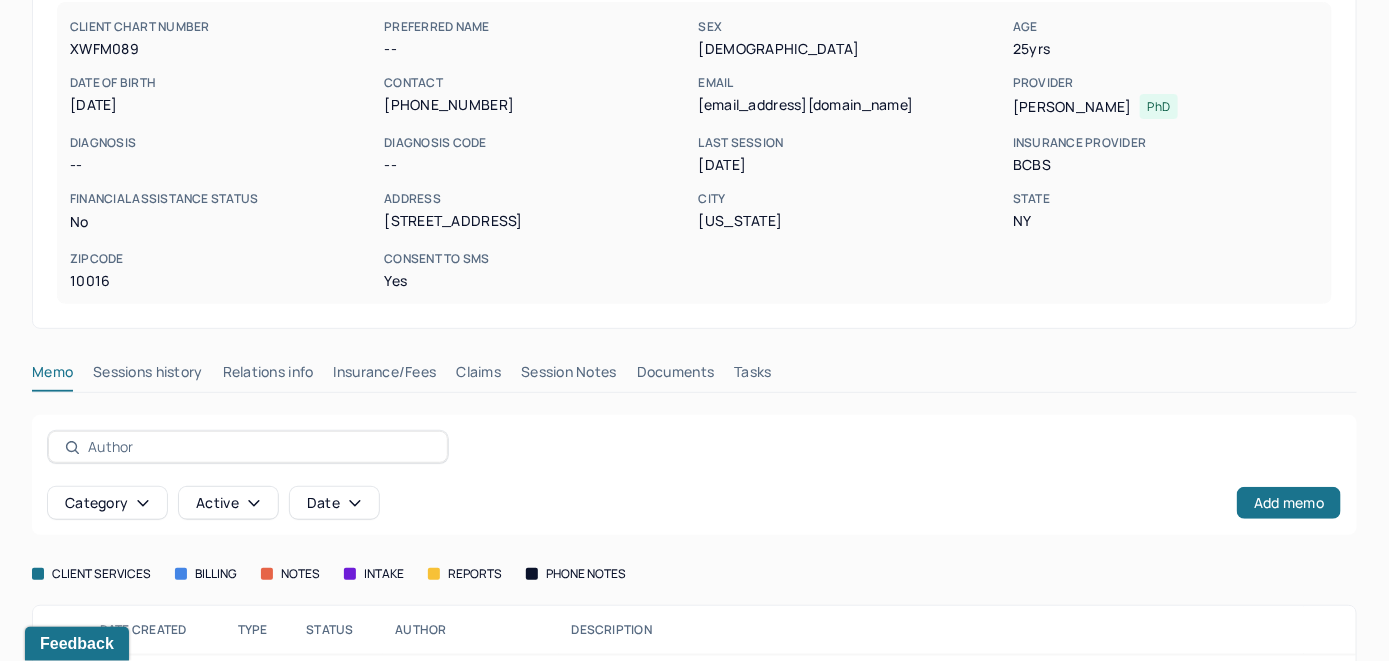 scroll, scrollTop: 299, scrollLeft: 0, axis: vertical 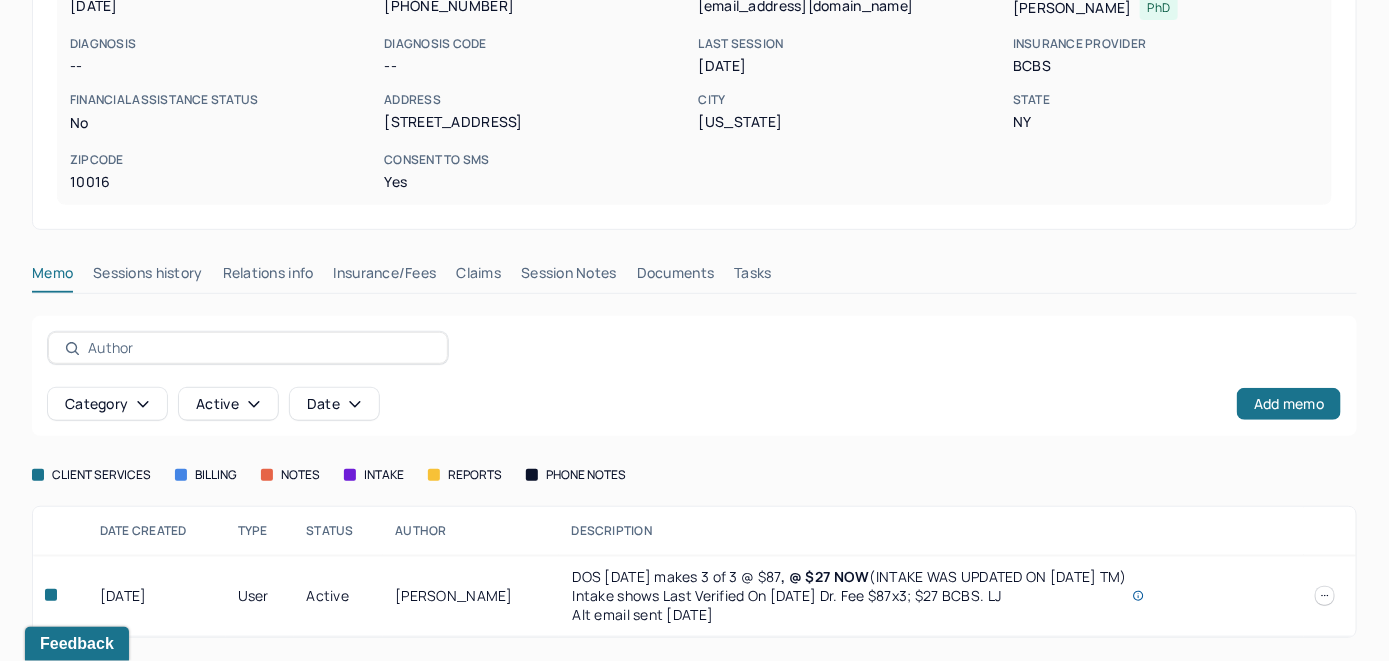 click on "Insurance/Fees" at bounding box center [385, 277] 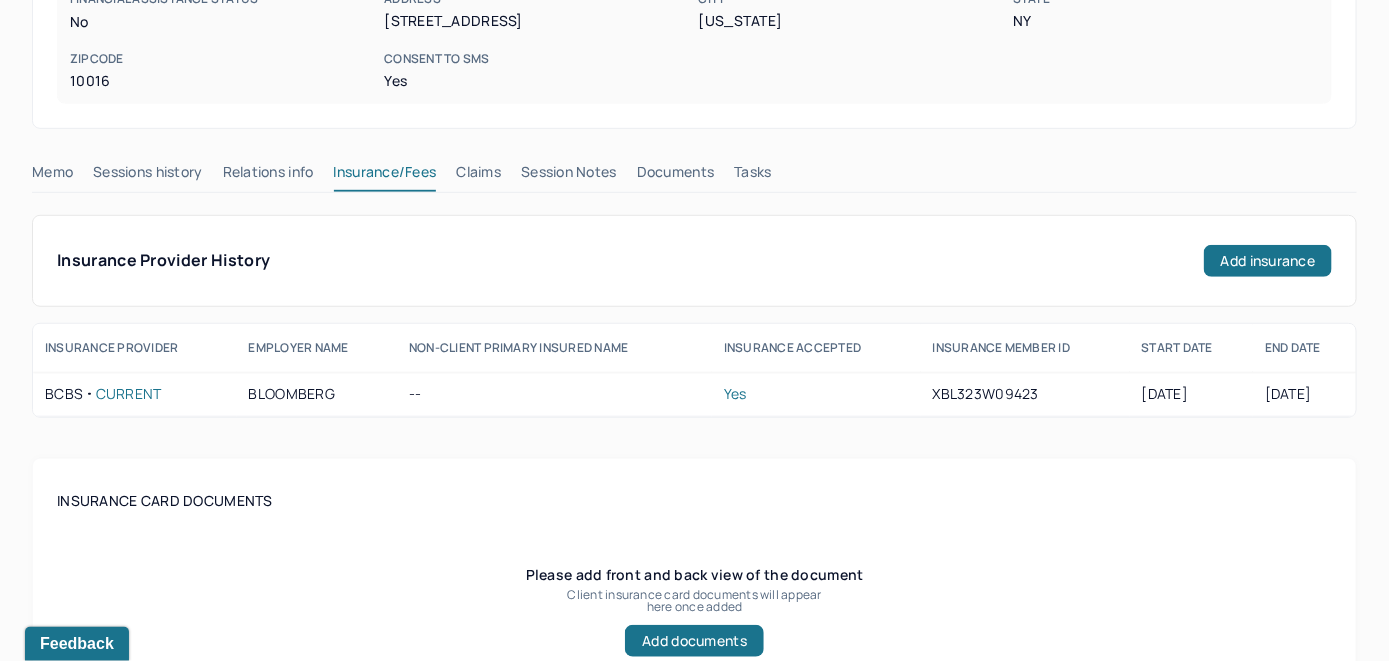 scroll, scrollTop: 399, scrollLeft: 0, axis: vertical 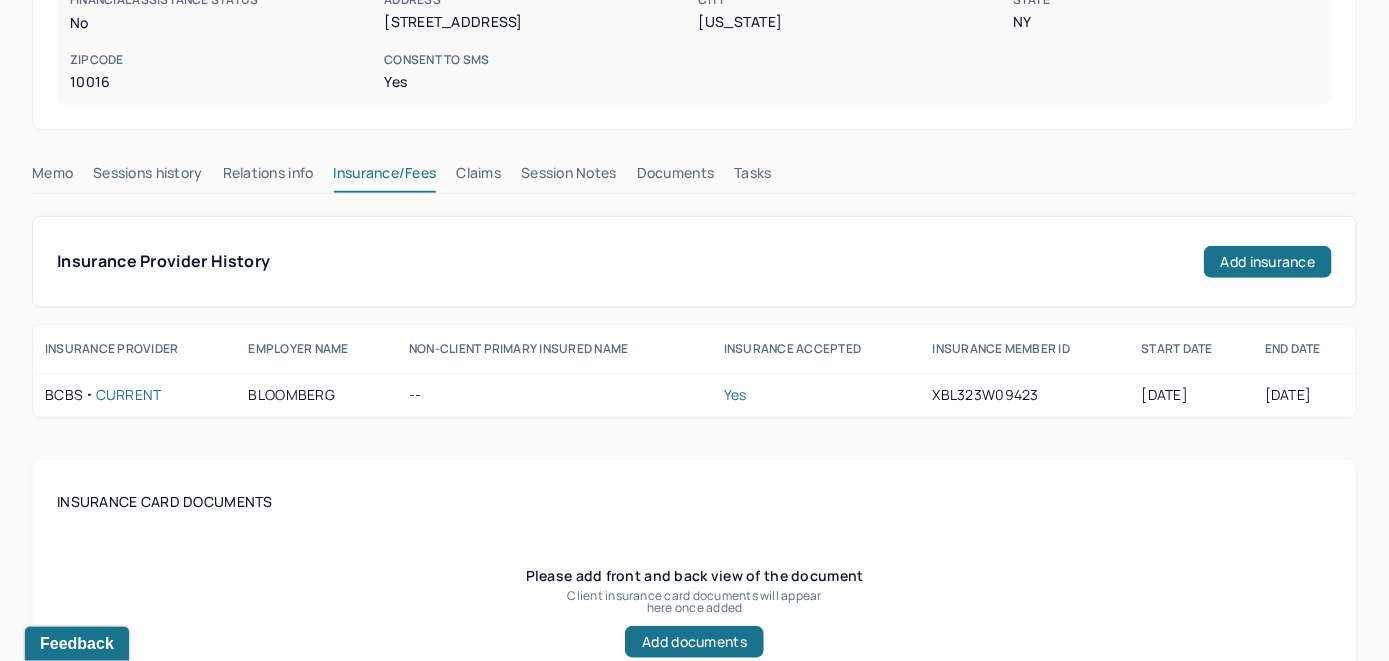 click on "Claims" at bounding box center (478, 177) 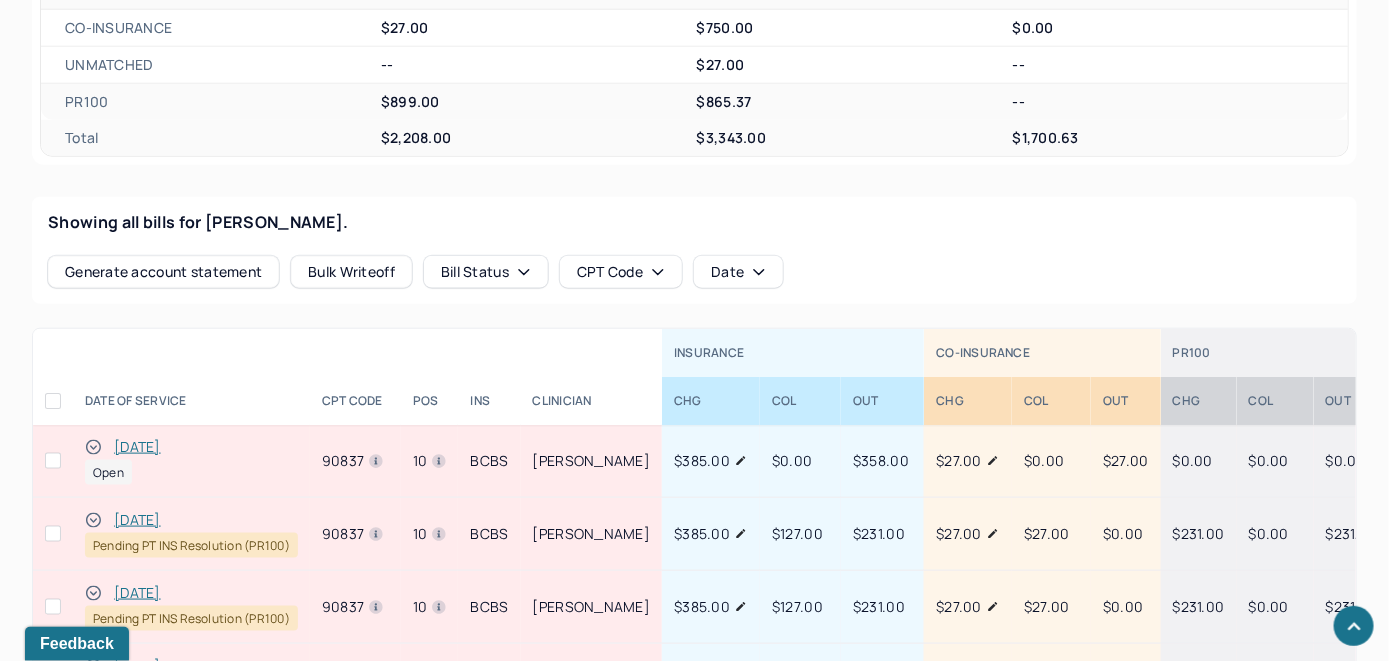 scroll, scrollTop: 699, scrollLeft: 0, axis: vertical 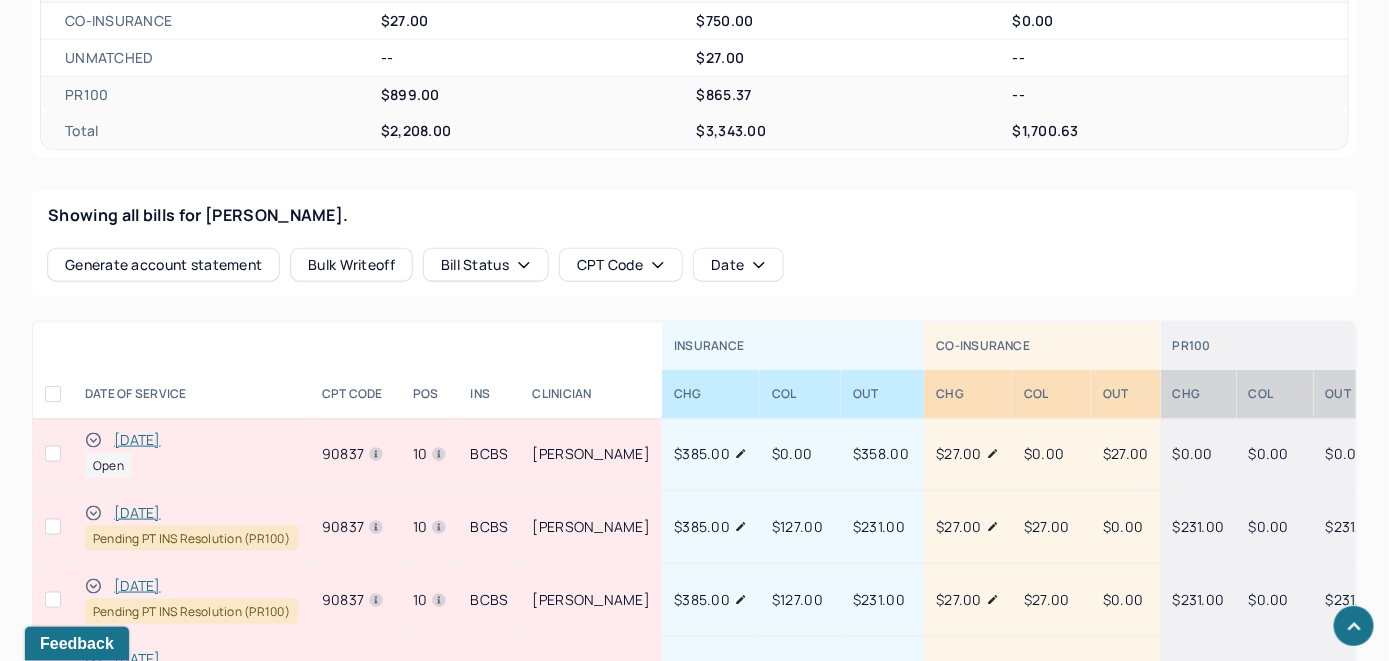 click on "[DATE]" at bounding box center [137, 440] 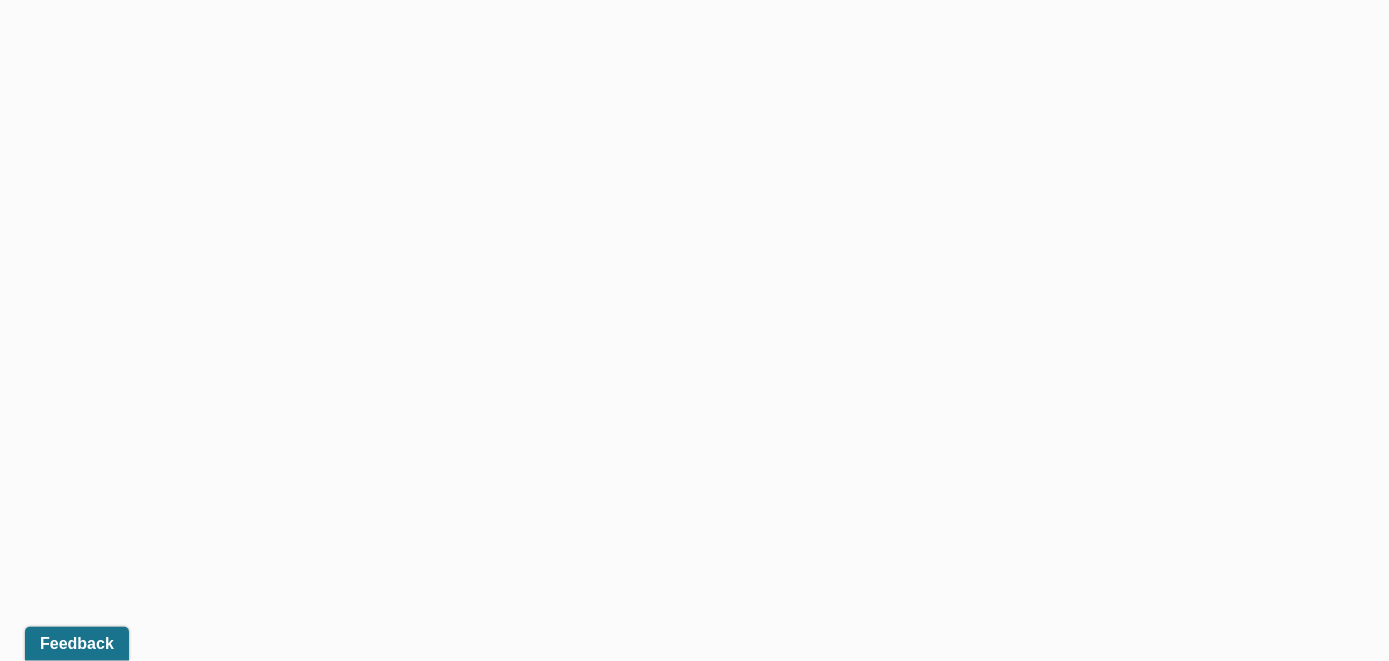 scroll, scrollTop: 626, scrollLeft: 0, axis: vertical 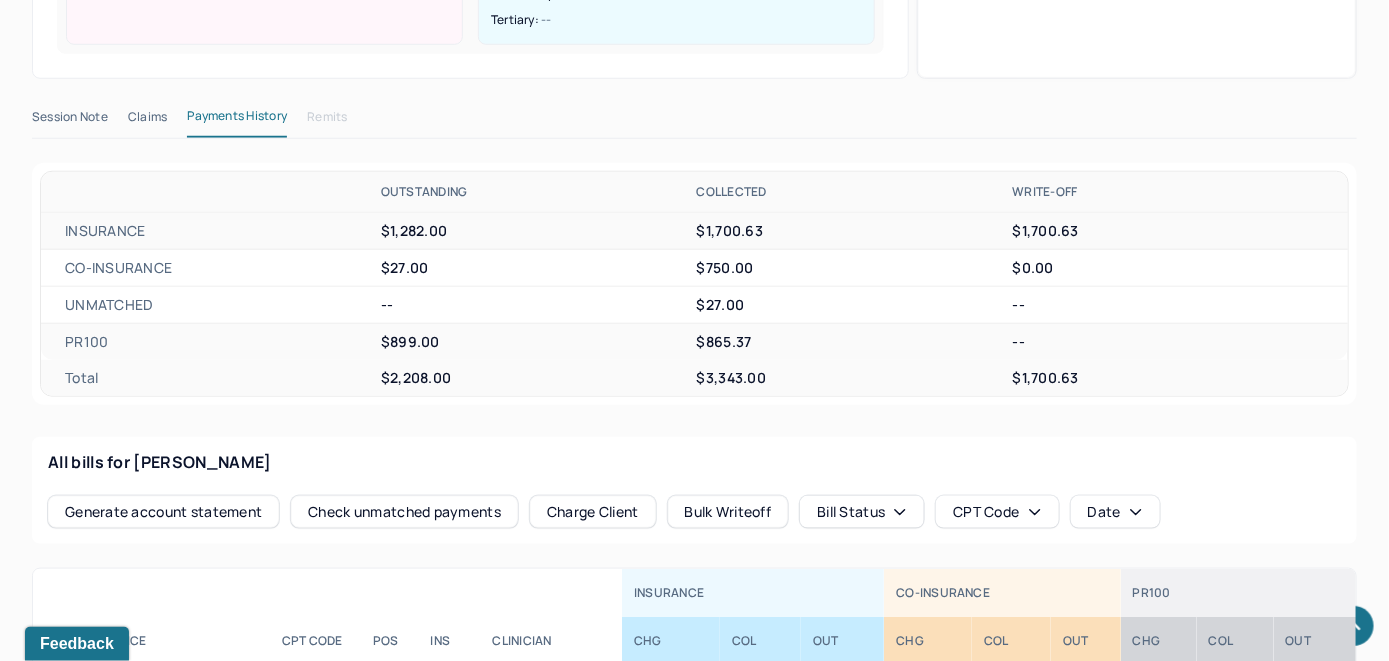 click on "Check unmatched payments" at bounding box center (404, 512) 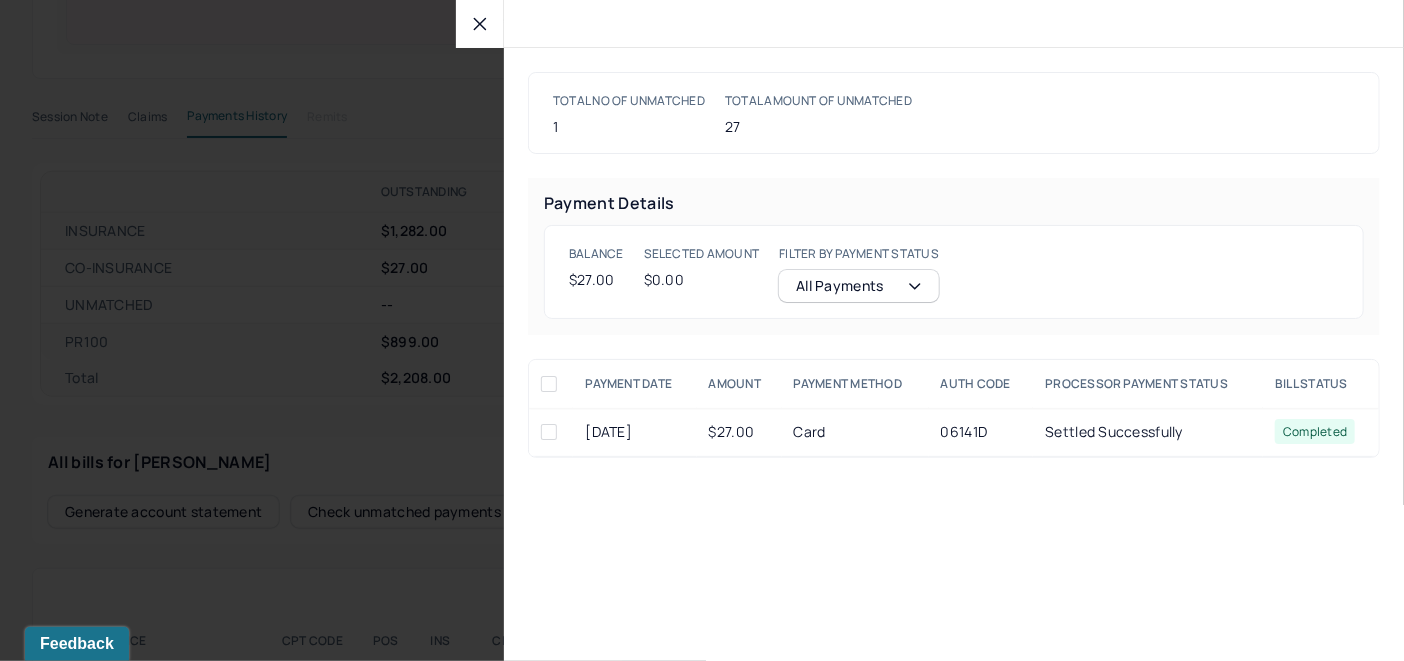 click at bounding box center (549, 432) 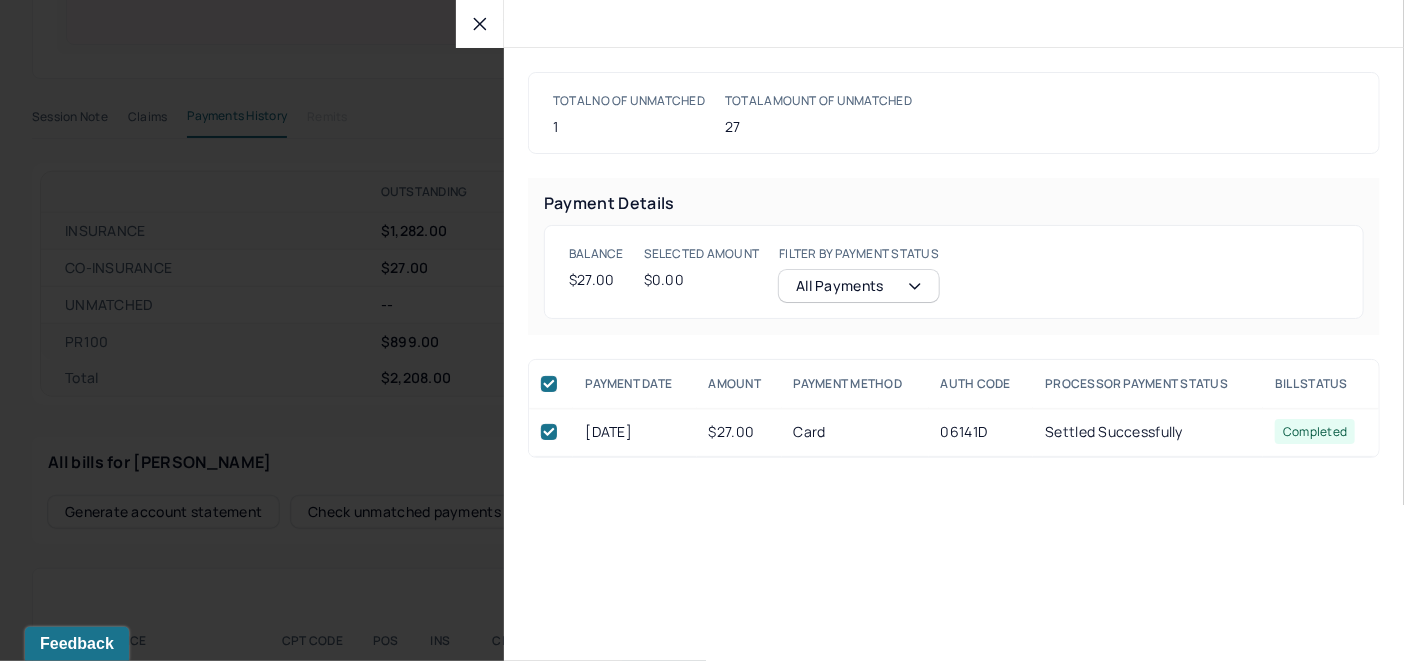 checkbox on "true" 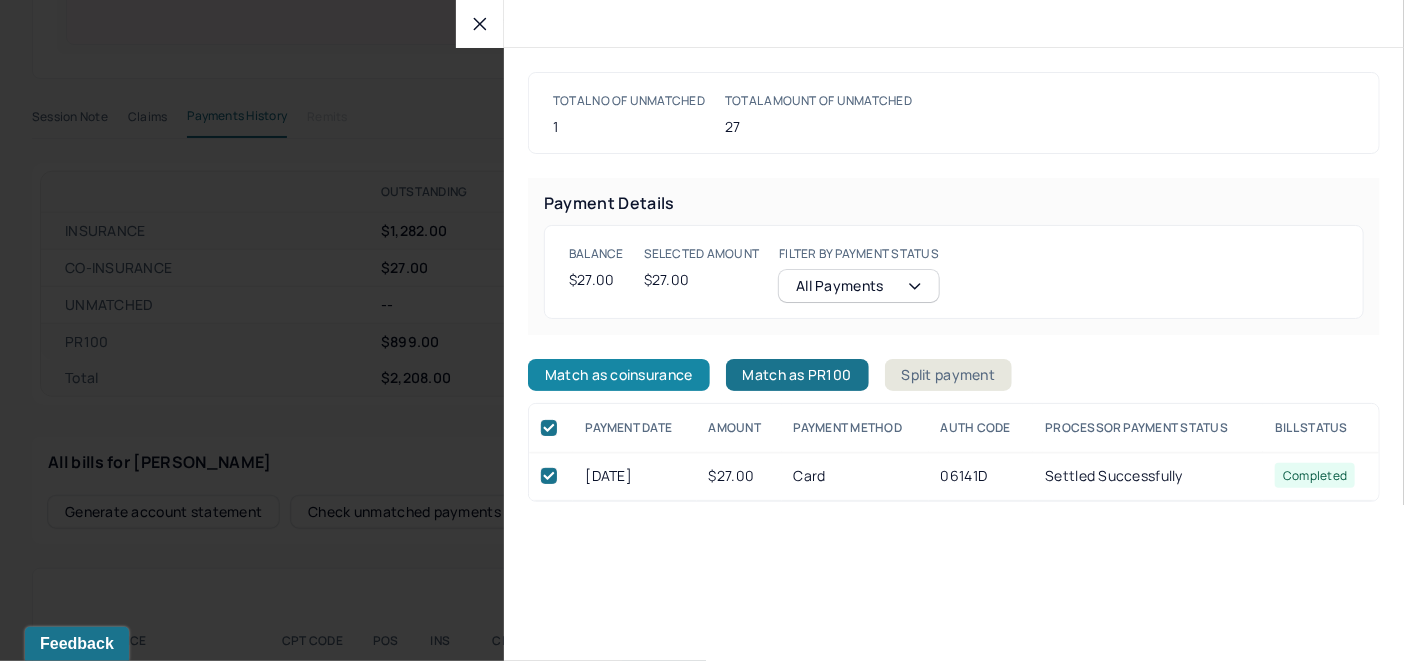 click on "Match as coinsurance" at bounding box center (619, 375) 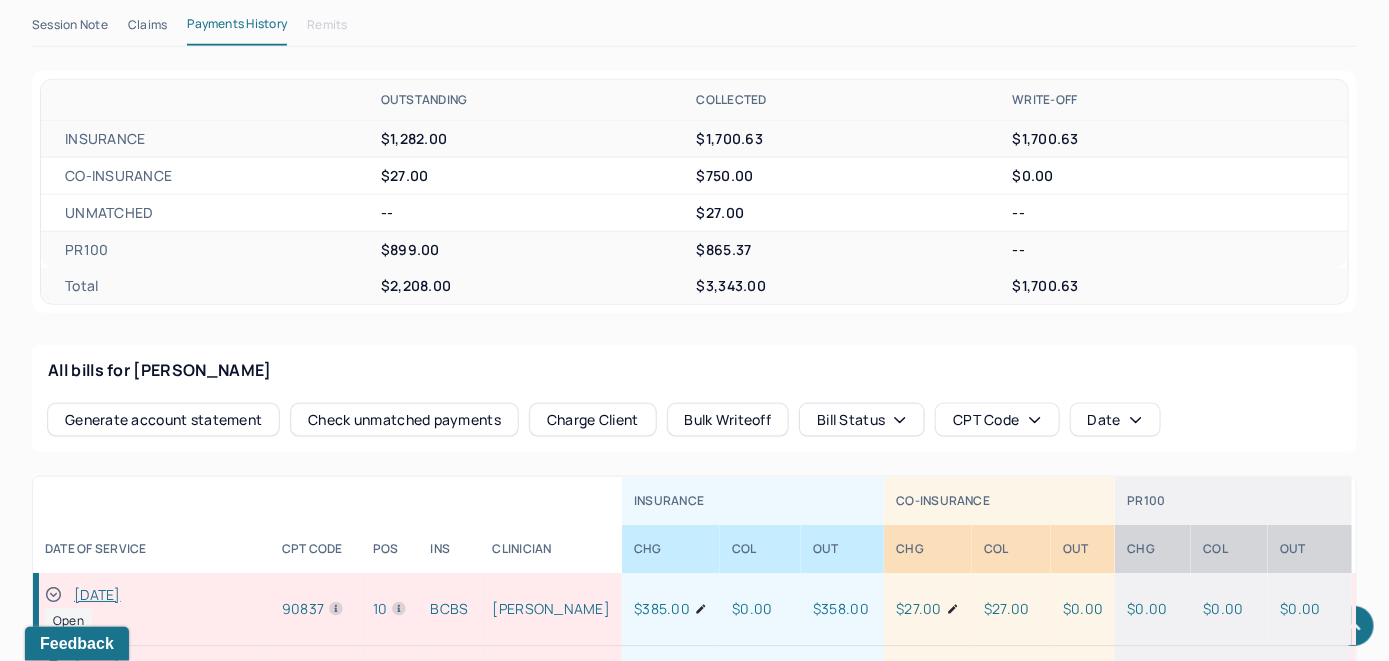 scroll, scrollTop: 826, scrollLeft: 0, axis: vertical 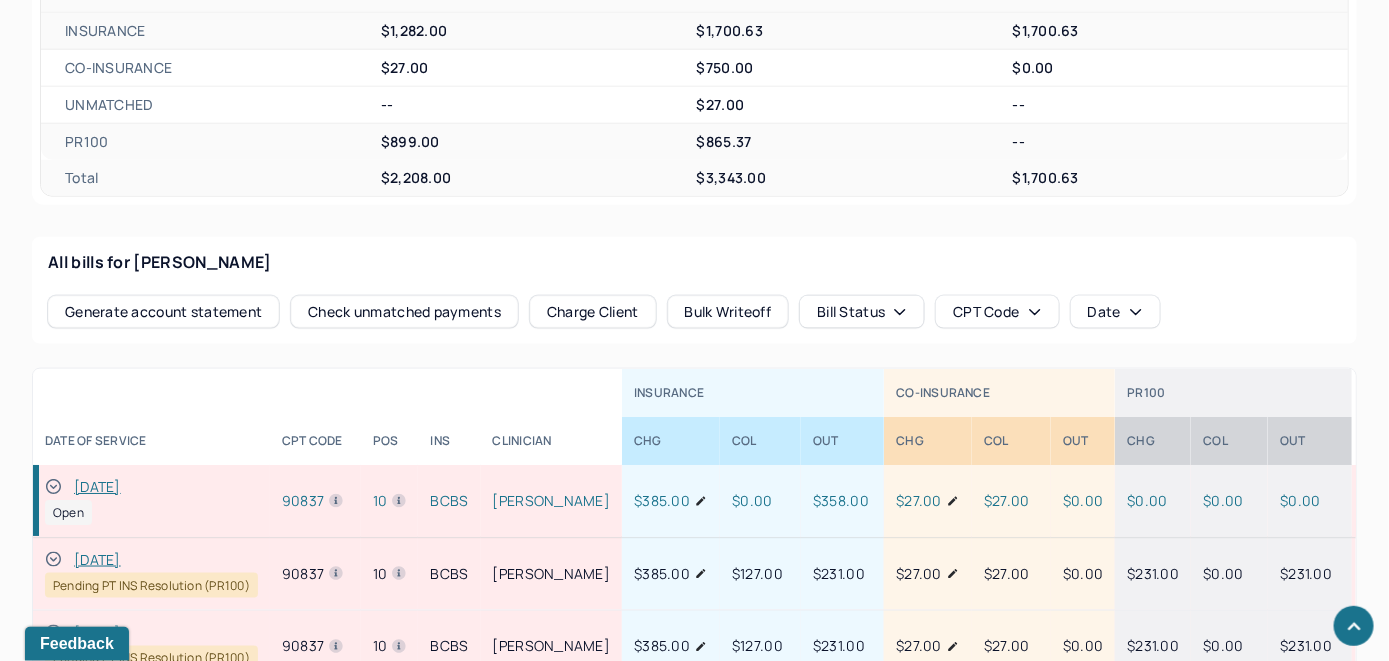 click 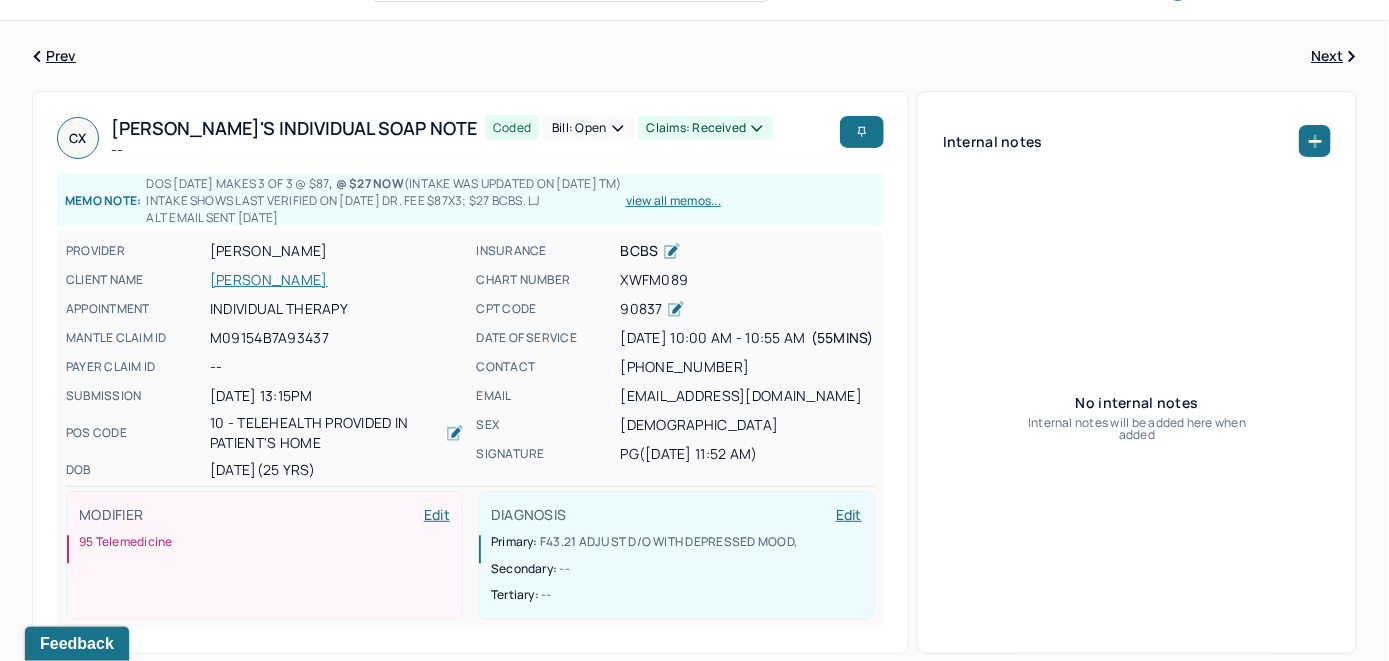 scroll, scrollTop: 0, scrollLeft: 0, axis: both 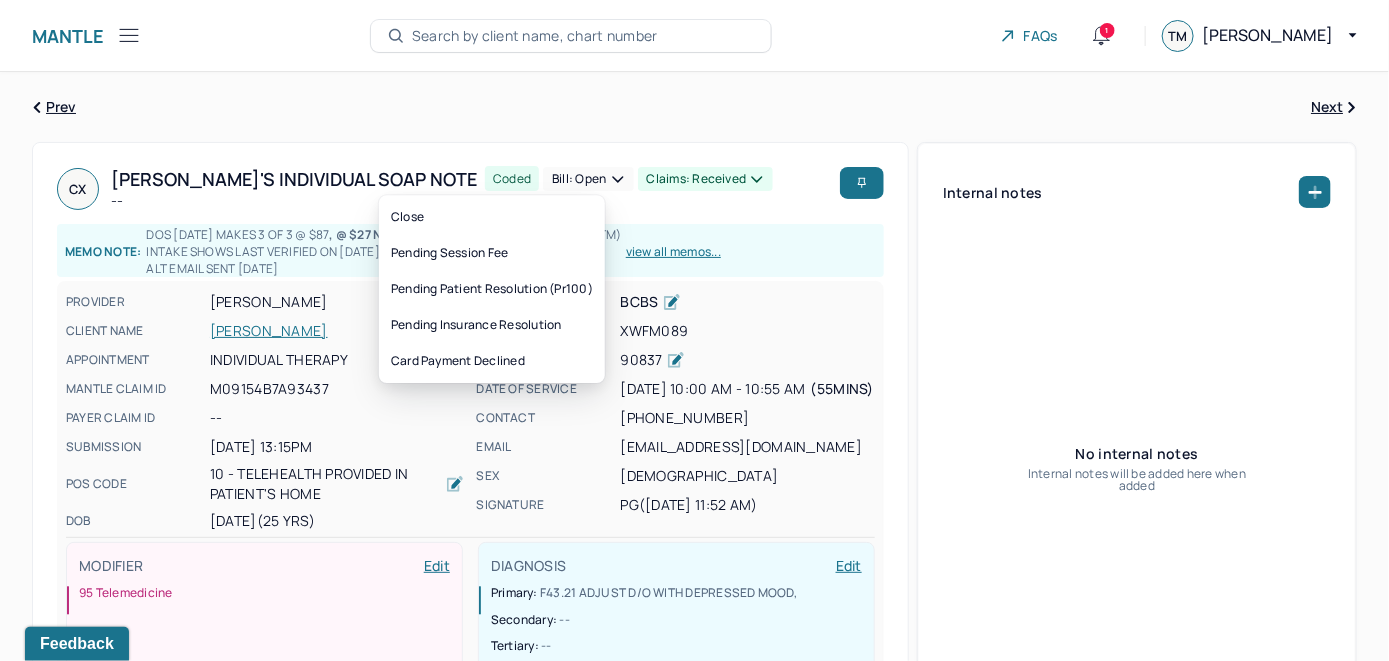click on "Bill: Open" at bounding box center [588, 179] 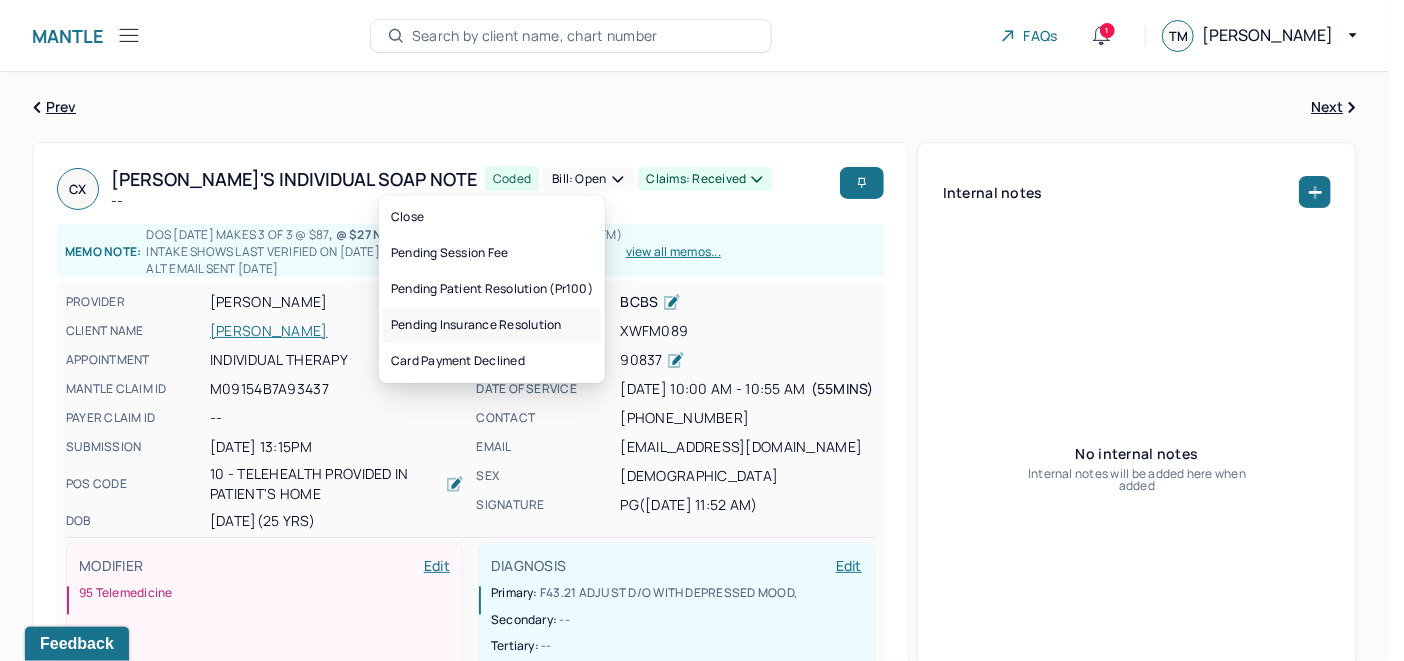 click on "Pending insurance resolution" at bounding box center (492, 325) 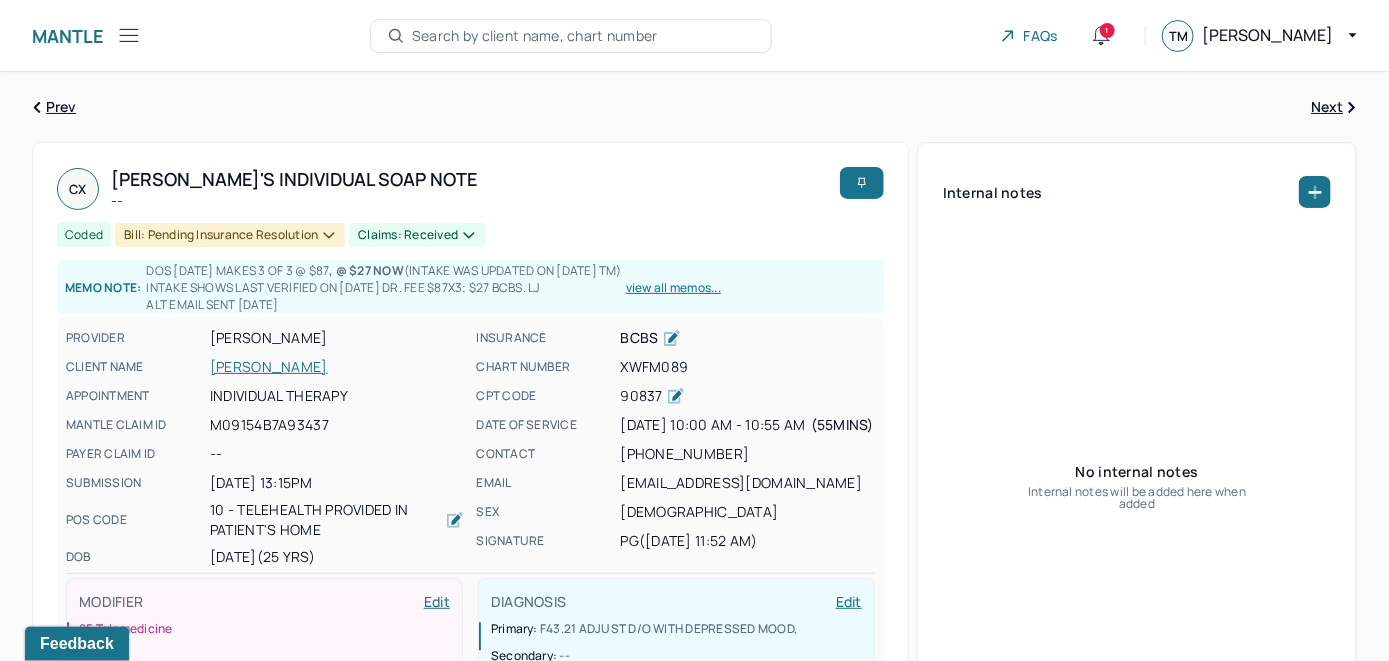 click on "Search by client name, chart number" at bounding box center [535, 36] 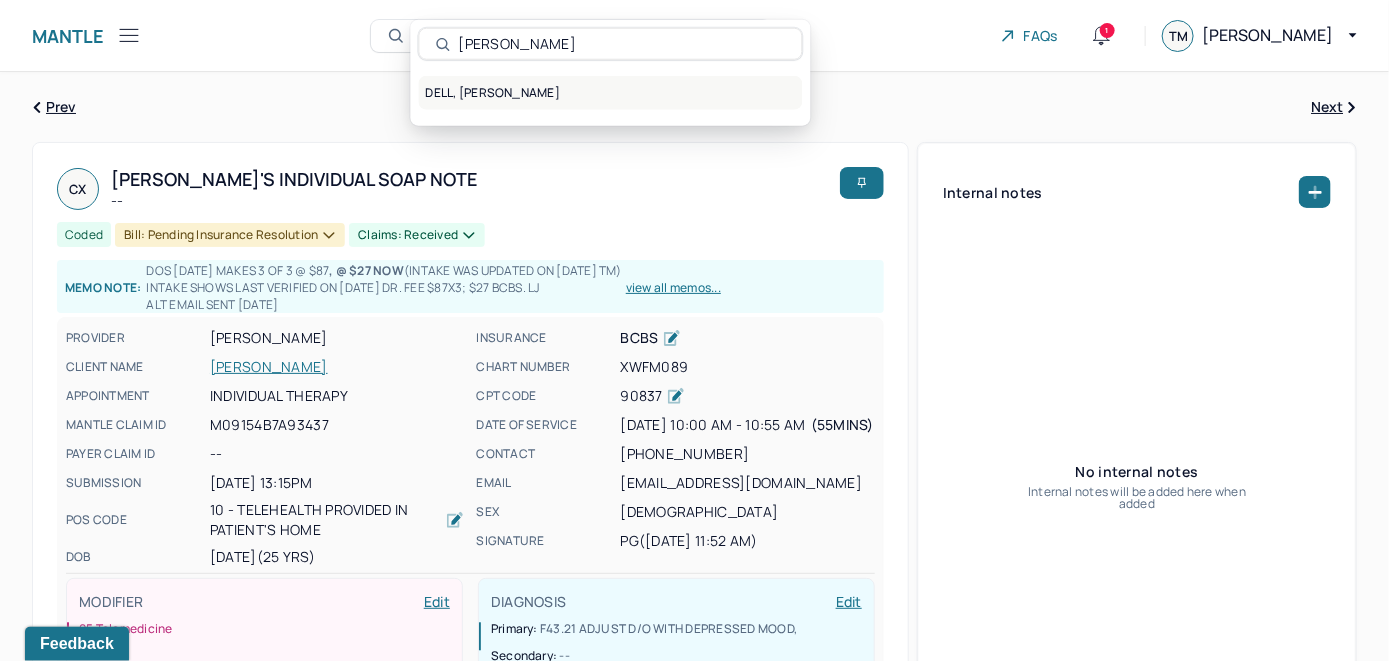 type on "Curtis Dell" 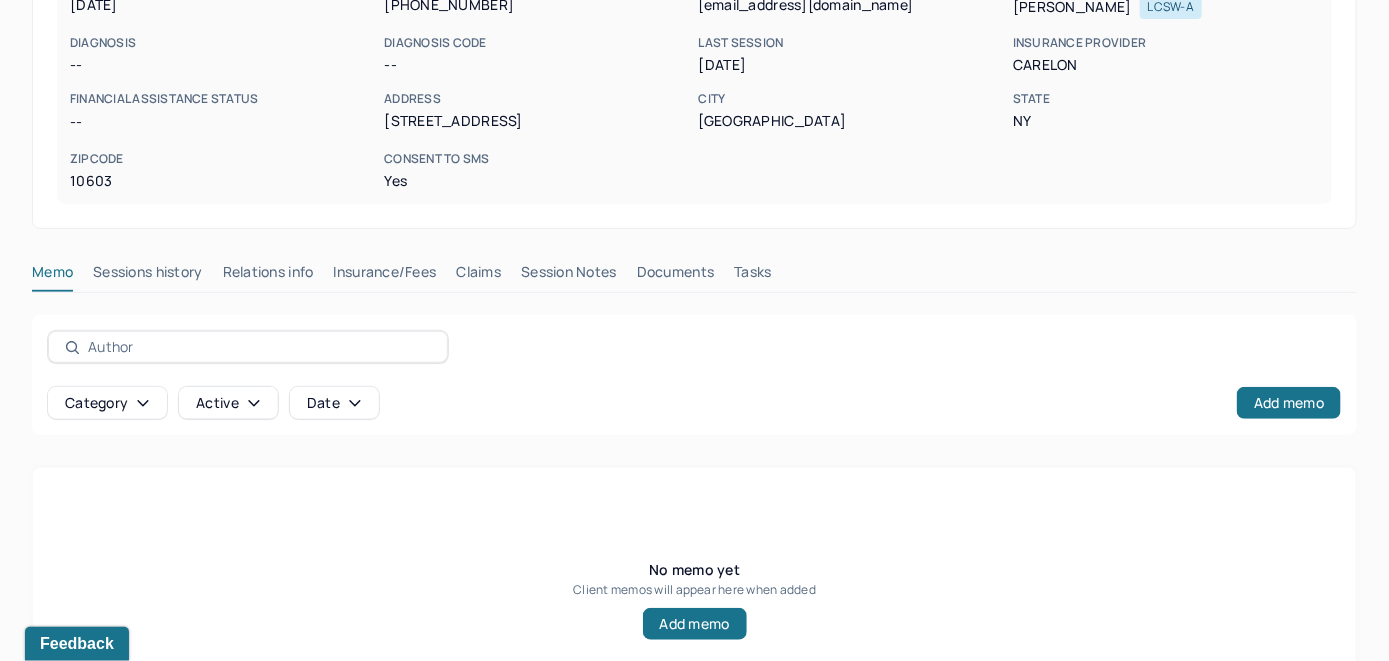 scroll, scrollTop: 393, scrollLeft: 0, axis: vertical 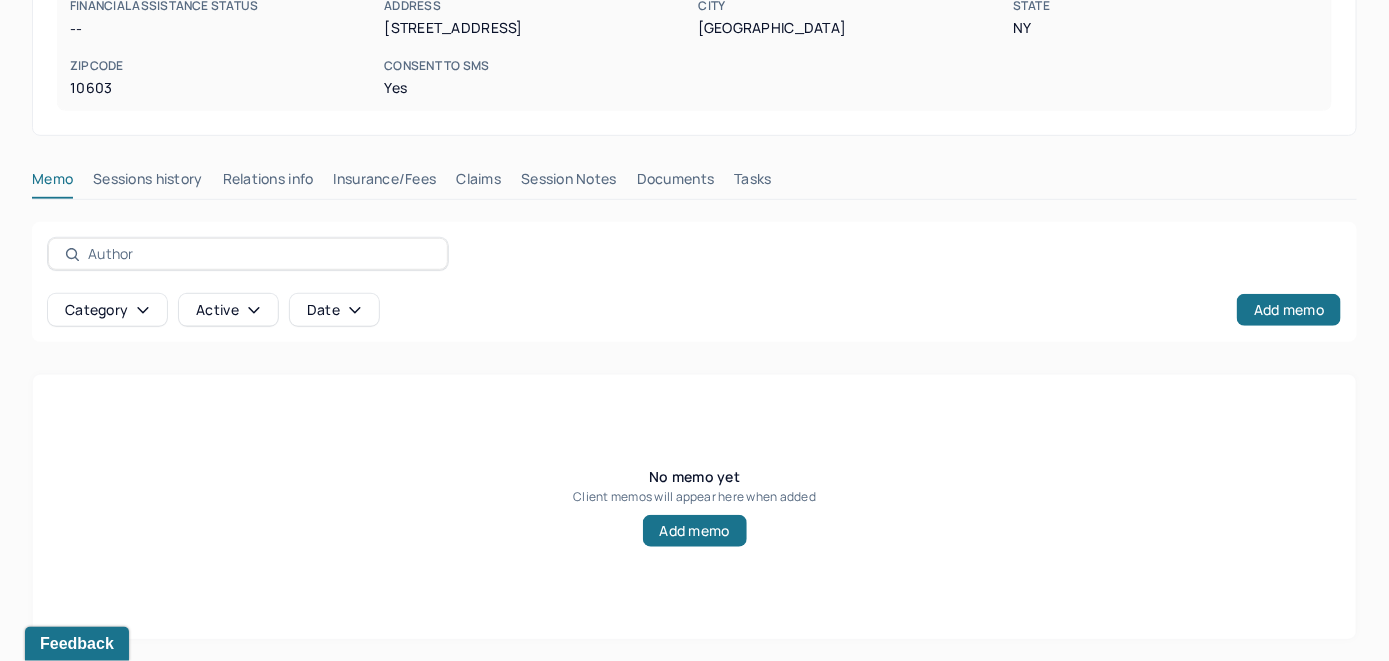 click on "Insurance/Fees" at bounding box center (385, 183) 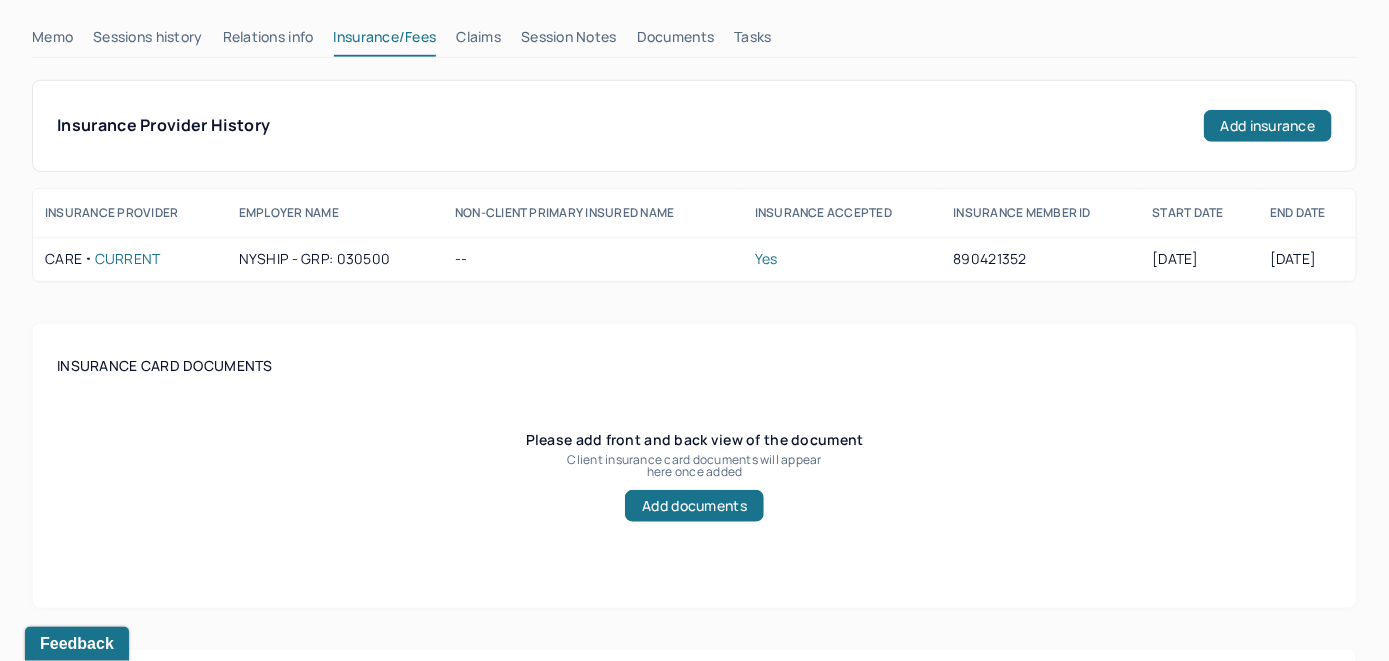 scroll, scrollTop: 493, scrollLeft: 0, axis: vertical 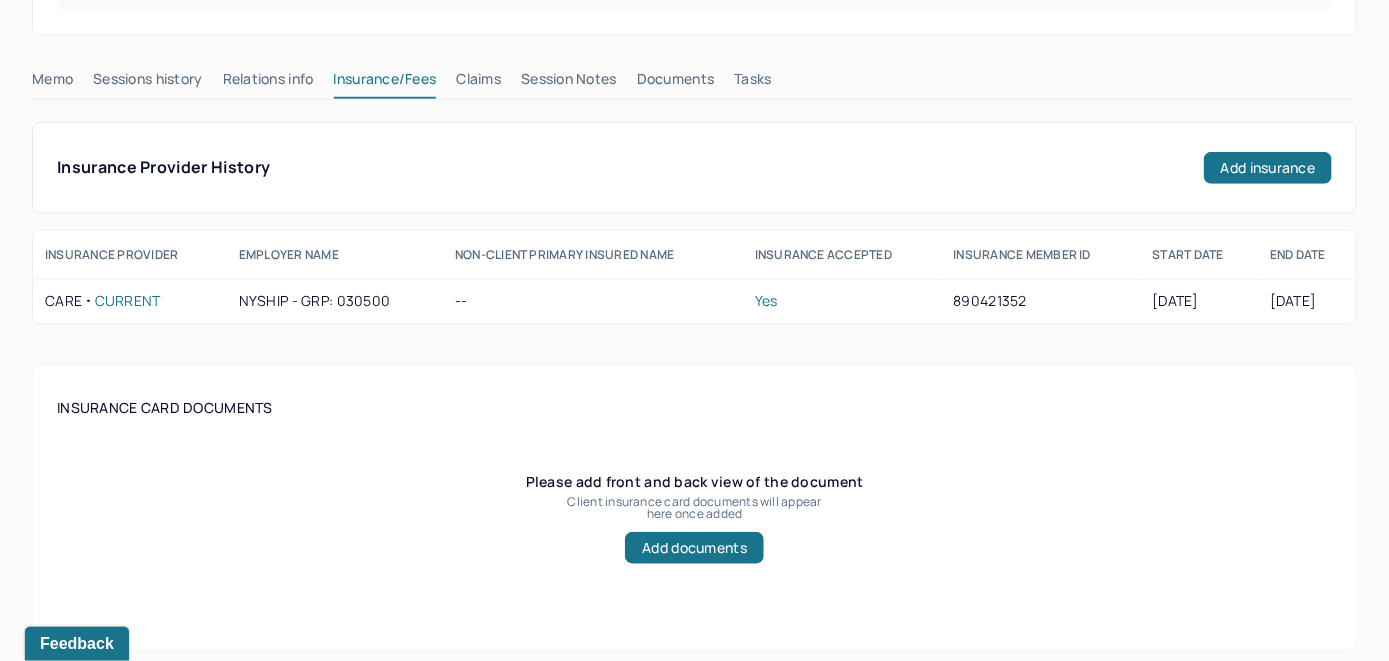 click on "Claims" at bounding box center (478, 83) 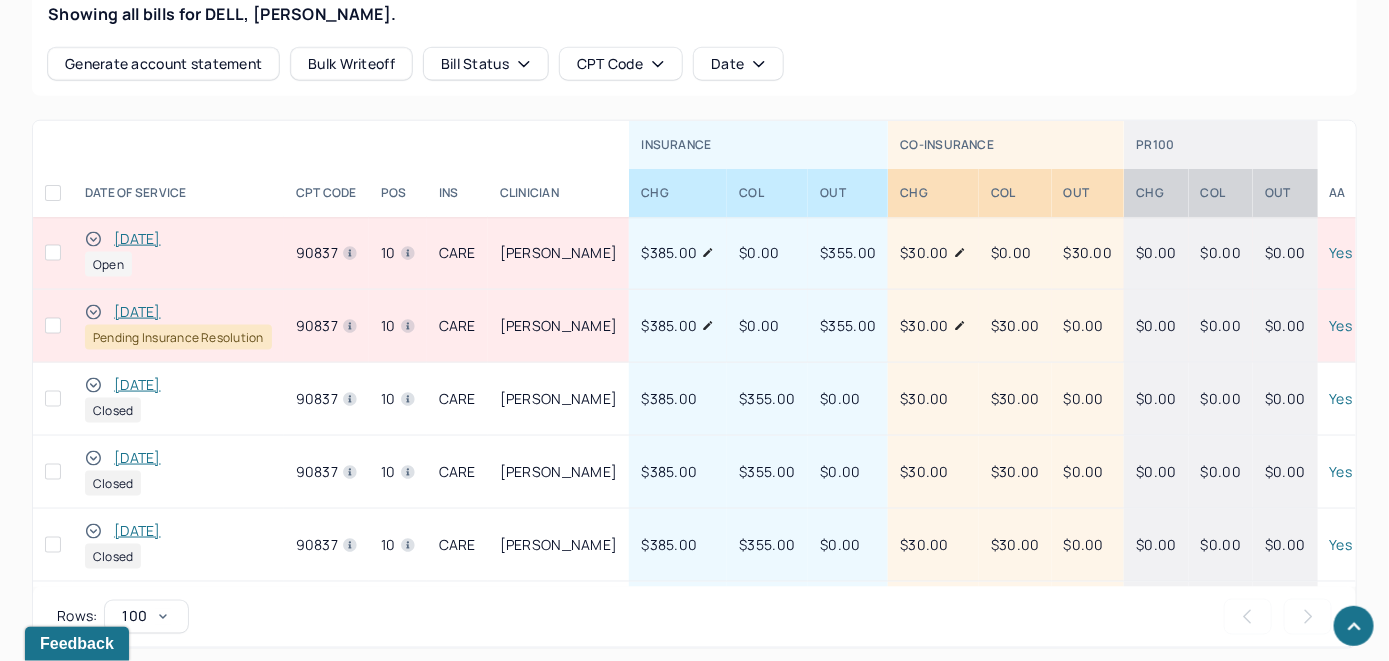 scroll, scrollTop: 886, scrollLeft: 0, axis: vertical 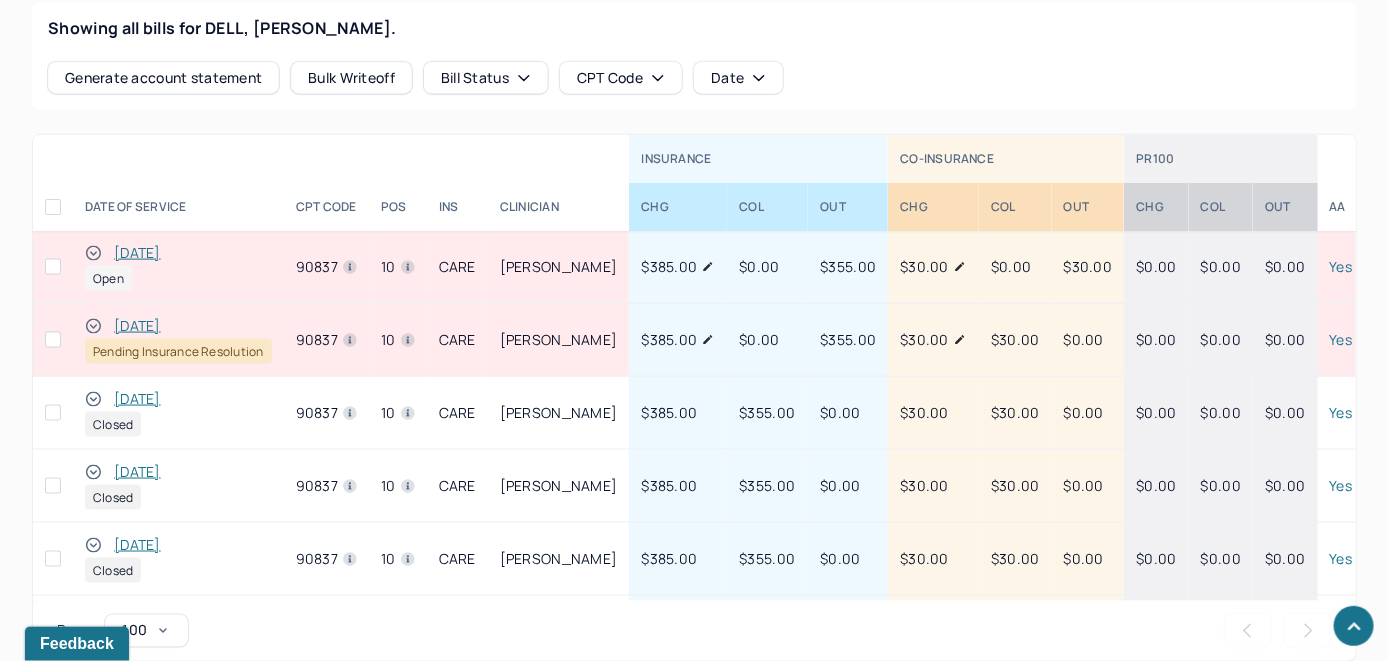 click 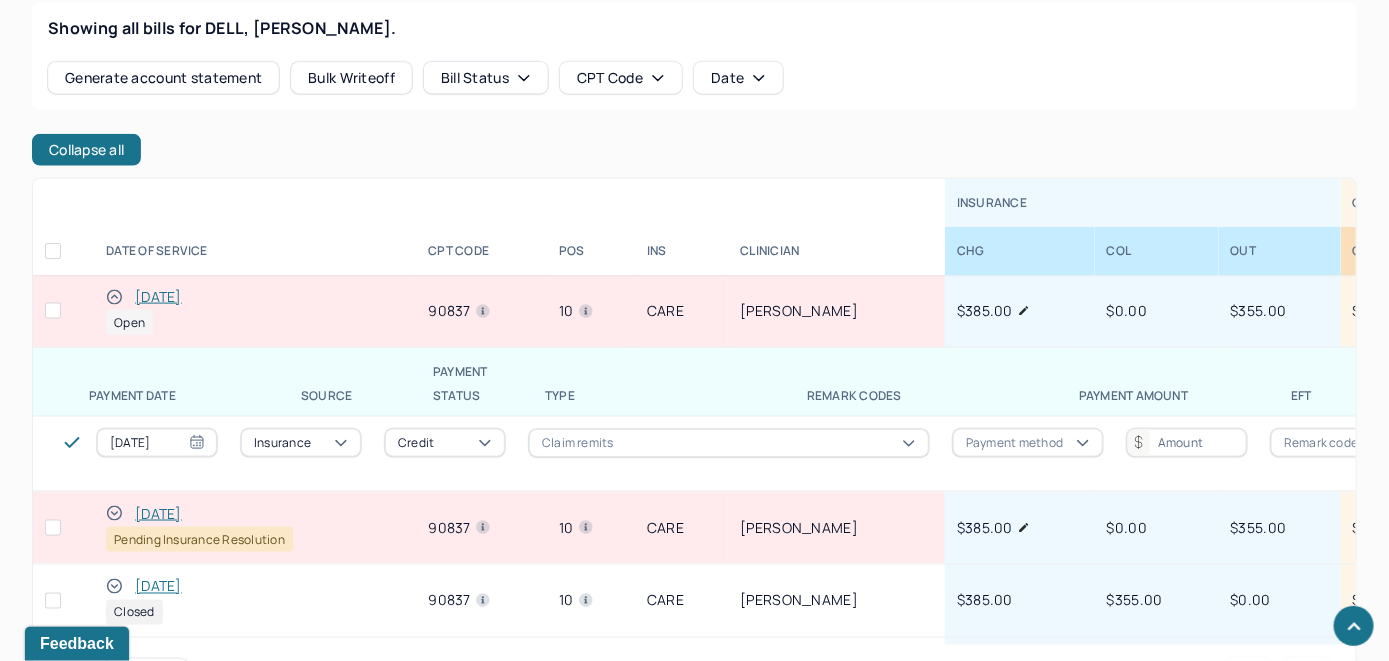 click on "[DATE]" at bounding box center (158, 297) 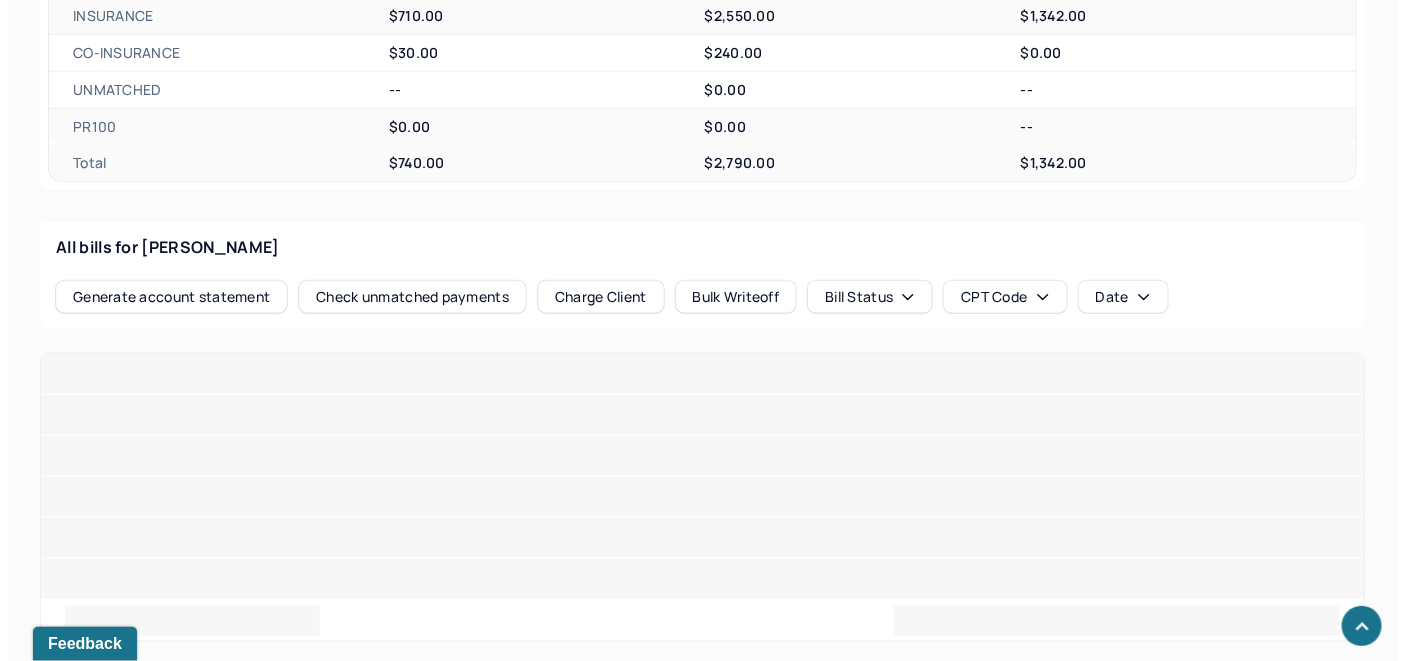 scroll, scrollTop: 814, scrollLeft: 0, axis: vertical 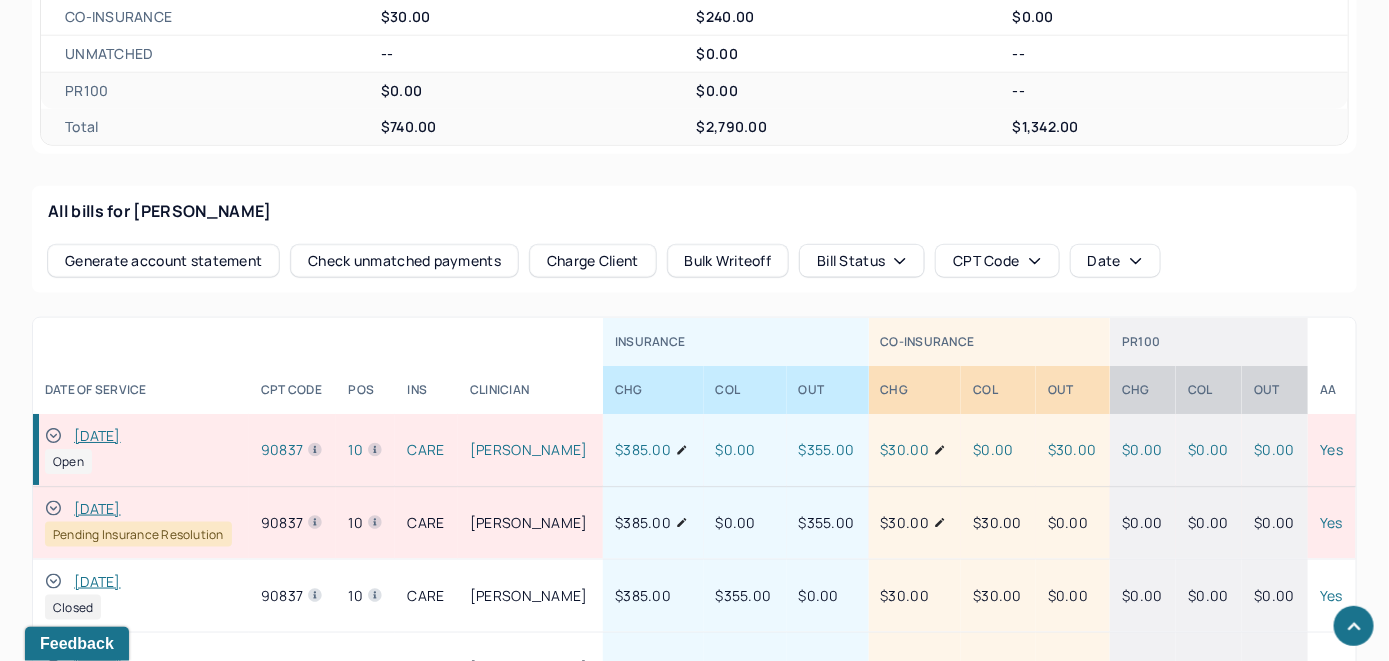 click on "Check unmatched payments" at bounding box center (404, 261) 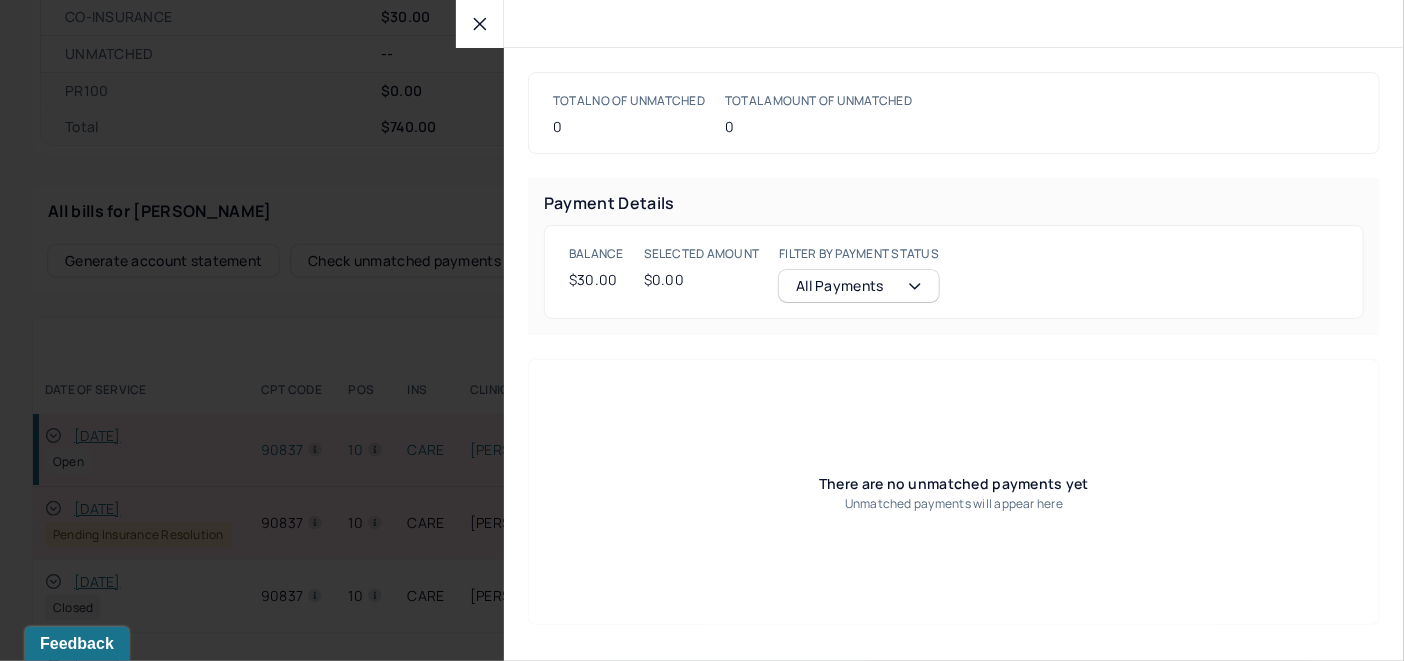 click at bounding box center [480, 24] 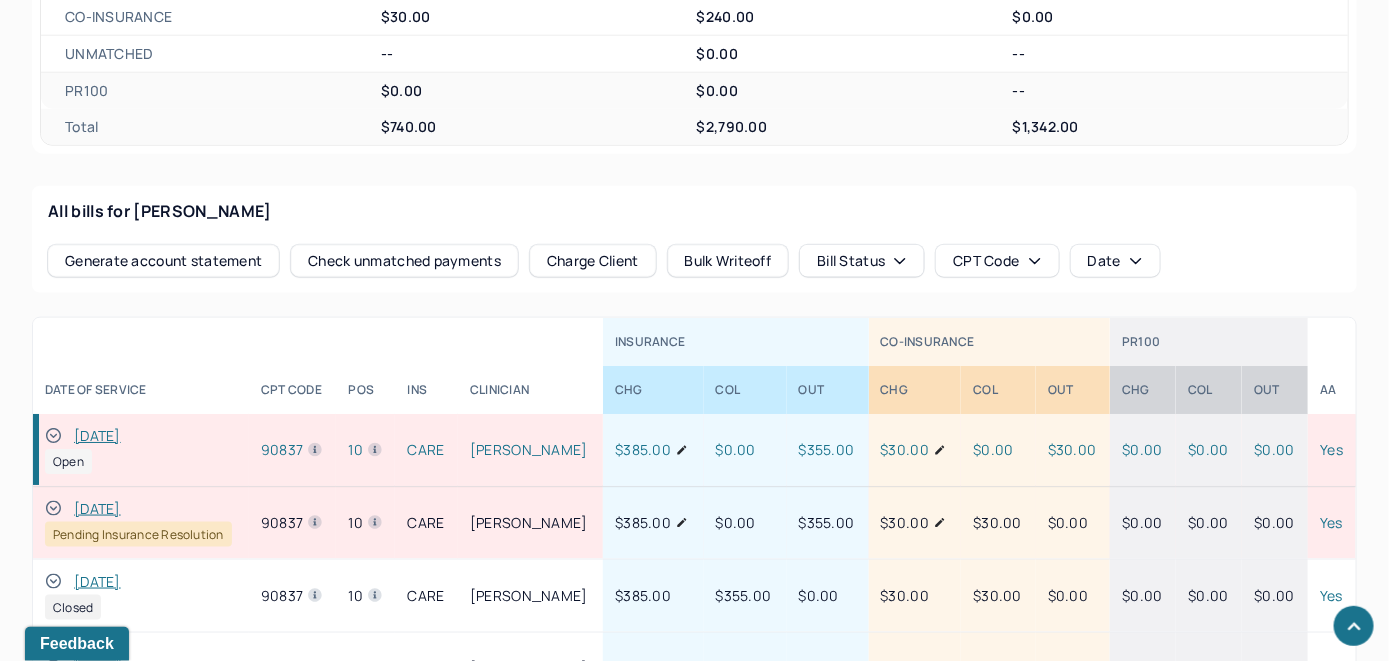click on "Charge Client" at bounding box center [593, 261] 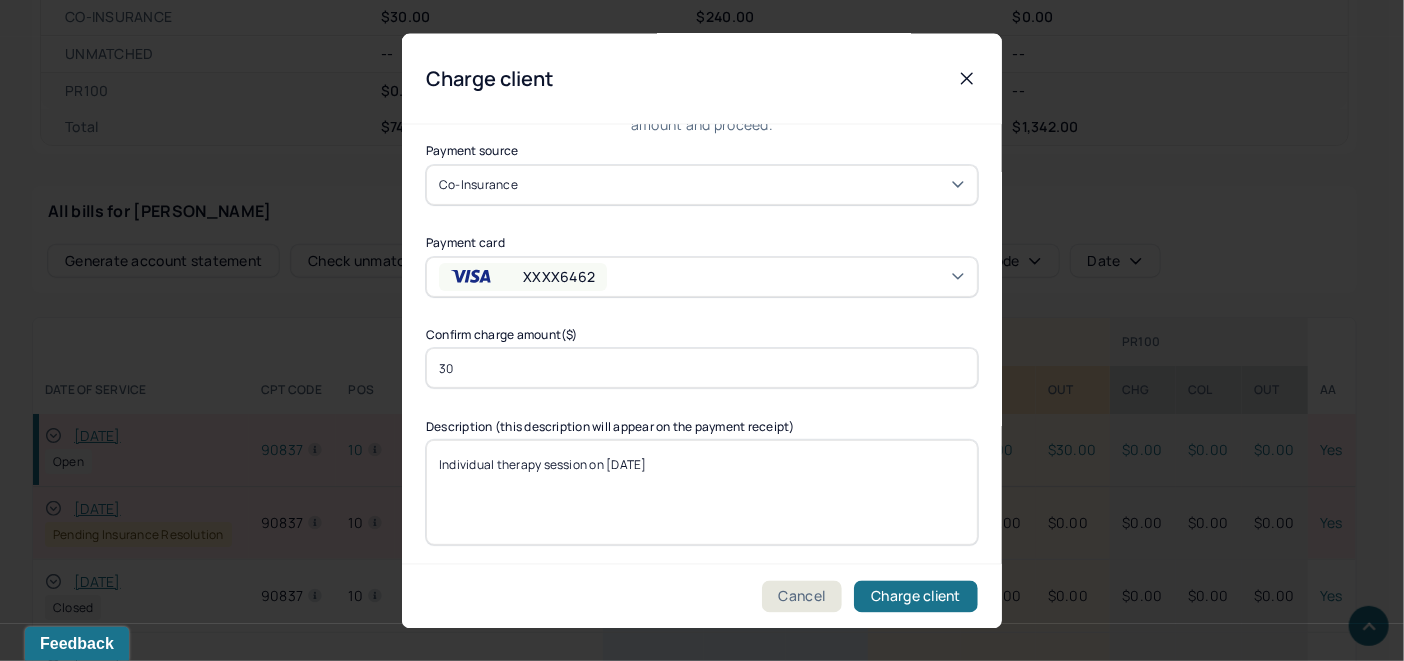 scroll, scrollTop: 121, scrollLeft: 0, axis: vertical 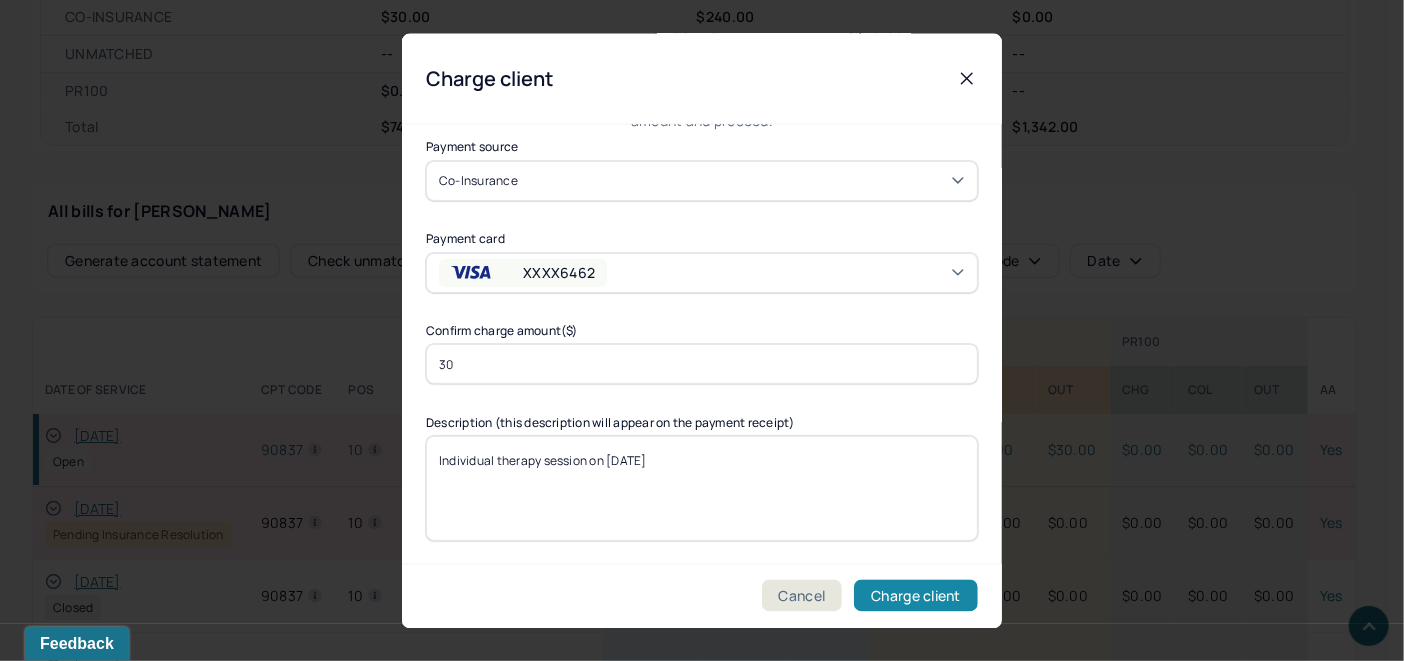 click on "Charge client" at bounding box center [916, 596] 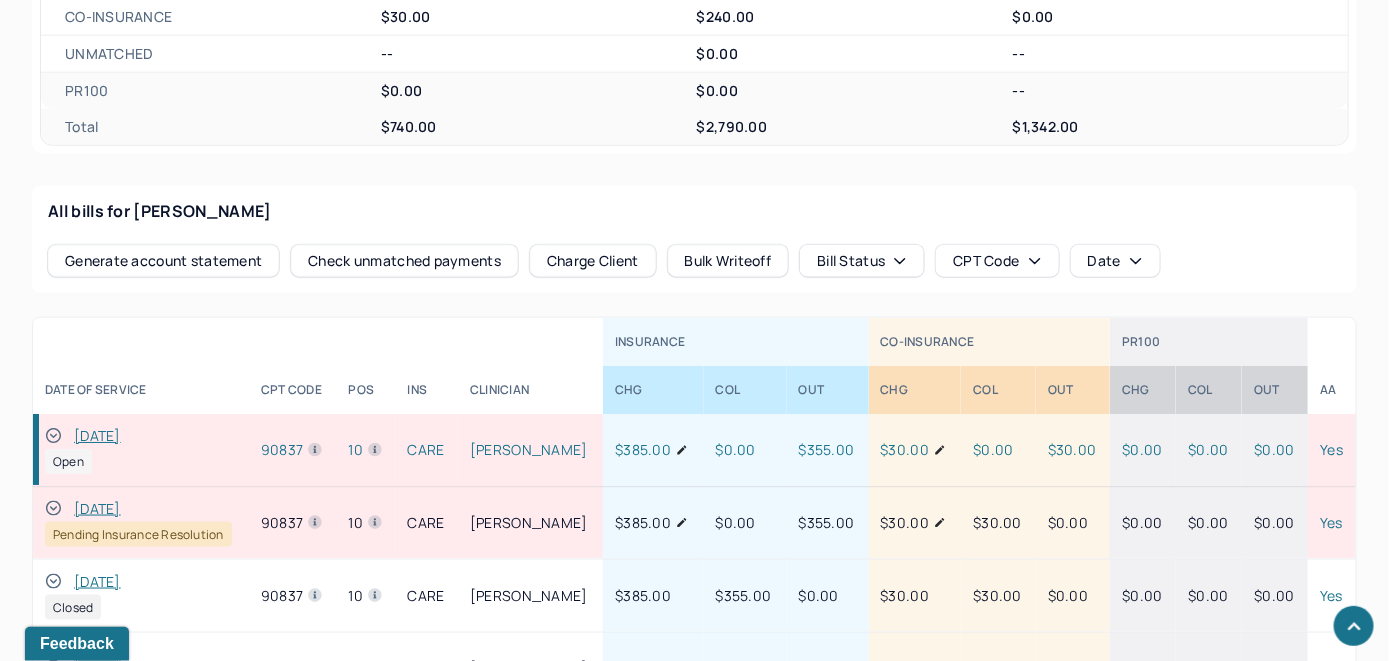 click 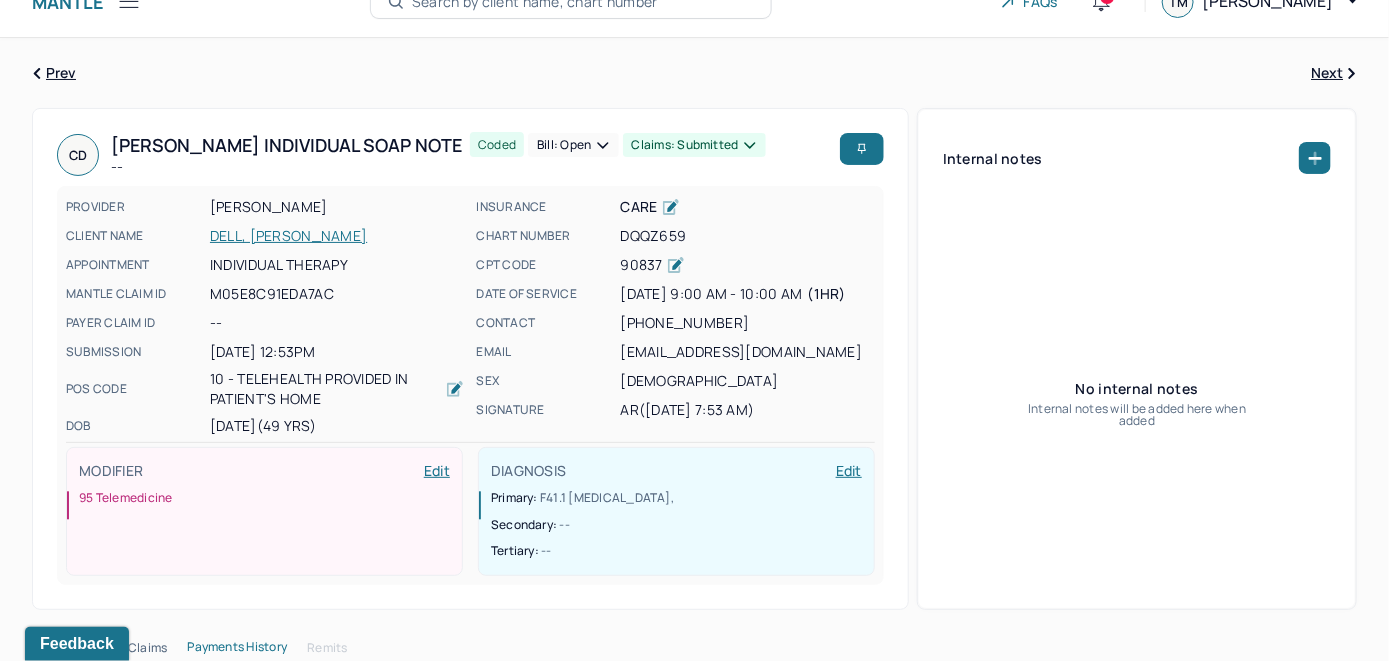 scroll, scrollTop: 0, scrollLeft: 0, axis: both 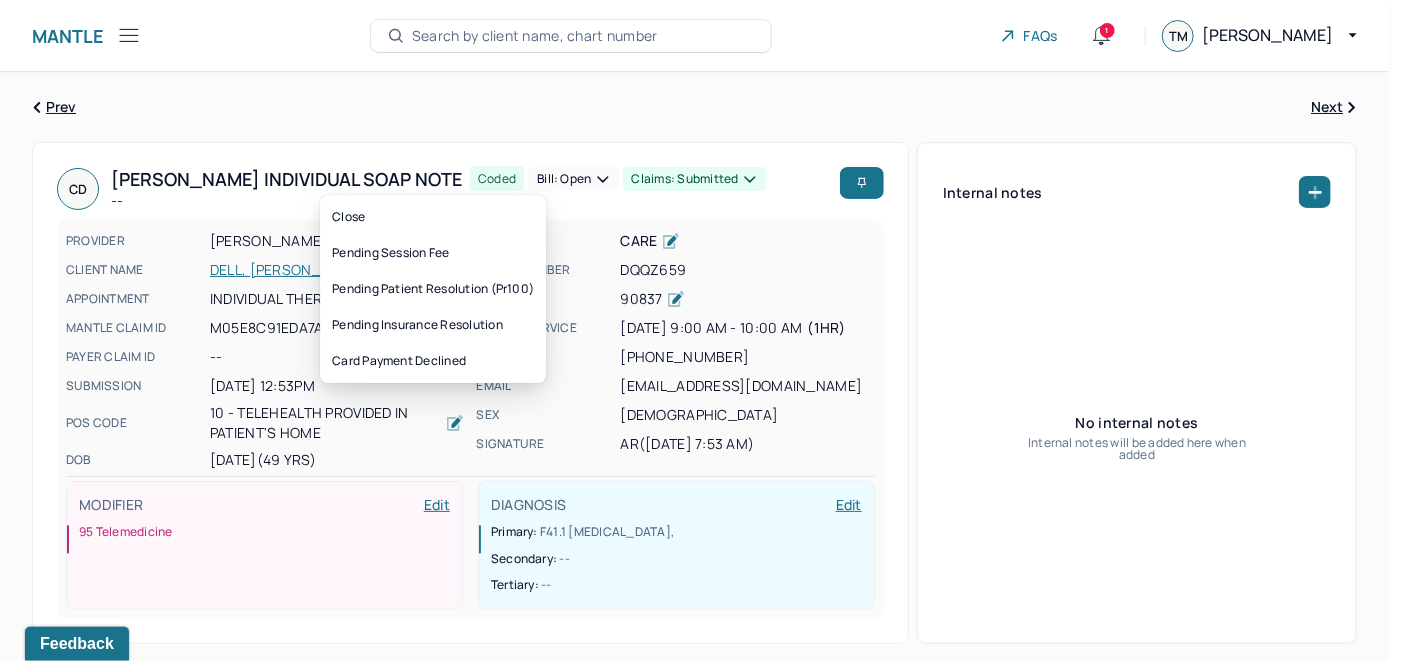 click on "Bill: Open" at bounding box center (573, 179) 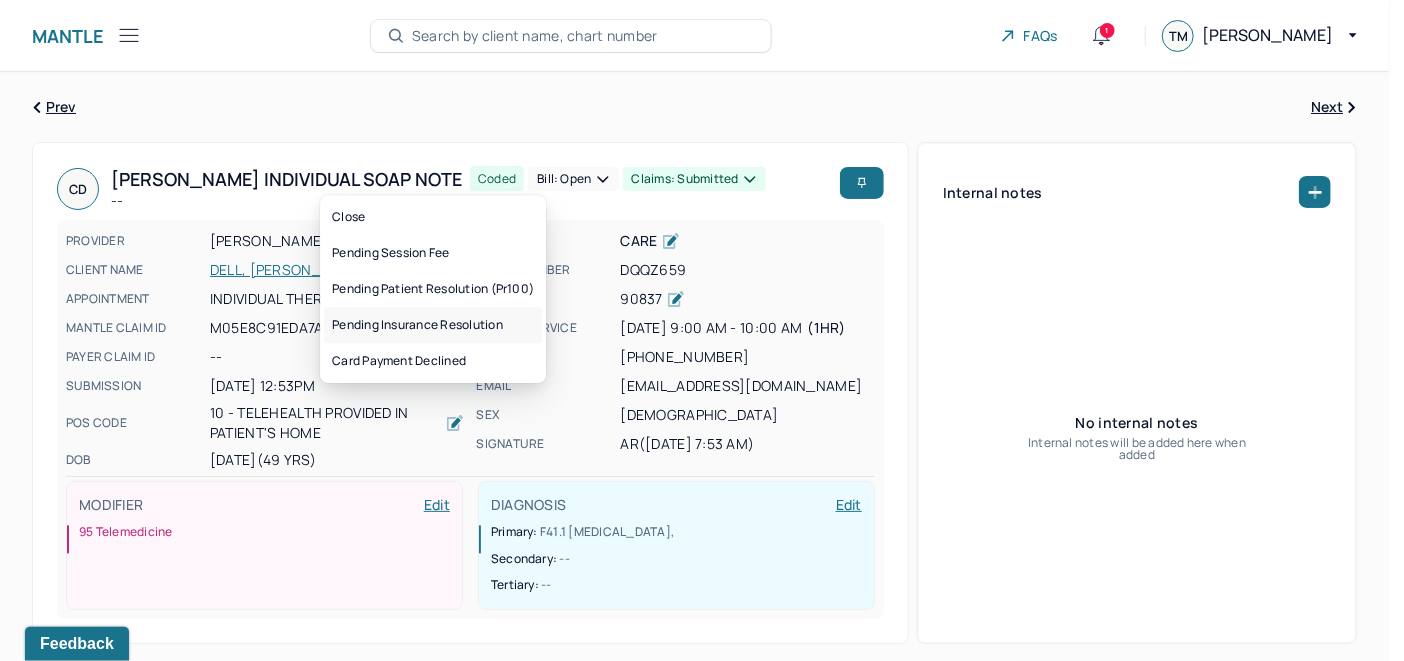 click on "Pending insurance resolution" at bounding box center (433, 325) 